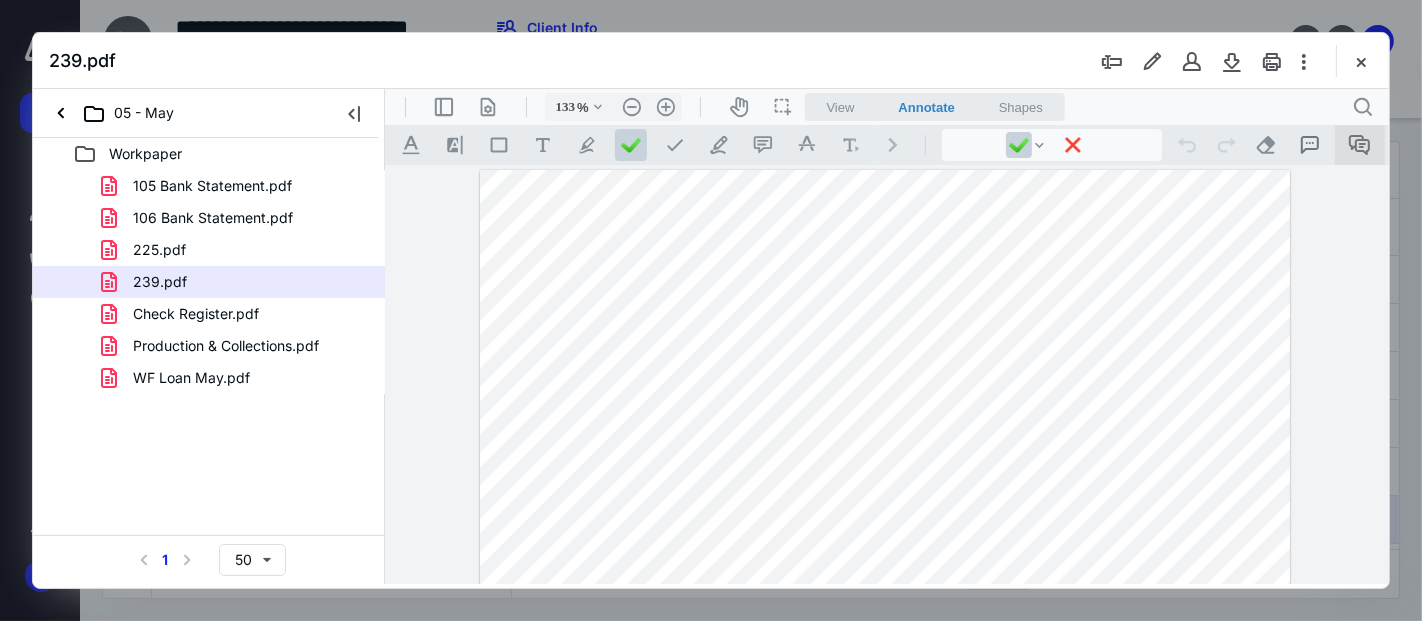scroll, scrollTop: 0, scrollLeft: 0, axis: both 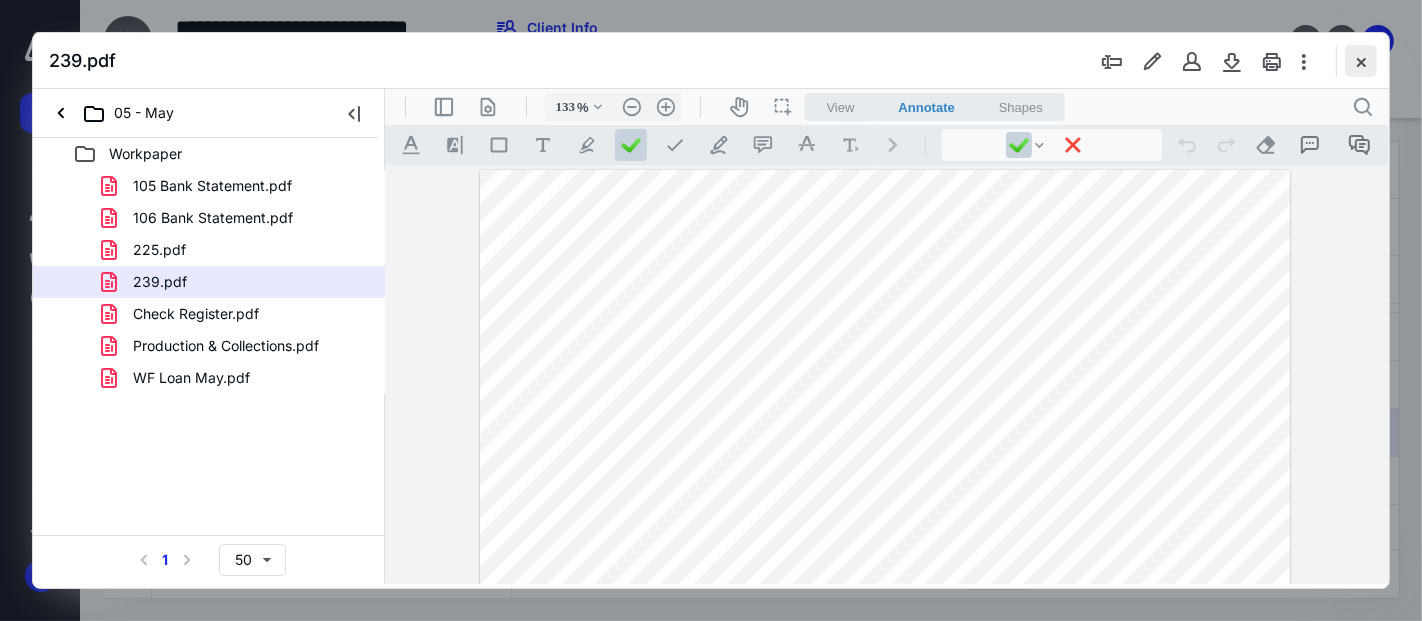 click at bounding box center [1361, 61] 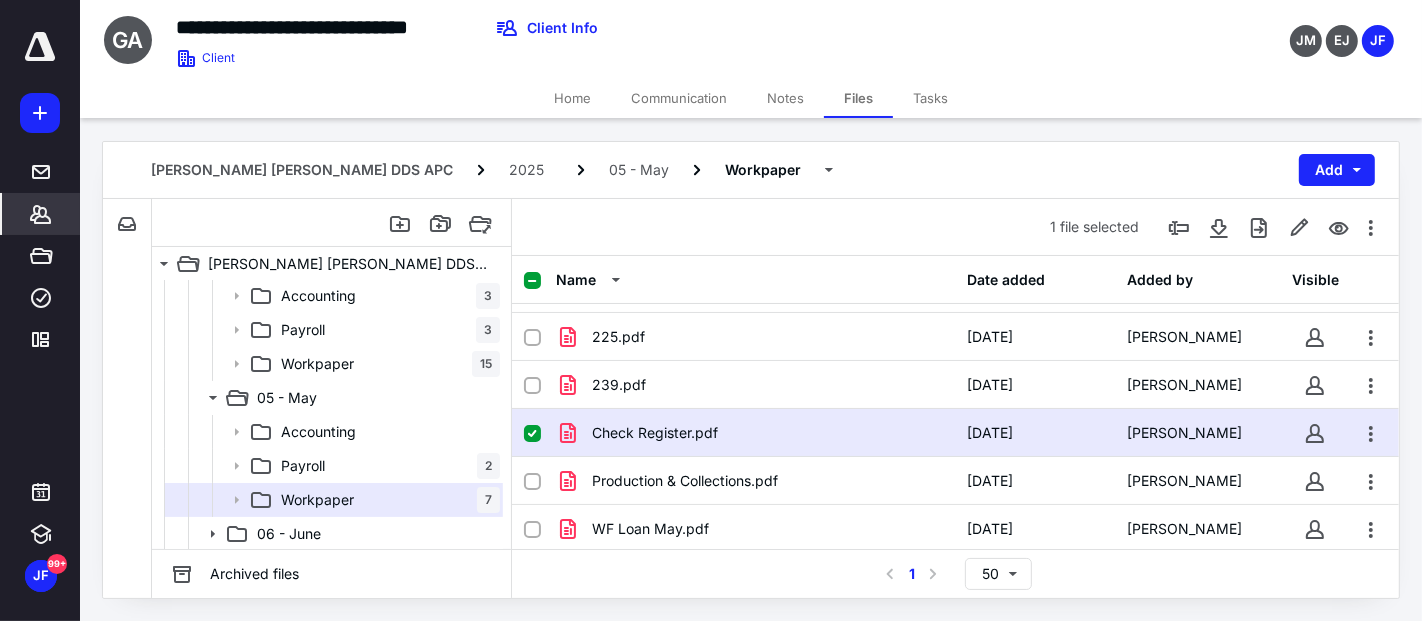click 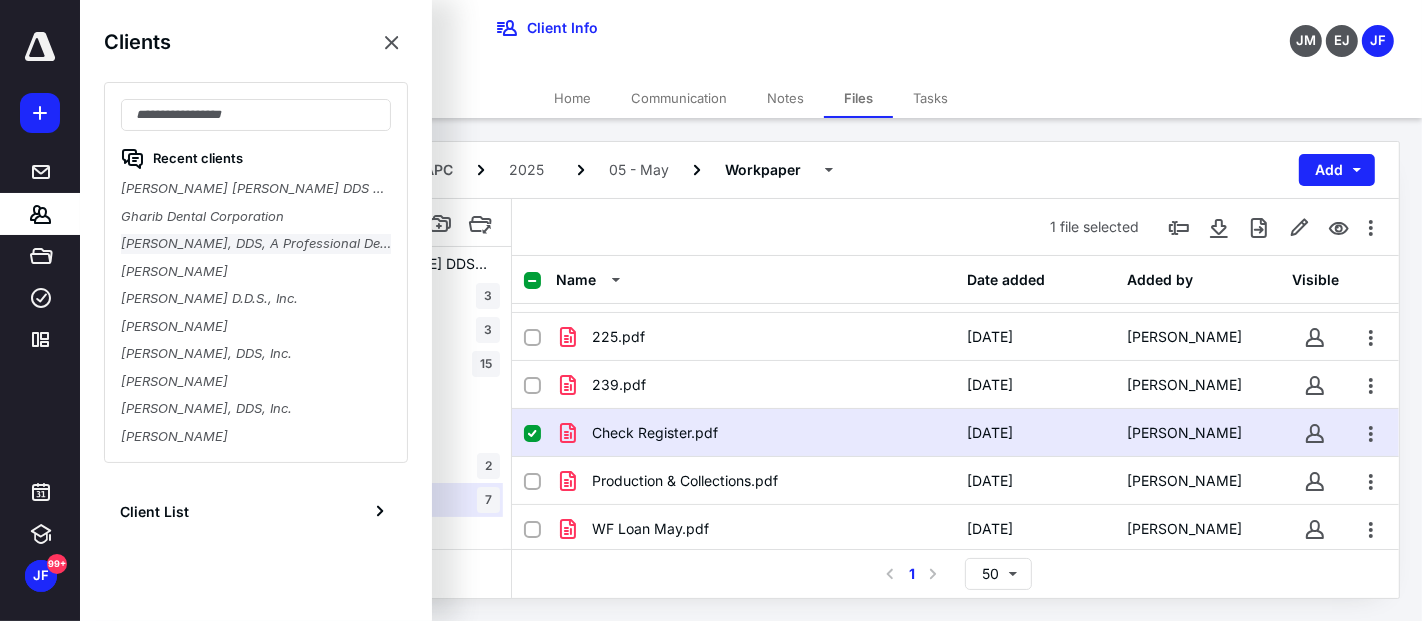 click on "[PERSON_NAME], DDS, A Professional Dental" at bounding box center (256, 244) 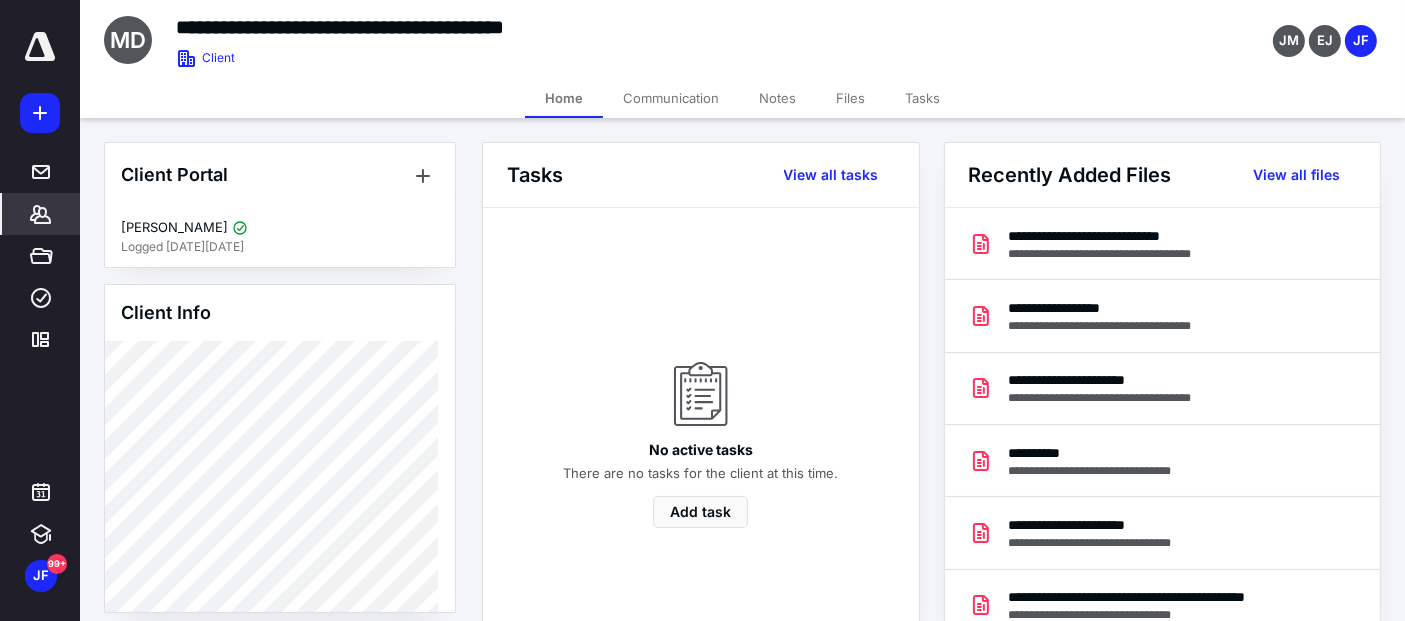 click on "Files" at bounding box center (850, 98) 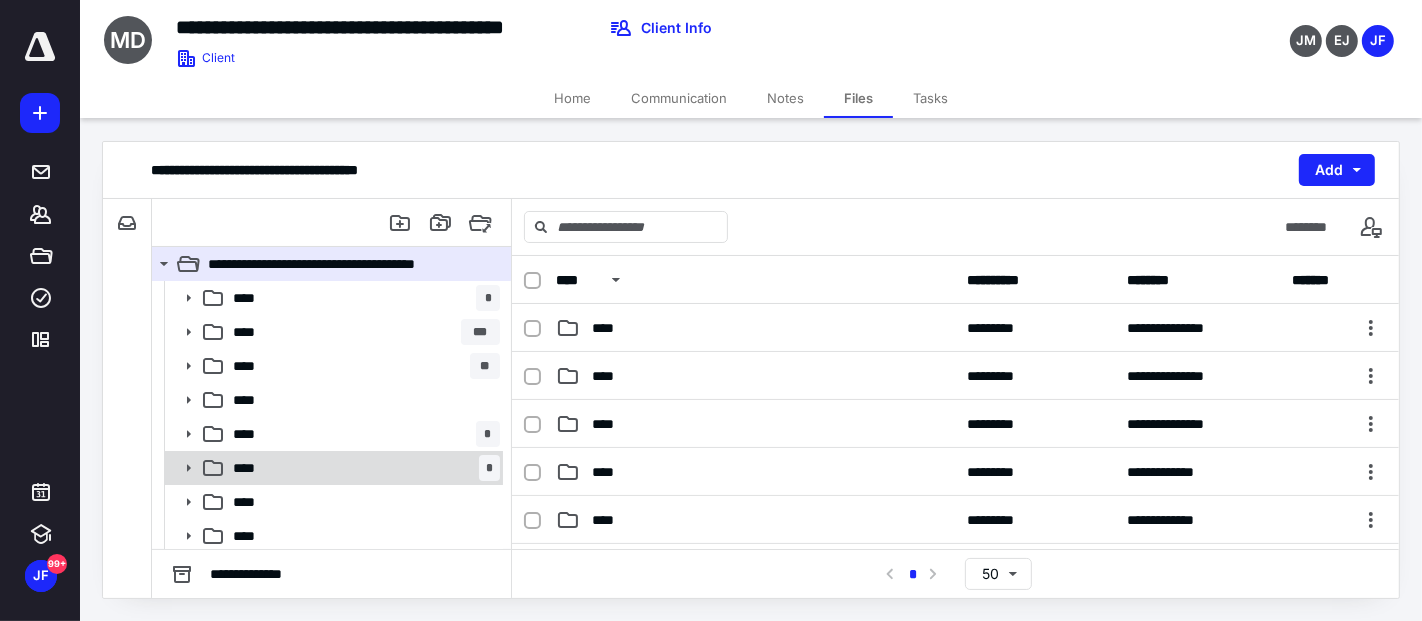 scroll, scrollTop: 111, scrollLeft: 0, axis: vertical 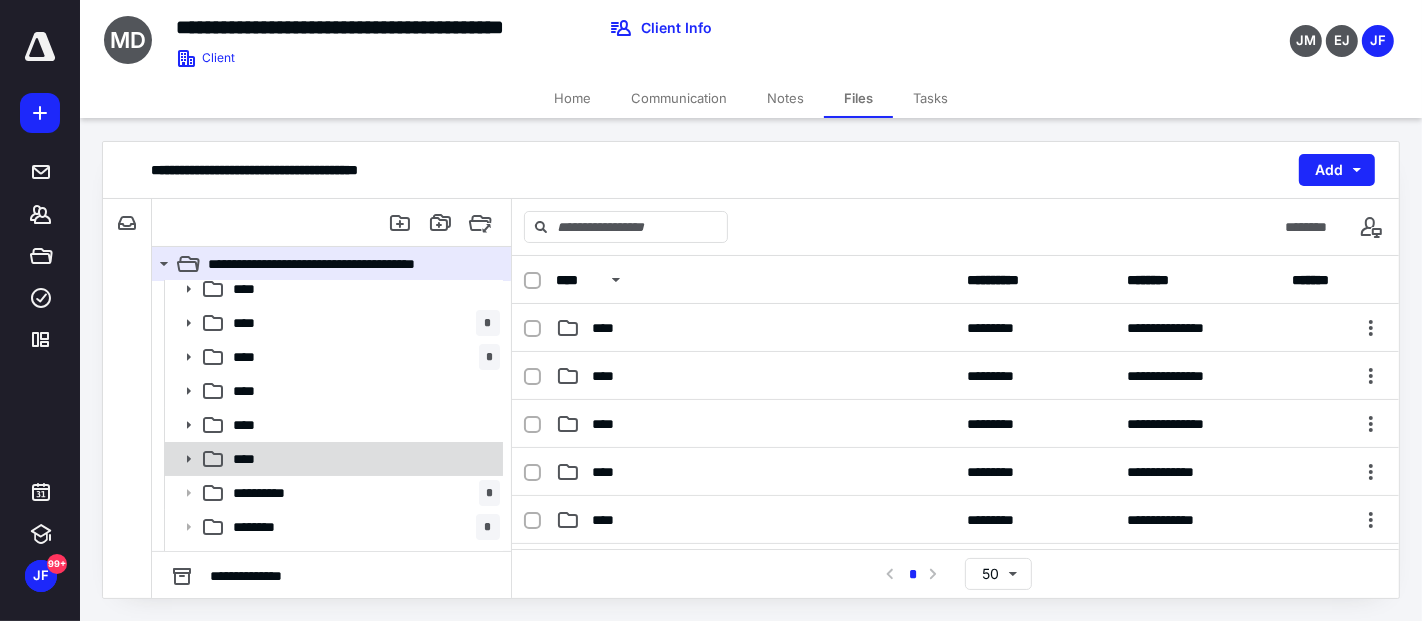 click 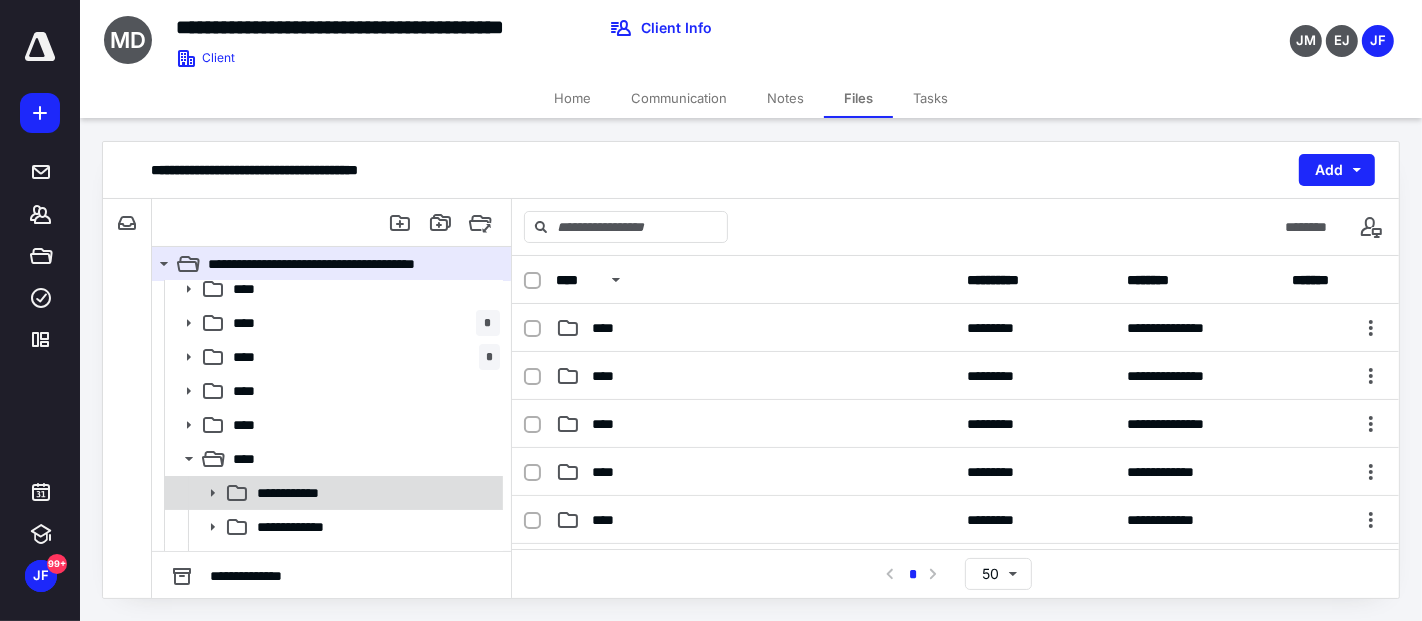 scroll, scrollTop: 333, scrollLeft: 0, axis: vertical 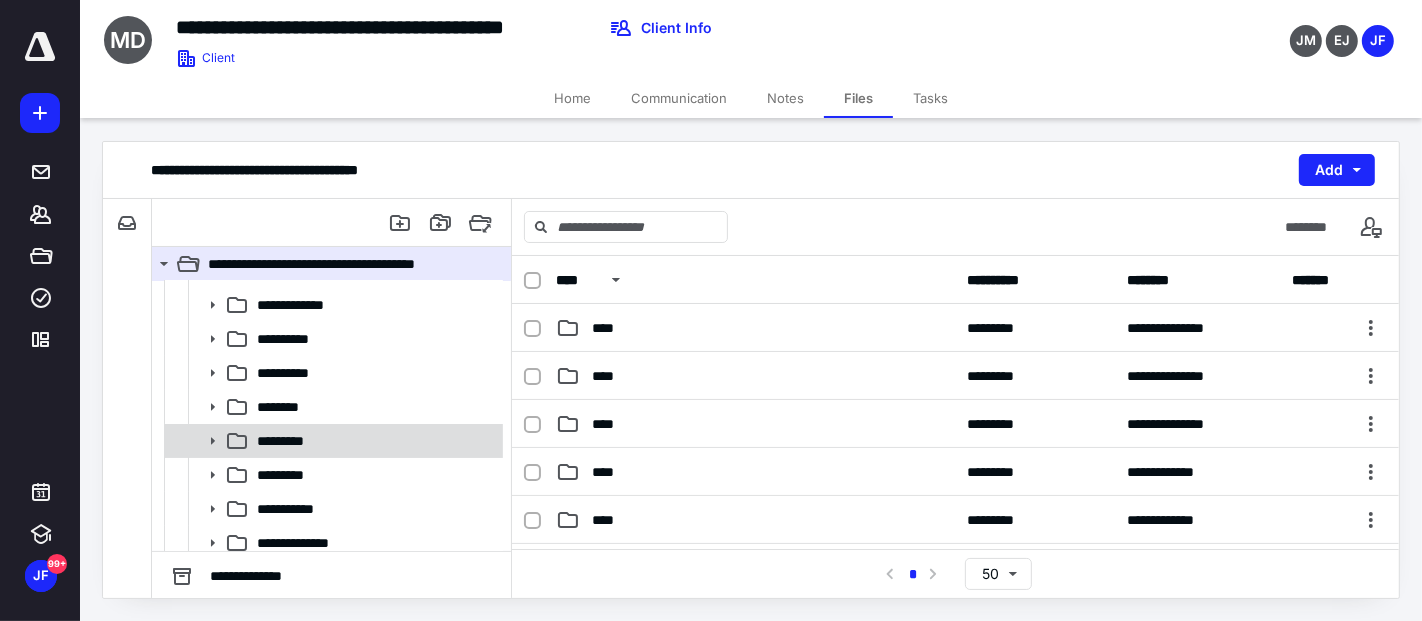 click 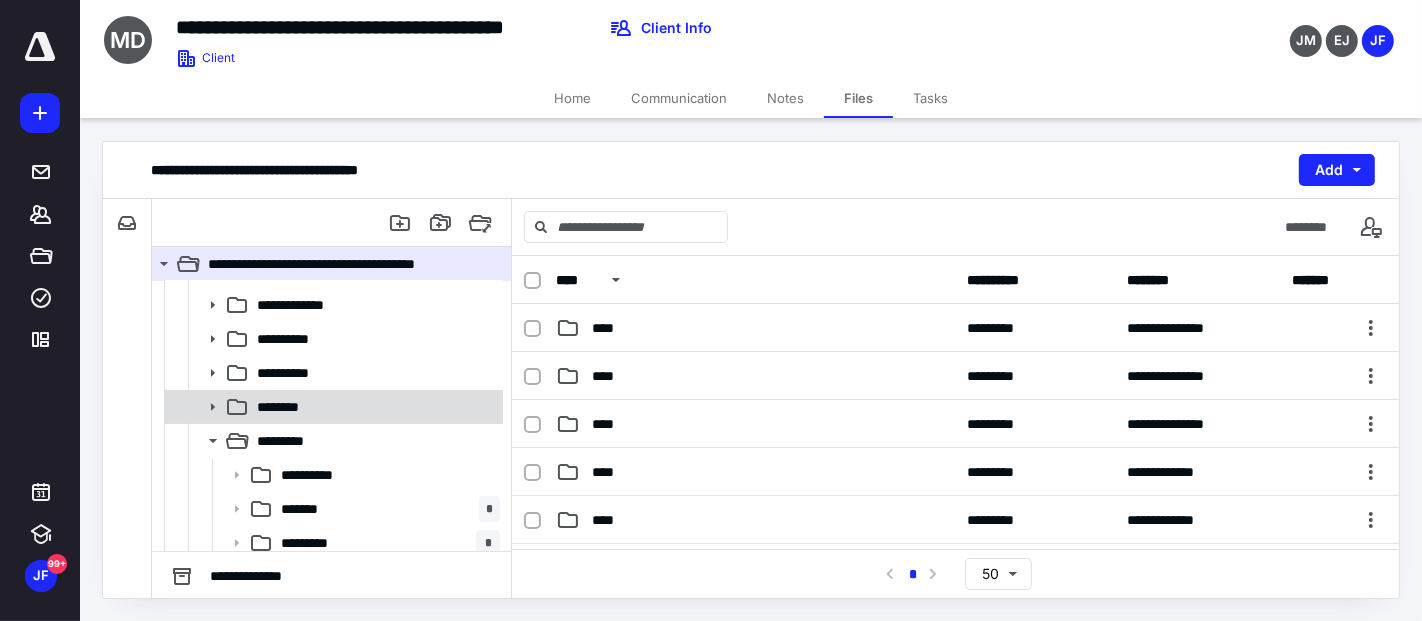 click 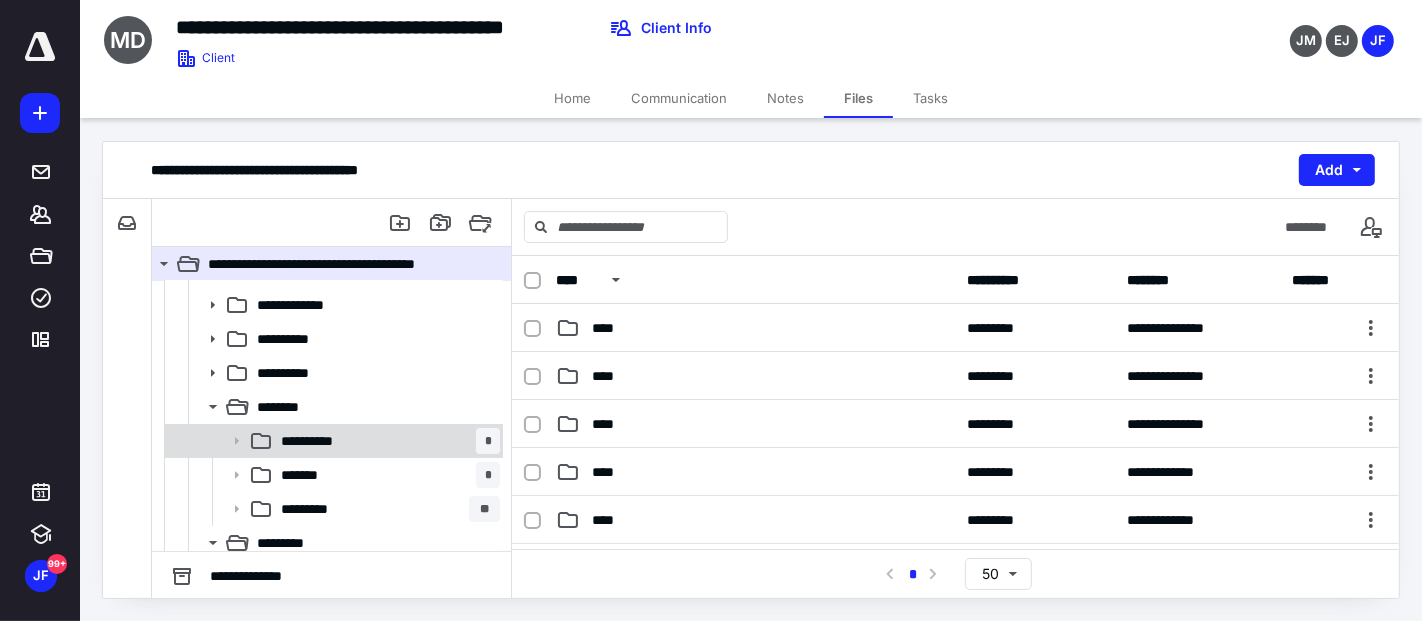 click on "**********" at bounding box center [318, 441] 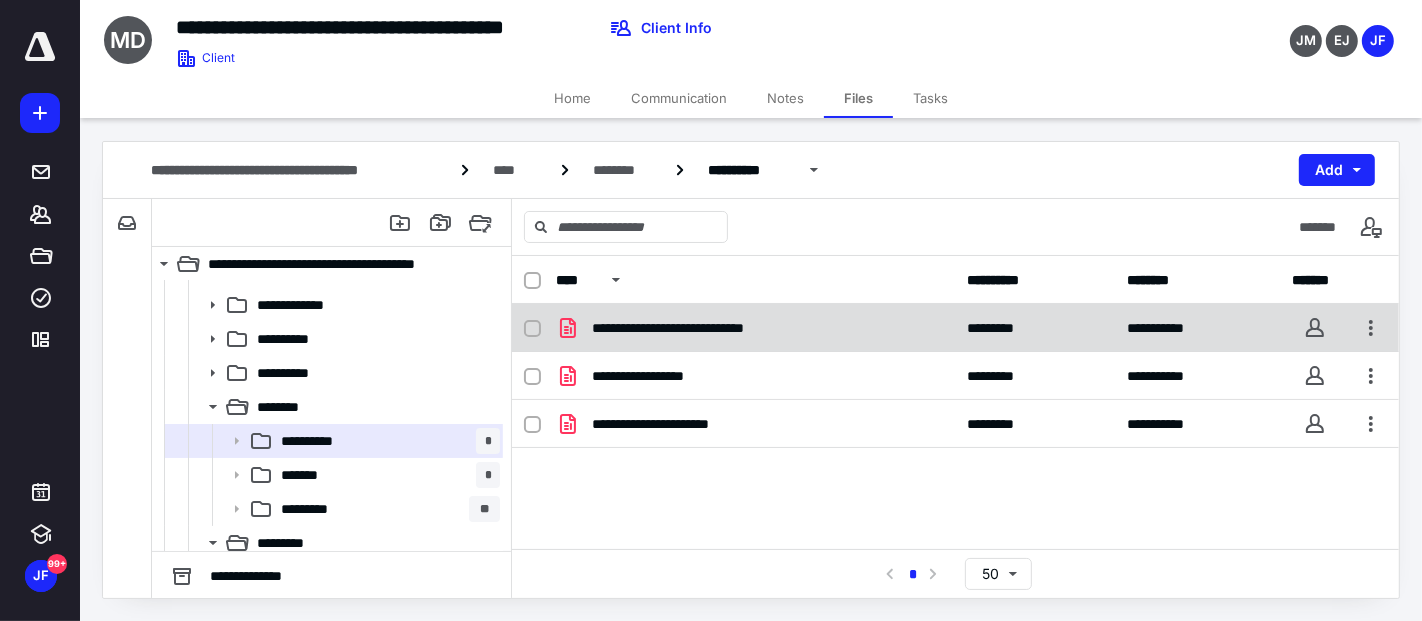 click on "**********" at bounding box center (698, 328) 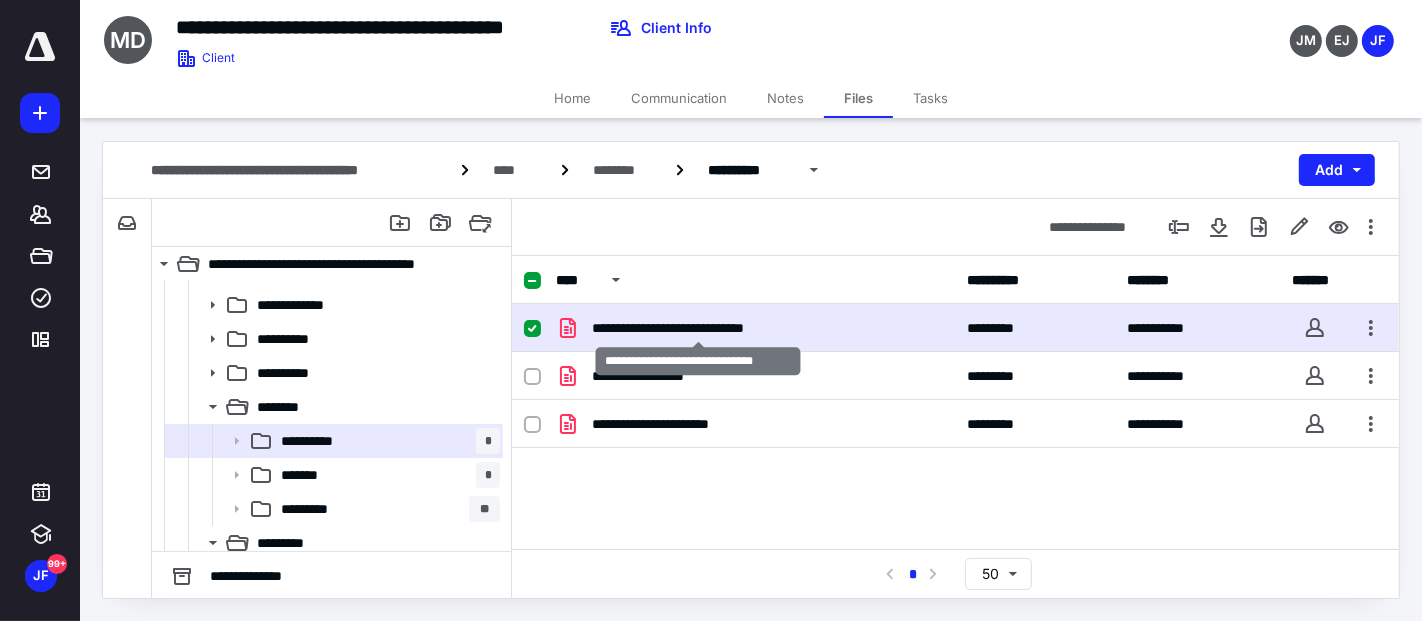 click on "**********" at bounding box center [698, 328] 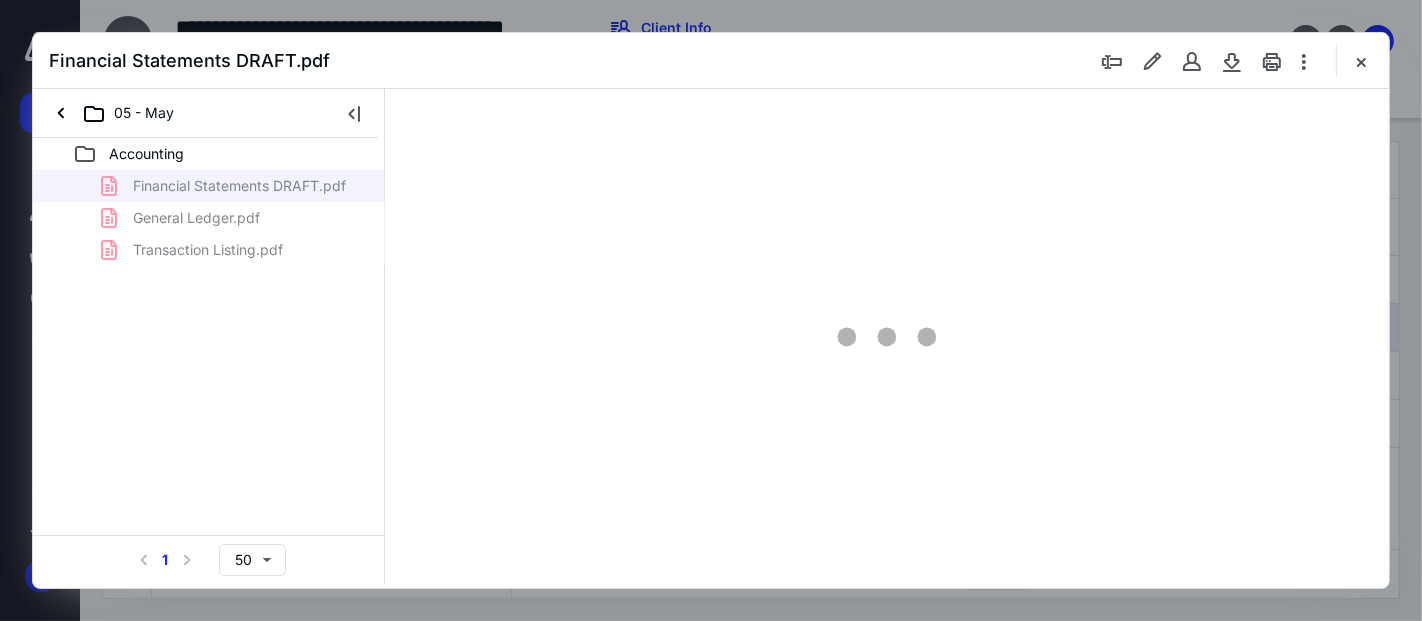 scroll, scrollTop: 333, scrollLeft: 0, axis: vertical 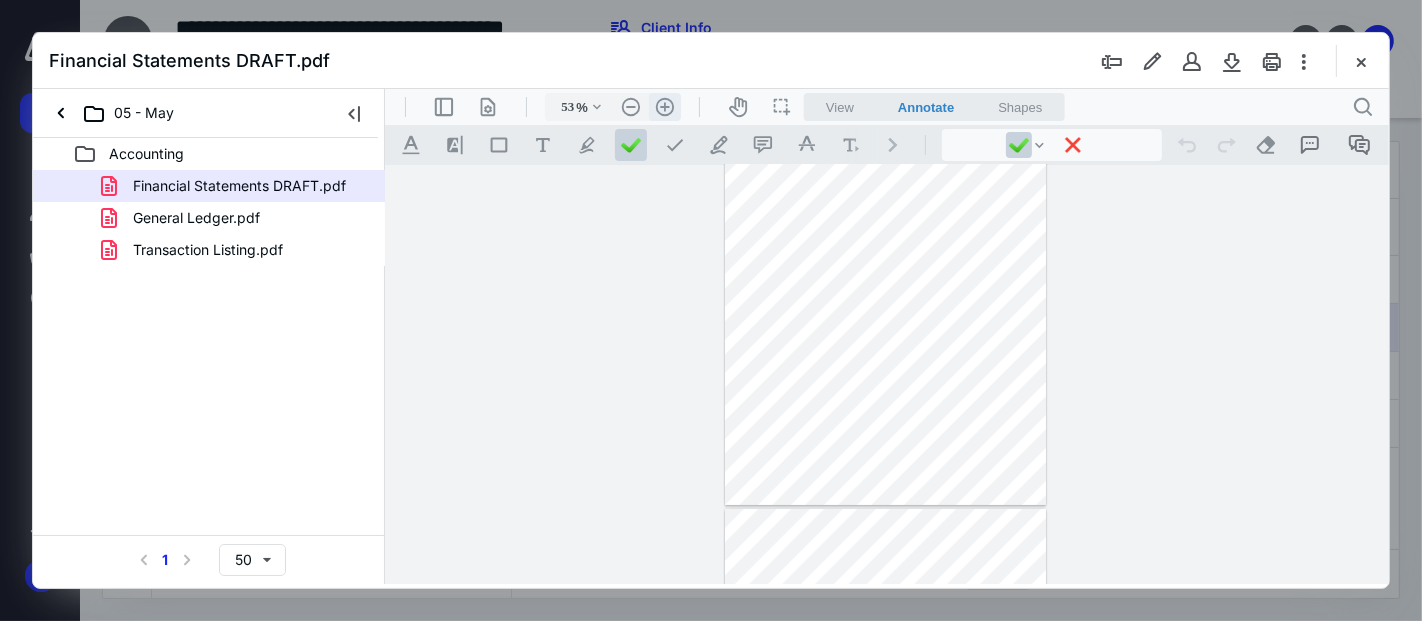 click on ".cls-1{fill:#abb0c4;} icon - header - zoom - in - line" at bounding box center (664, 106) 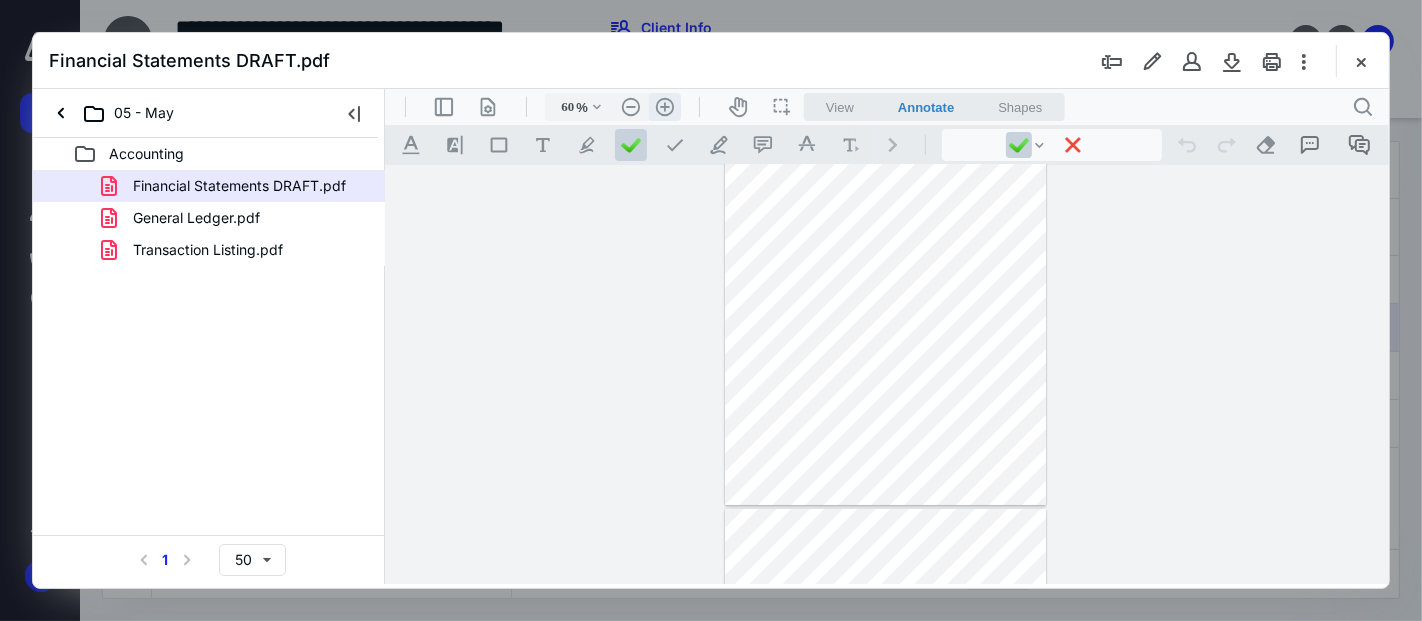 scroll, scrollTop: 113, scrollLeft: 0, axis: vertical 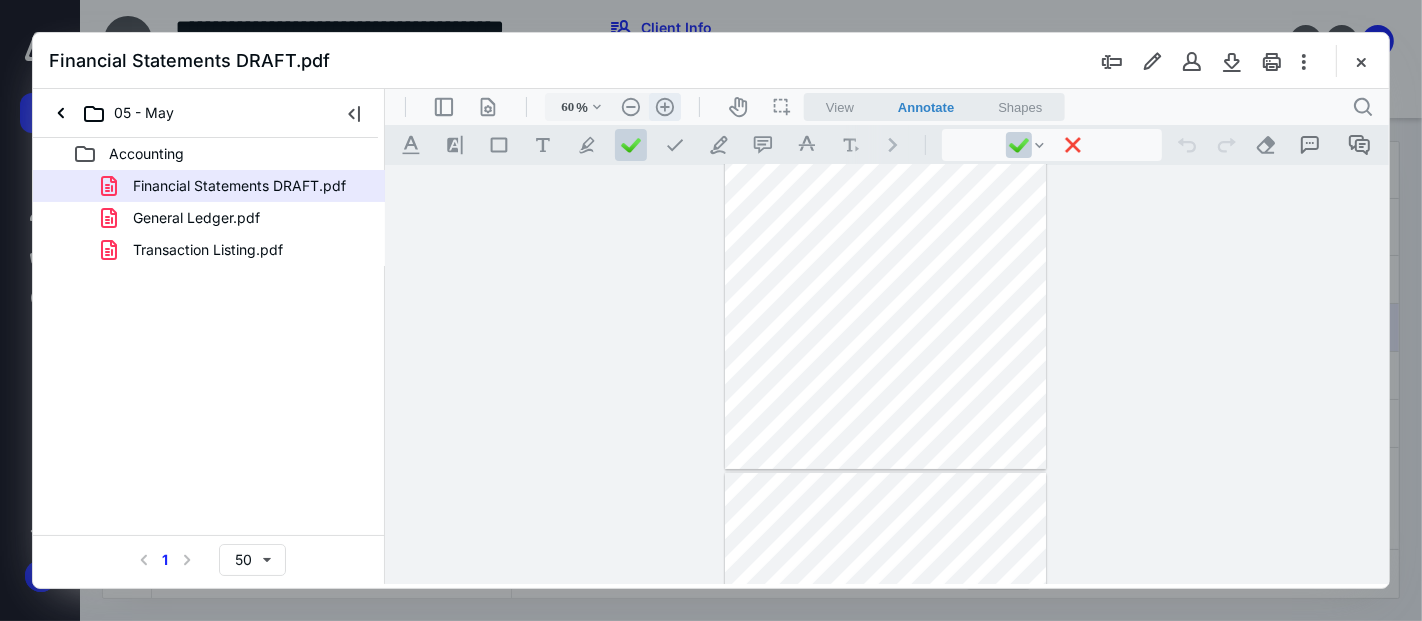 click on ".cls-1{fill:#abb0c4;} icon - header - zoom - in - line" at bounding box center (664, 106) 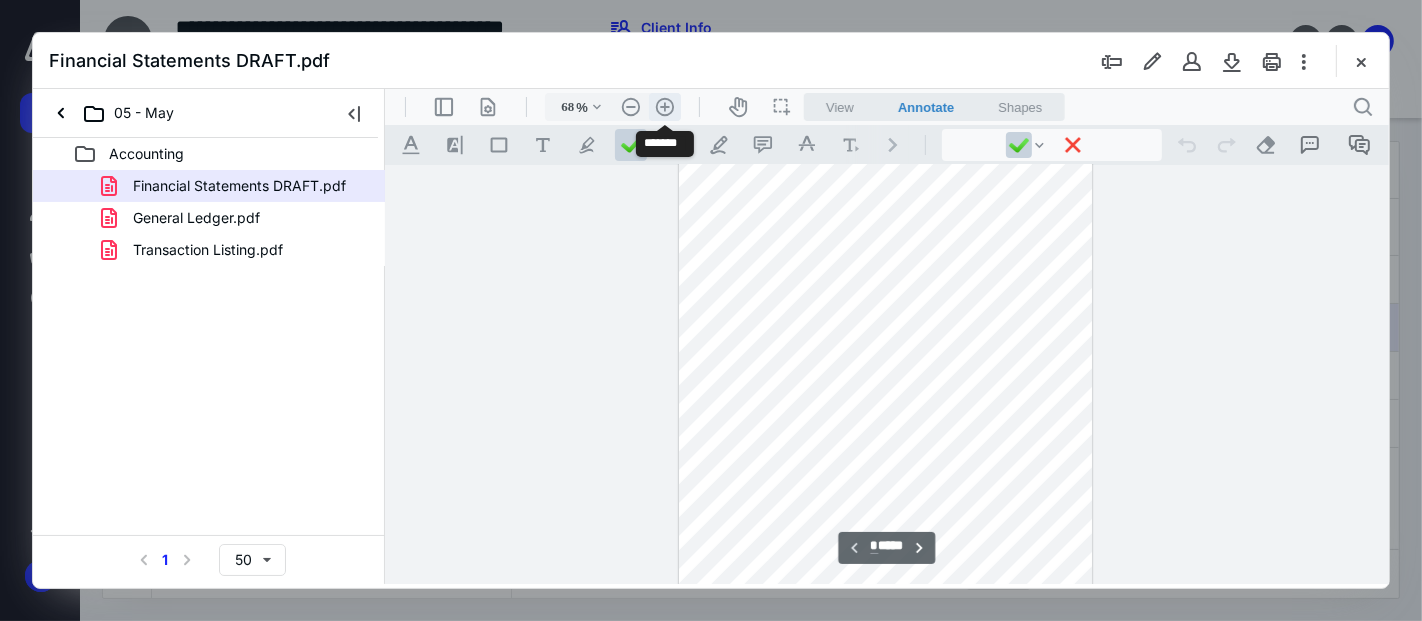 click on ".cls-1{fill:#abb0c4;} icon - header - zoom - in - line" at bounding box center (664, 106) 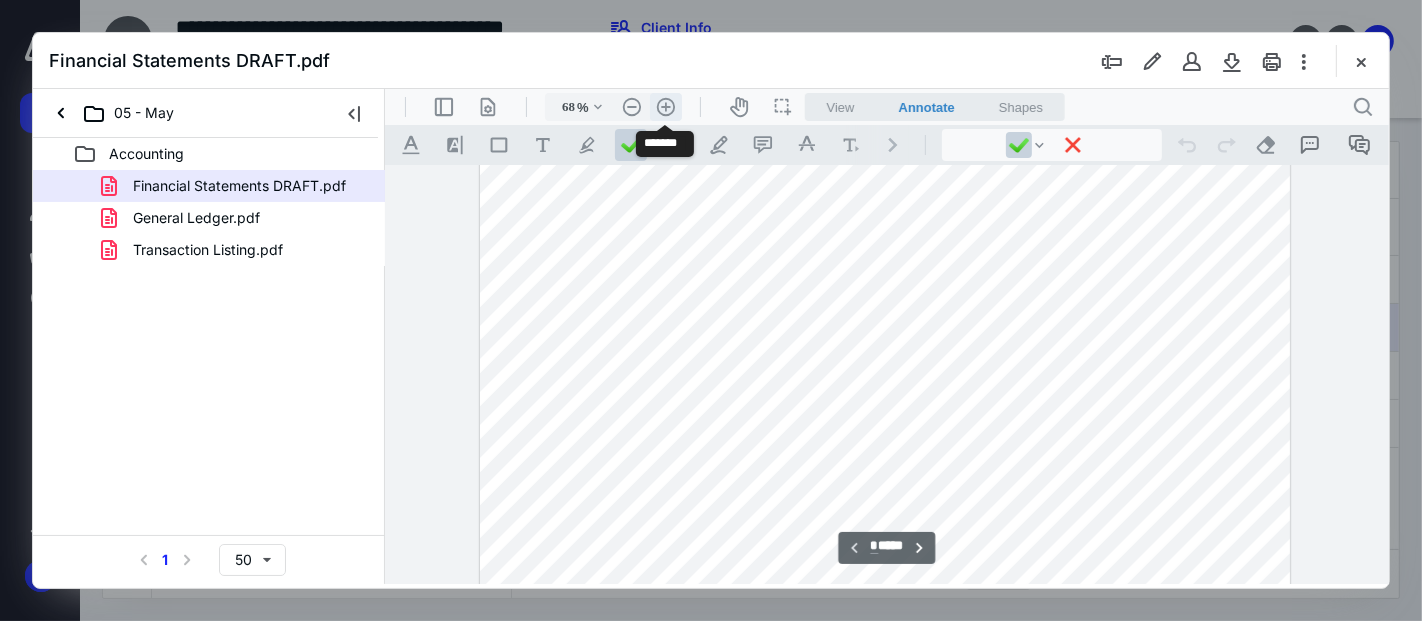 type on "133" 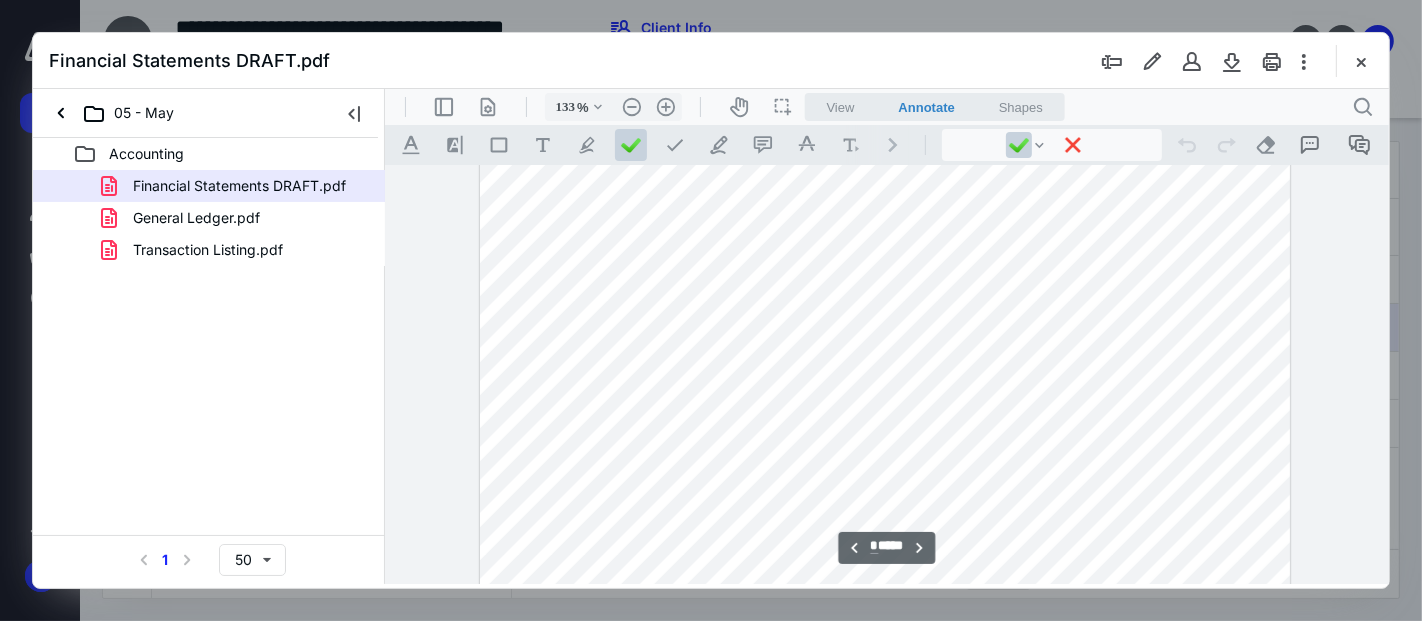 scroll, scrollTop: 7457, scrollLeft: 0, axis: vertical 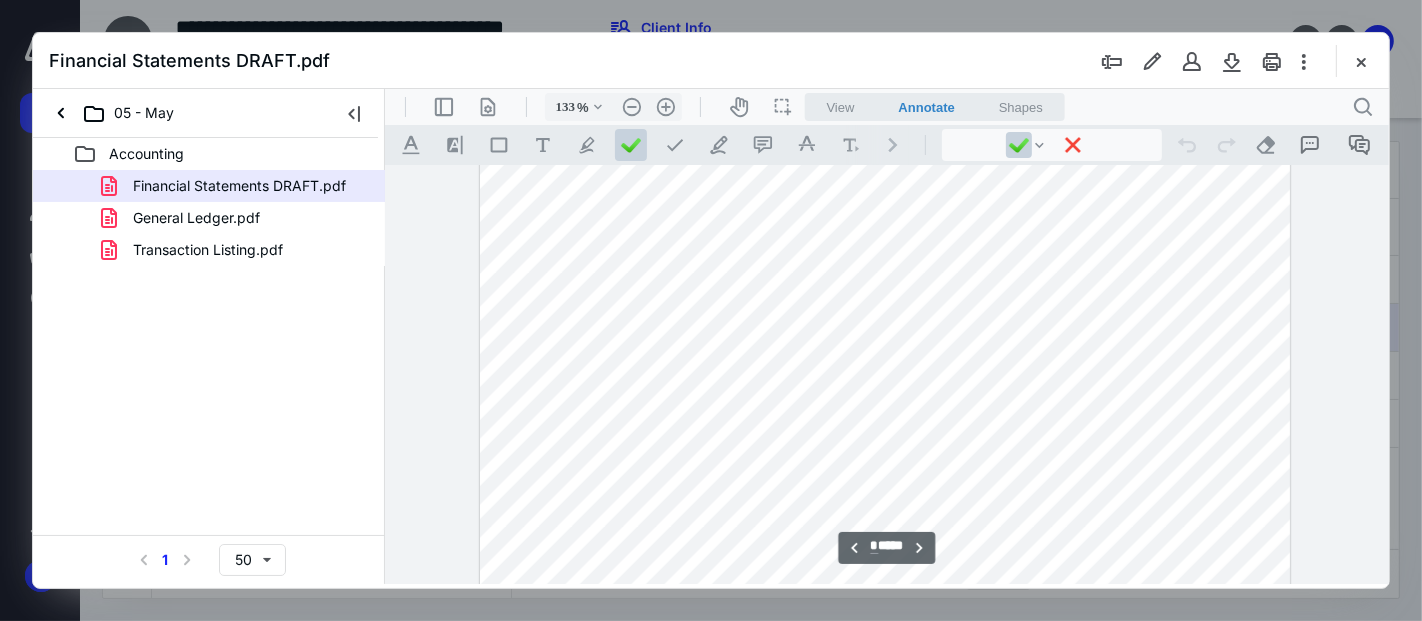 type on "**" 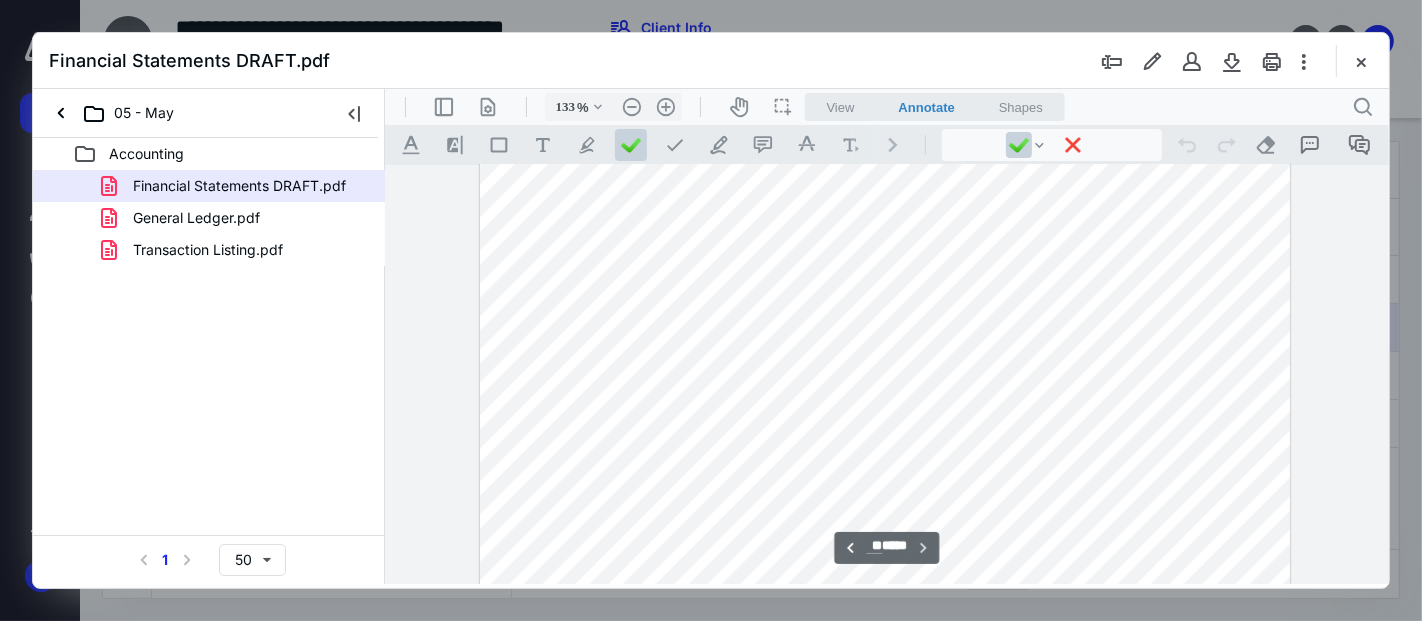 scroll, scrollTop: 10012, scrollLeft: 0, axis: vertical 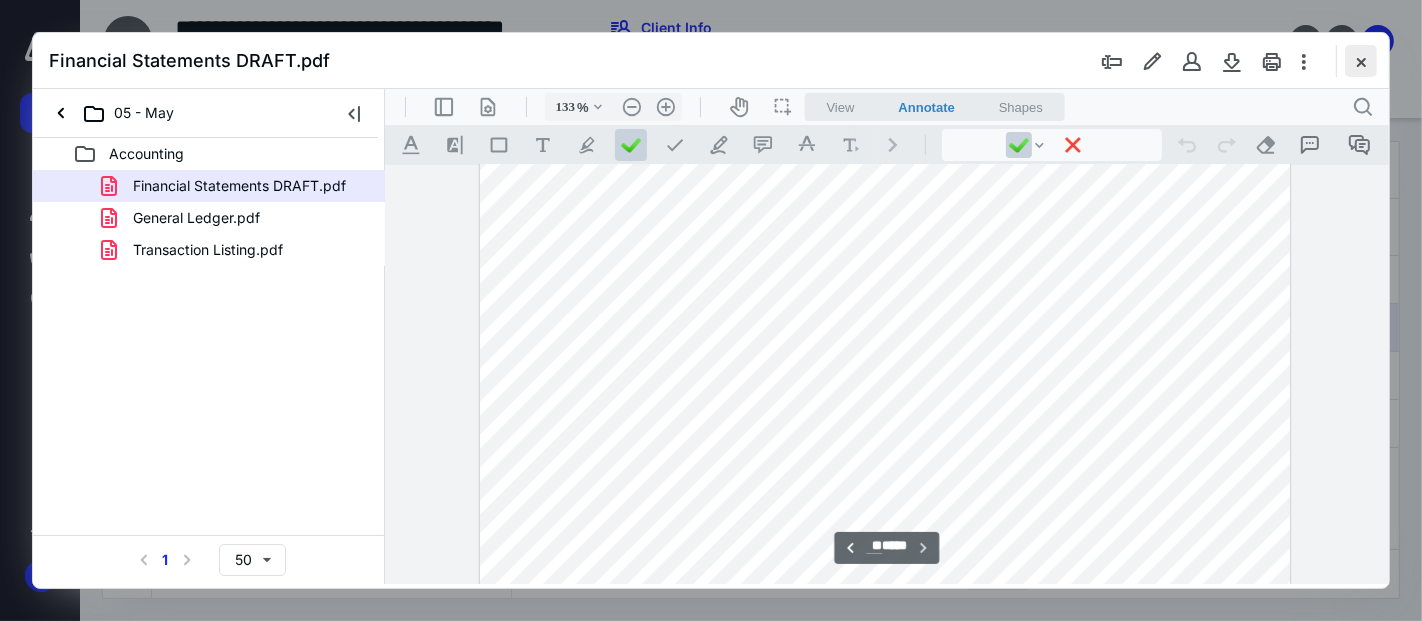 click at bounding box center (1361, 61) 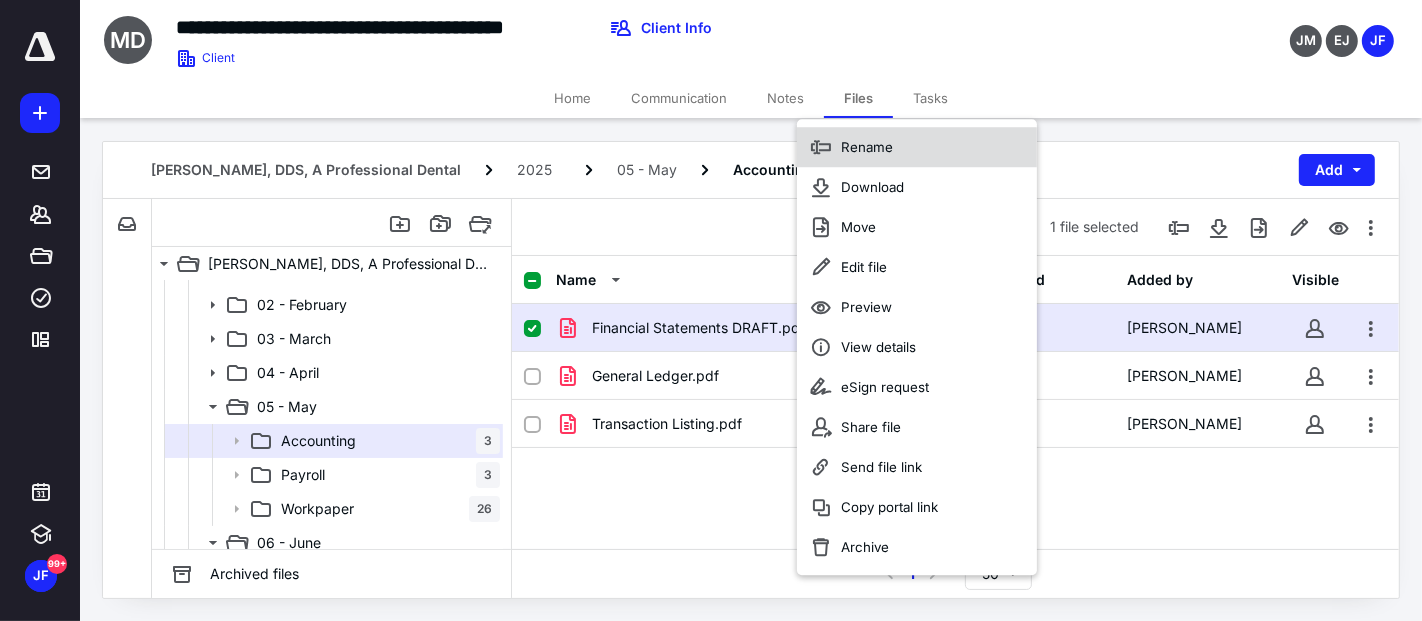 click on "Rename" at bounding box center [867, 147] 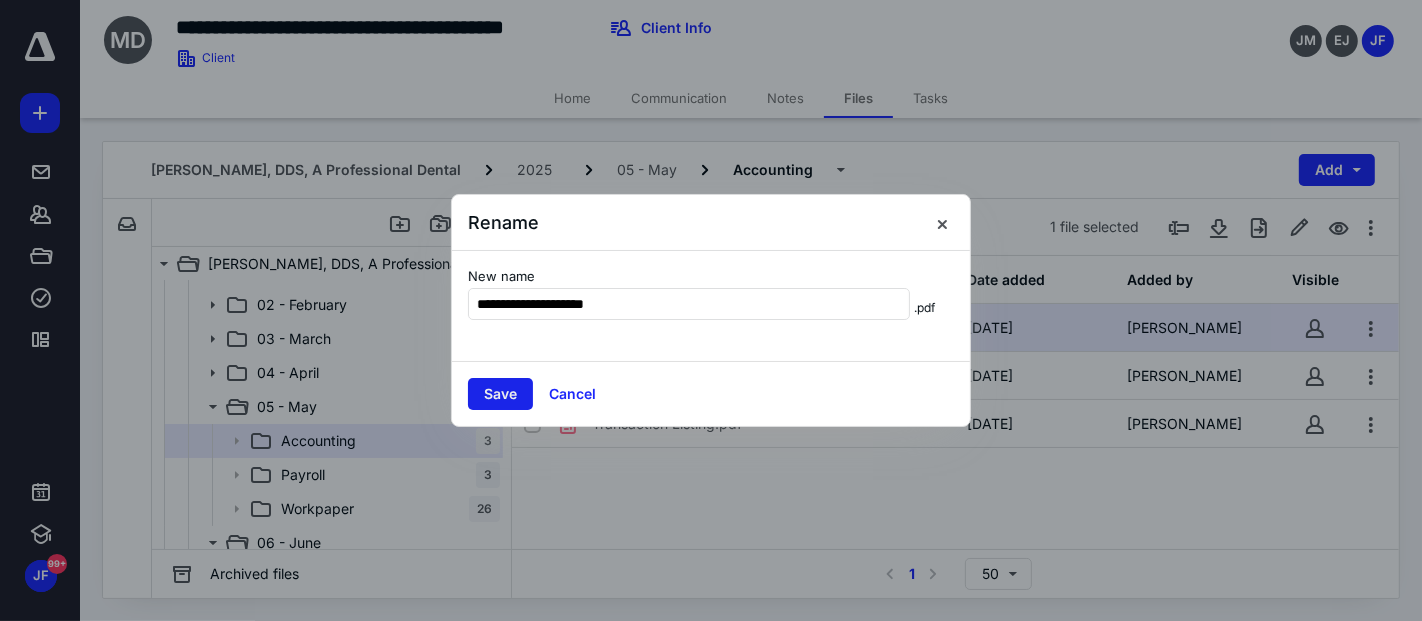 type on "**********" 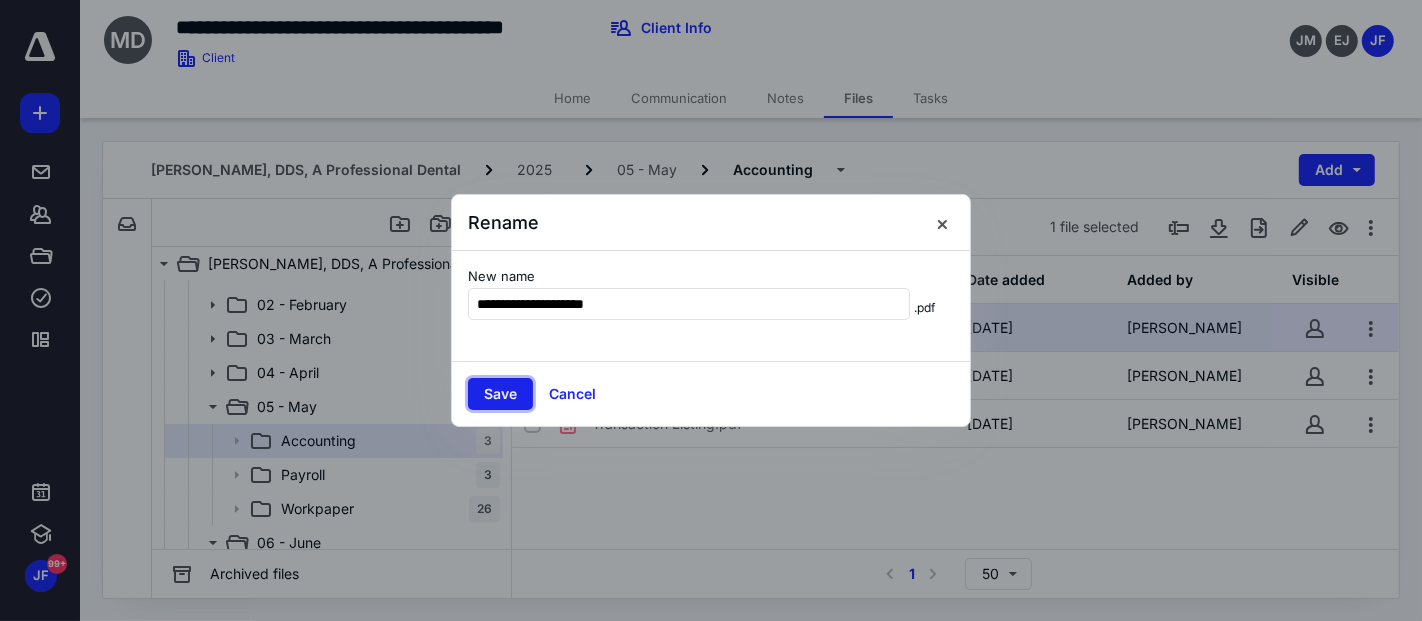 click on "Save" at bounding box center [500, 394] 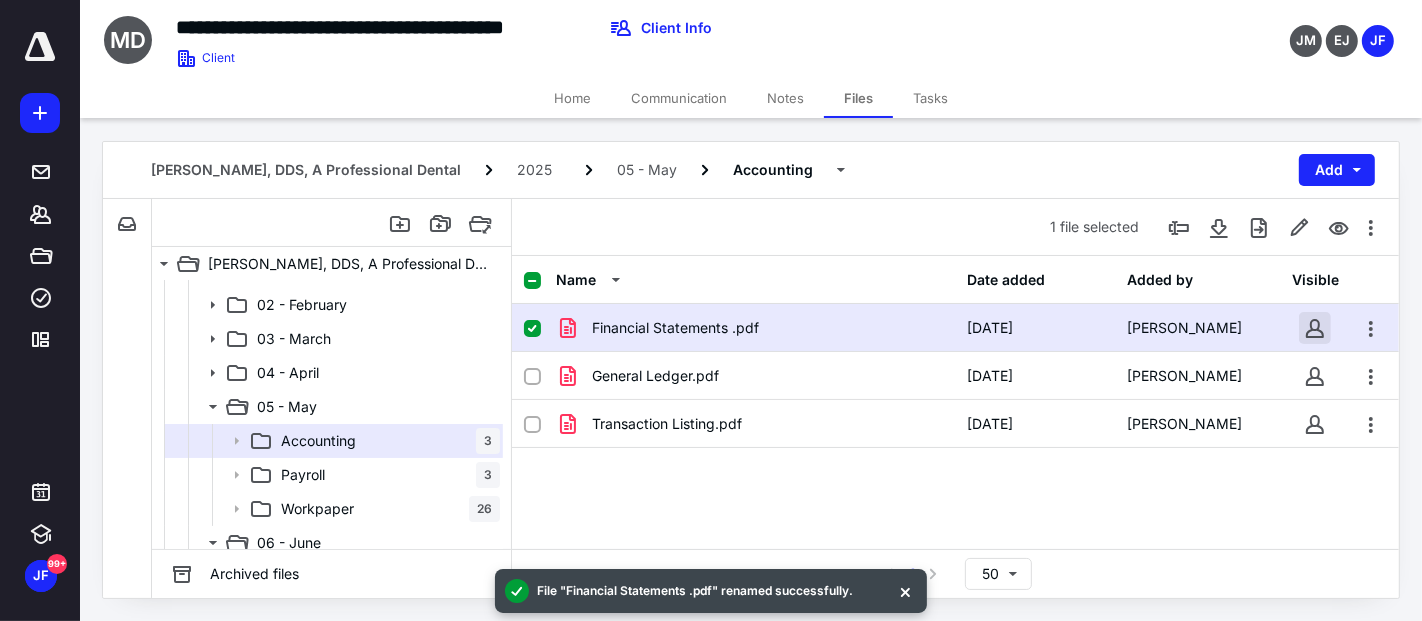 click at bounding box center [1315, 328] 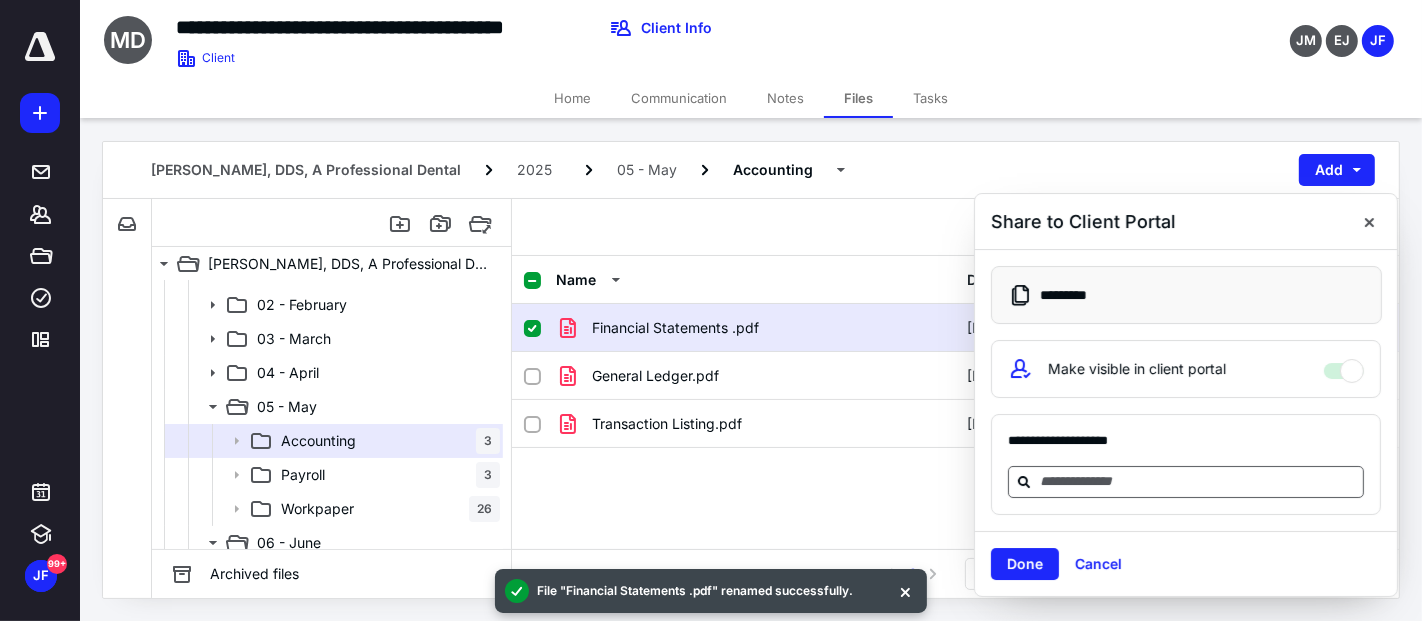 click at bounding box center (1198, 481) 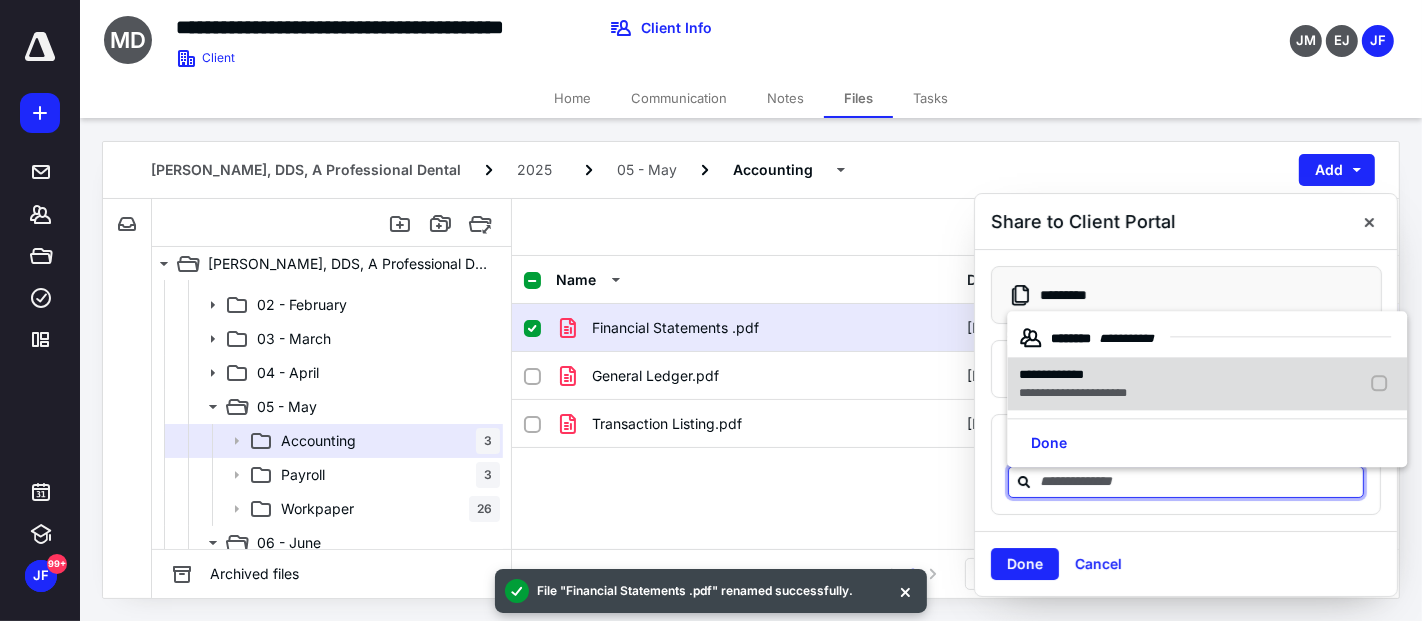 click on "**********" at bounding box center (1051, 374) 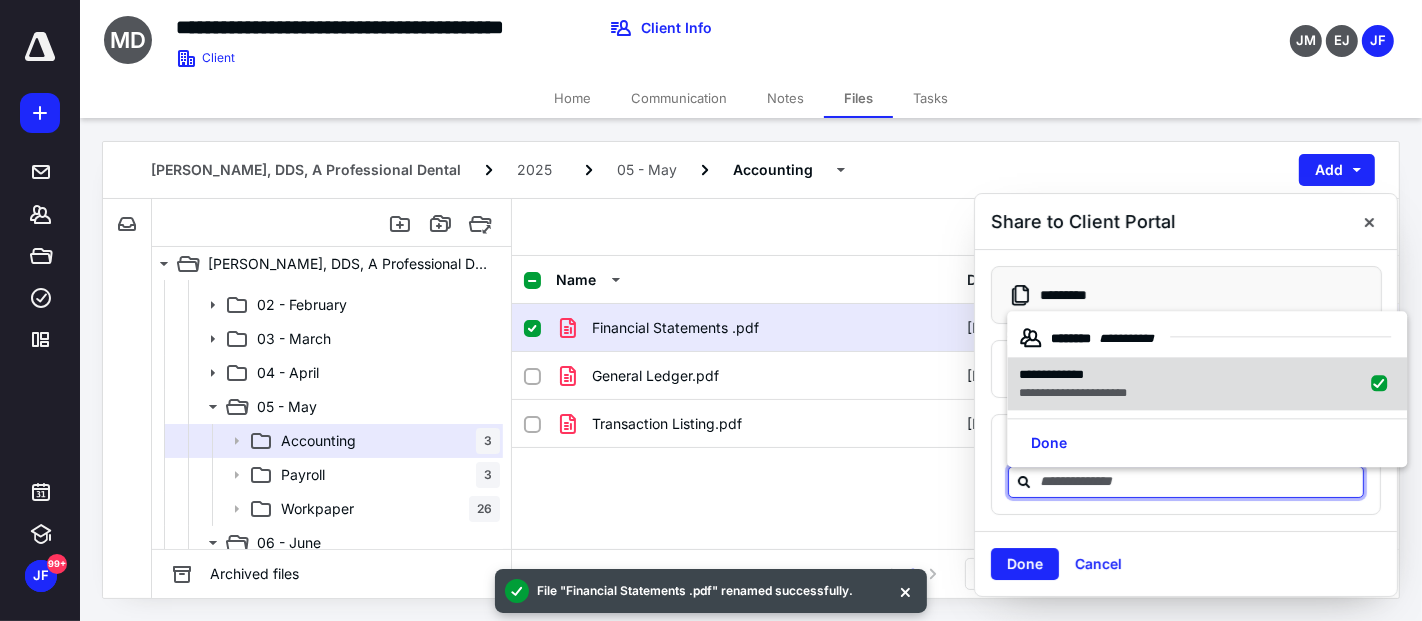 checkbox on "true" 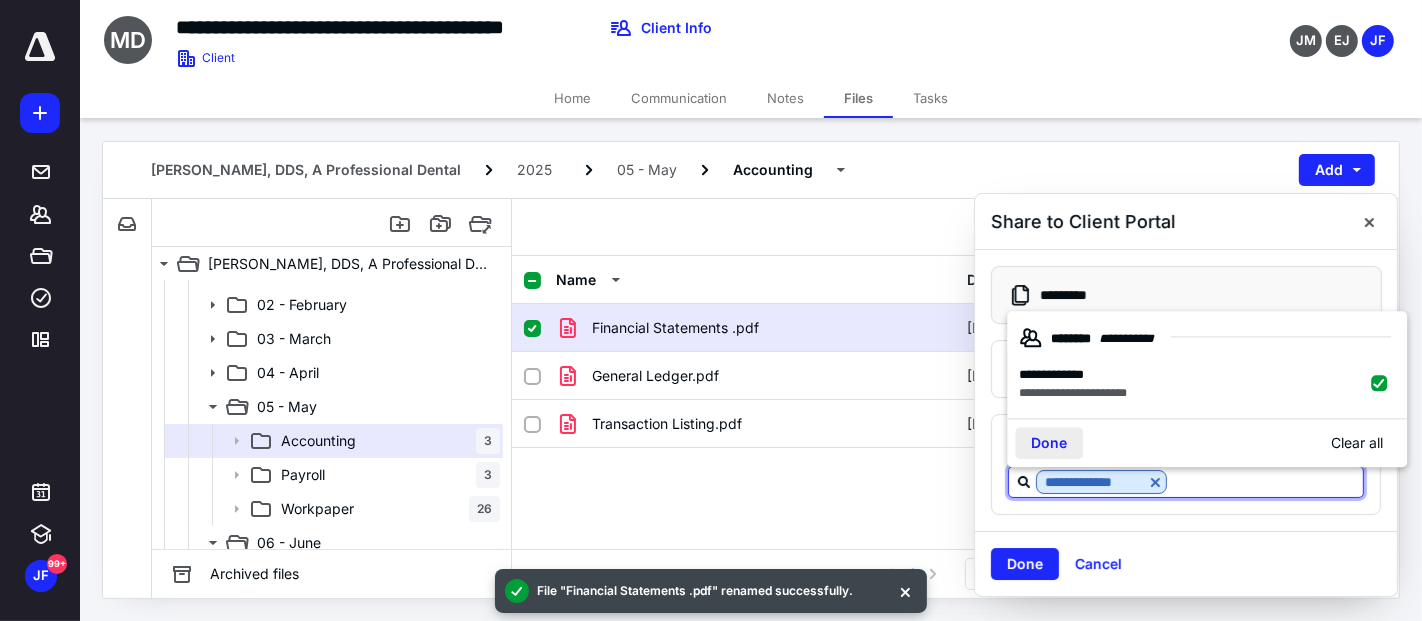 click on "Done" at bounding box center (1049, 444) 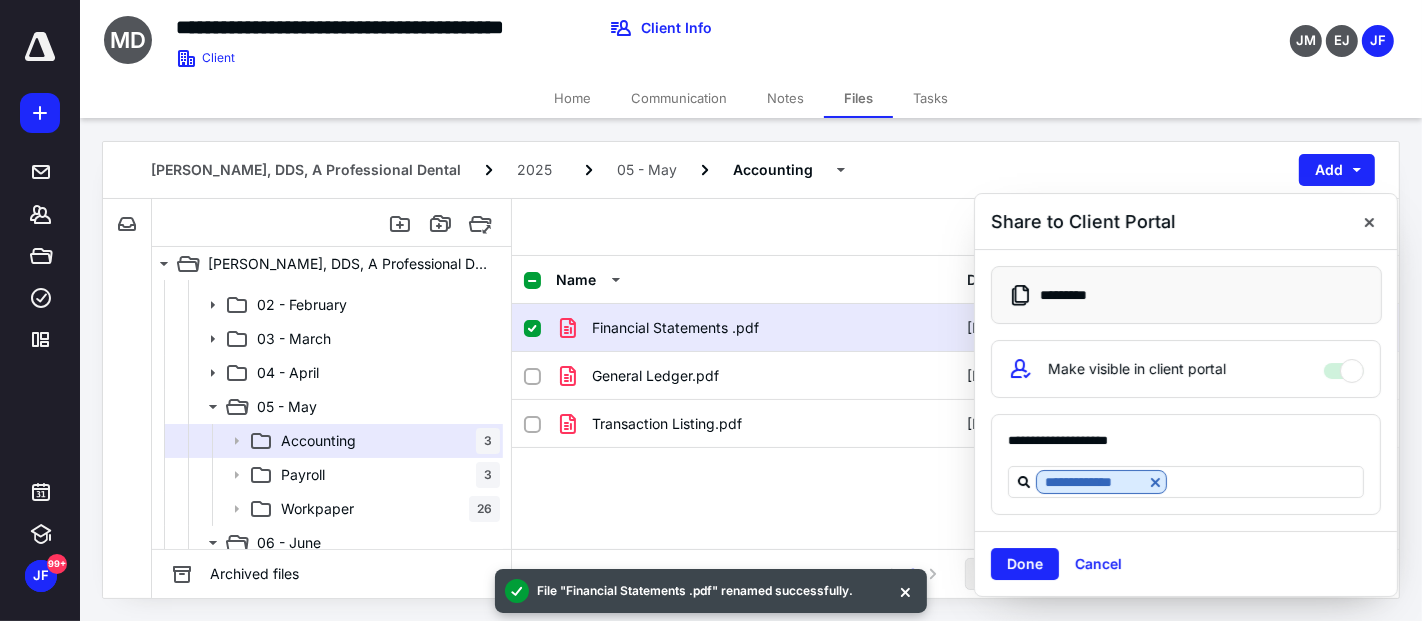 click on "Done" at bounding box center (1025, 564) 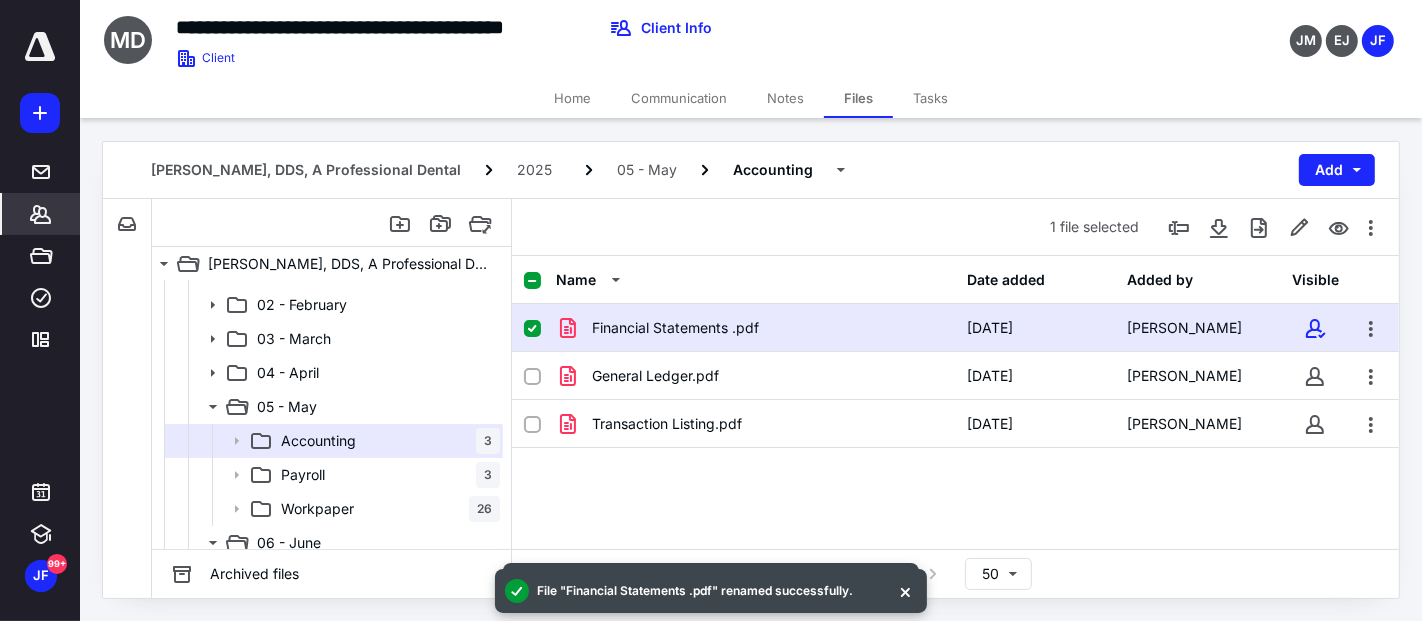 click 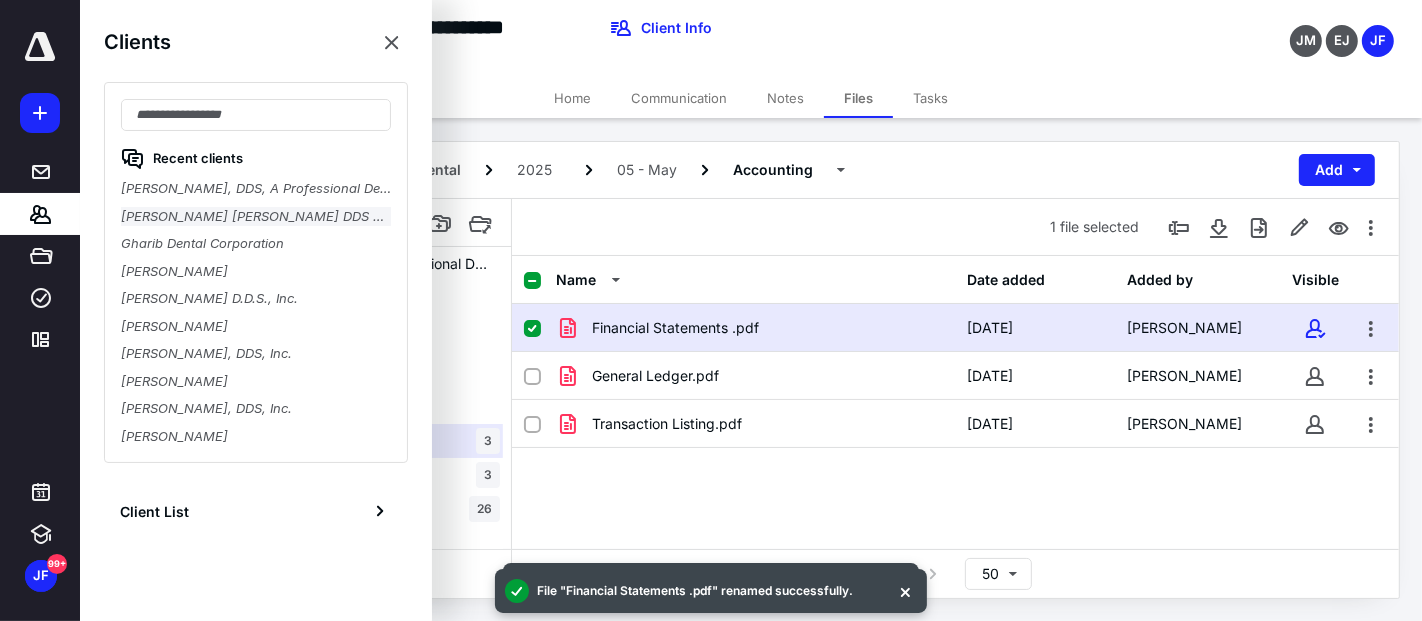click on "[PERSON_NAME] [PERSON_NAME] DDS APC" at bounding box center [256, 217] 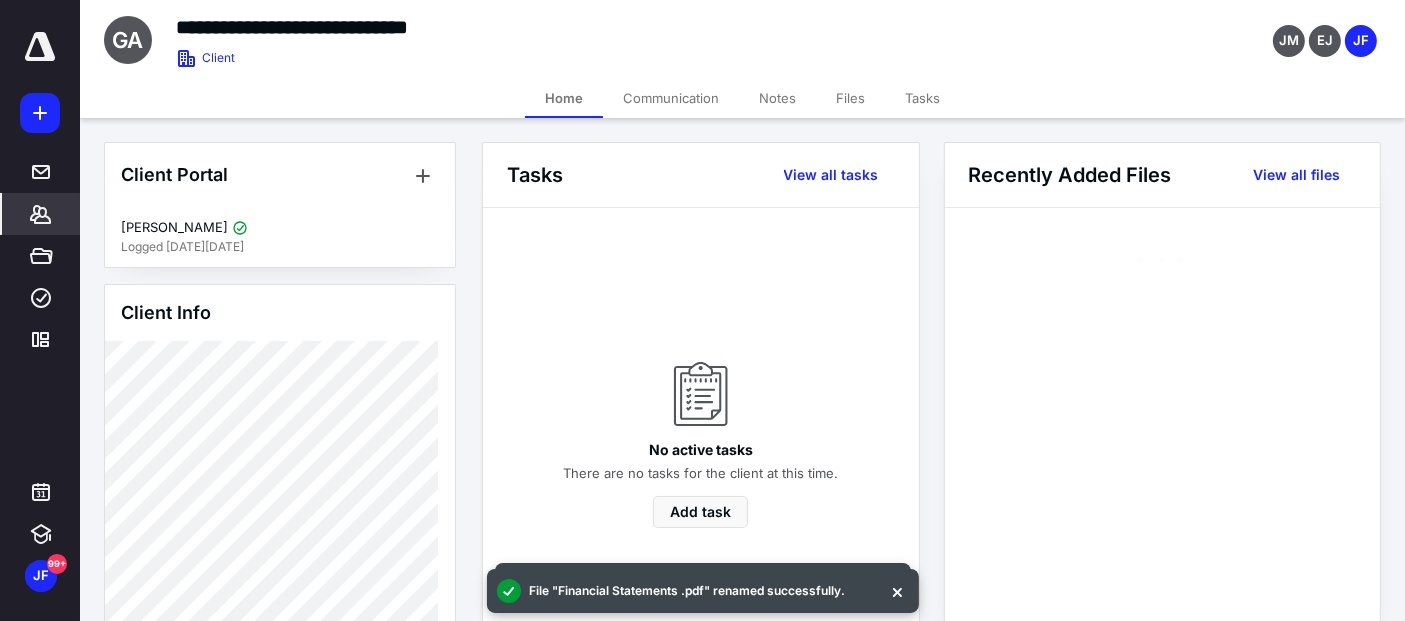 click on "Files" at bounding box center (850, 98) 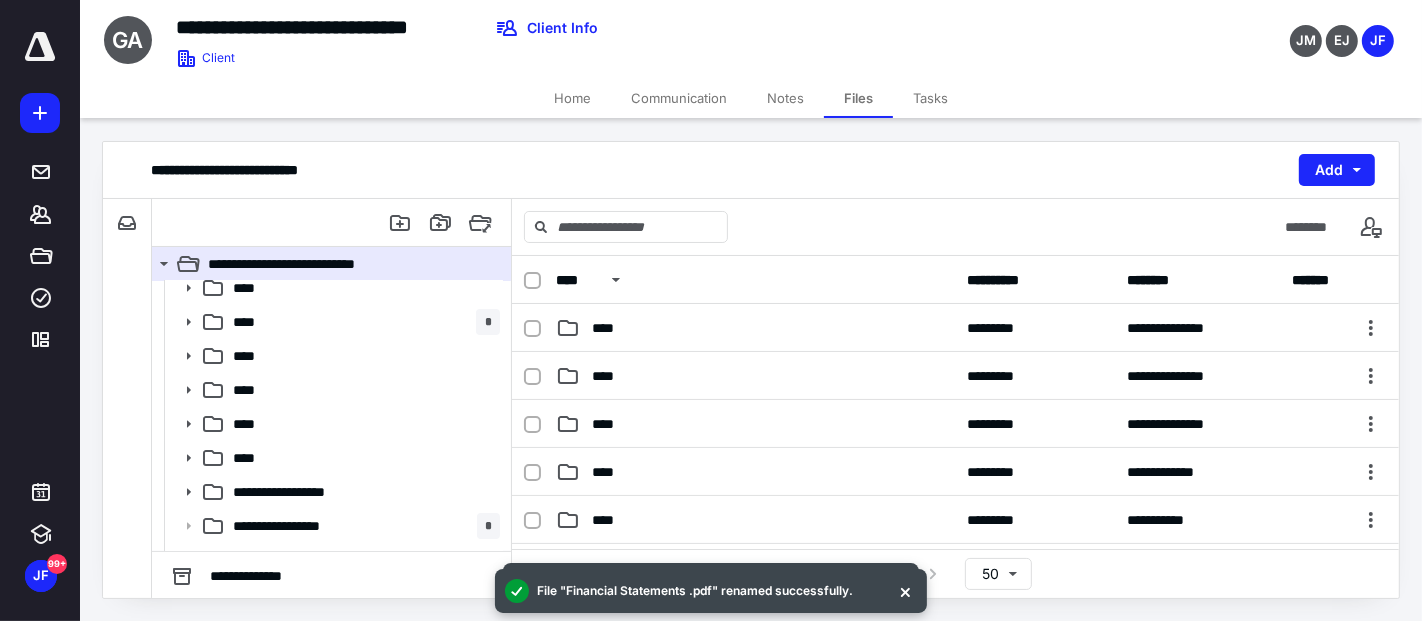 scroll, scrollTop: 222, scrollLeft: 0, axis: vertical 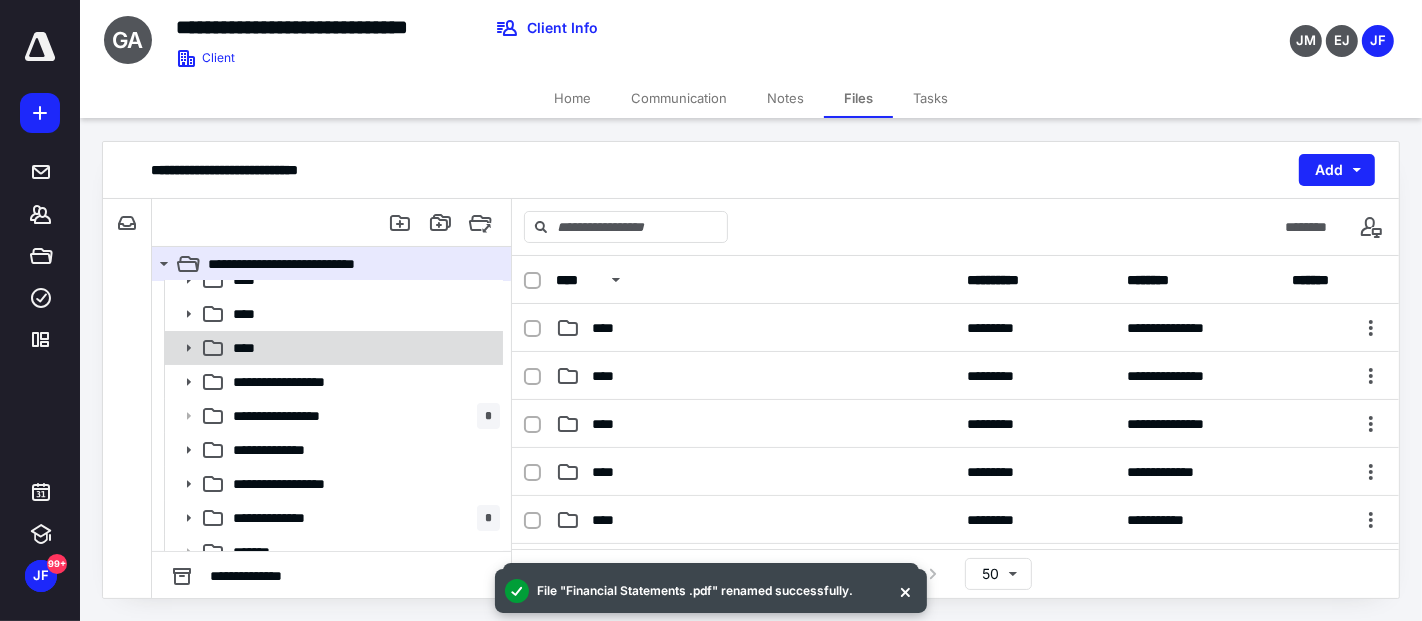 click 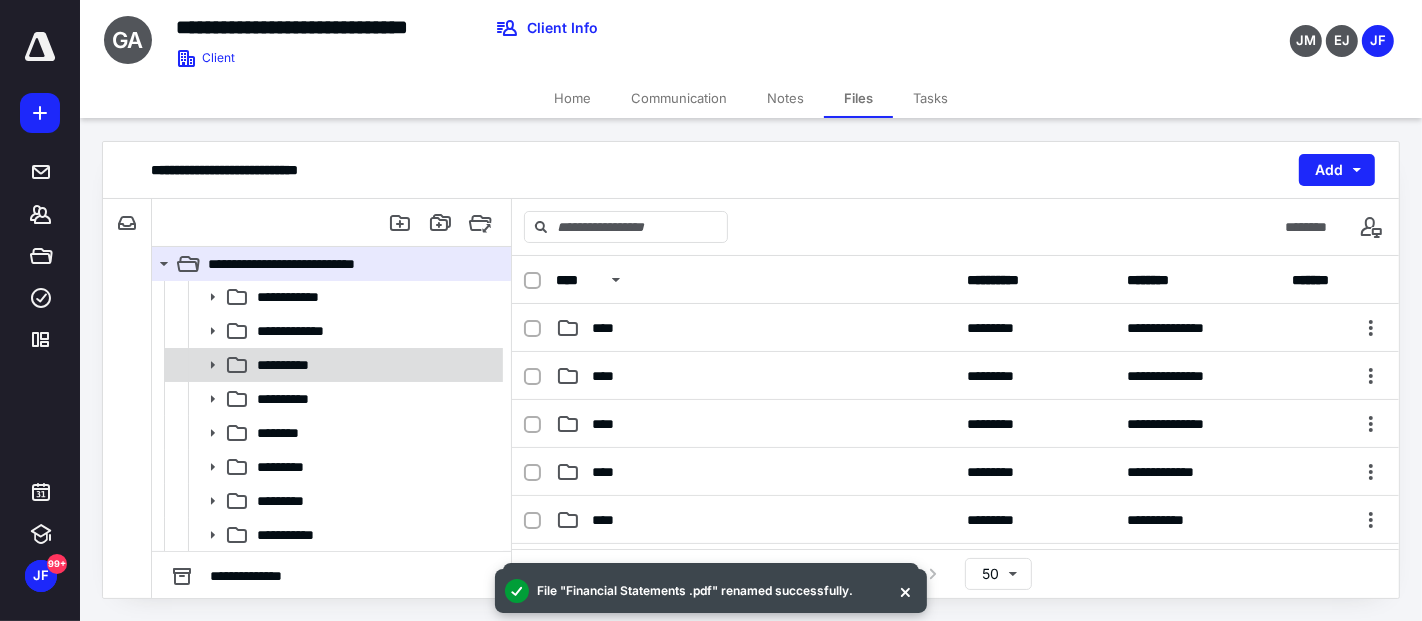 scroll, scrollTop: 333, scrollLeft: 0, axis: vertical 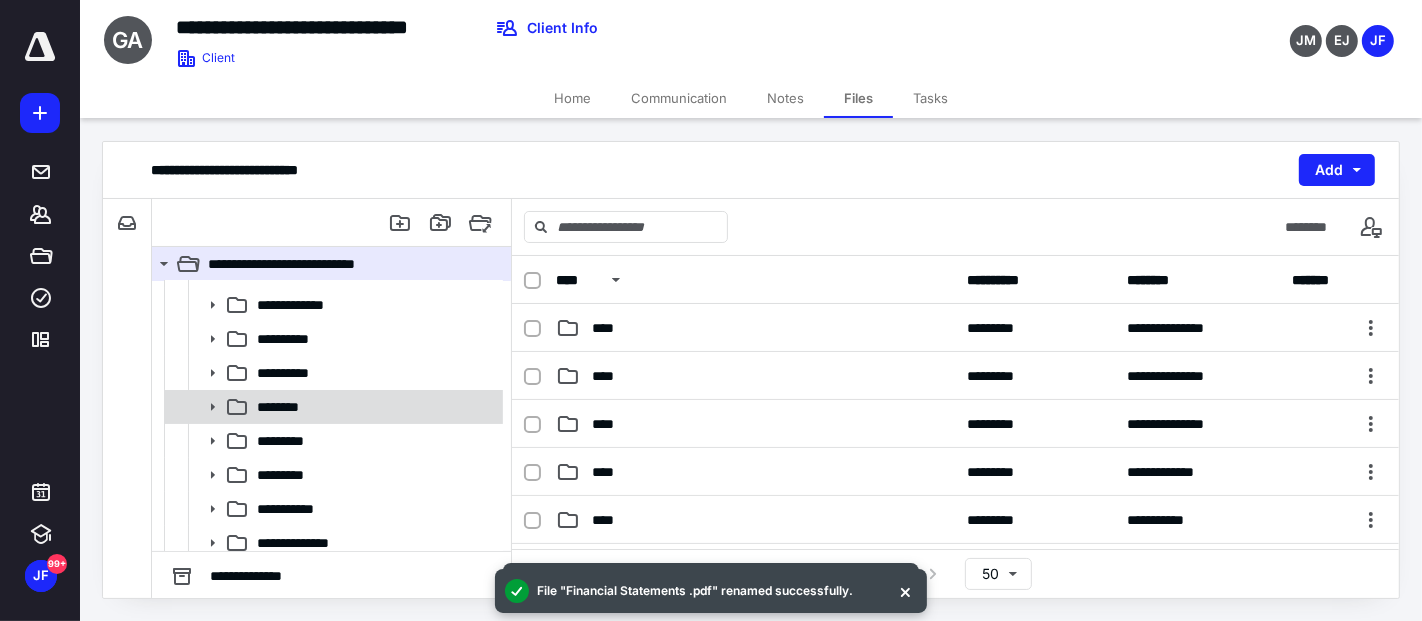 click 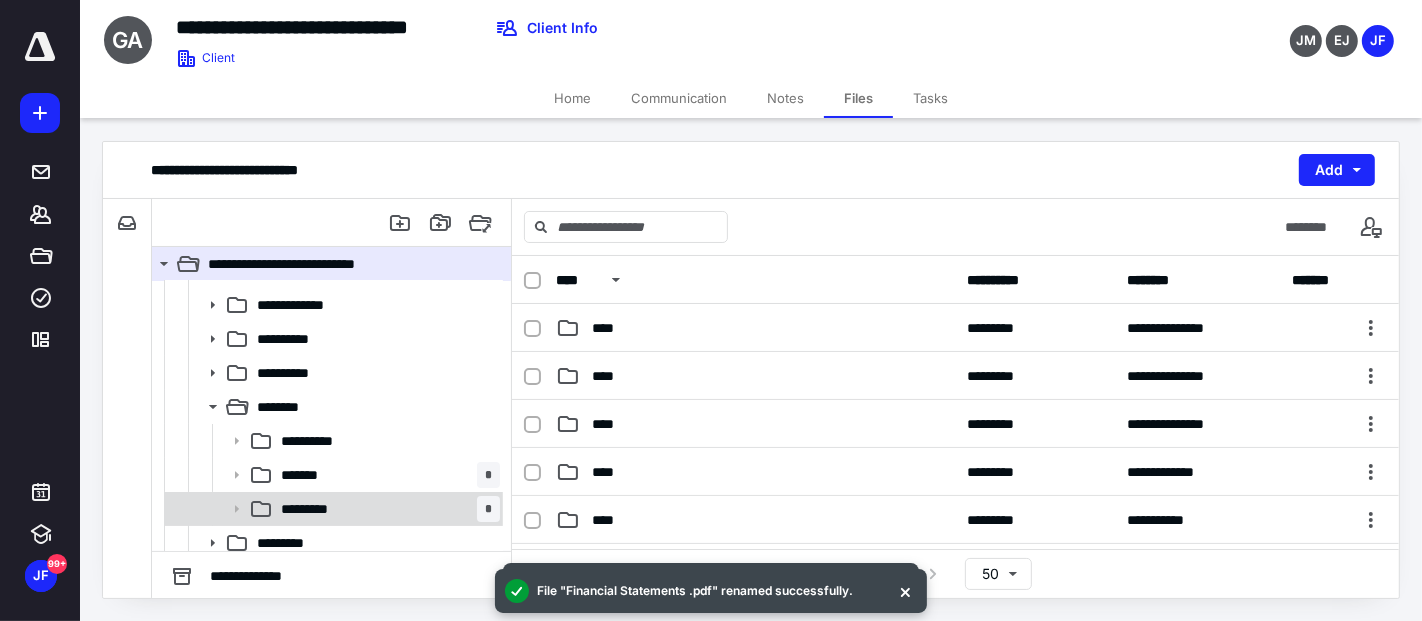 click on "*********" at bounding box center [317, 509] 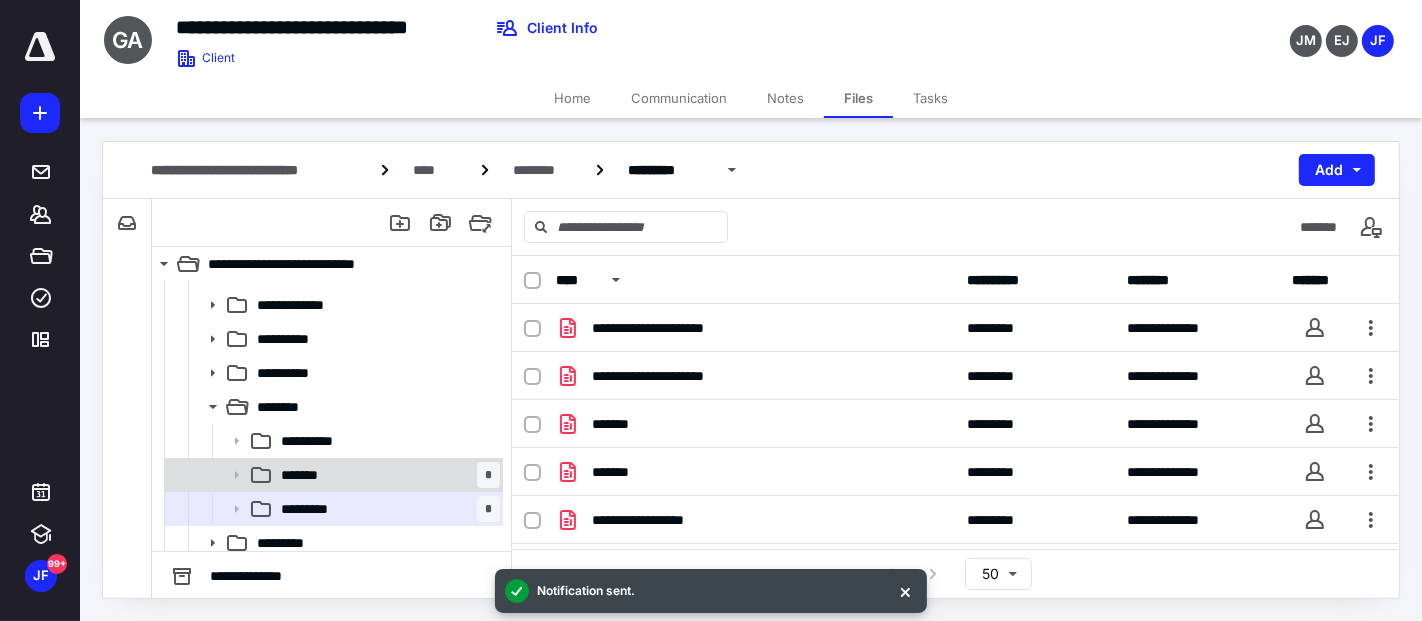 click on "******* *" at bounding box center [386, 475] 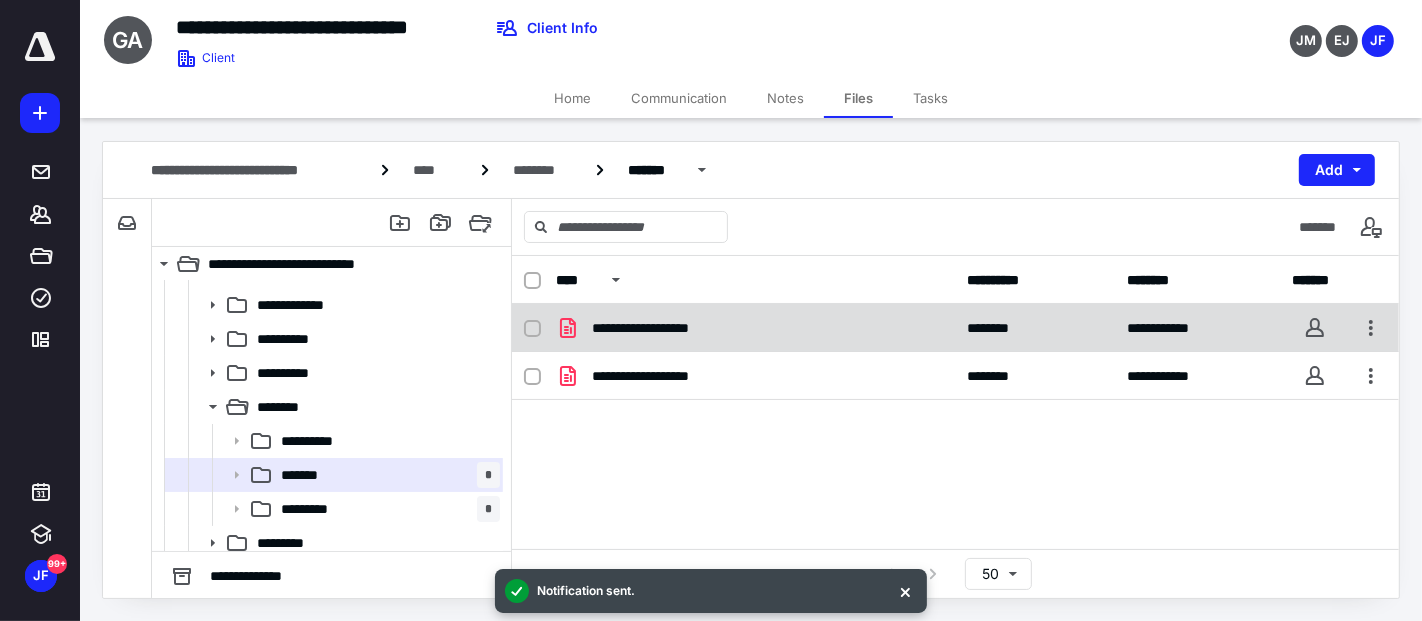 click on "**********" at bounding box center [756, 328] 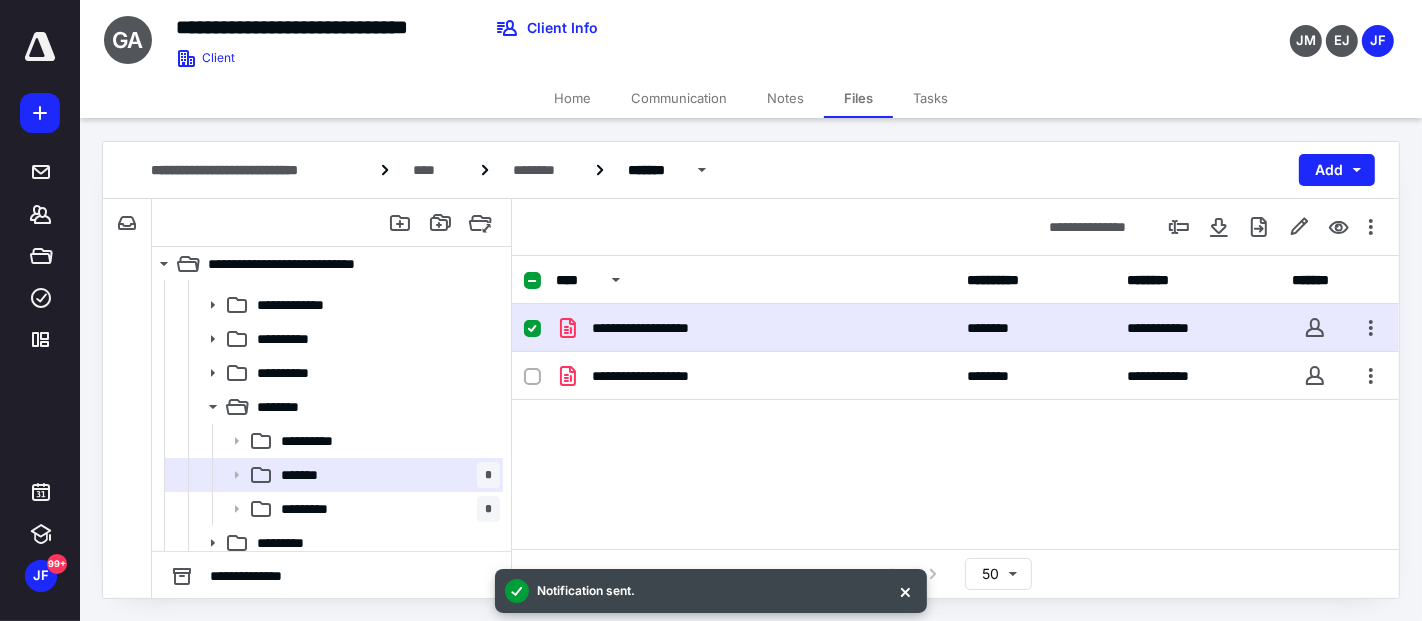 click on "**********" at bounding box center (756, 328) 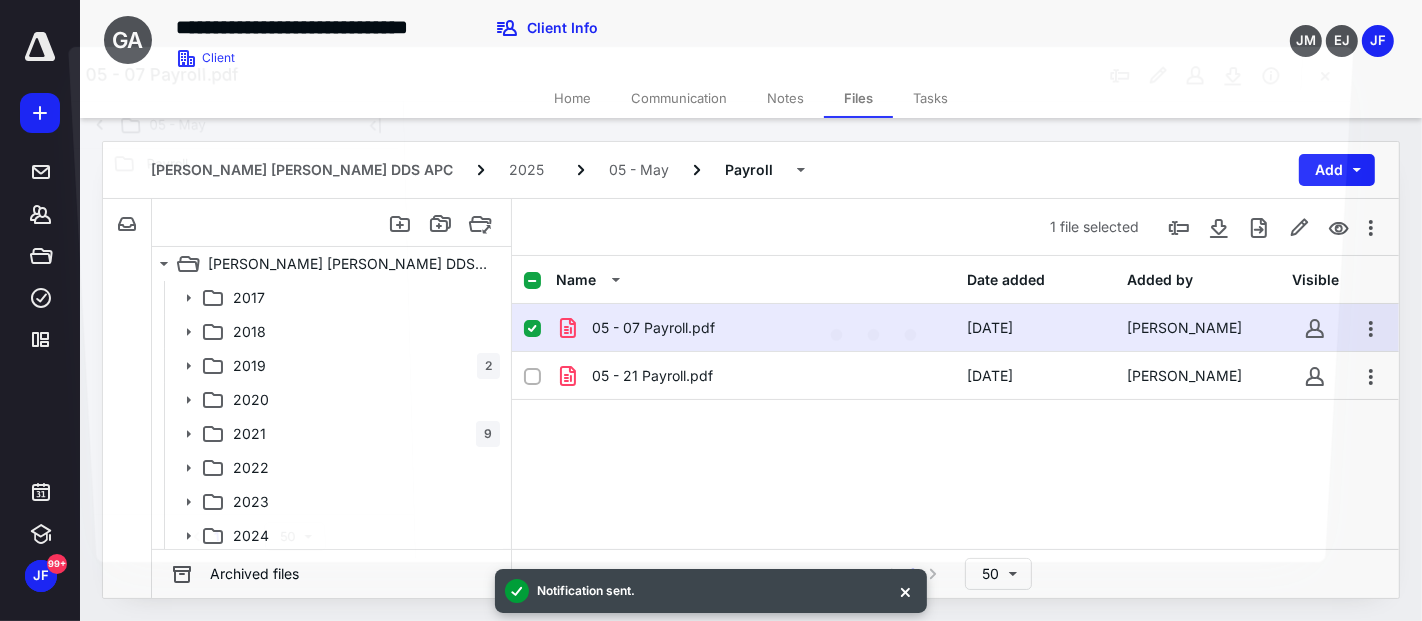 scroll, scrollTop: 333, scrollLeft: 0, axis: vertical 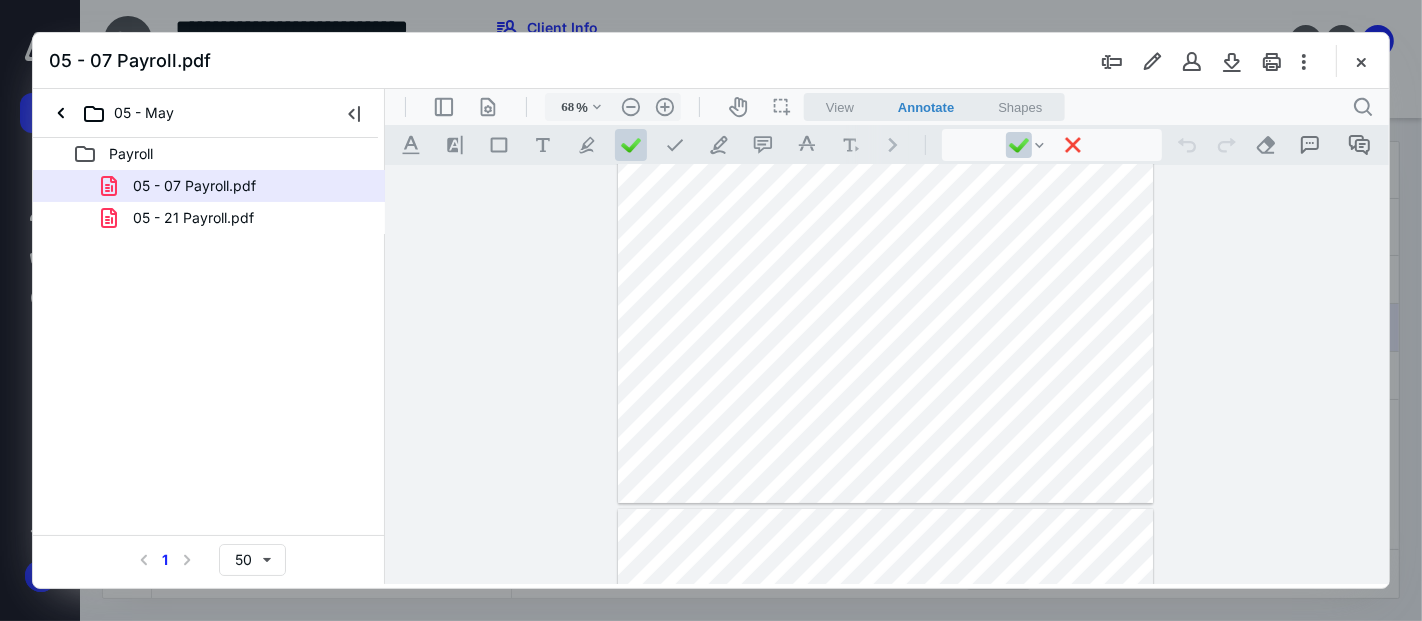 drag, startPoint x: 1230, startPoint y: 63, endPoint x: 773, endPoint y: 67, distance: 457.01752 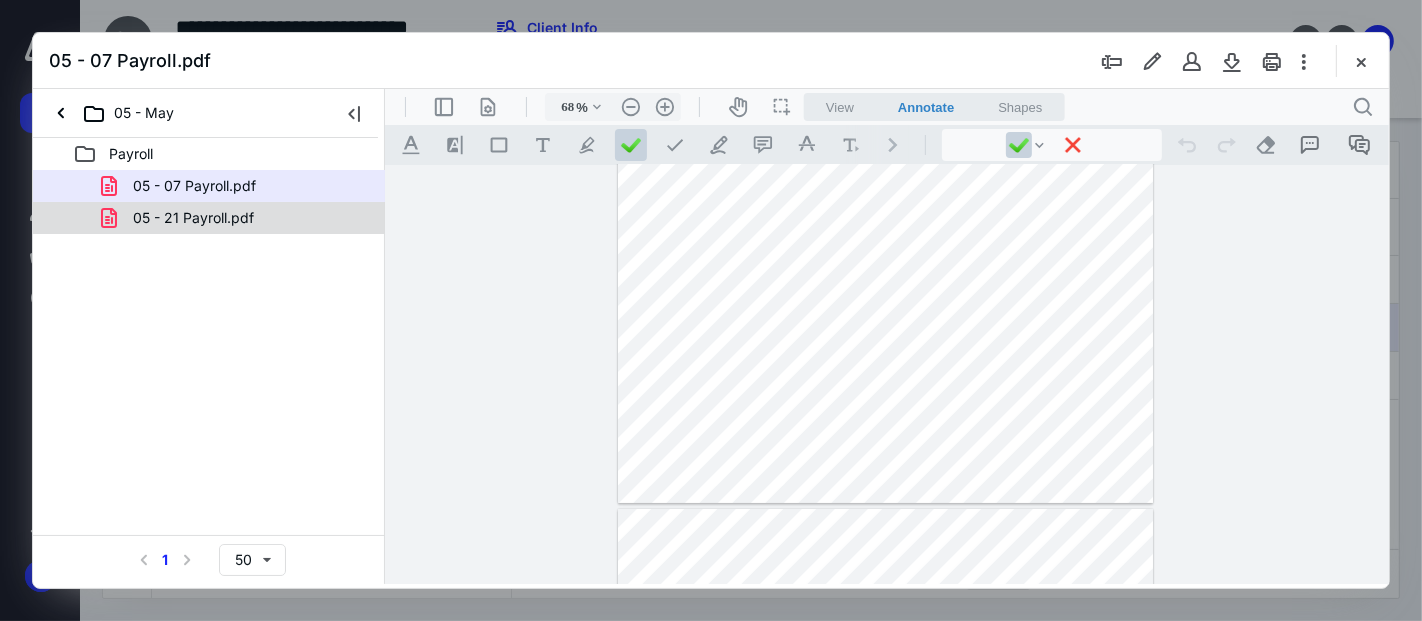 drag, startPoint x: 294, startPoint y: 218, endPoint x: 497, endPoint y: 212, distance: 203.08865 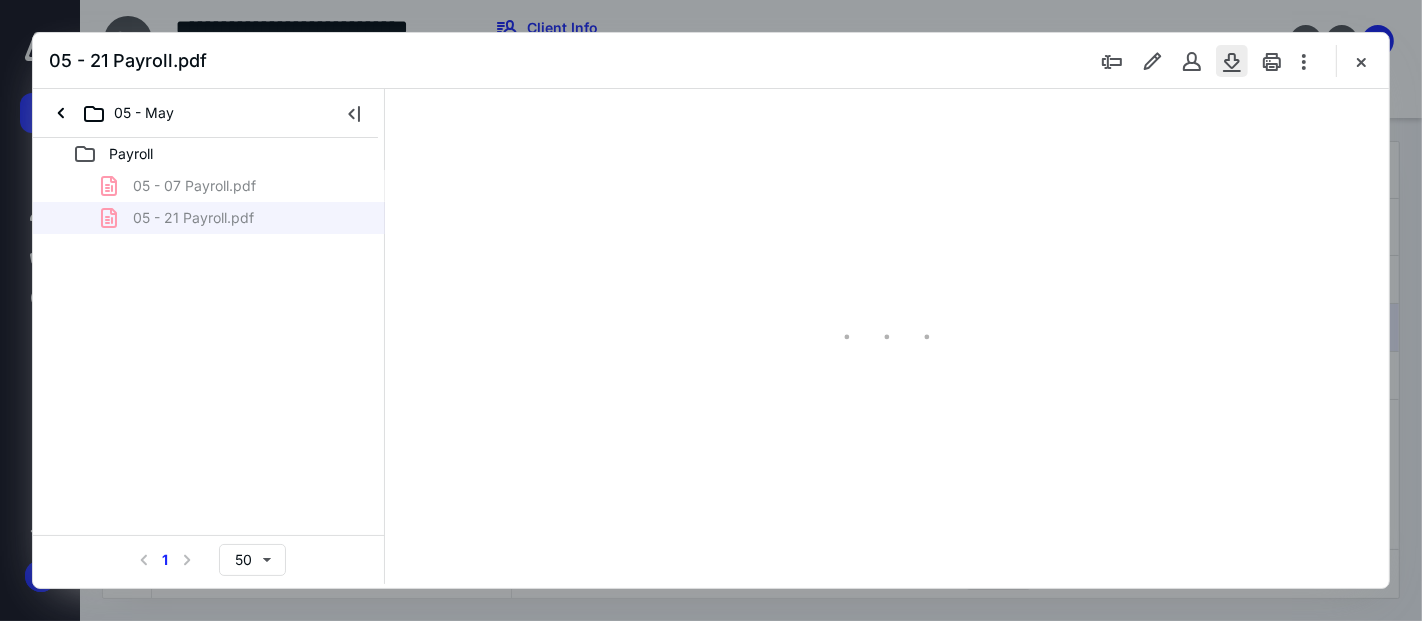 type on "68" 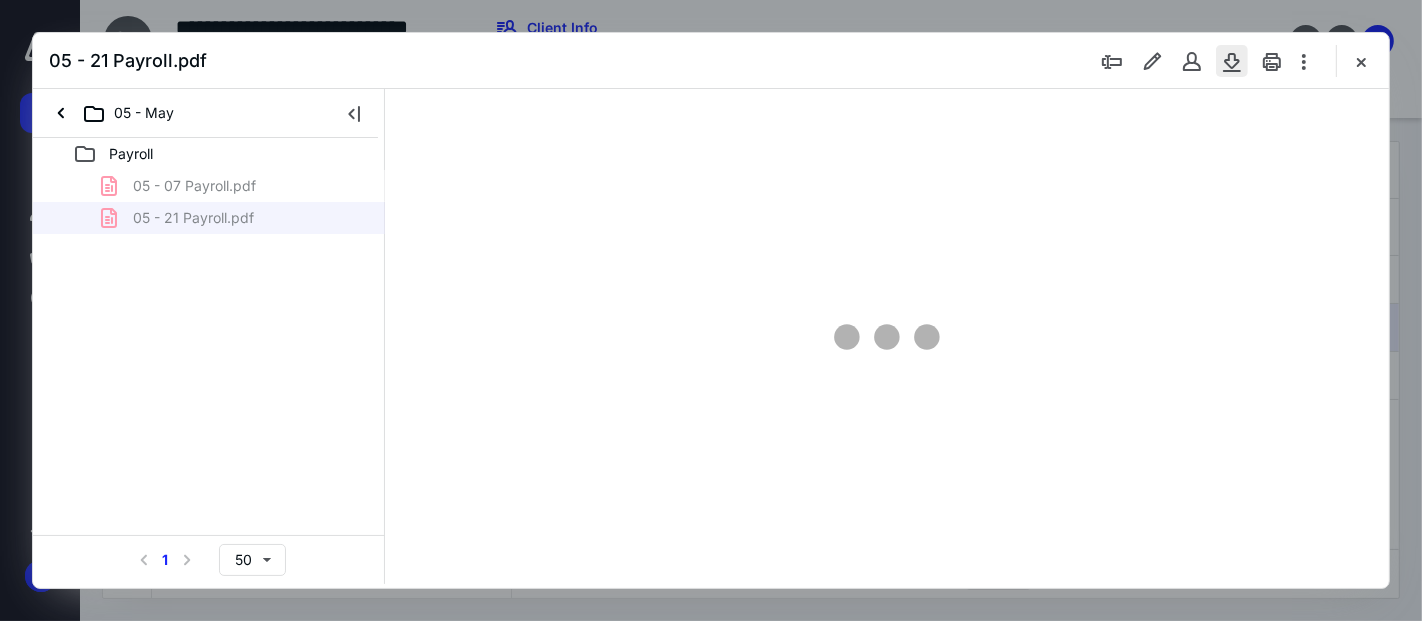 scroll, scrollTop: 79, scrollLeft: 0, axis: vertical 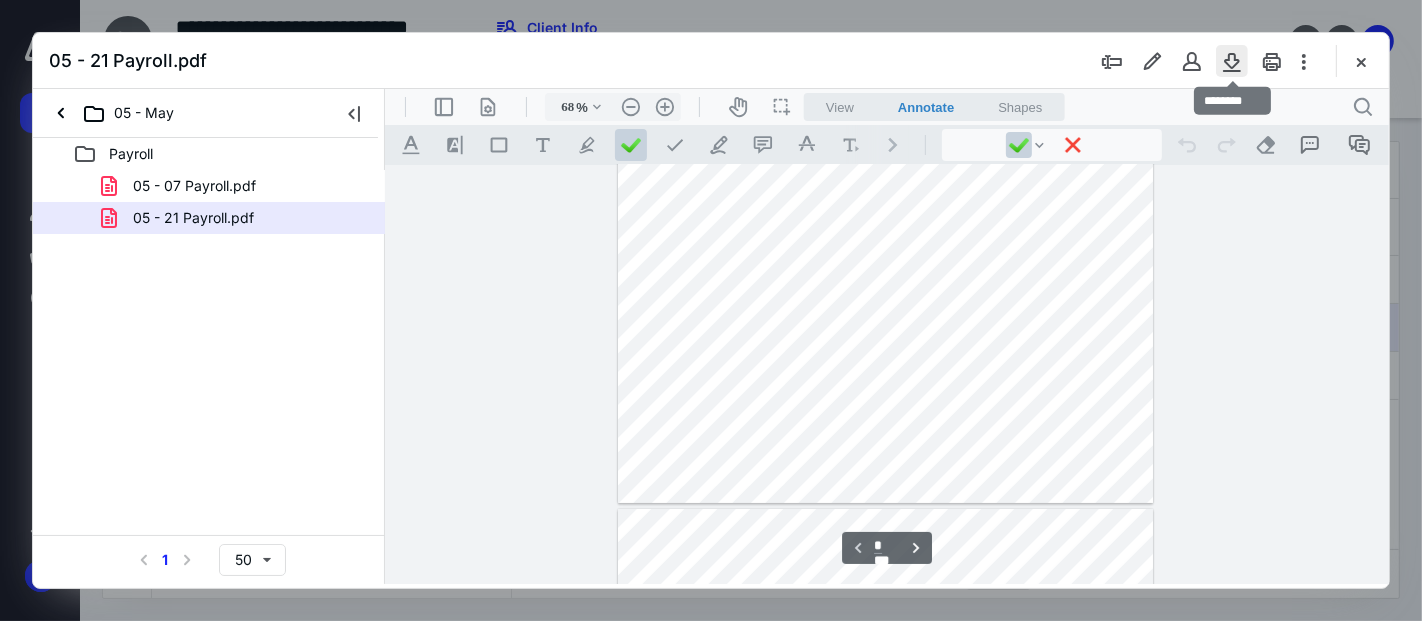 click at bounding box center (1232, 61) 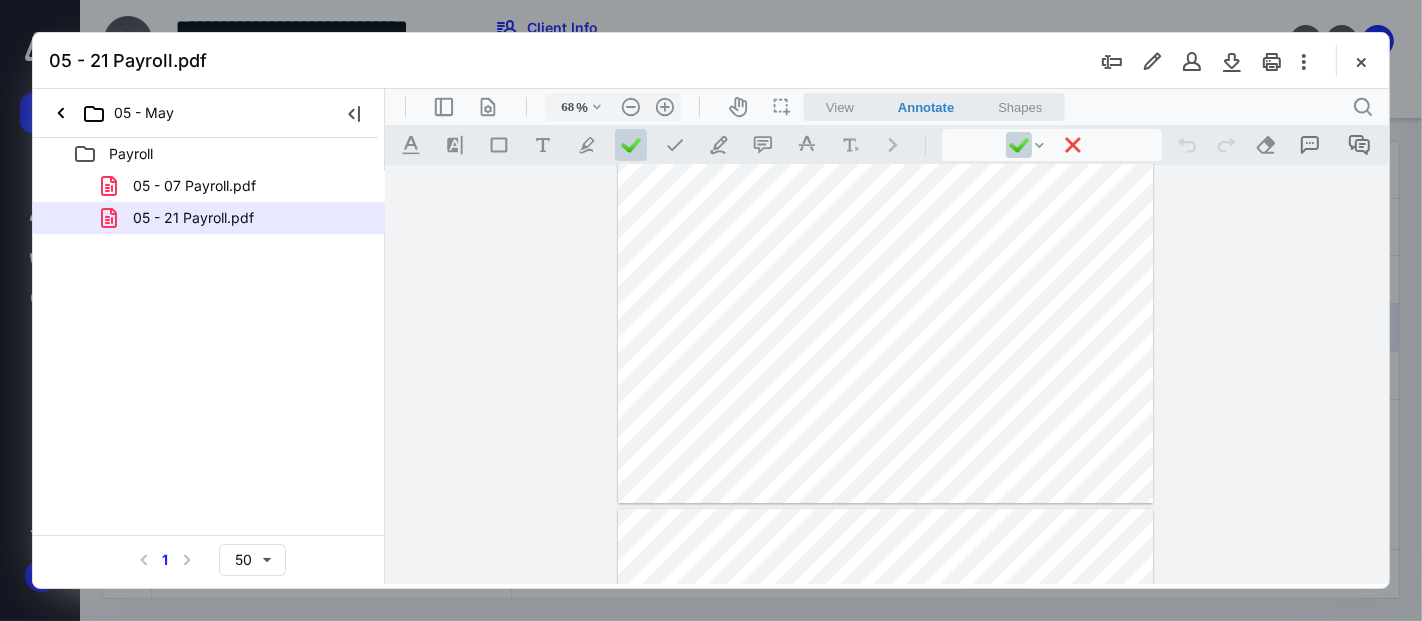 drag, startPoint x: 1349, startPoint y: 62, endPoint x: 1272, endPoint y: 95, distance: 83.773506 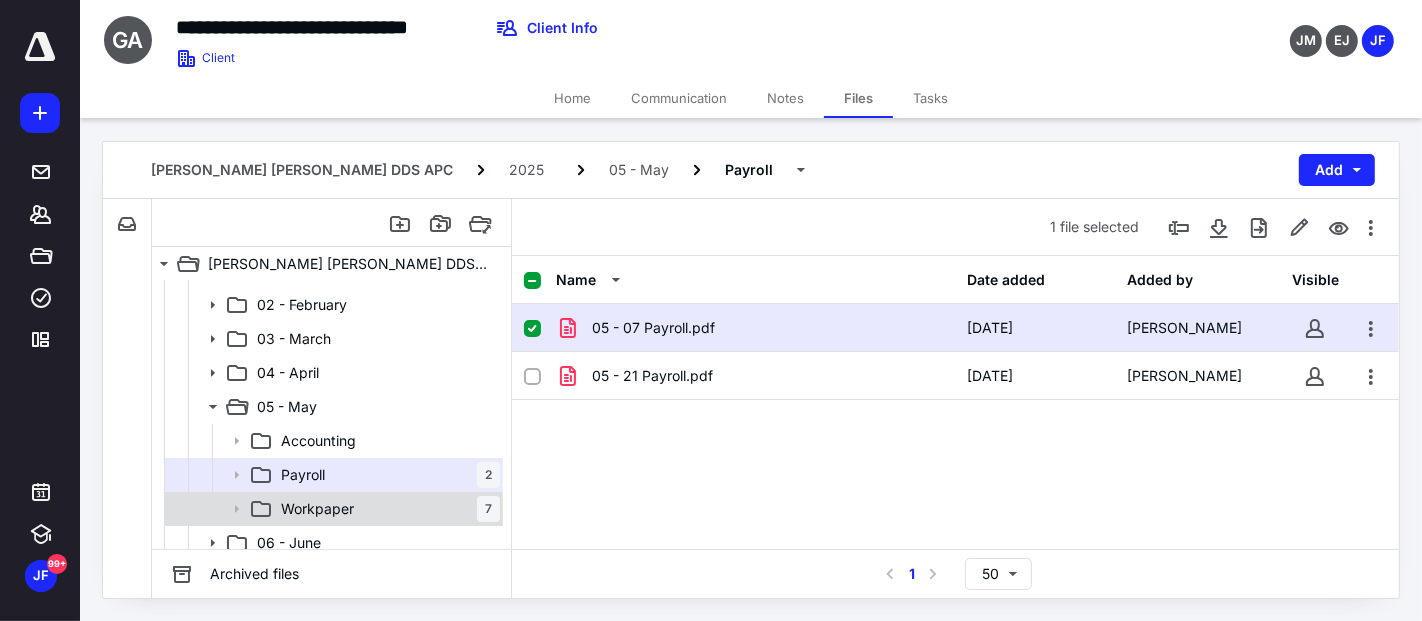click on "Workpaper" at bounding box center [317, 509] 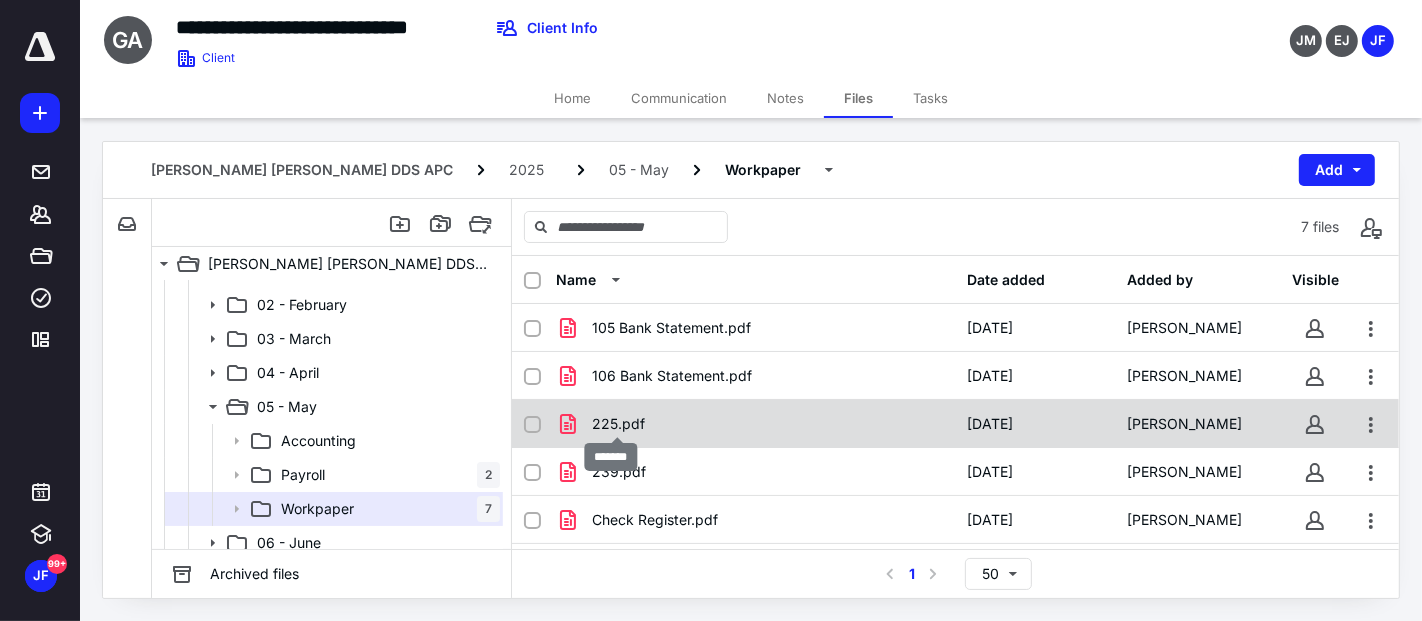 click on "225.pdf" at bounding box center [618, 424] 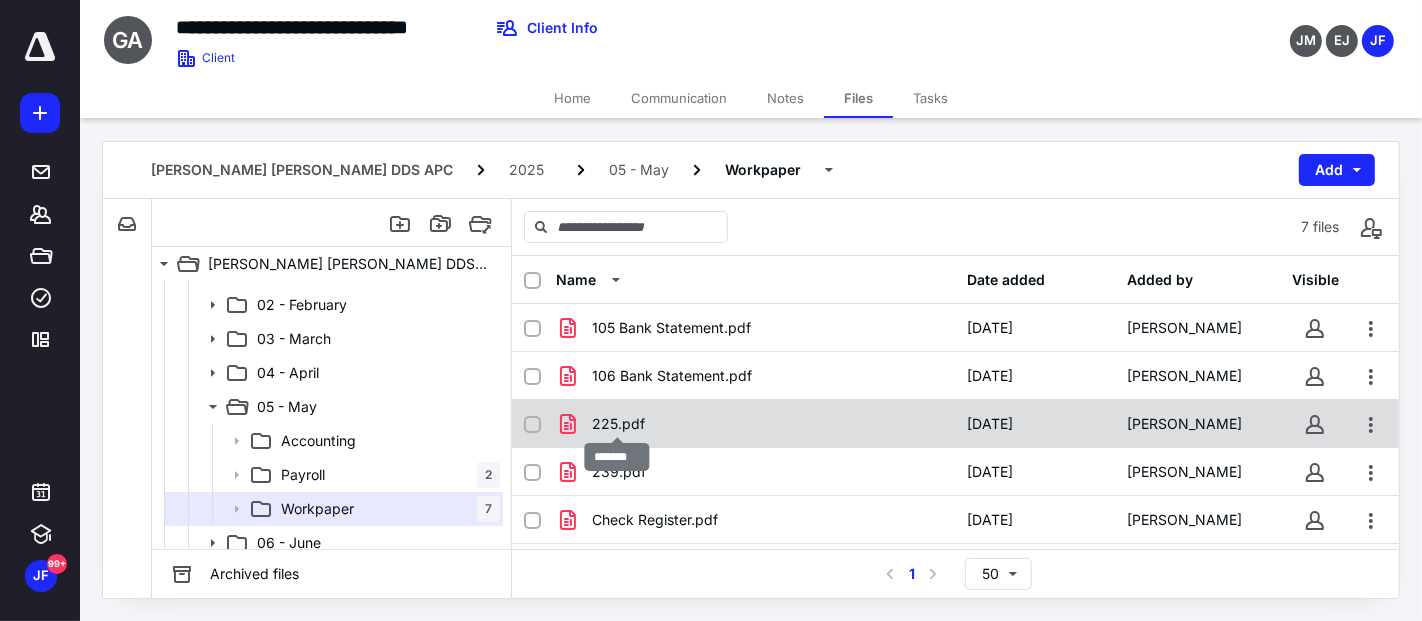click on "225.pdf" at bounding box center (618, 424) 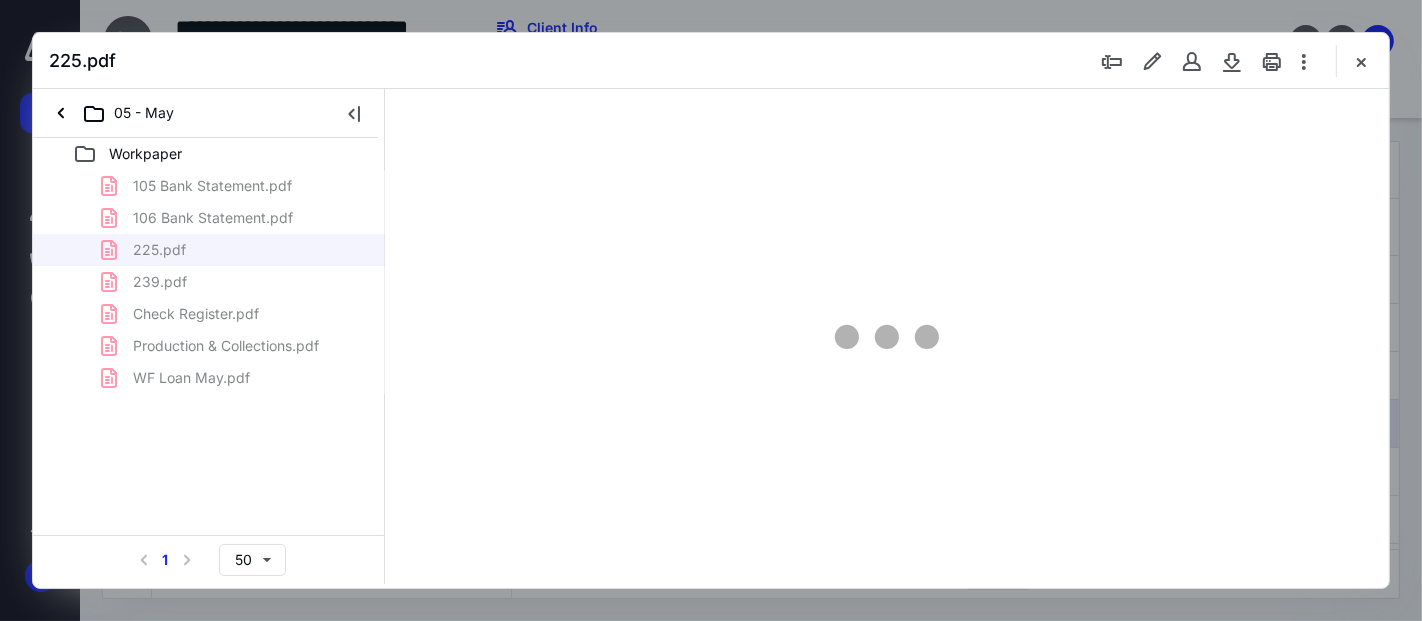 scroll, scrollTop: 0, scrollLeft: 0, axis: both 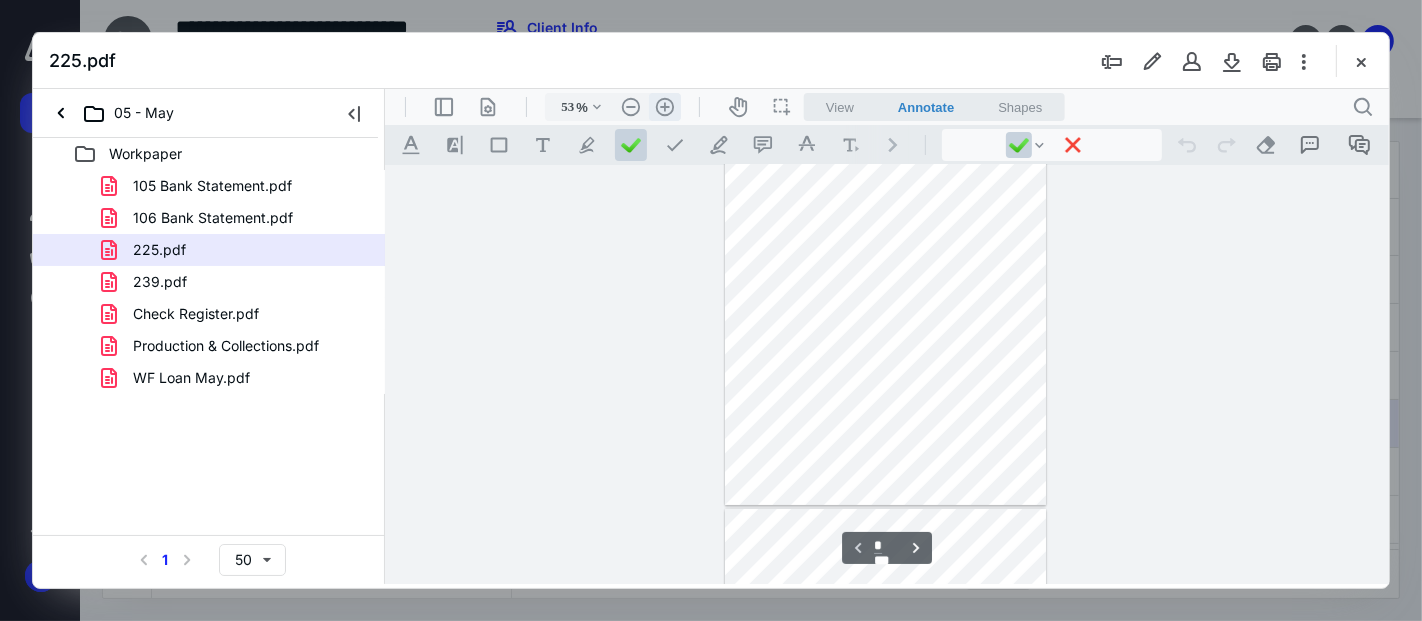 click on ".cls-1{fill:#abb0c4;} icon - header - zoom - in - line" at bounding box center (664, 106) 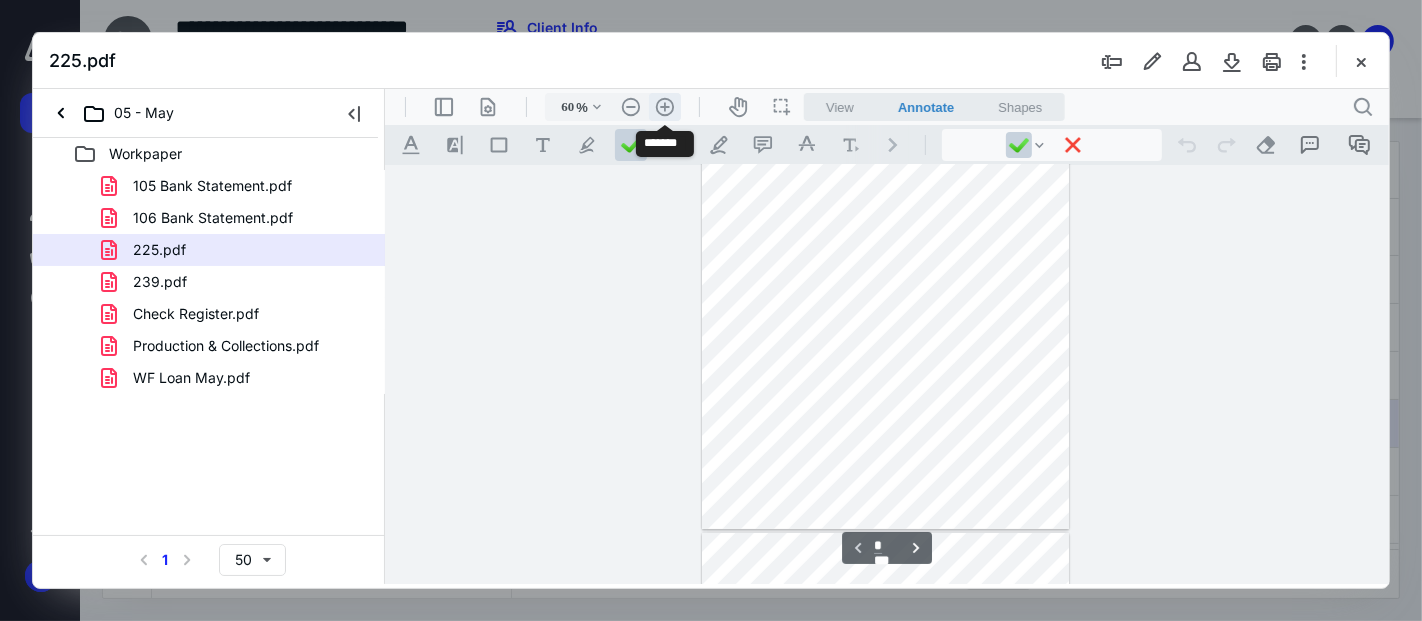 click on ".cls-1{fill:#abb0c4;} icon - header - zoom - in - line" at bounding box center [664, 106] 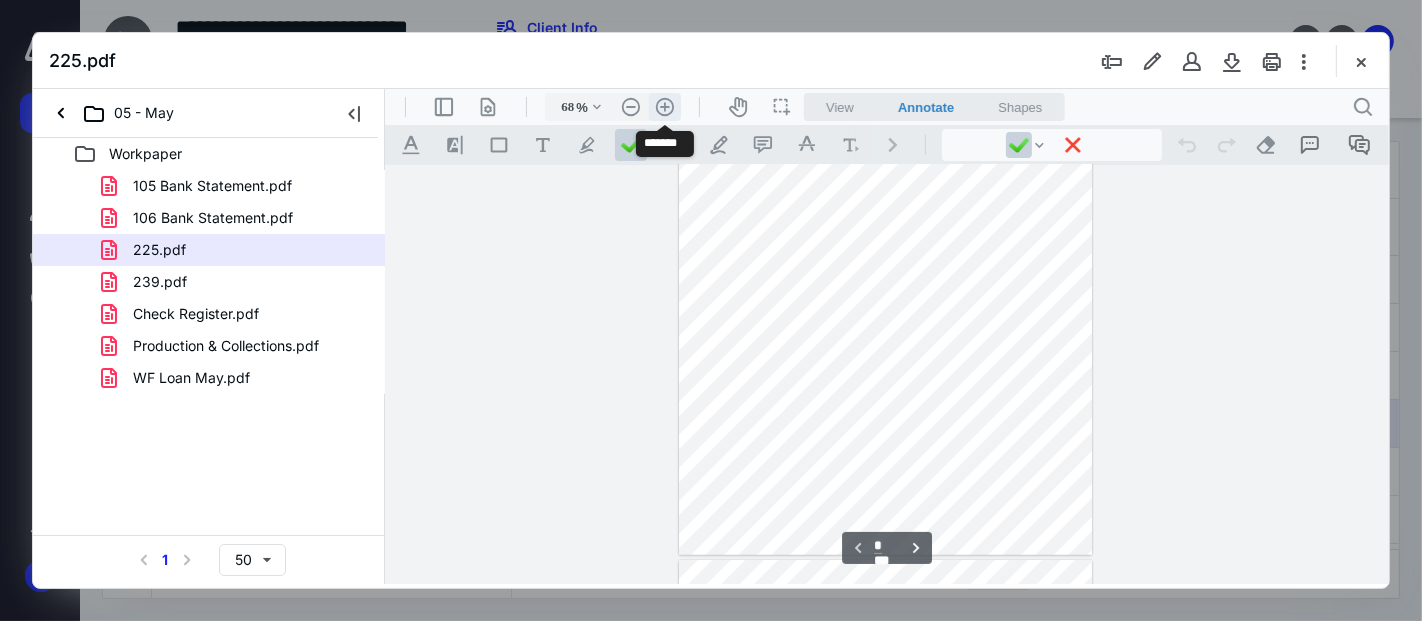 click on ".cls-1{fill:#abb0c4;} icon - header - zoom - in - line" at bounding box center (664, 106) 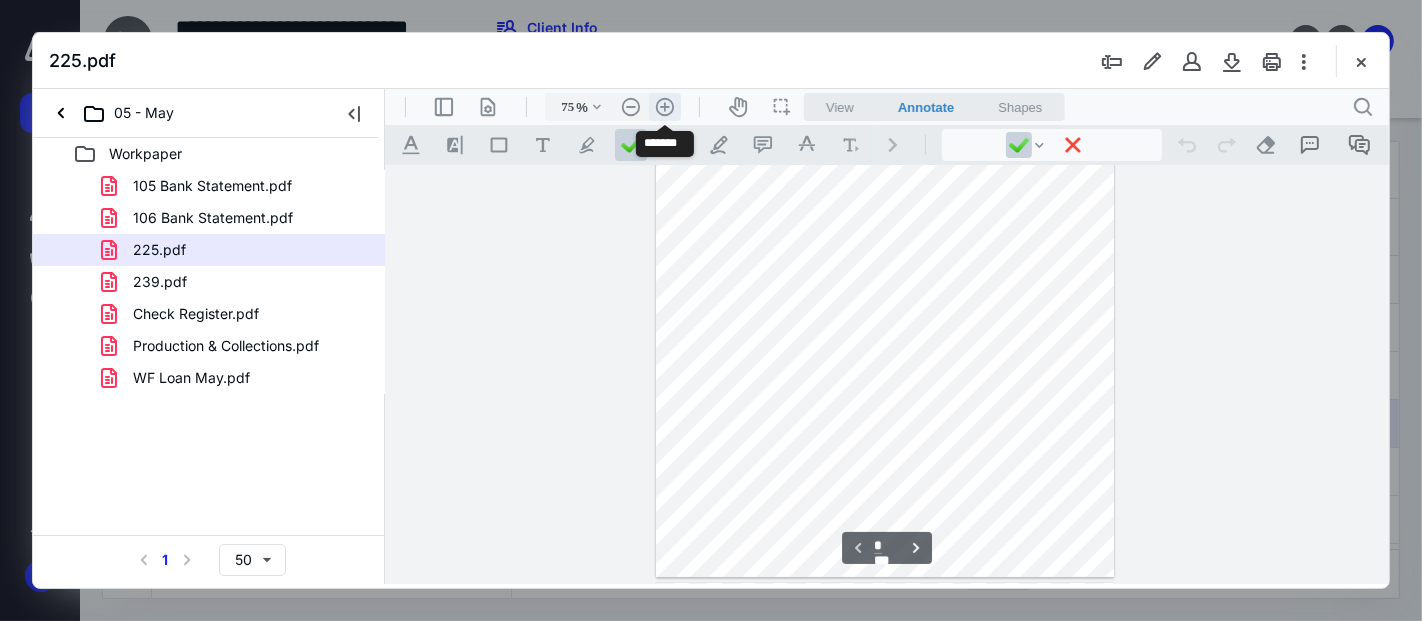 click on ".cls-1{fill:#abb0c4;} icon - header - zoom - in - line" at bounding box center [664, 106] 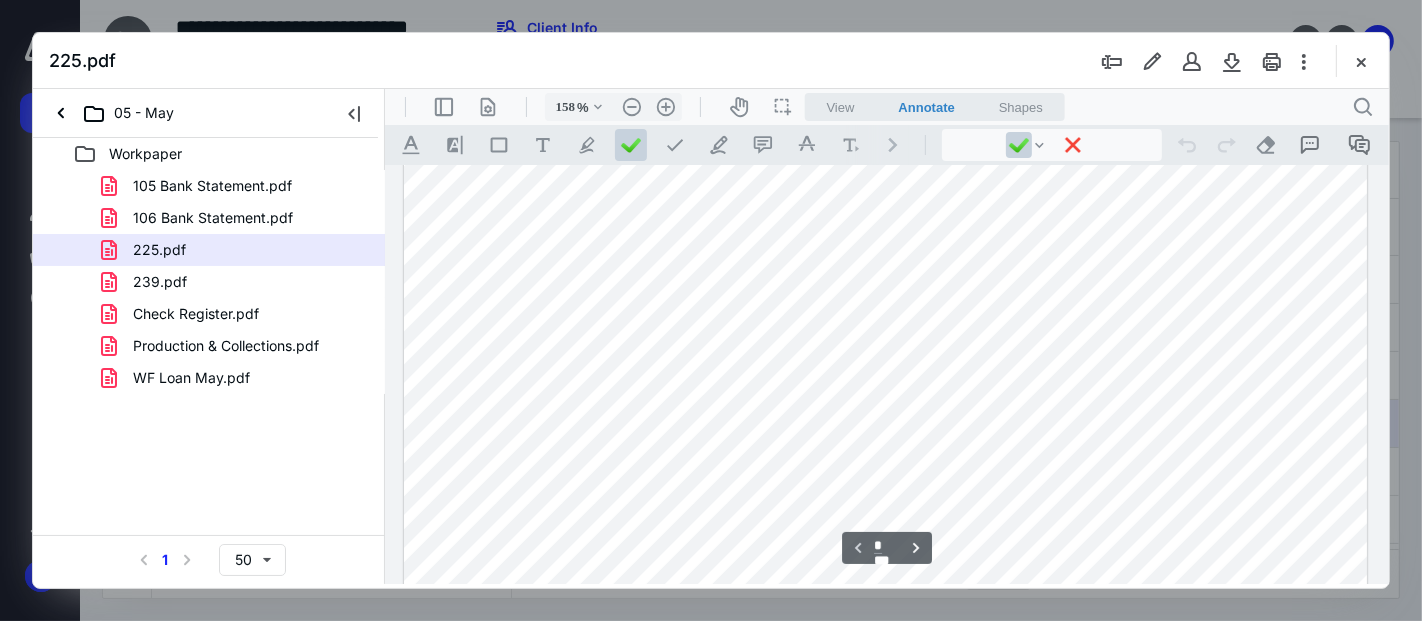 scroll, scrollTop: 242, scrollLeft: 0, axis: vertical 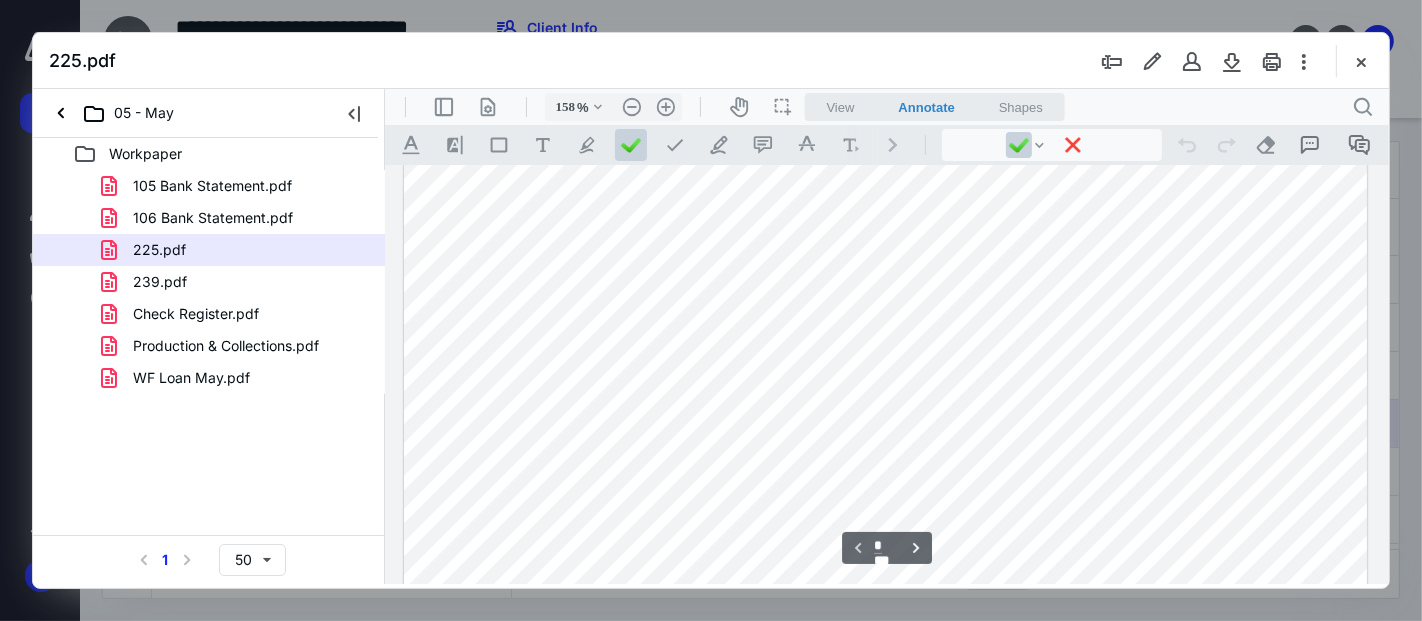 click at bounding box center [885, 551] 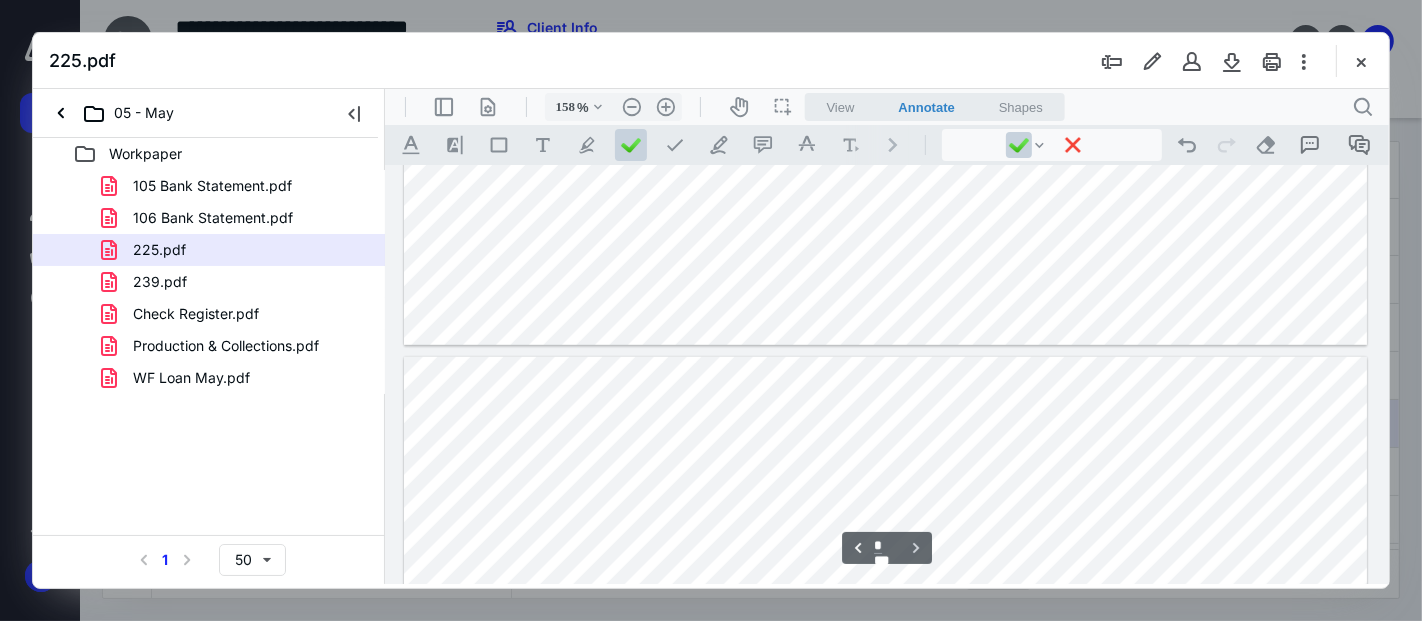 type on "*" 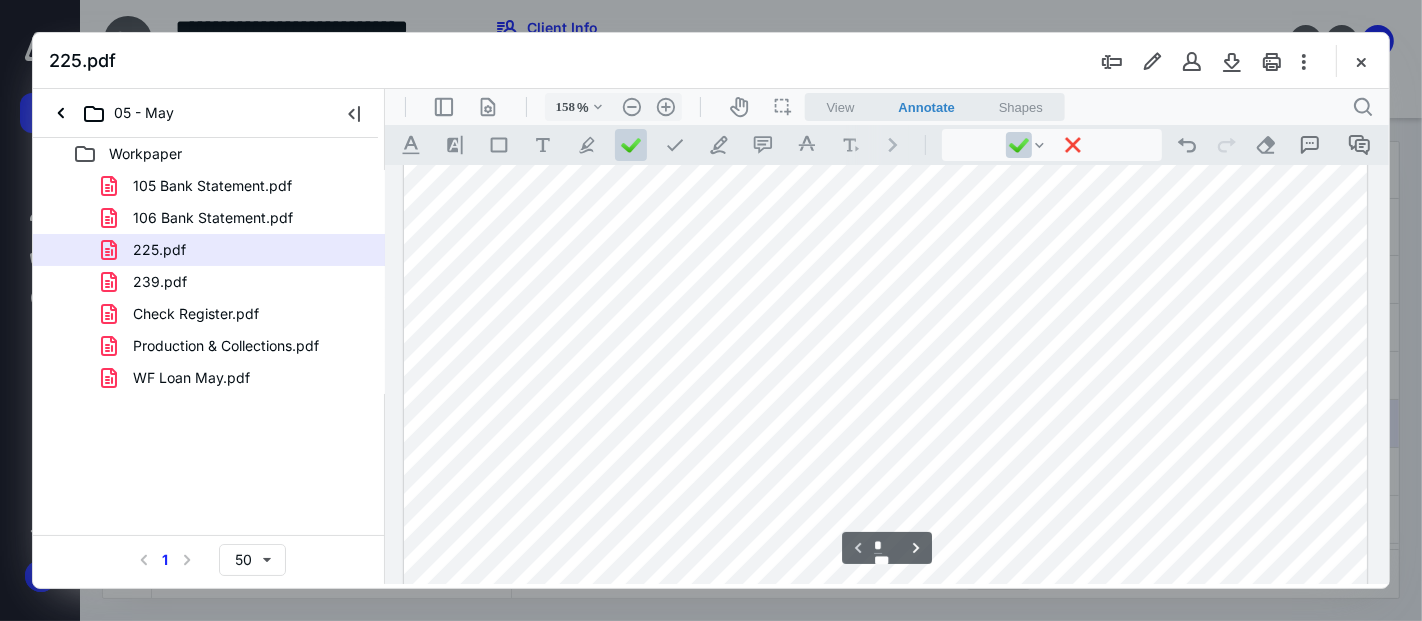 scroll, scrollTop: 97, scrollLeft: 0, axis: vertical 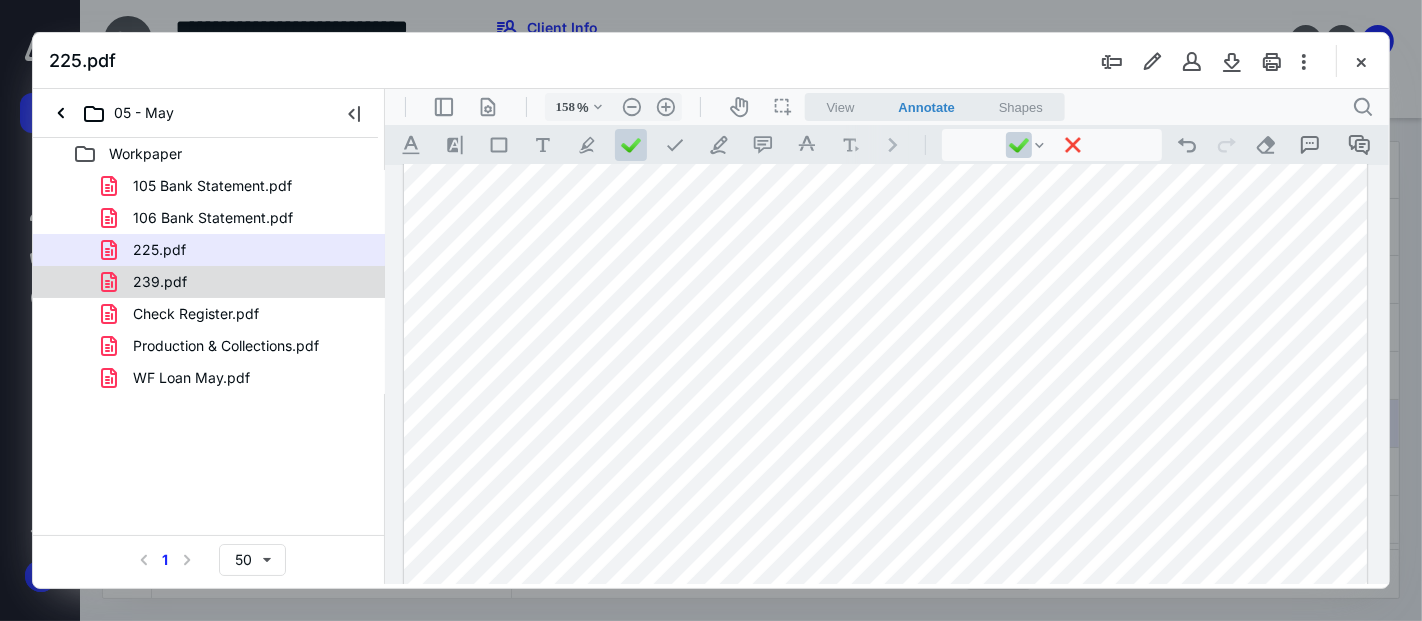 click on "239.pdf" at bounding box center [209, 282] 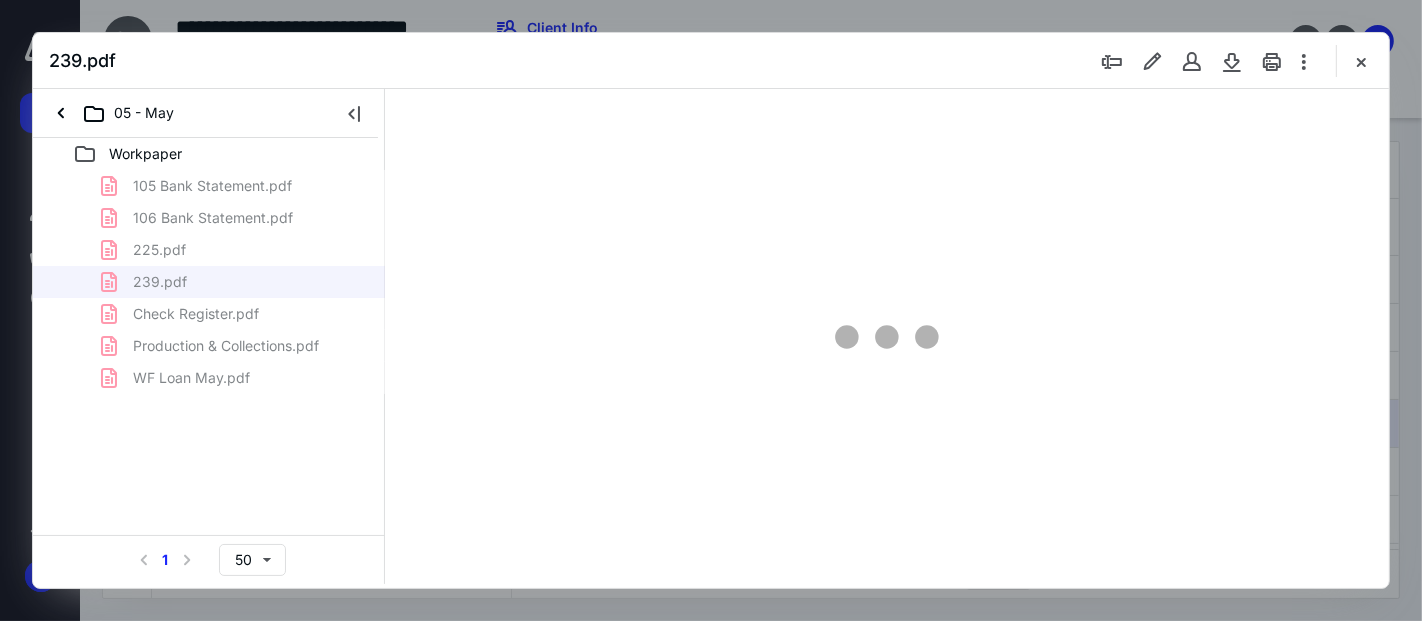 scroll, scrollTop: 77, scrollLeft: 0, axis: vertical 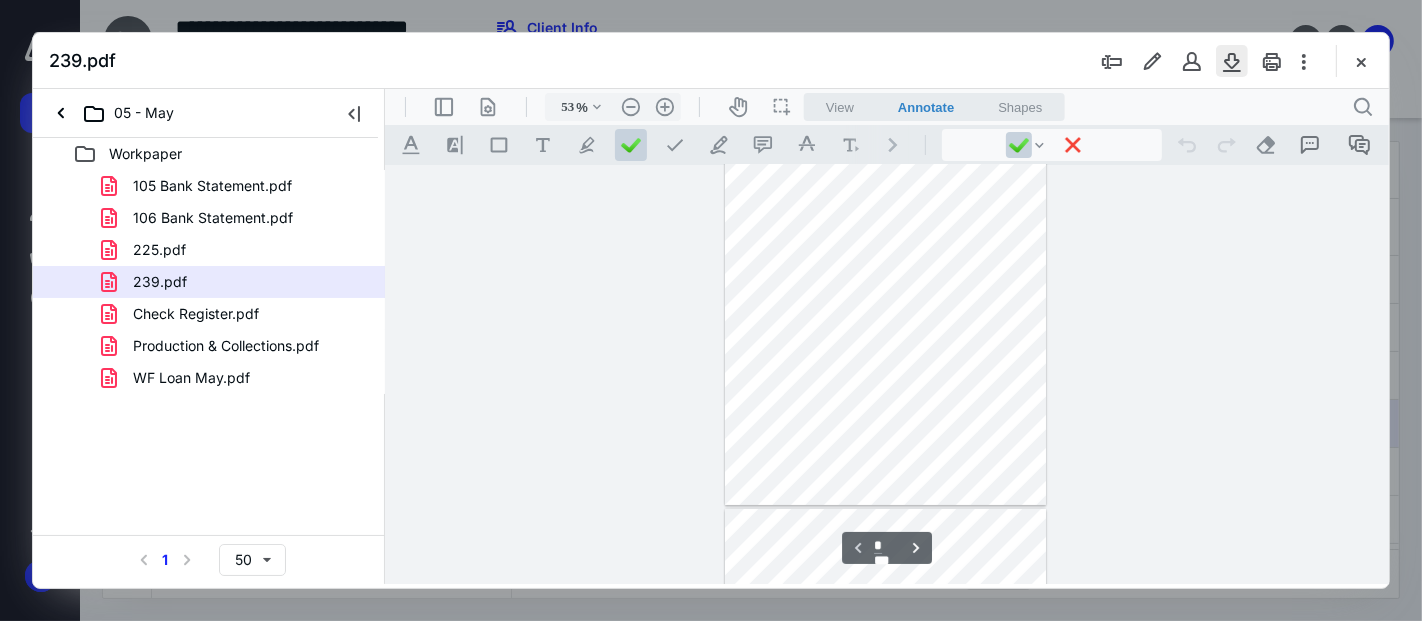 click at bounding box center (1232, 61) 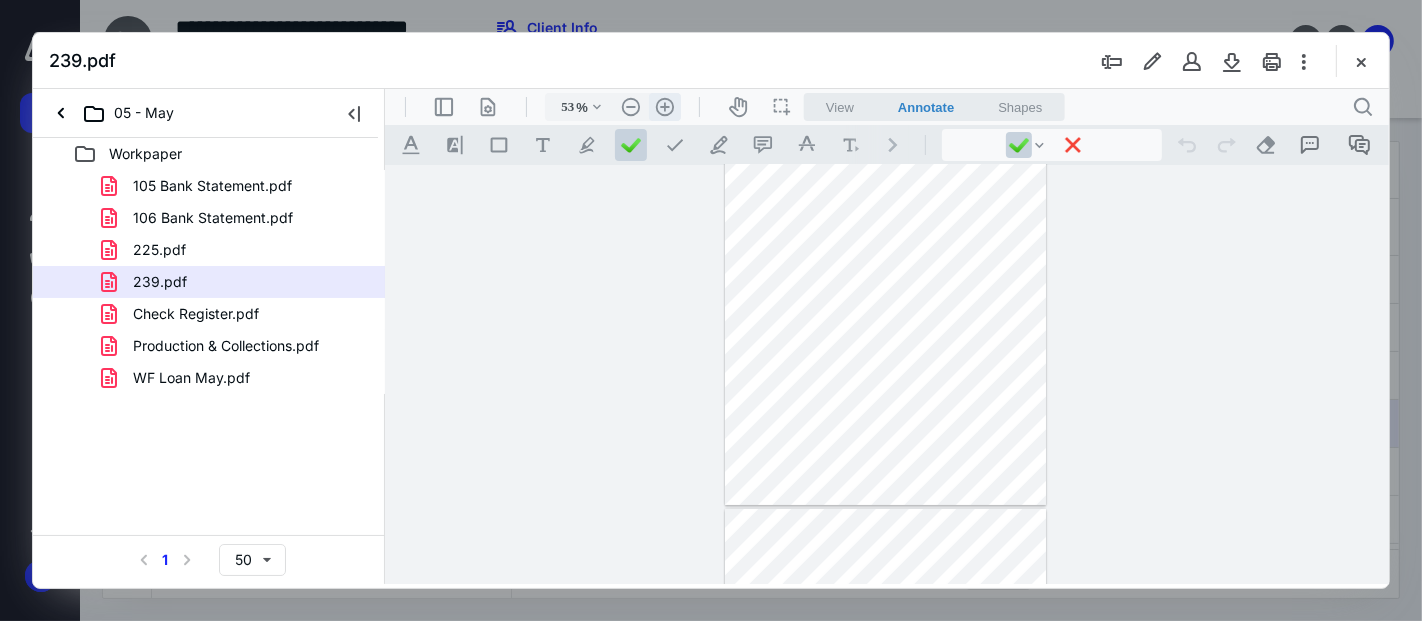 click on ".cls-1{fill:#abb0c4;} icon - header - zoom - in - line" at bounding box center [664, 106] 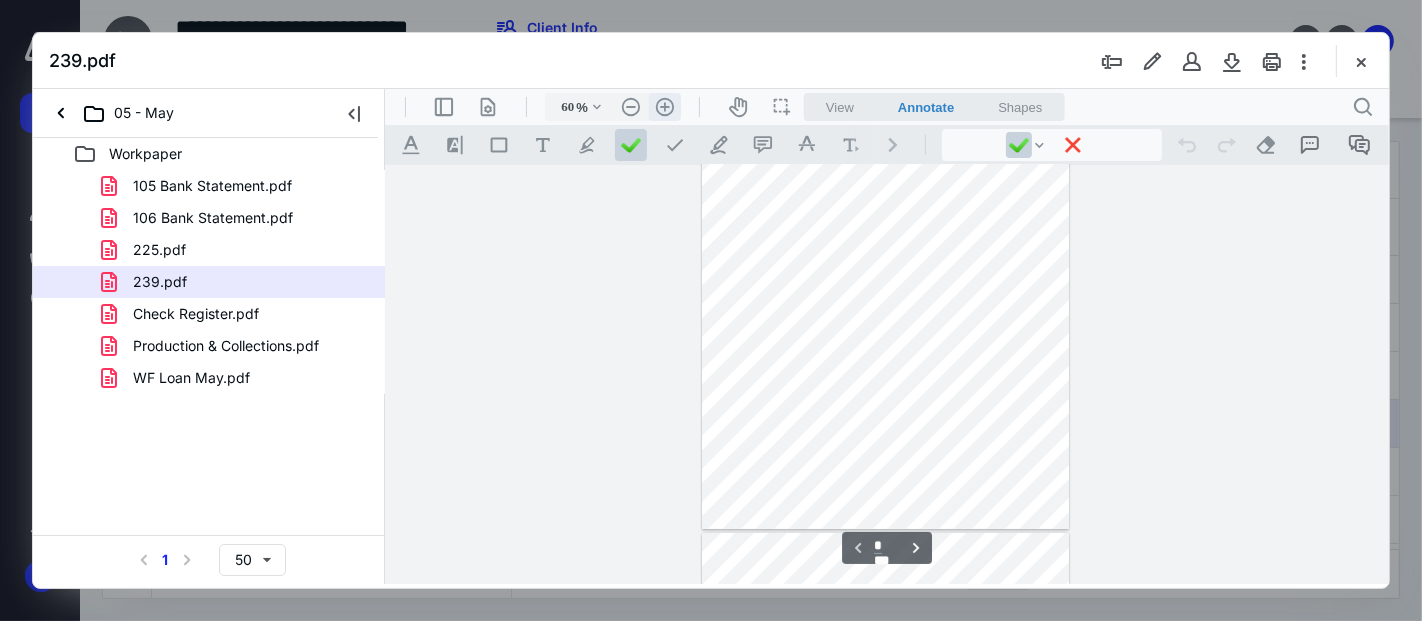 click on ".cls-1{fill:#abb0c4;} icon - header - zoom - in - line" at bounding box center (664, 106) 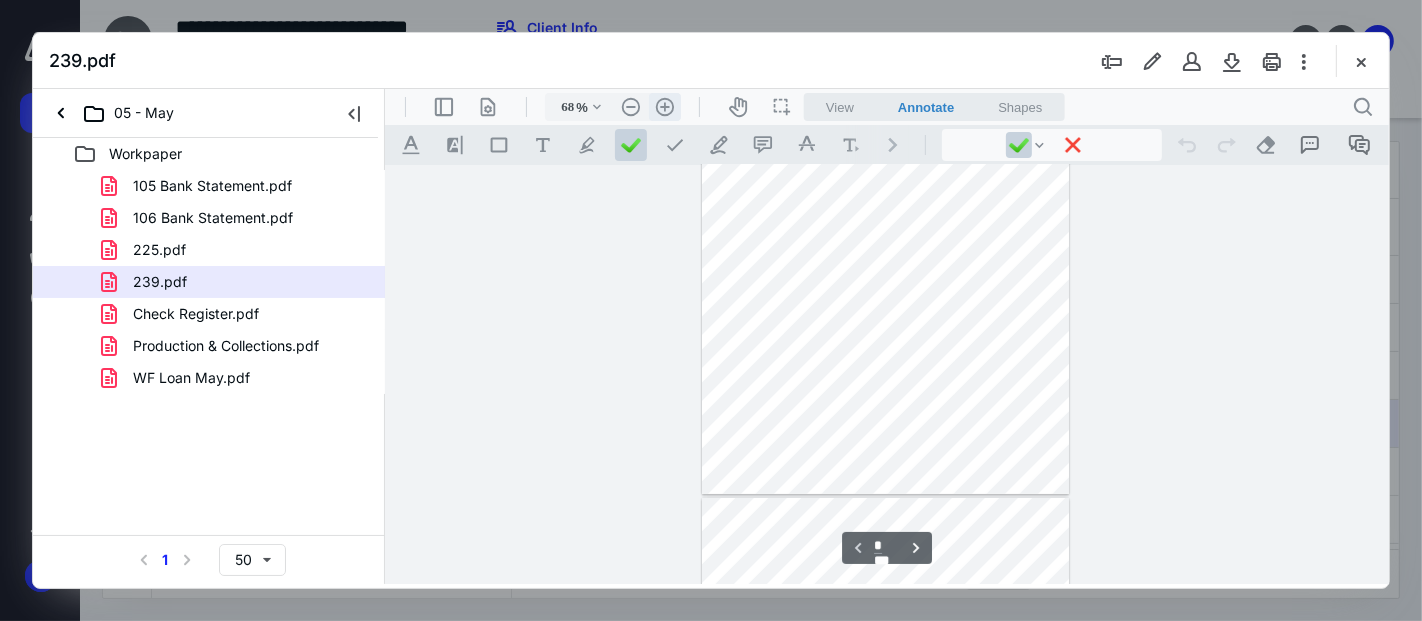click on ".cls-1{fill:#abb0c4;} icon - header - zoom - in - line" at bounding box center (664, 106) 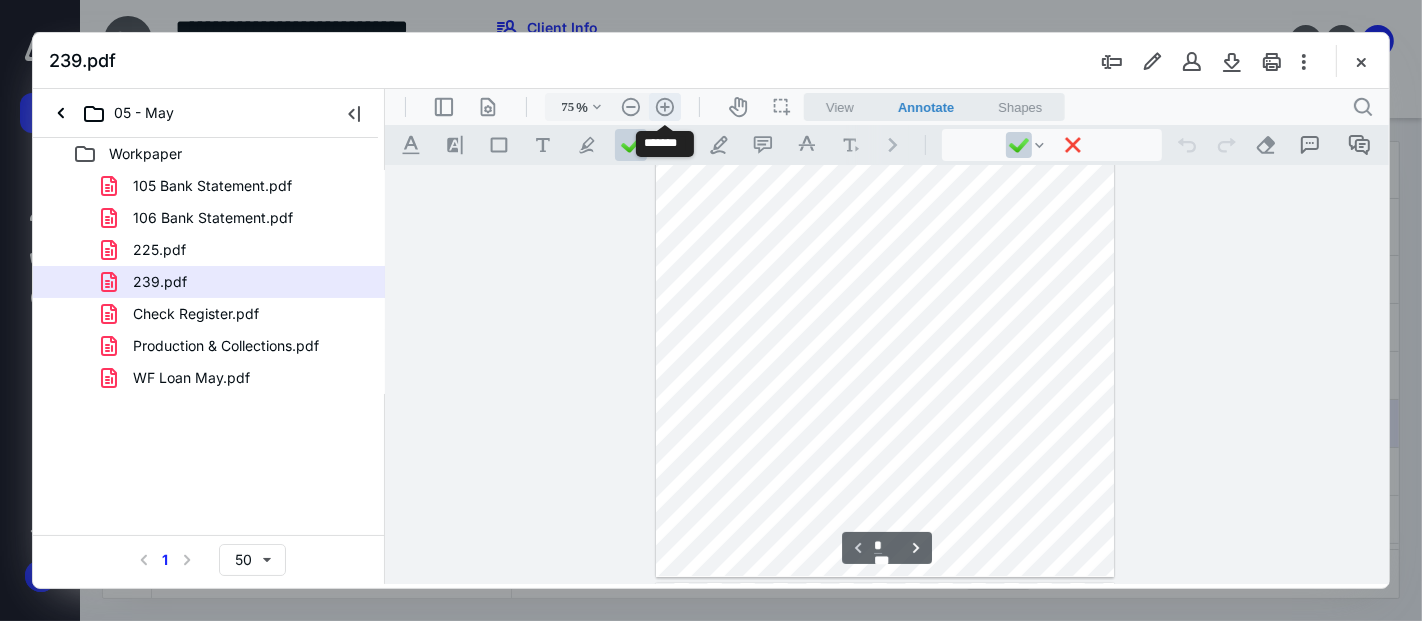 click on ".cls-1{fill:#abb0c4;} icon - header - zoom - in - line" at bounding box center (664, 106) 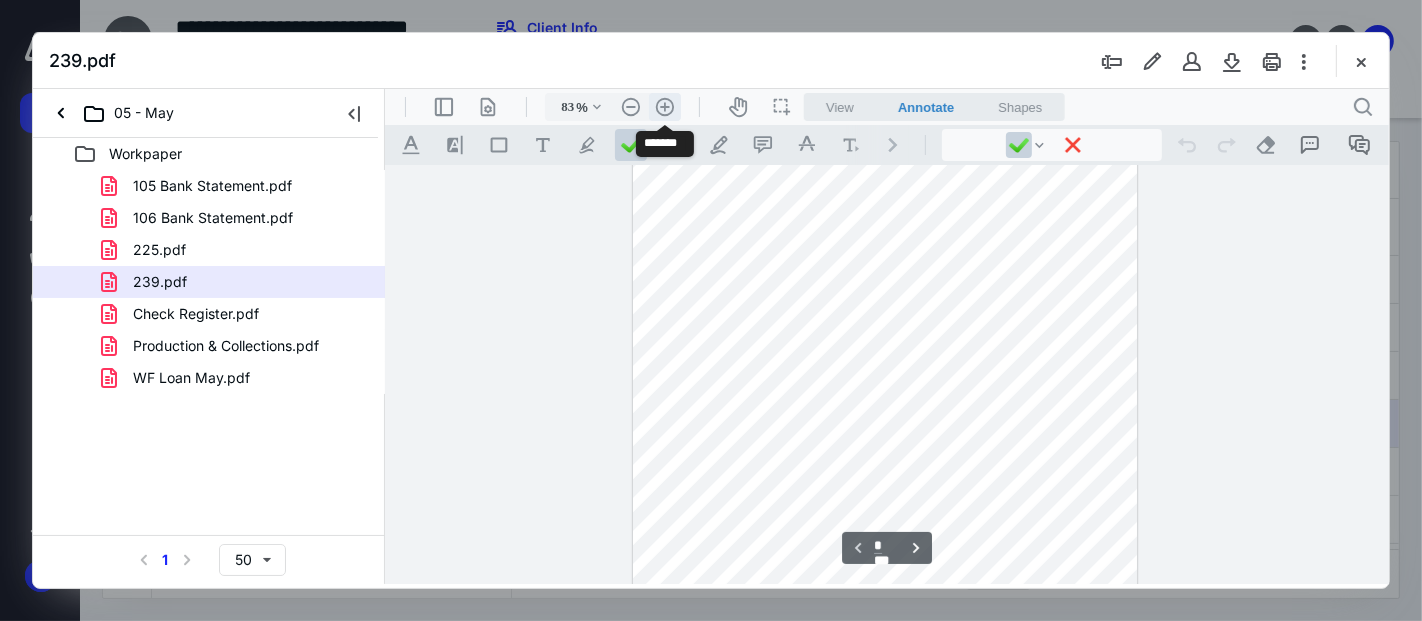 click on ".cls-1{fill:#abb0c4;} icon - header - zoom - in - line" at bounding box center (664, 106) 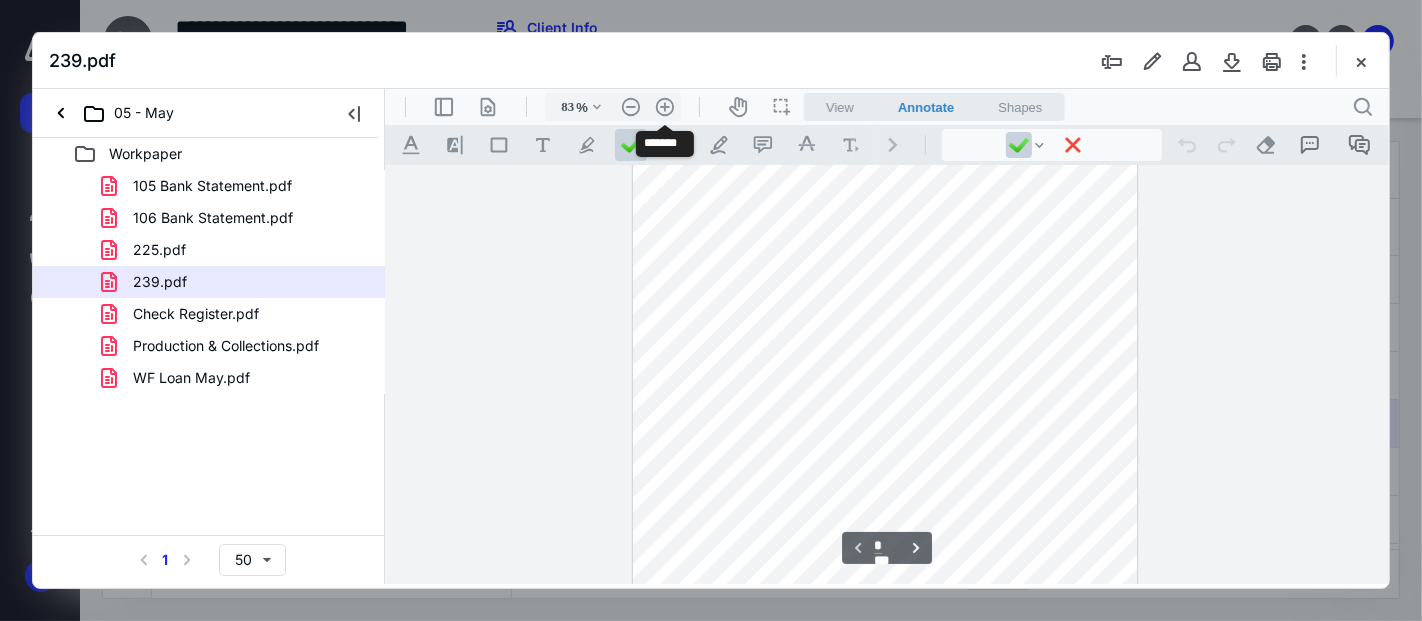 scroll, scrollTop: 457, scrollLeft: 0, axis: vertical 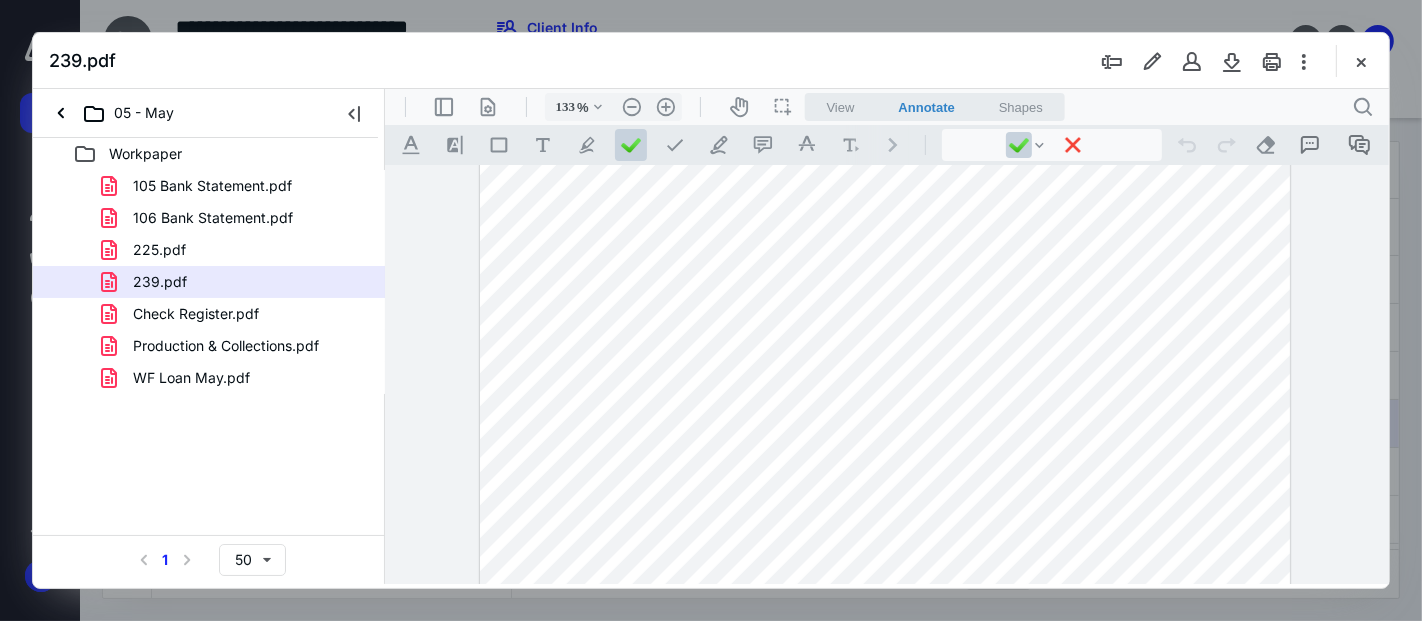 click on "WF Loan May.pdf" at bounding box center (191, 378) 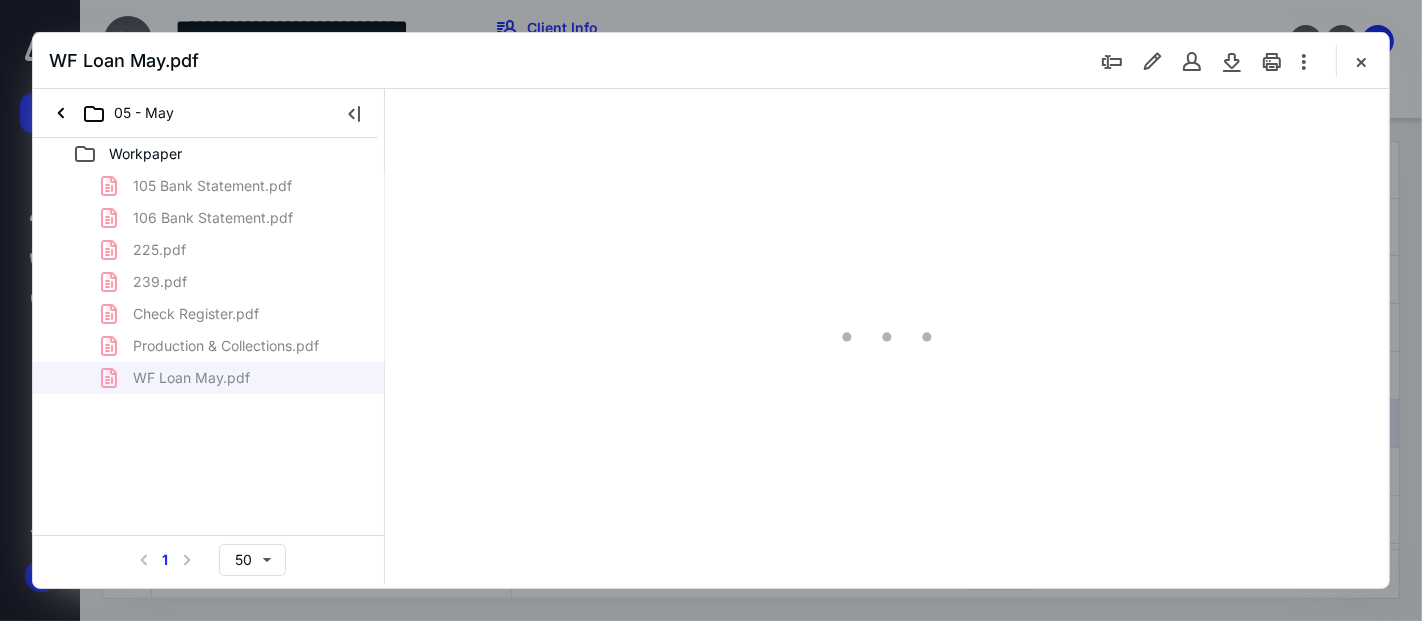scroll, scrollTop: 0, scrollLeft: 0, axis: both 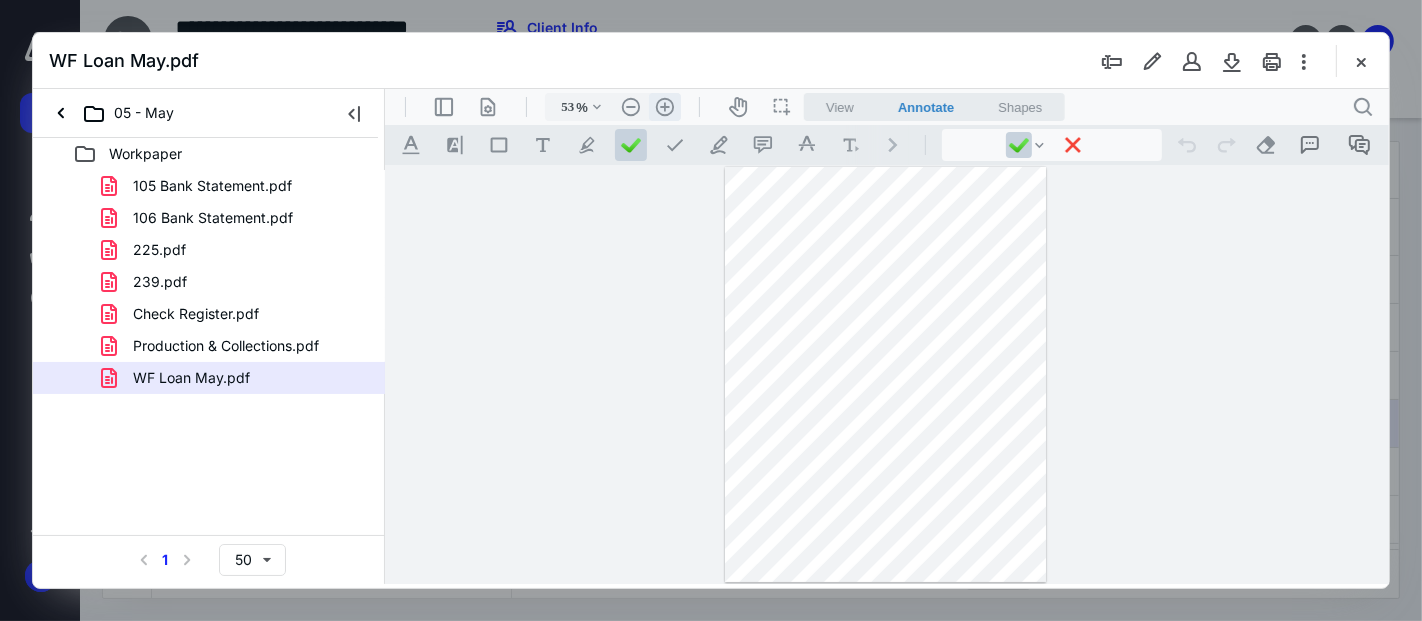click on ".cls-1{fill:#abb0c4;} icon - header - zoom - in - line" at bounding box center (664, 106) 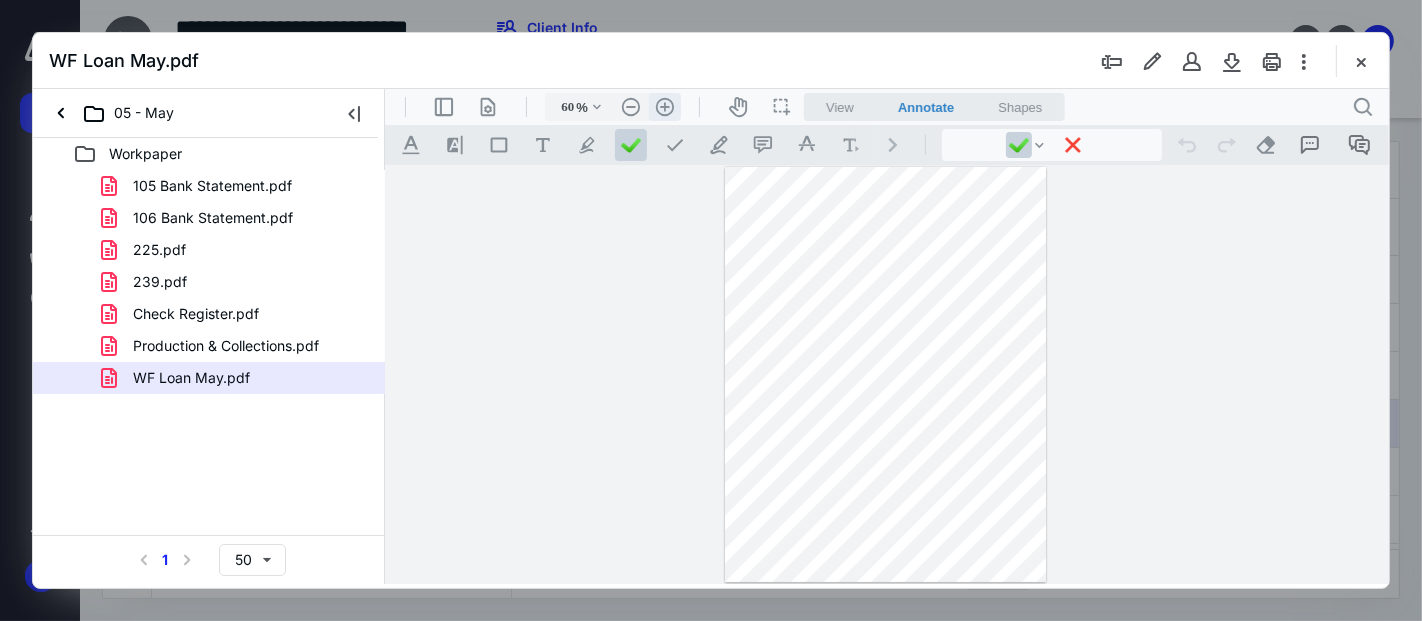 scroll, scrollTop: 24, scrollLeft: 0, axis: vertical 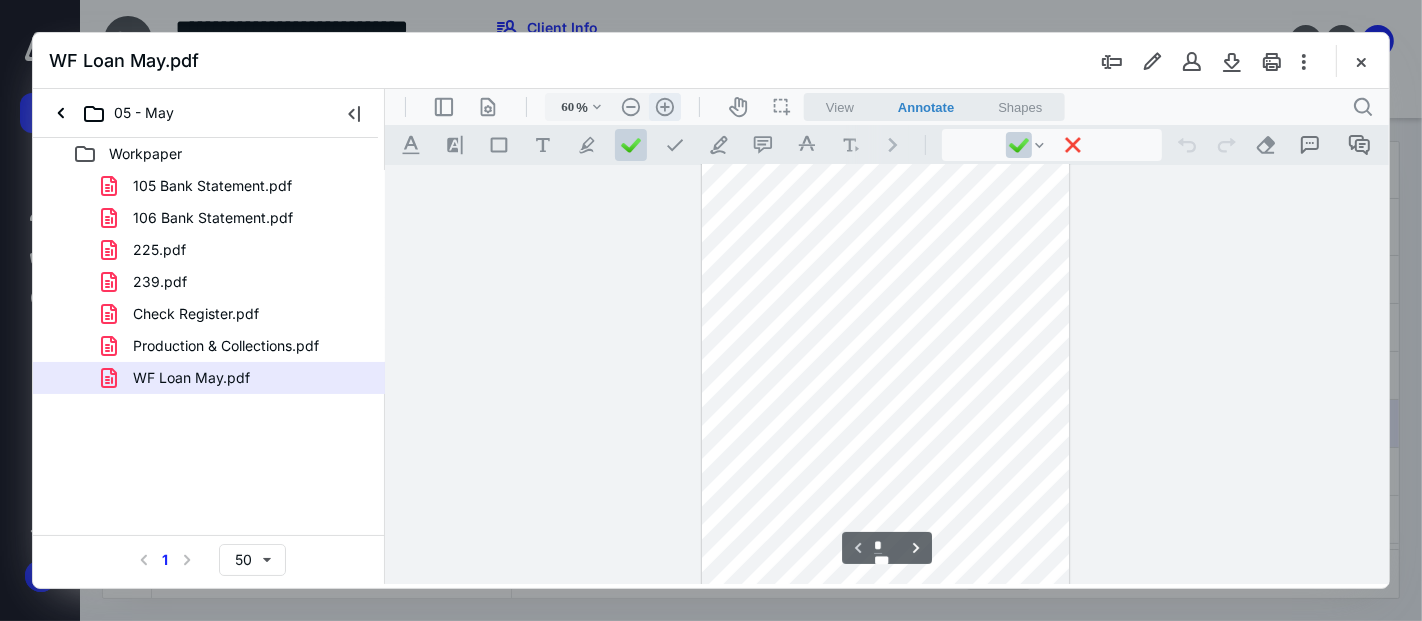 click on ".cls-1{fill:#abb0c4;} icon - header - zoom - in - line" at bounding box center (664, 106) 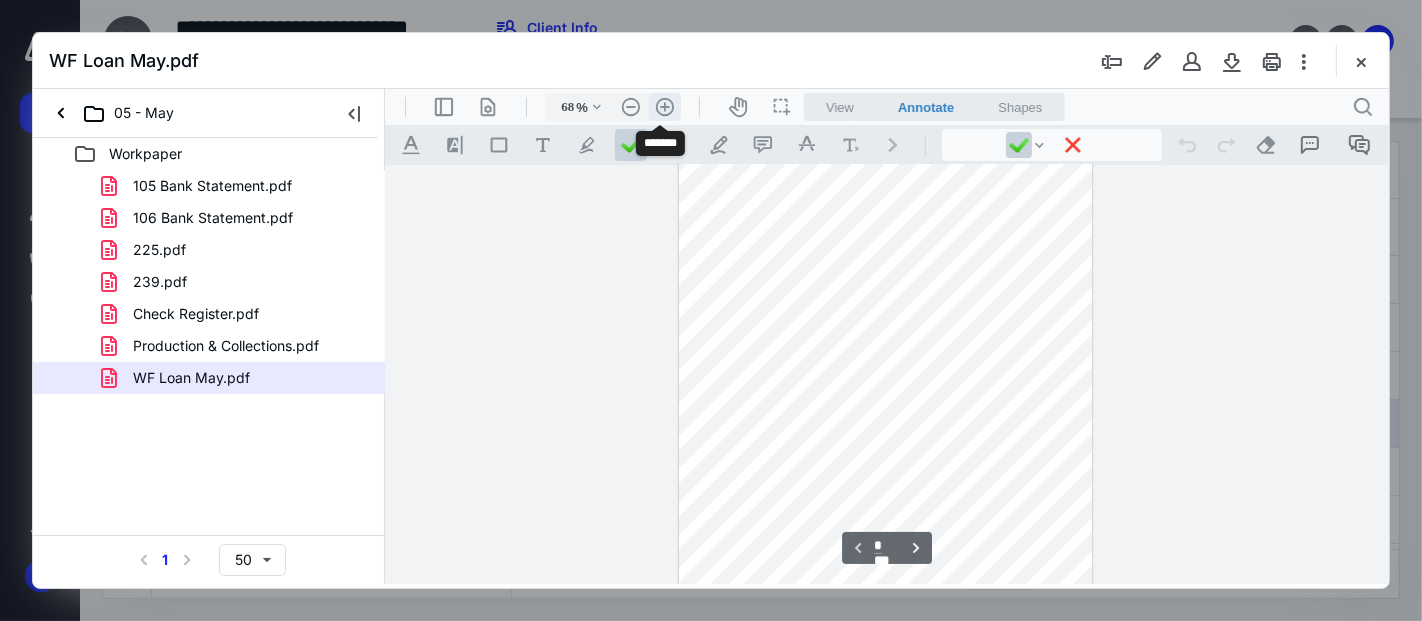 click on ".cls-1{fill:#abb0c4;} icon - header - zoom - in - line" at bounding box center [664, 106] 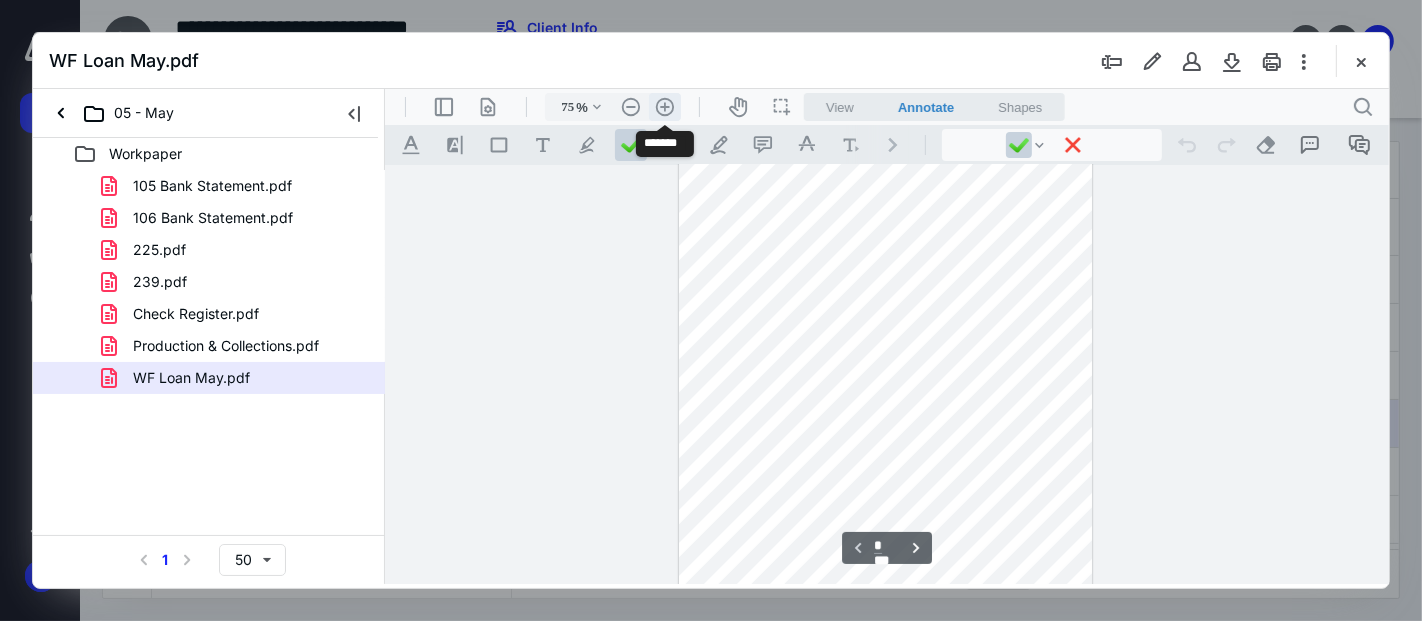 click on ".cls-1{fill:#abb0c4;} icon - header - zoom - in - line" at bounding box center [664, 106] 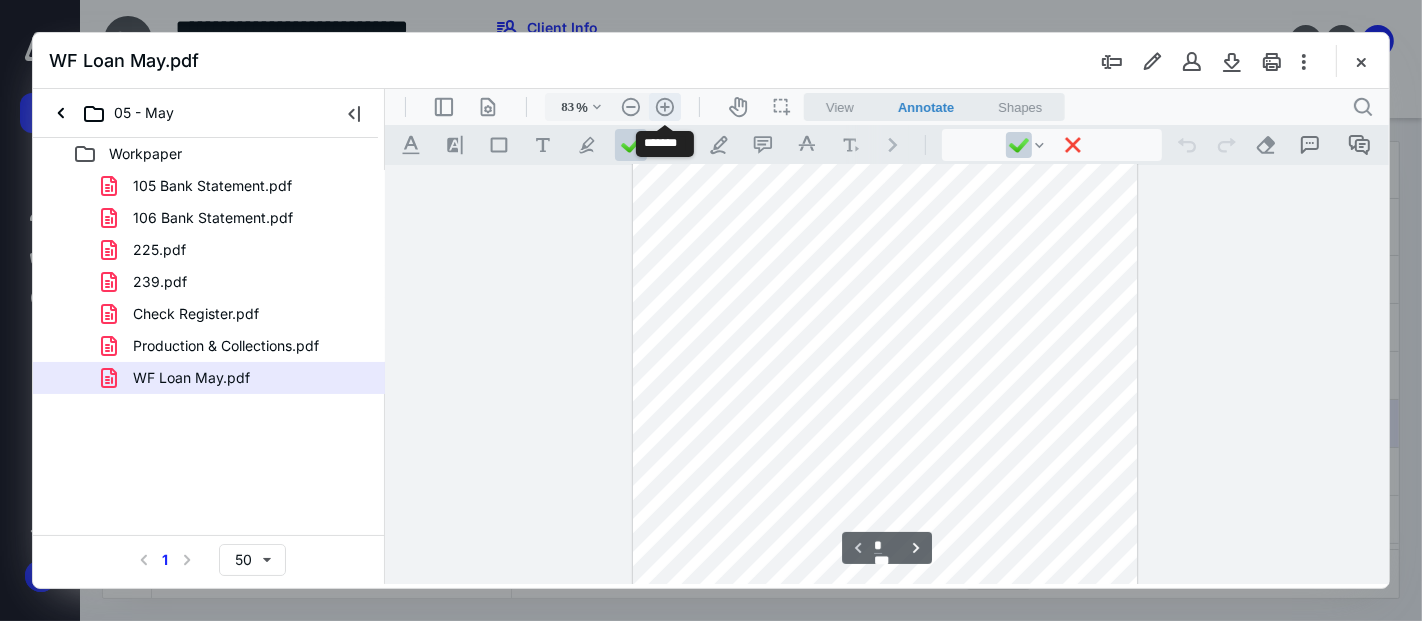 click on ".cls-1{fill:#abb0c4;} icon - header - zoom - in - line" at bounding box center [664, 106] 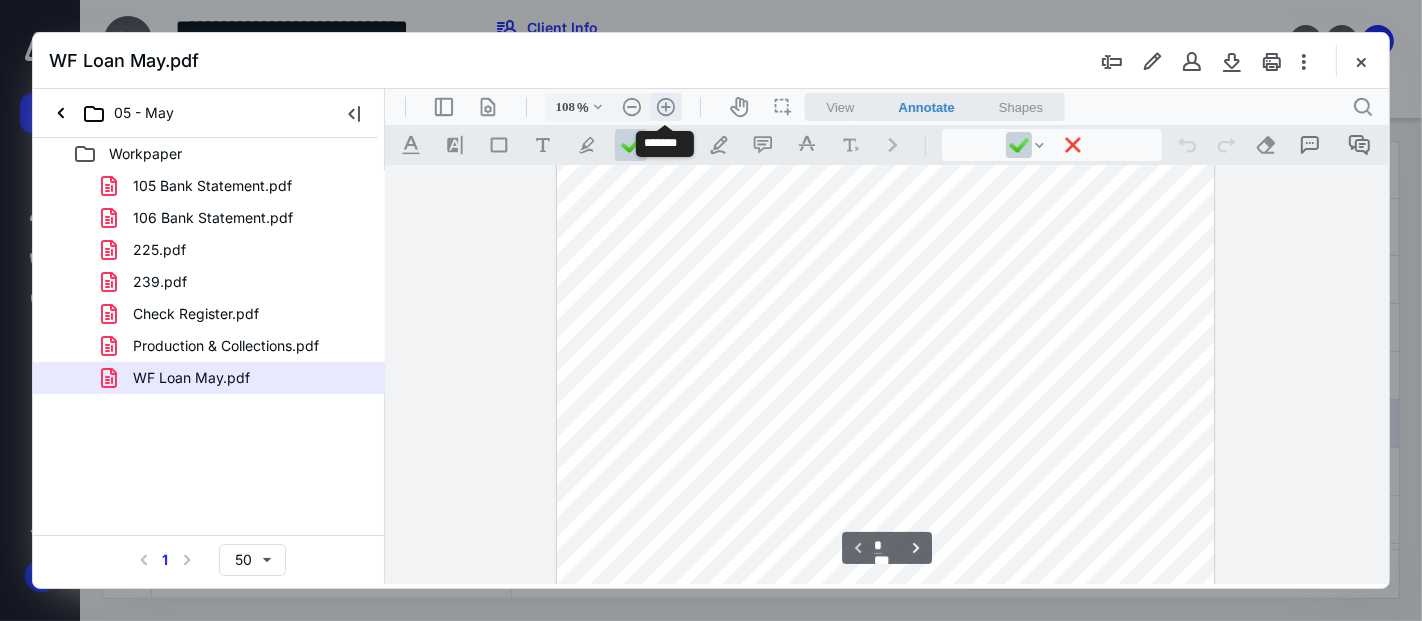 click on ".cls-1{fill:#abb0c4;} icon - header - zoom - in - line" at bounding box center [665, 106] 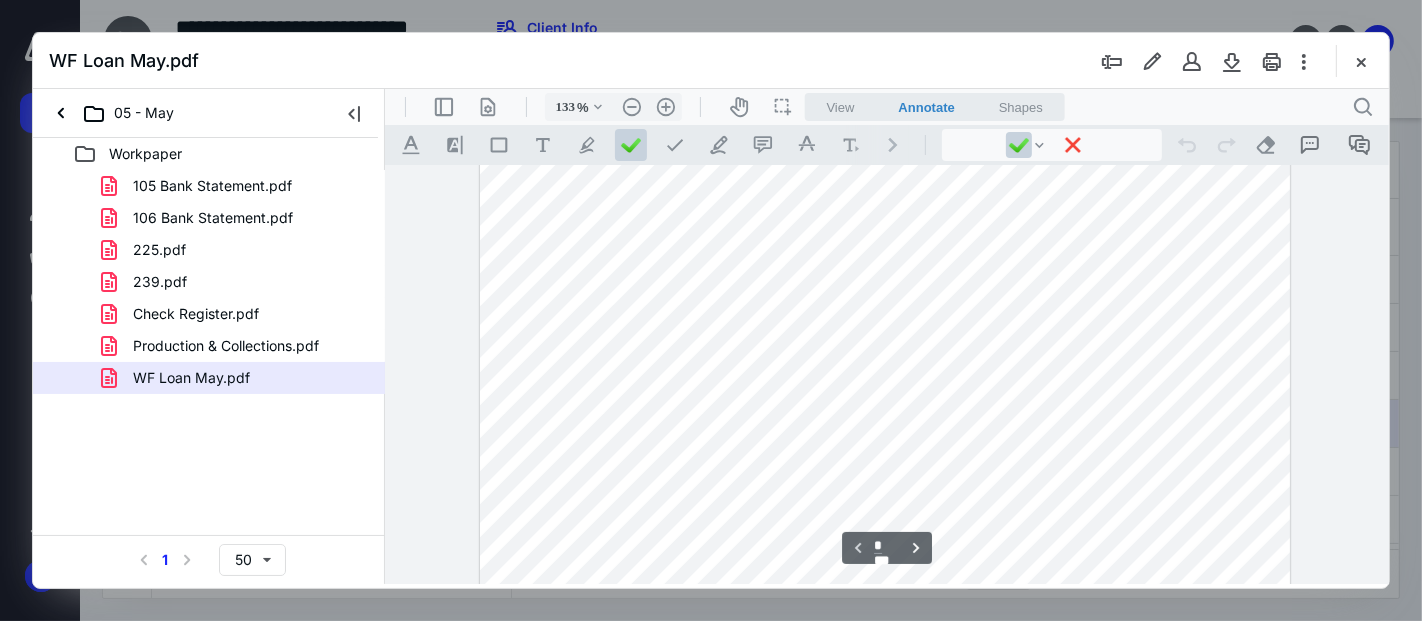 scroll, scrollTop: 482, scrollLeft: 0, axis: vertical 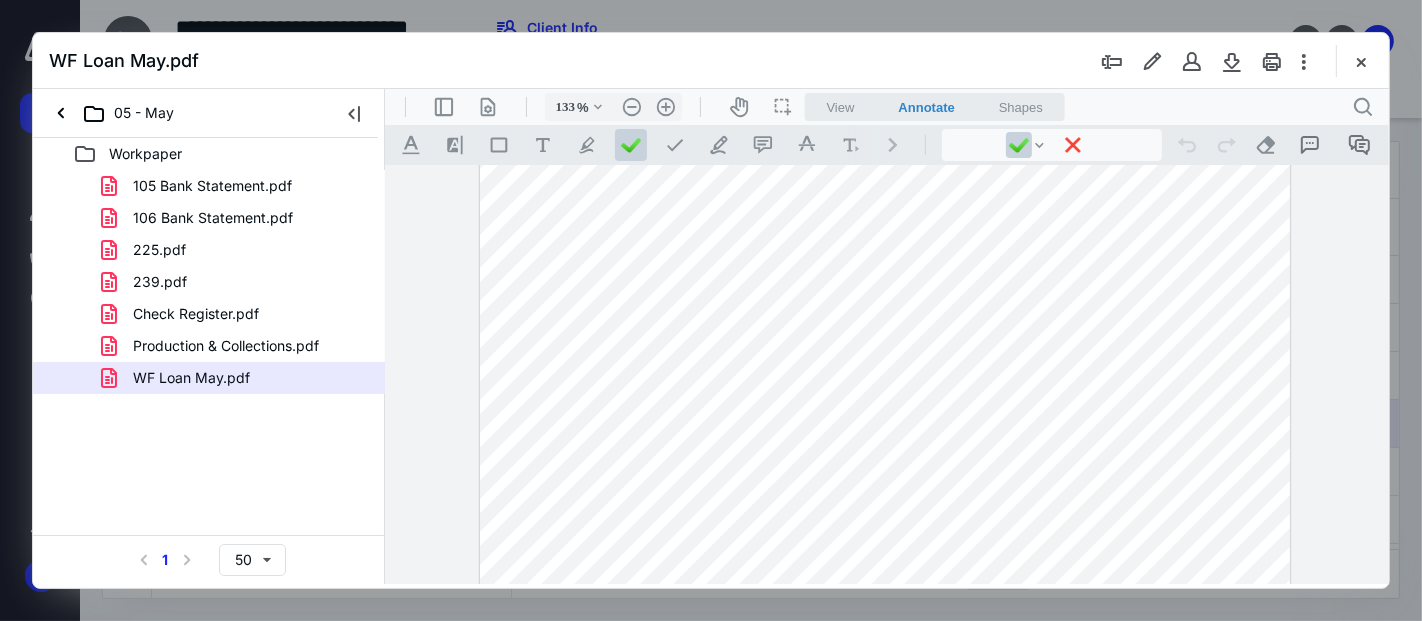 drag, startPoint x: 1060, startPoint y: 409, endPoint x: 1085, endPoint y: 392, distance: 30.232433 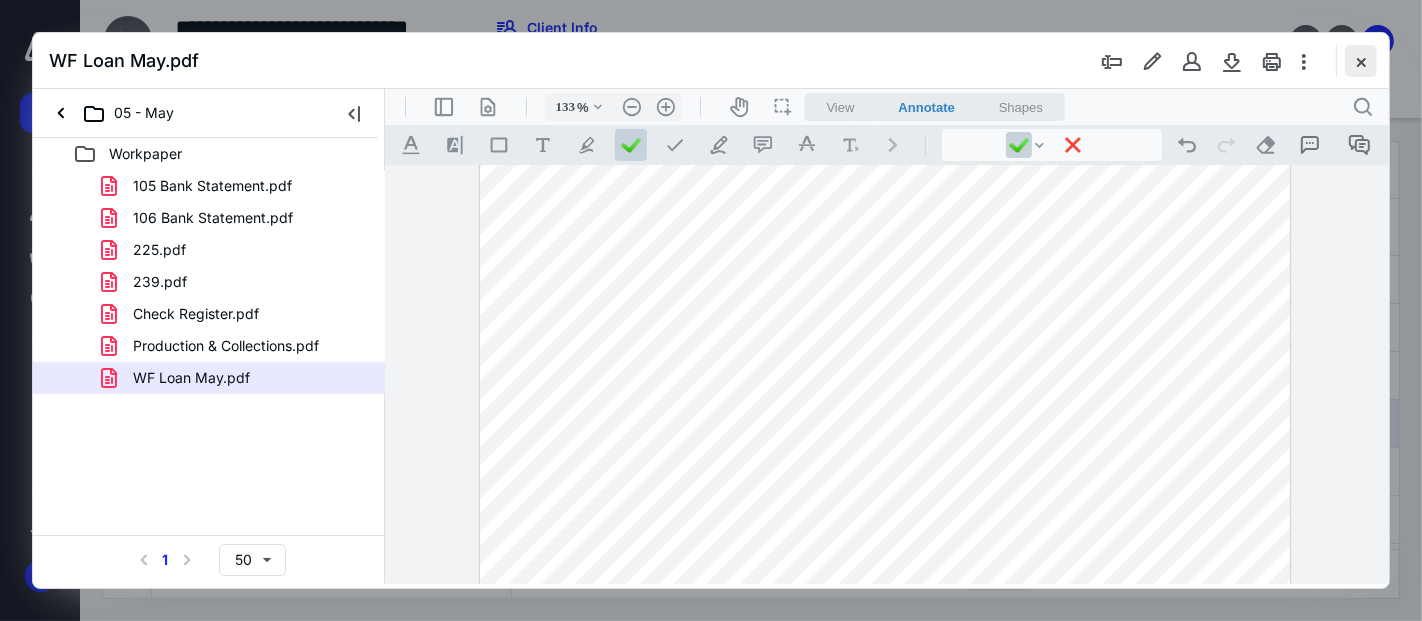 click at bounding box center [1361, 61] 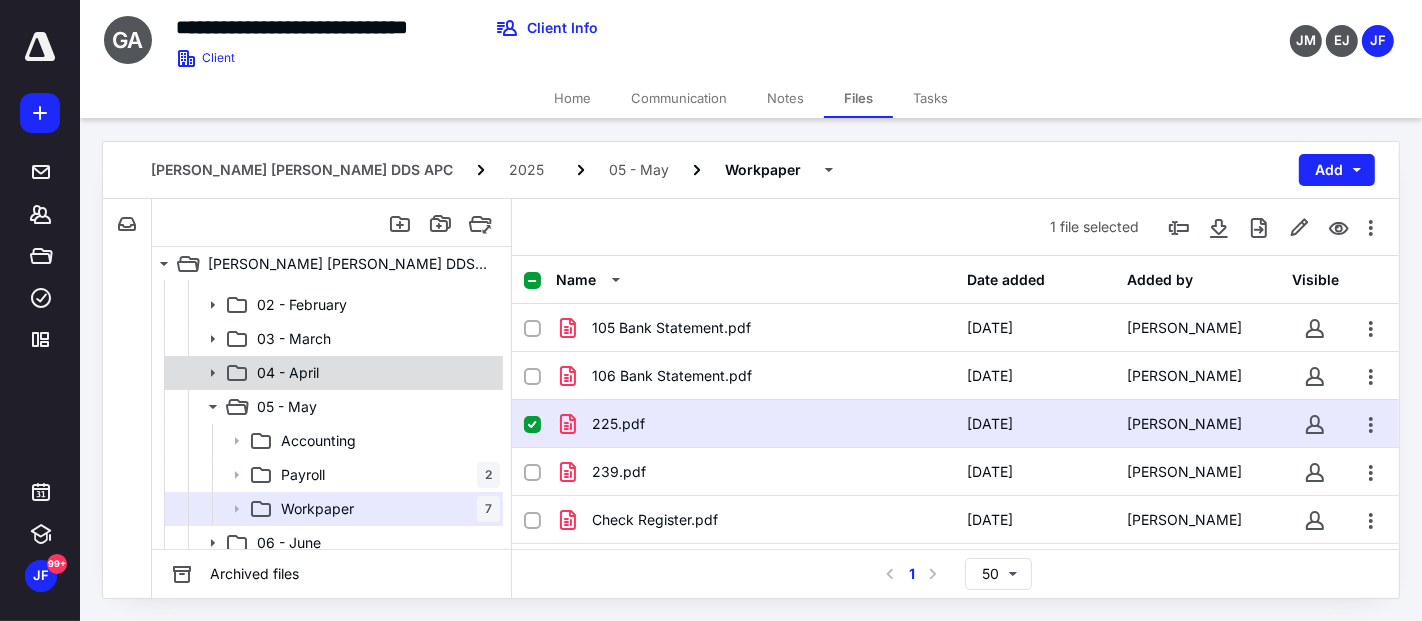 click 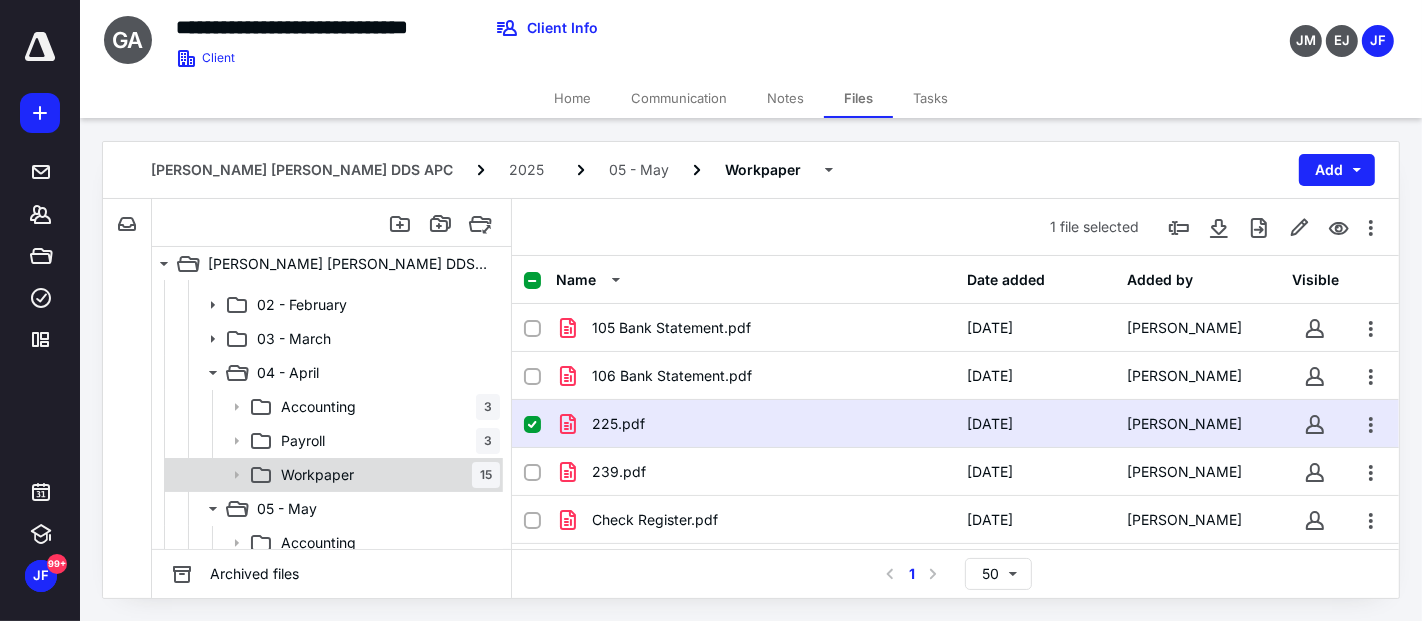 click on "Workpaper 15" at bounding box center [386, 475] 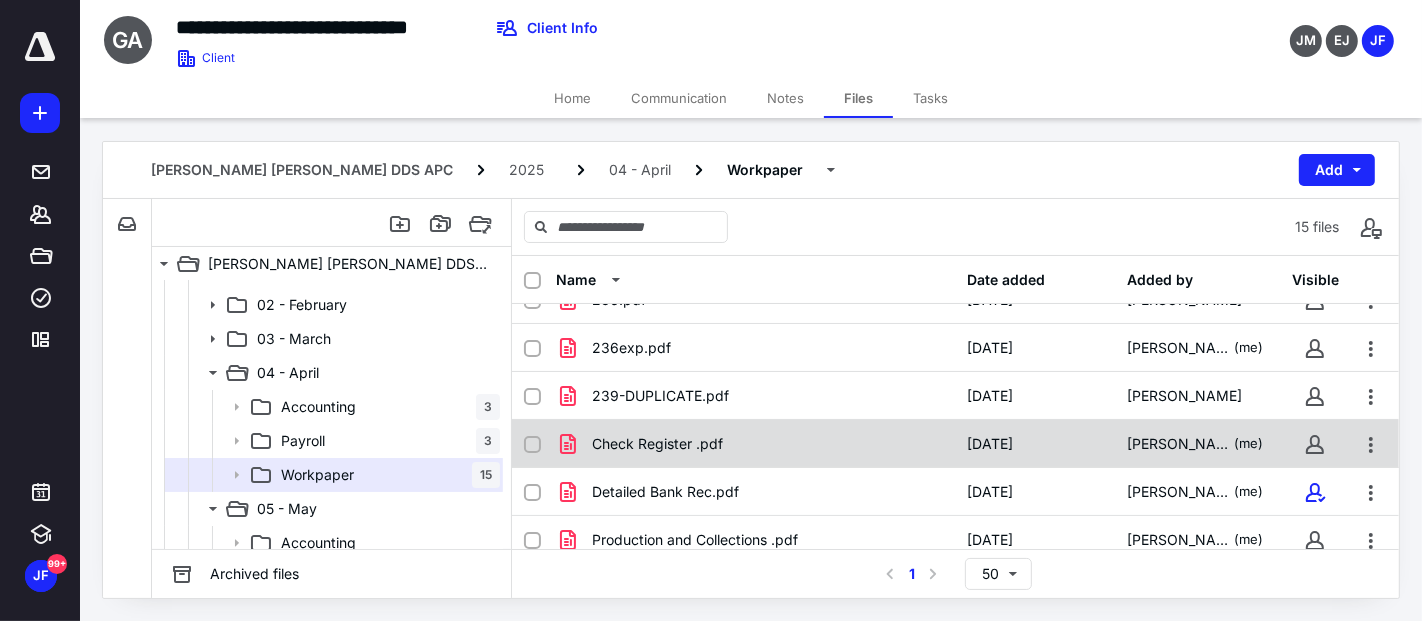 scroll, scrollTop: 468, scrollLeft: 0, axis: vertical 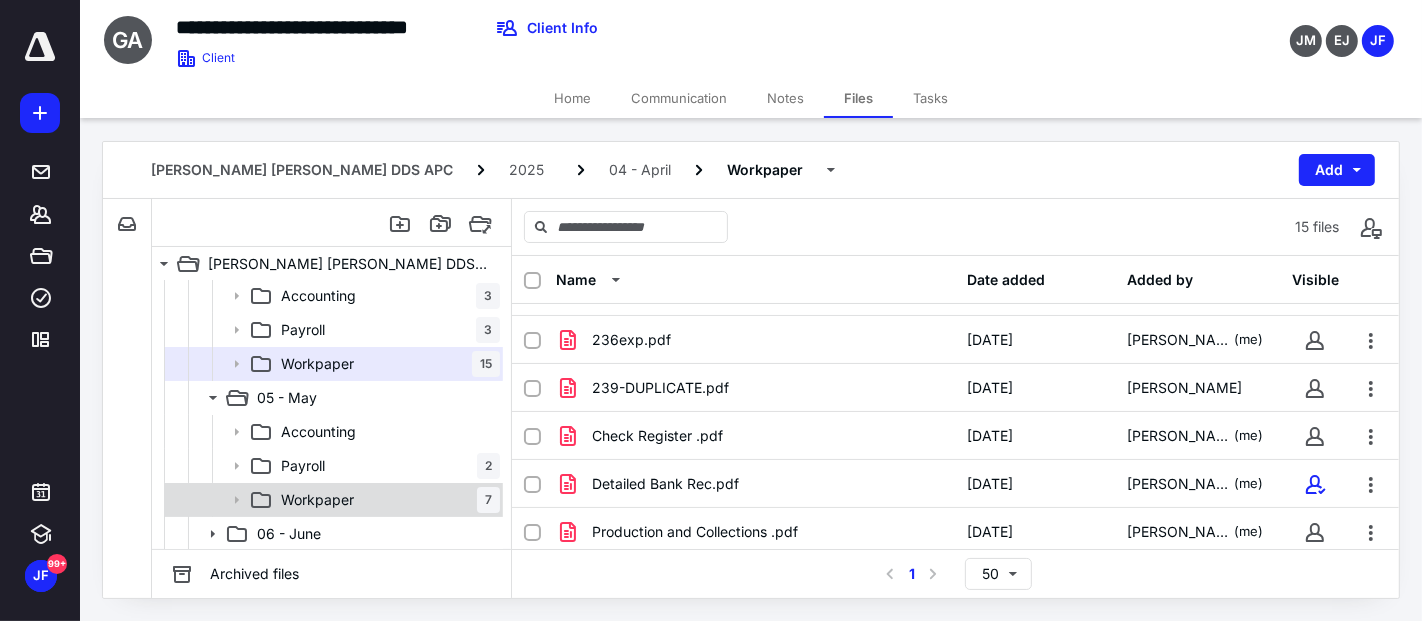 click on "Workpaper 7" at bounding box center (386, 500) 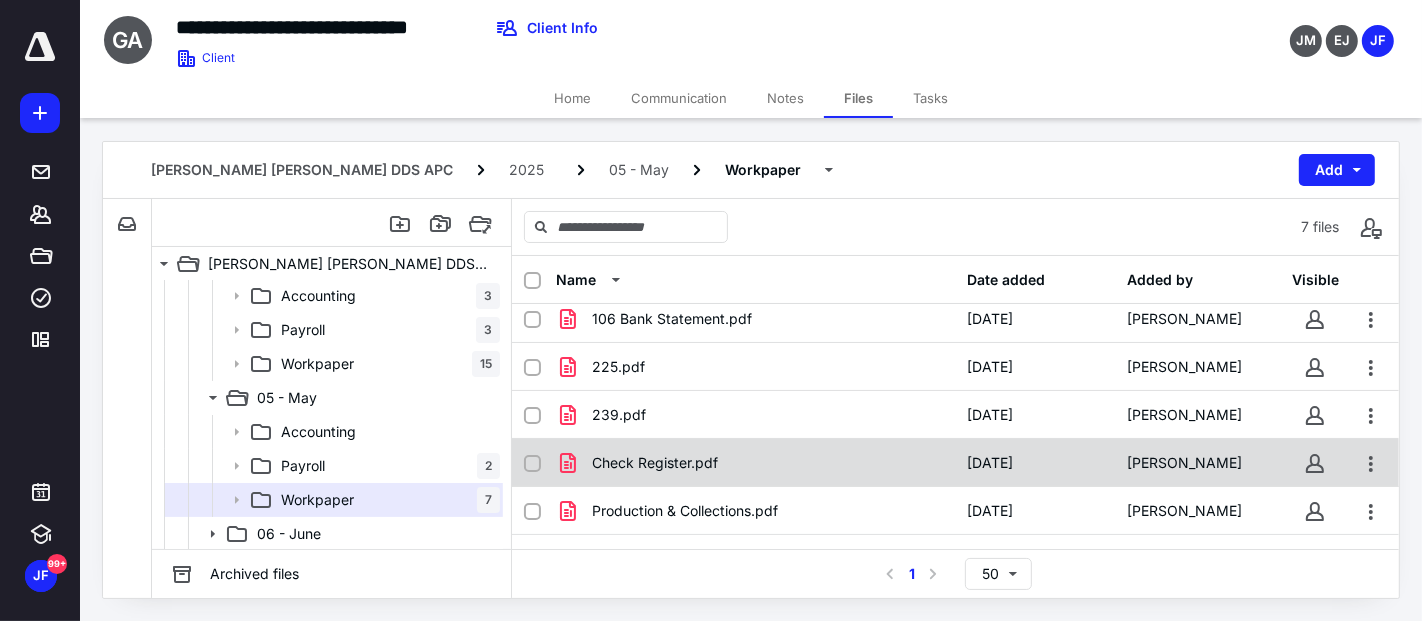 scroll, scrollTop: 87, scrollLeft: 0, axis: vertical 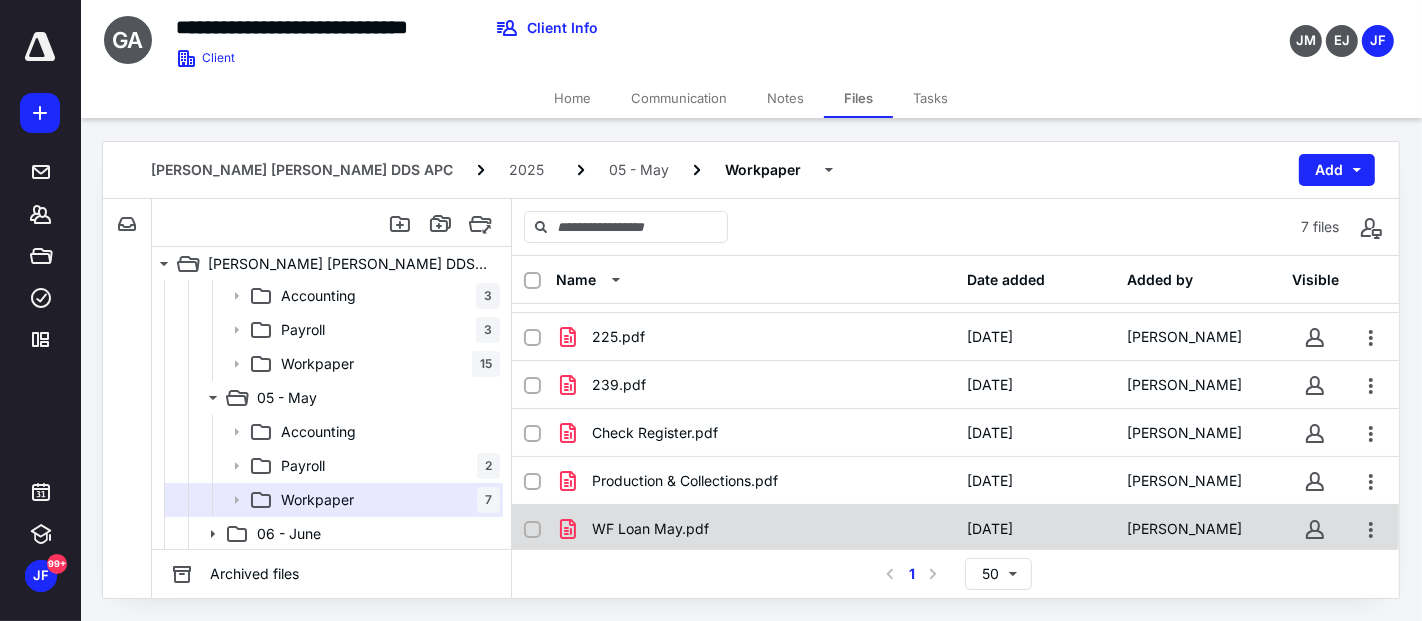 checkbox on "true" 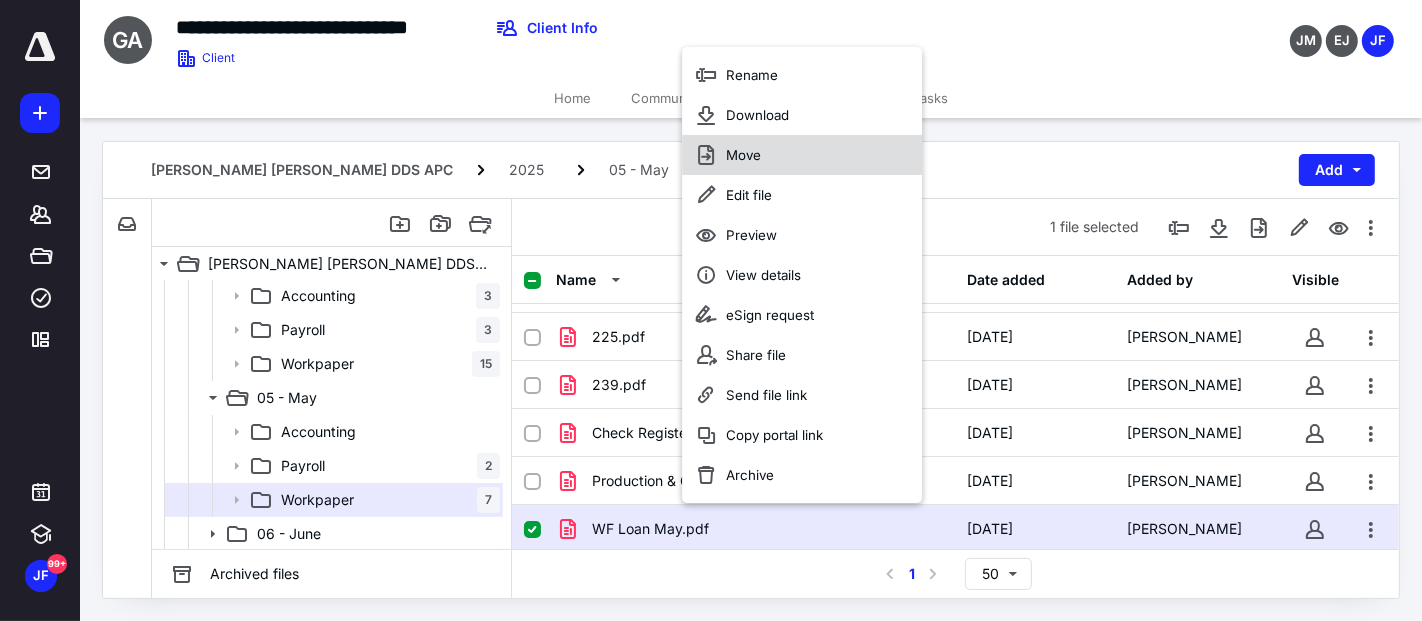 click on "Move" at bounding box center [802, 155] 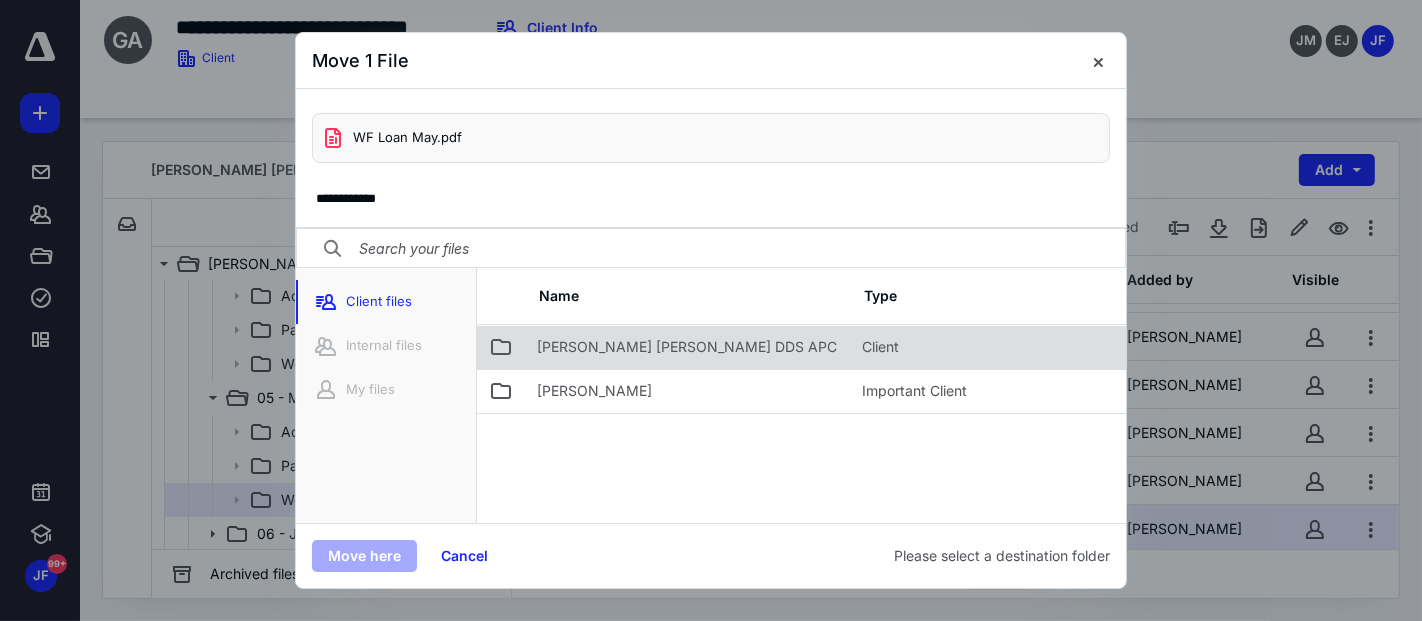 click on "[PERSON_NAME] [PERSON_NAME] DDS APC" at bounding box center [687, 347] 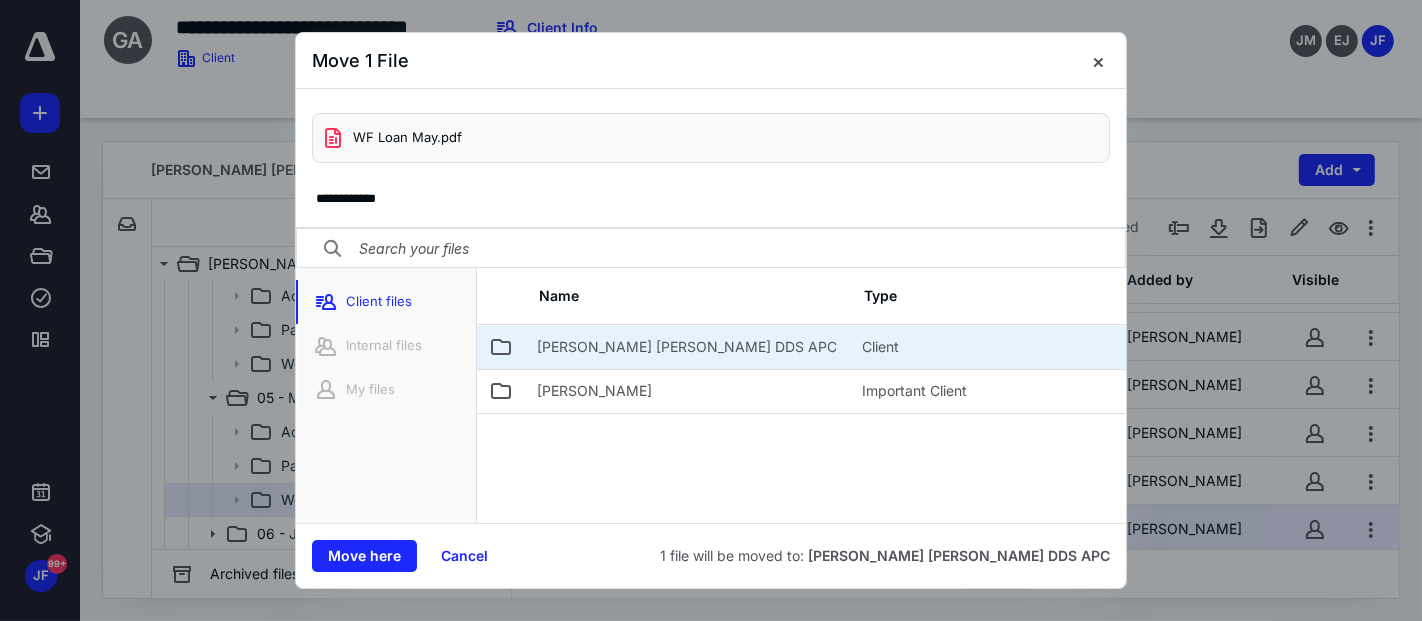 click on "[PERSON_NAME] [PERSON_NAME] DDS APC" at bounding box center (687, 347) 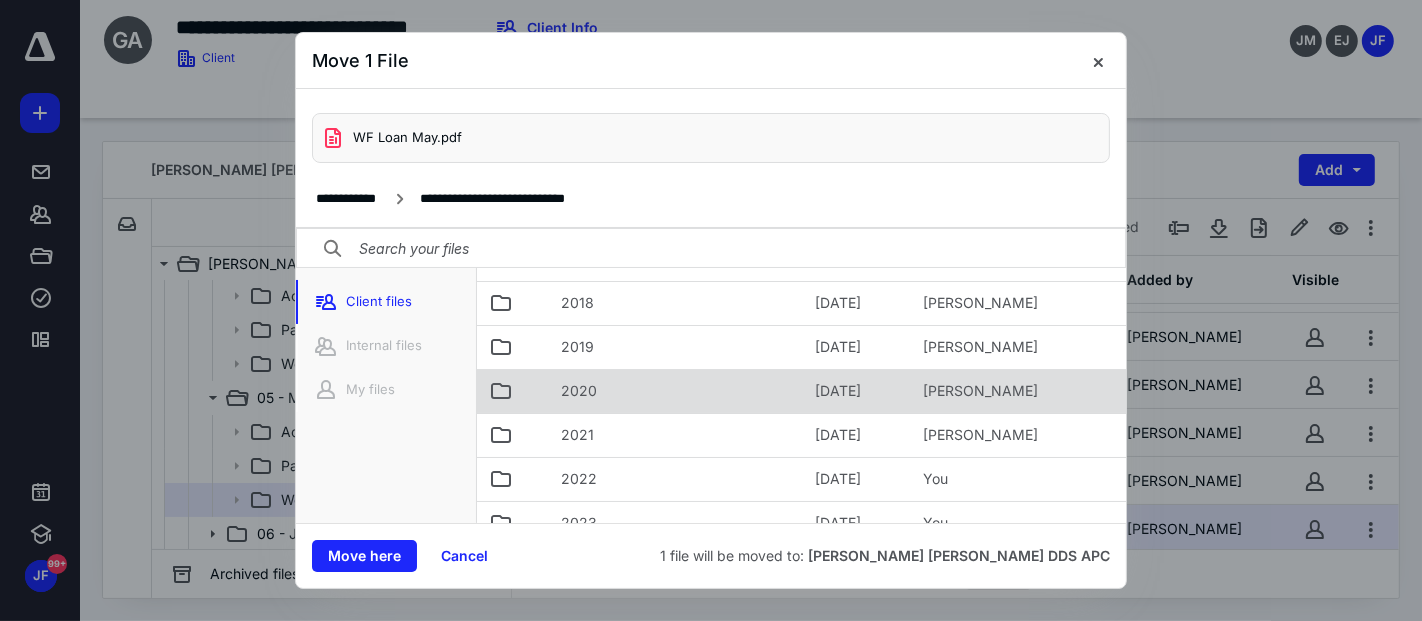scroll, scrollTop: 222, scrollLeft: 0, axis: vertical 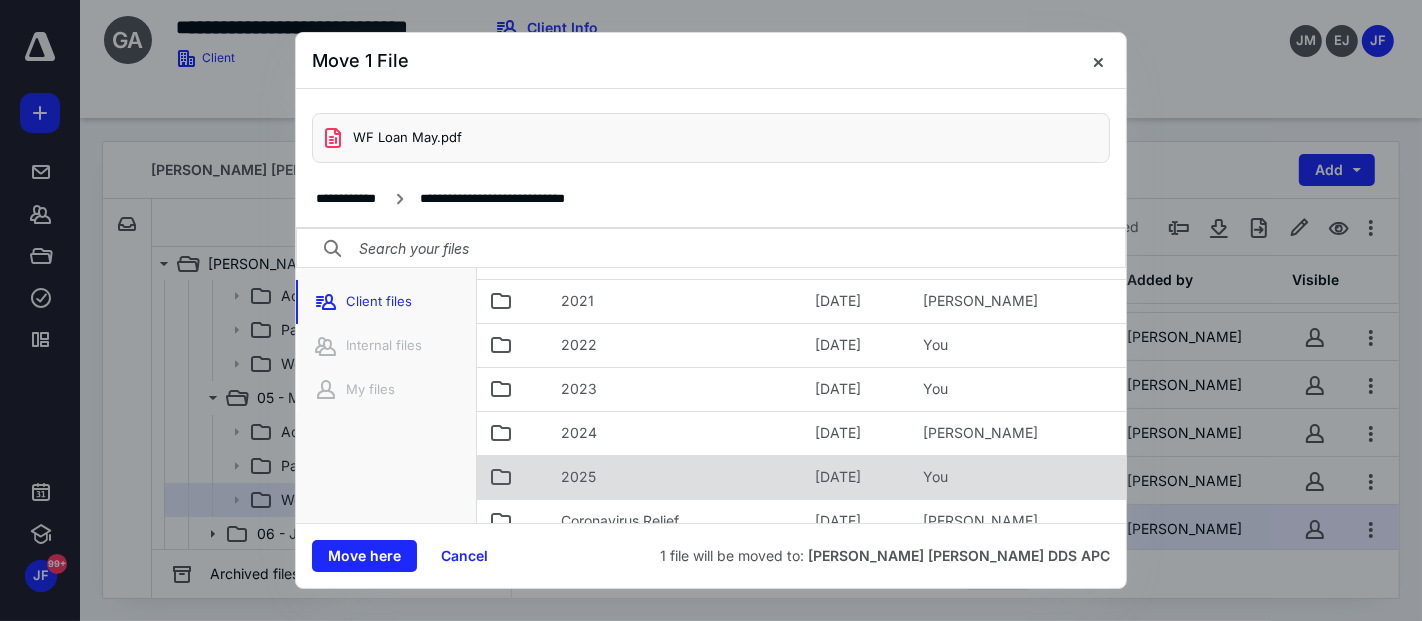 click on "2025" at bounding box center (578, 477) 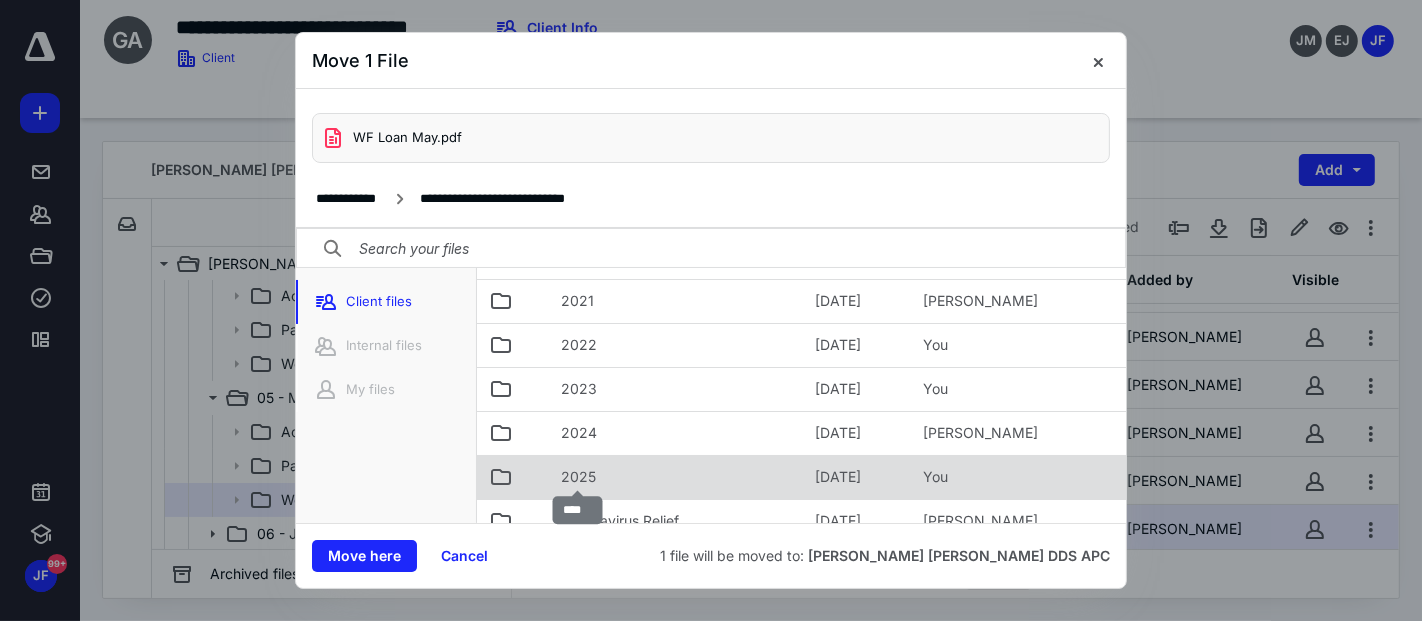 click on "2025" at bounding box center [578, 477] 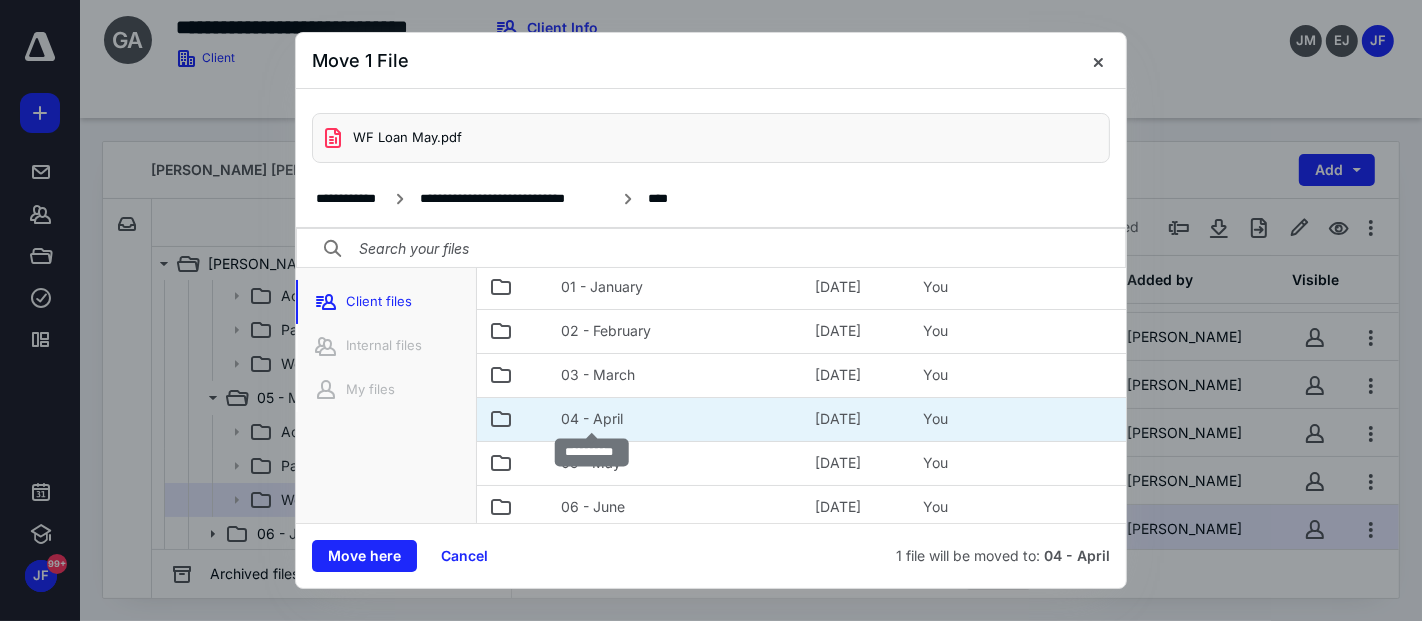 click on "04 - April" at bounding box center [592, 419] 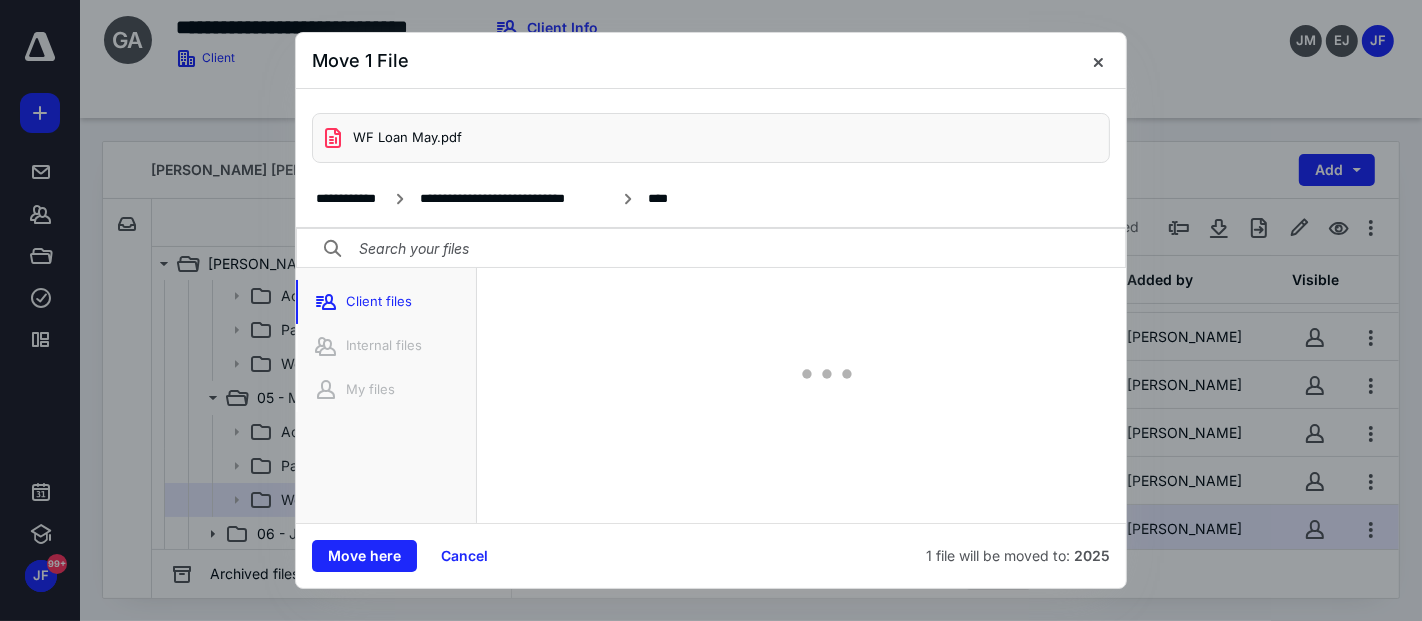 scroll, scrollTop: 57, scrollLeft: 0, axis: vertical 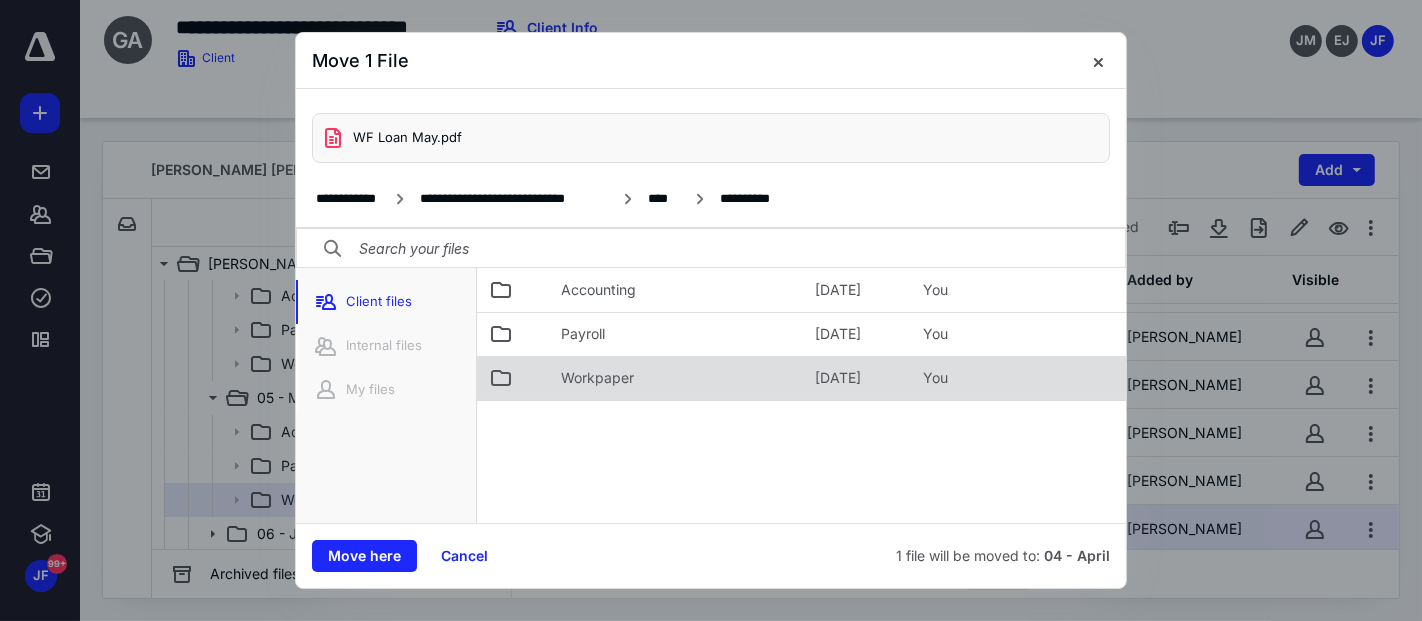 click on "Workpaper" at bounding box center [597, 378] 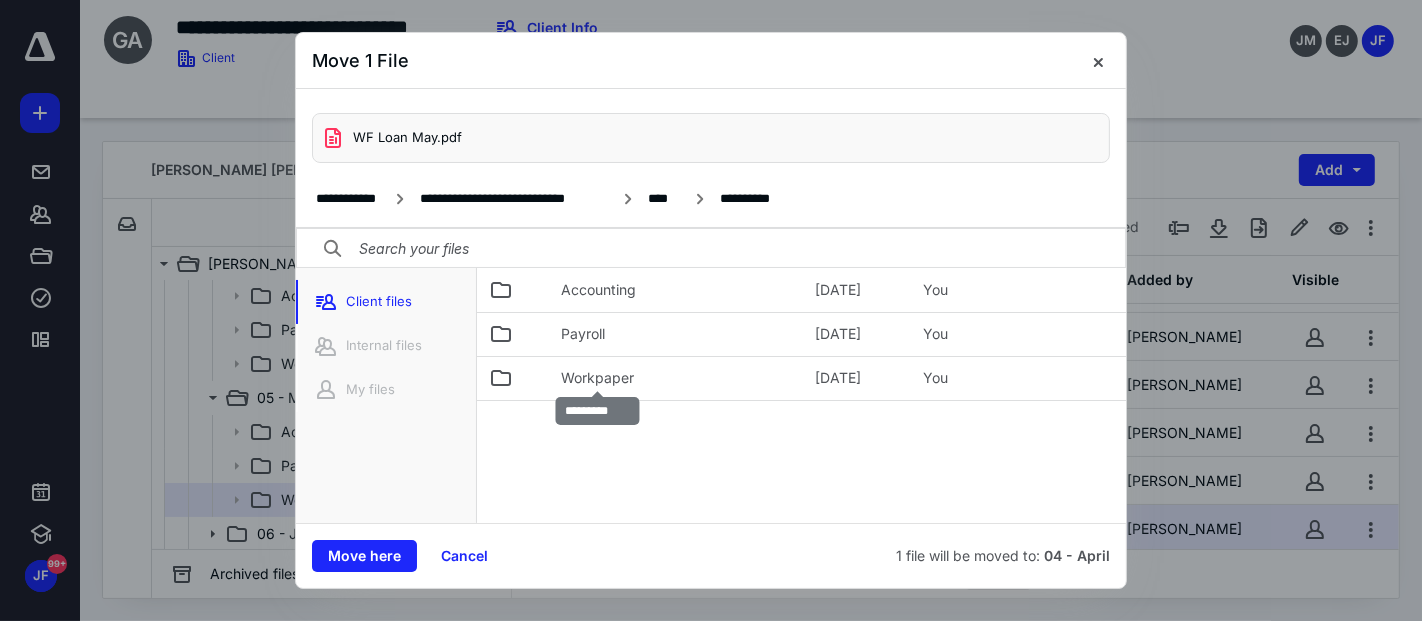 drag, startPoint x: 596, startPoint y: 377, endPoint x: 474, endPoint y: 488, distance: 164.93938 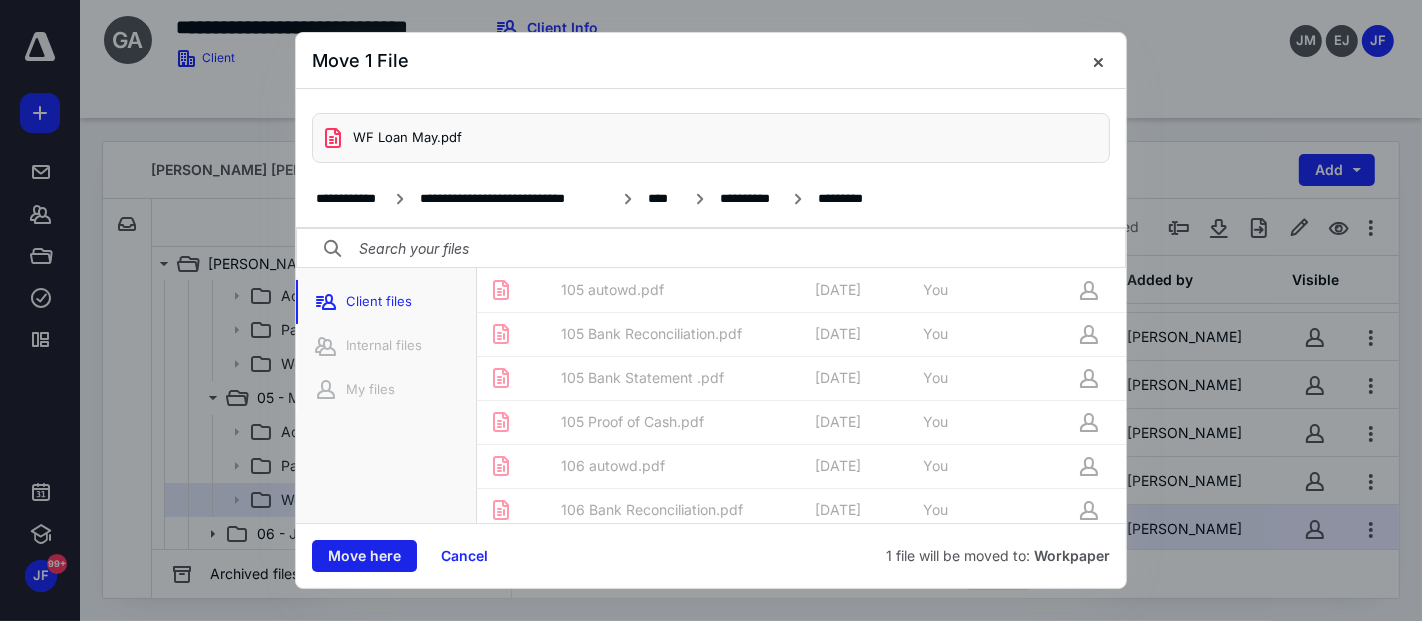 click on "Move here" at bounding box center (364, 556) 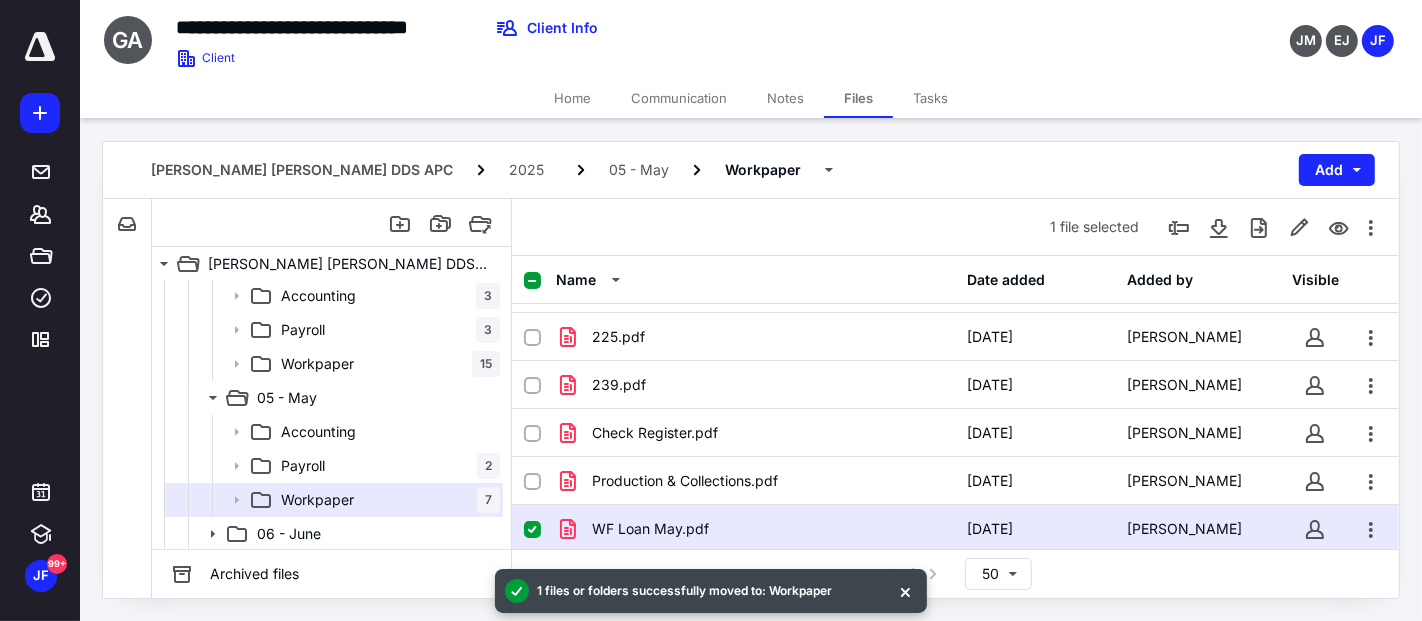 click on "Workpaper" at bounding box center [317, 364] 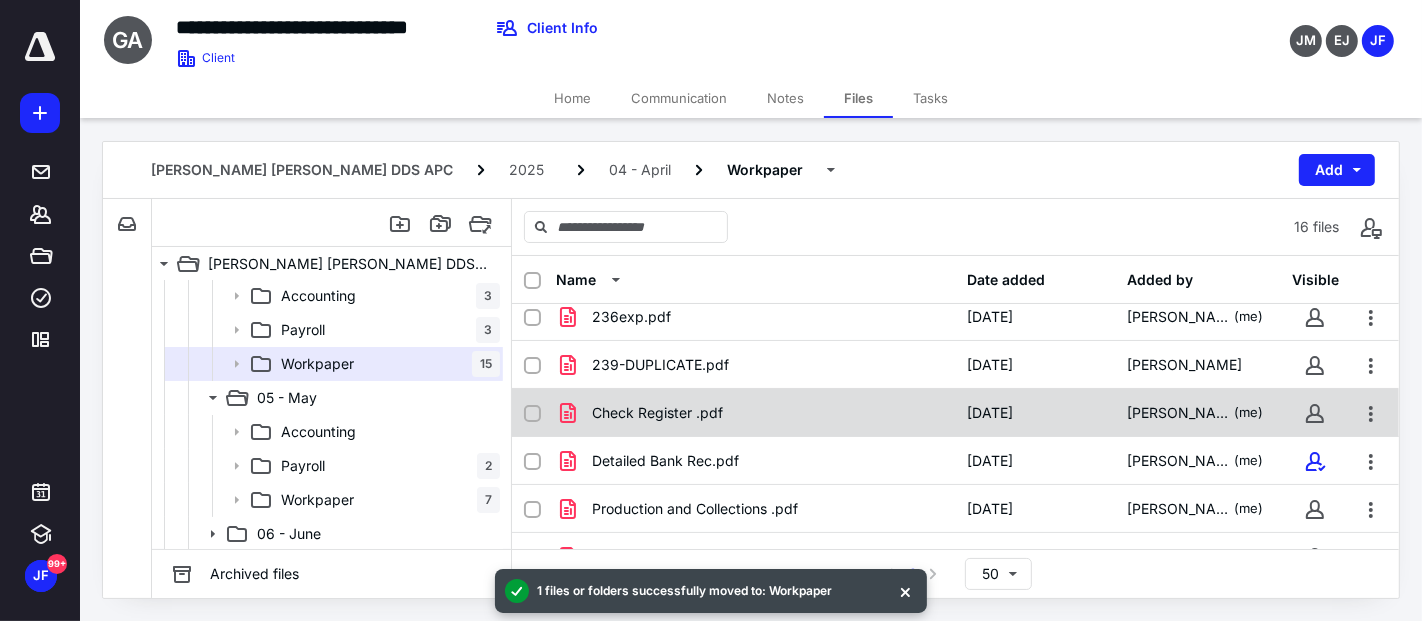 scroll, scrollTop: 517, scrollLeft: 0, axis: vertical 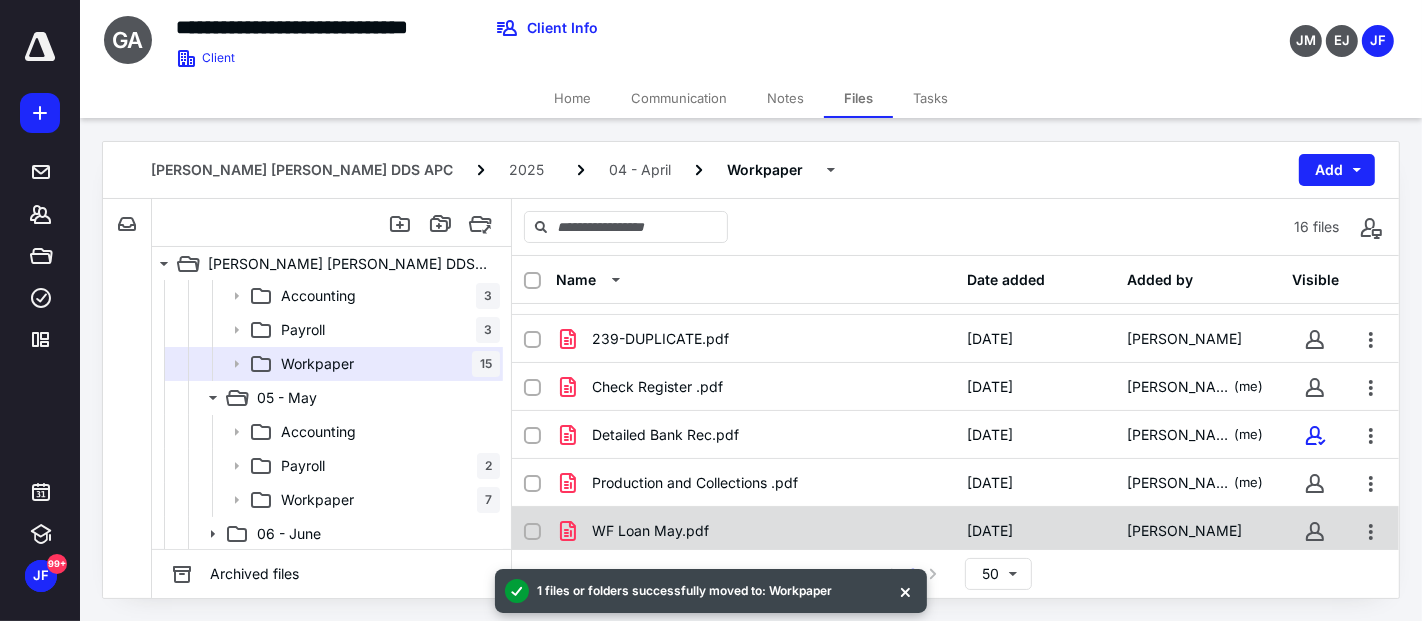 checkbox on "true" 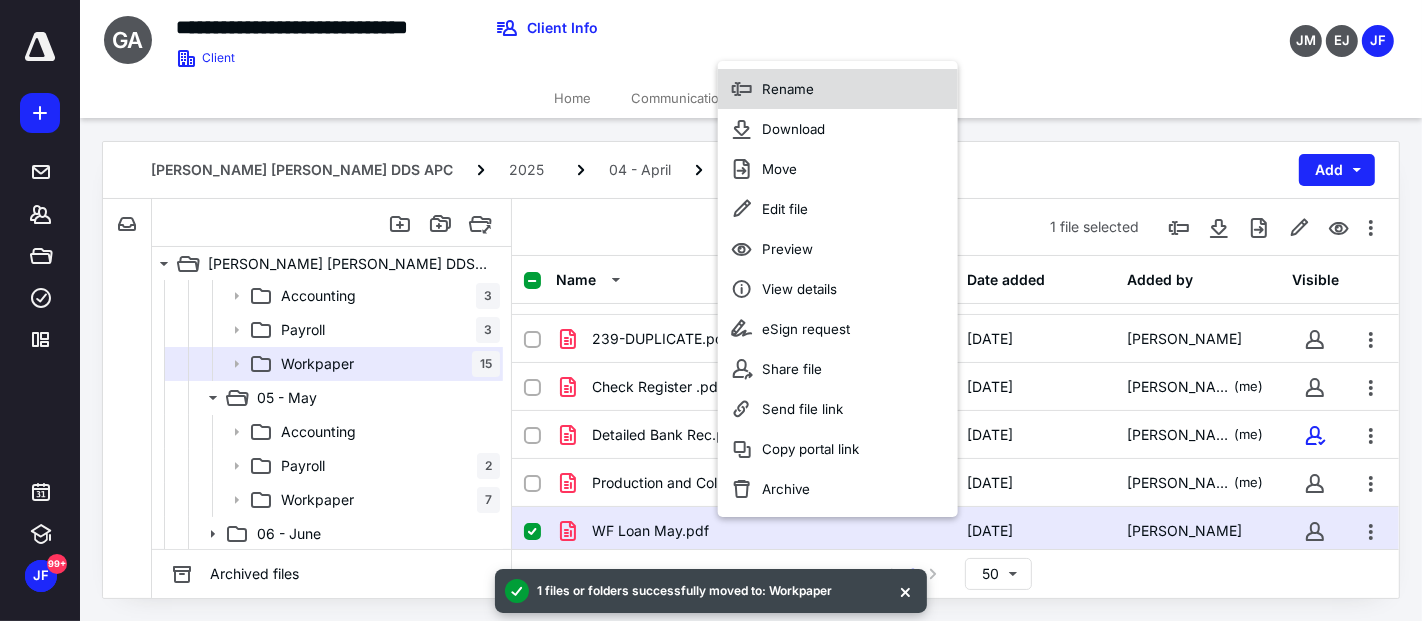 click on "Rename" at bounding box center (838, 90) 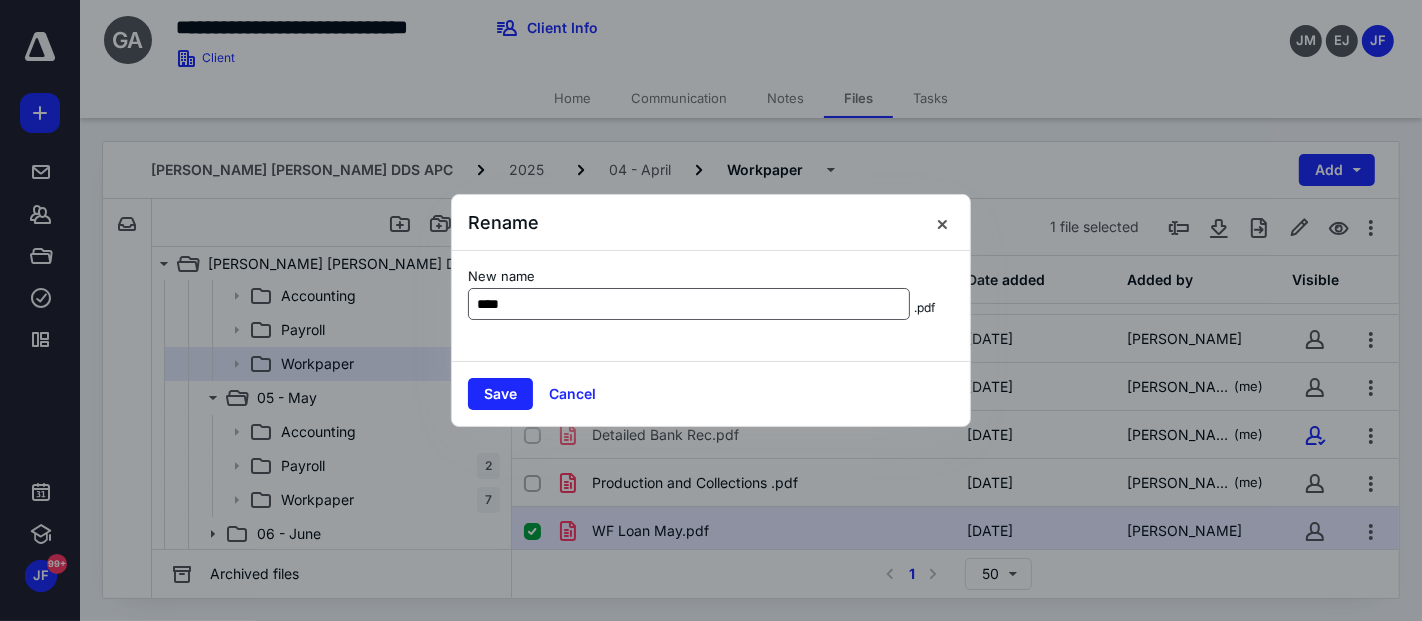 type on "******" 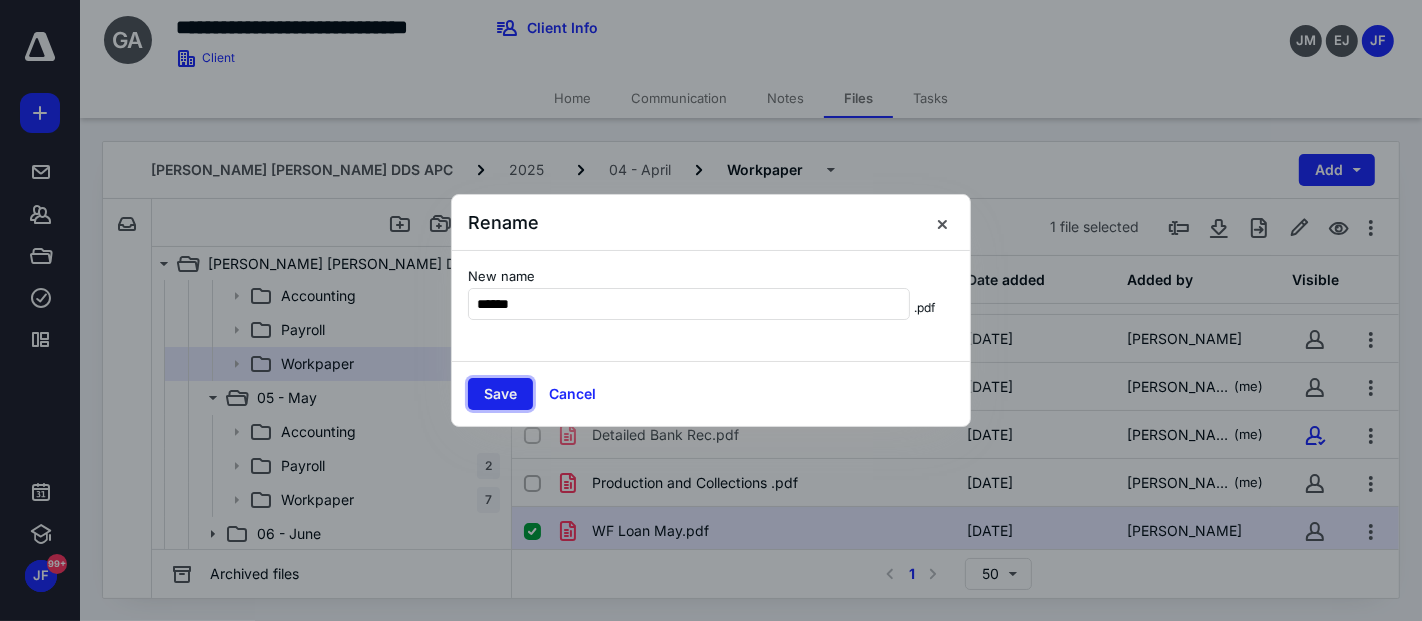 click on "Save" at bounding box center [500, 394] 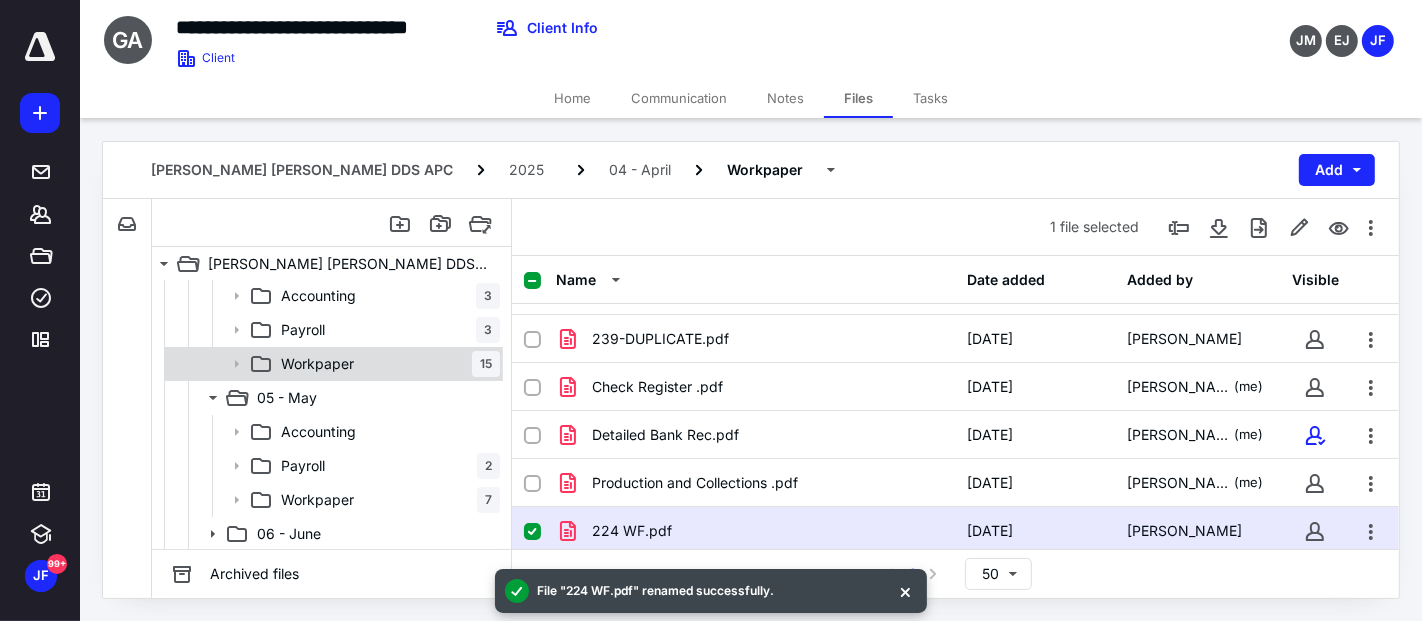 scroll, scrollTop: 348, scrollLeft: 0, axis: vertical 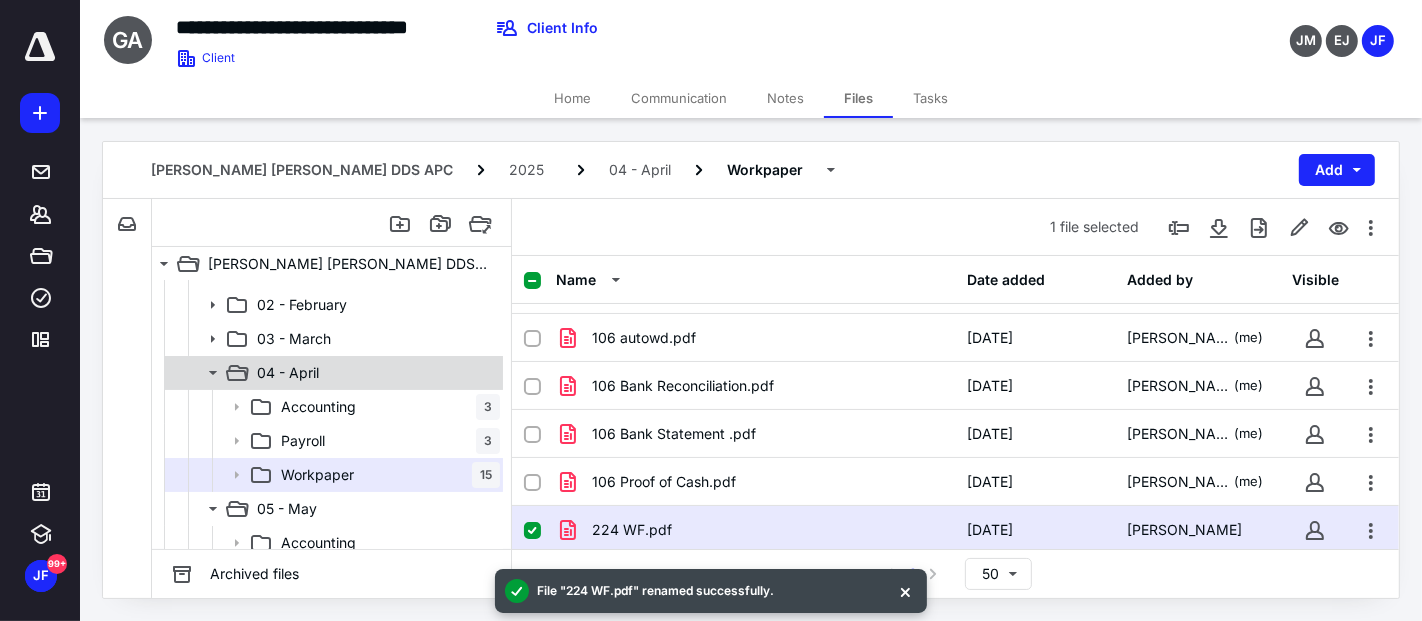 click 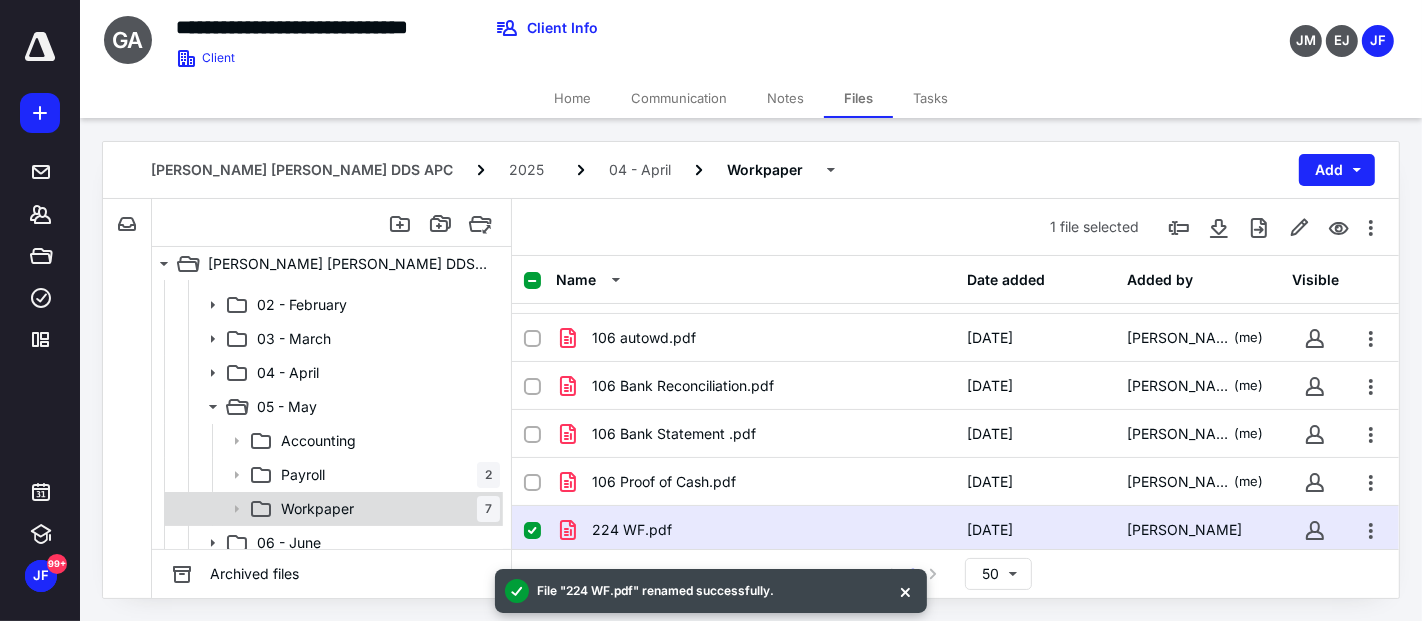 click on "Workpaper 7" at bounding box center (386, 509) 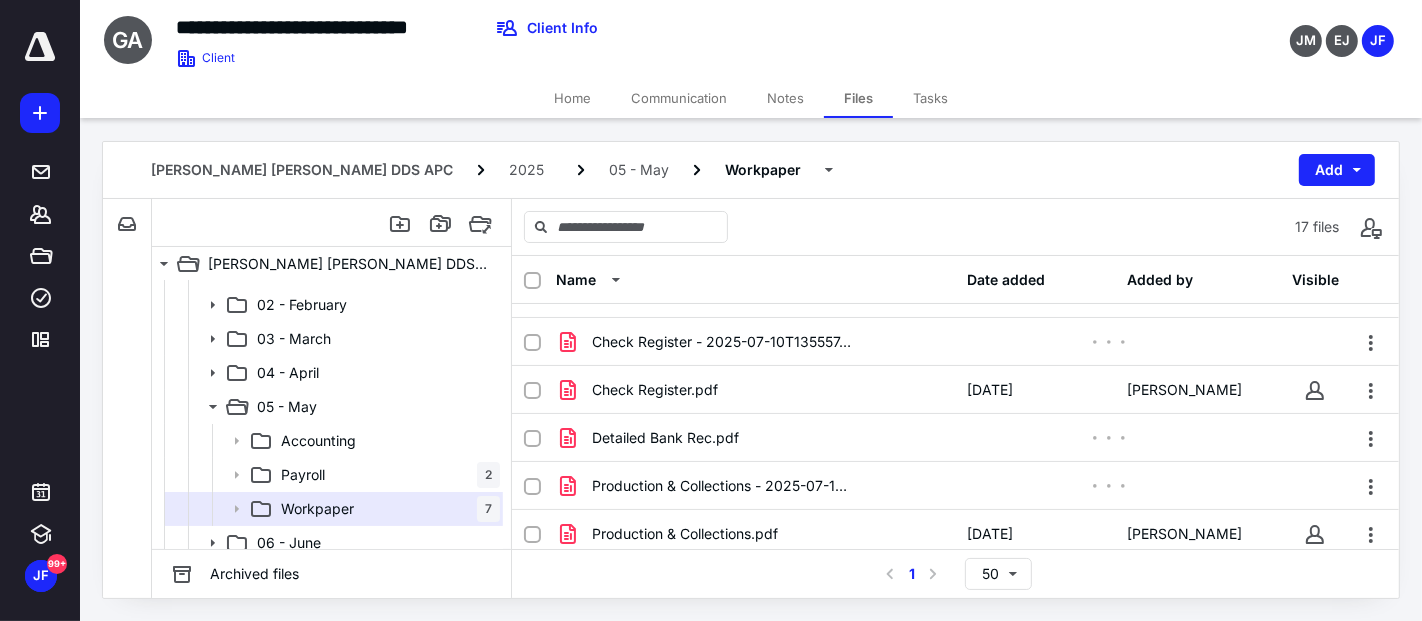 scroll, scrollTop: 564, scrollLeft: 0, axis: vertical 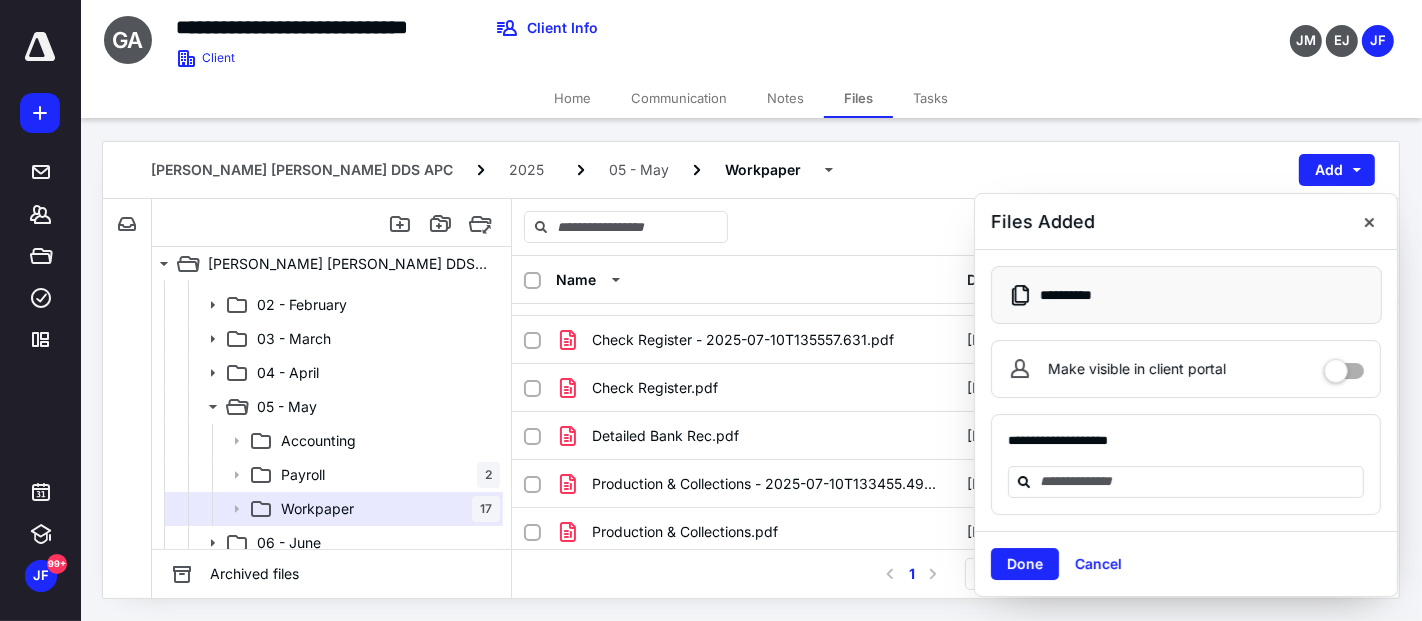drag, startPoint x: 1381, startPoint y: 219, endPoint x: 1370, endPoint y: 218, distance: 11.045361 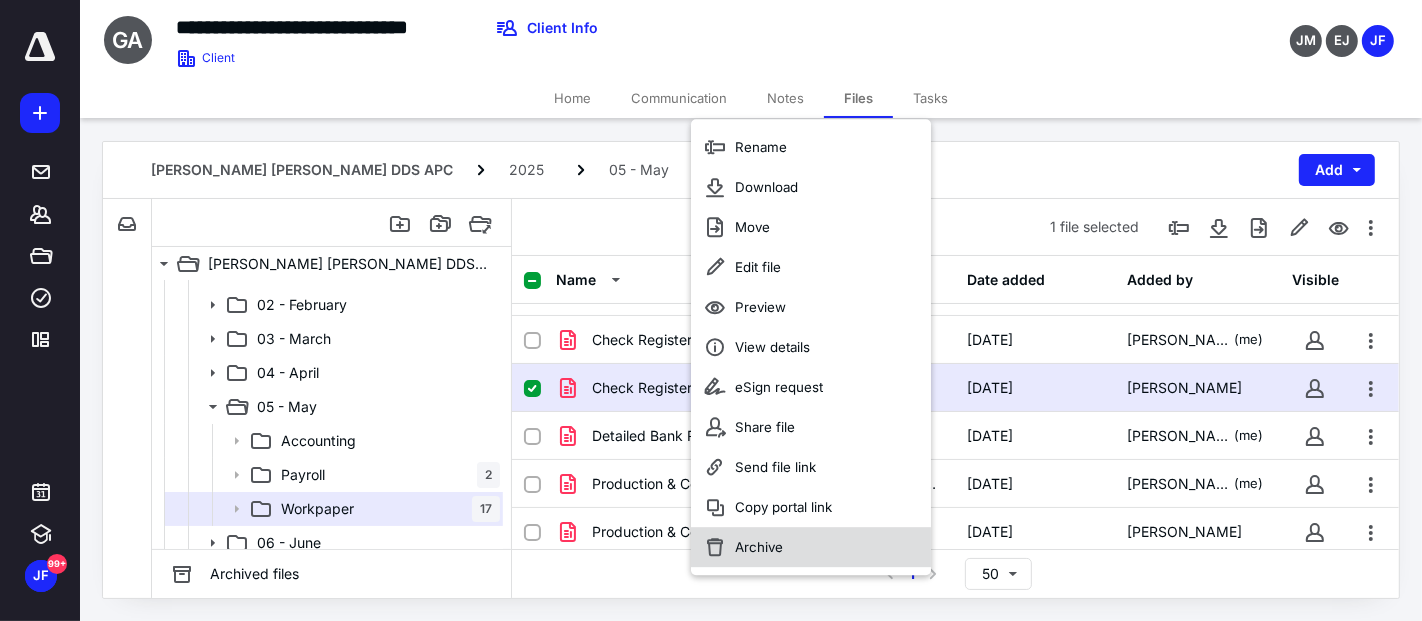 click on "Archive" at bounding box center [759, 547] 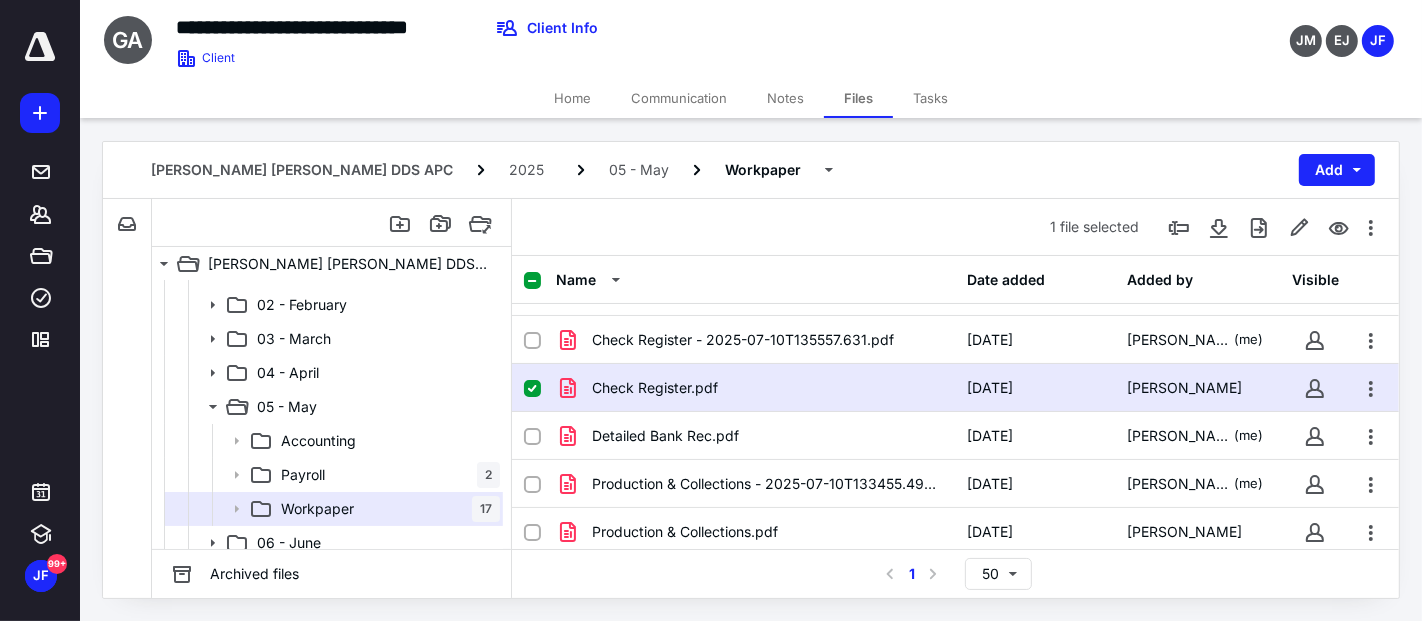 checkbox on "false" 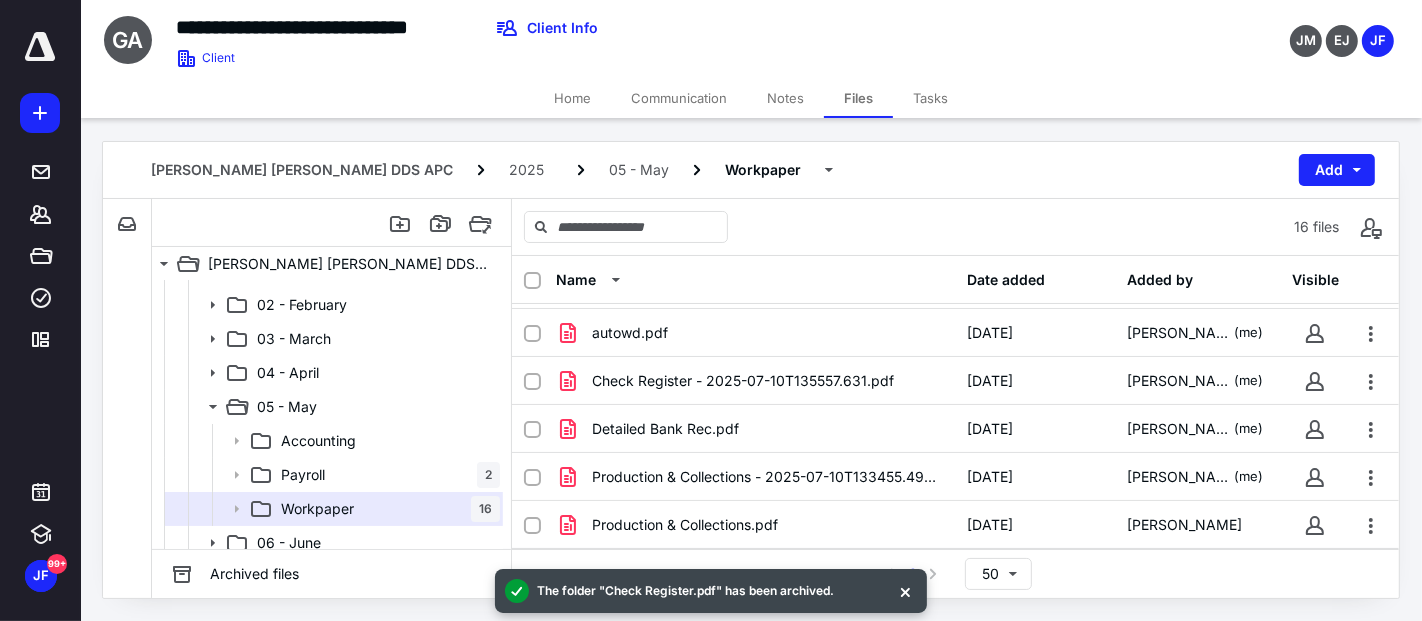 scroll, scrollTop: 517, scrollLeft: 0, axis: vertical 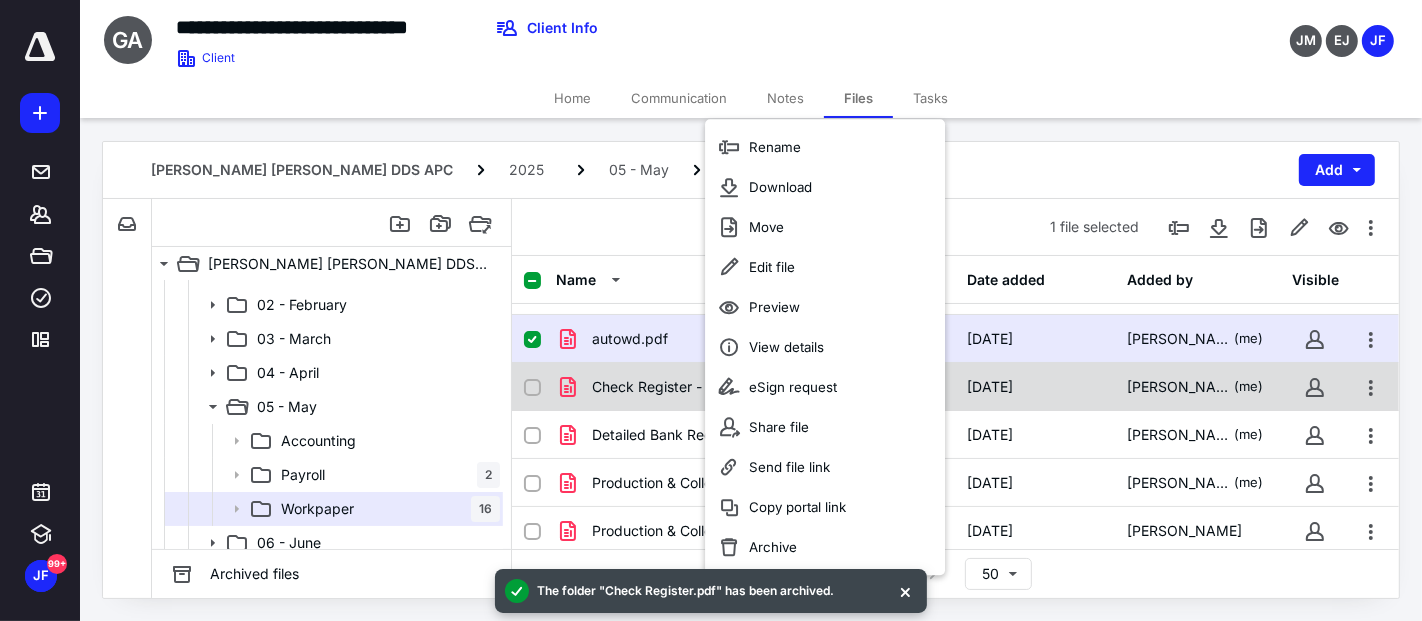 checkbox on "false" 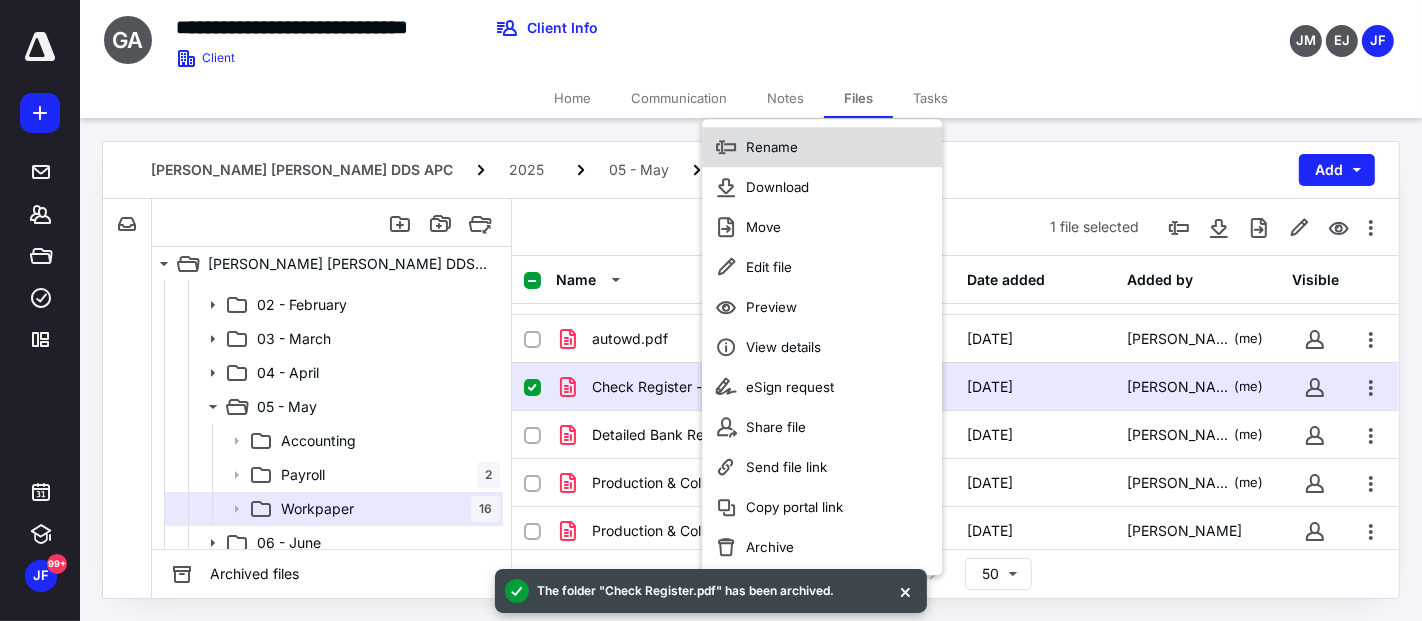 click on "Rename" at bounding box center [822, 147] 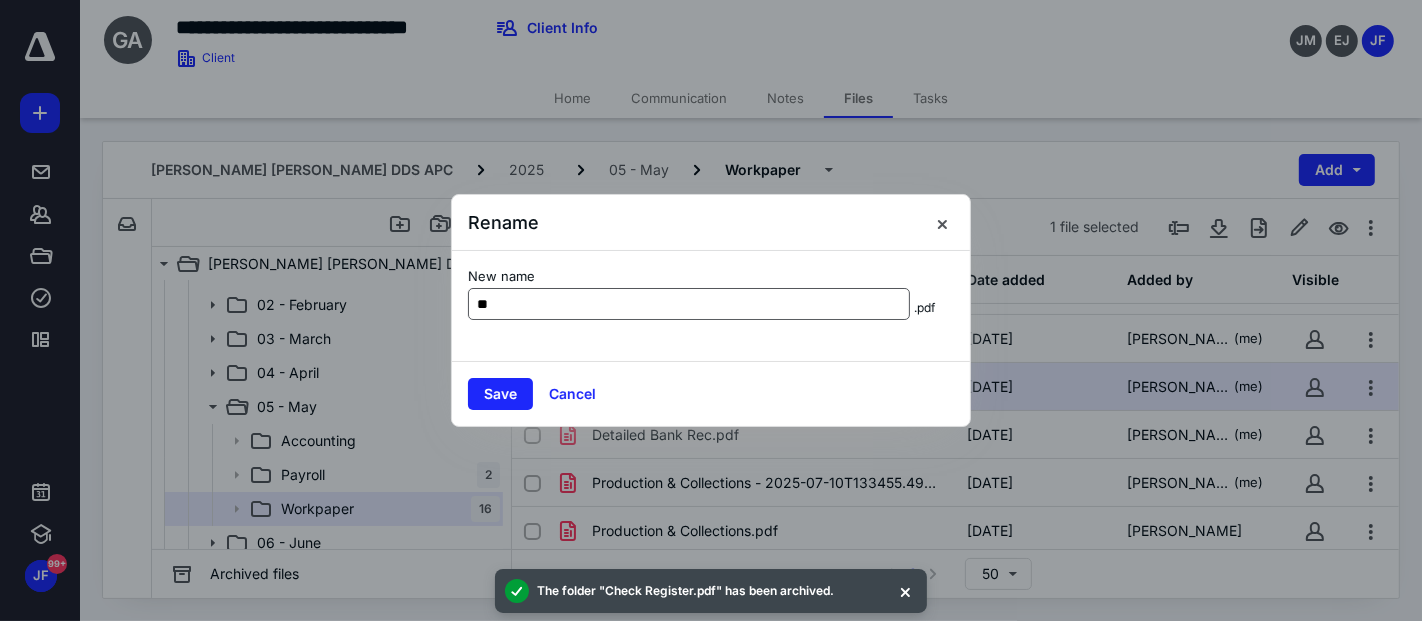 type on "**********" 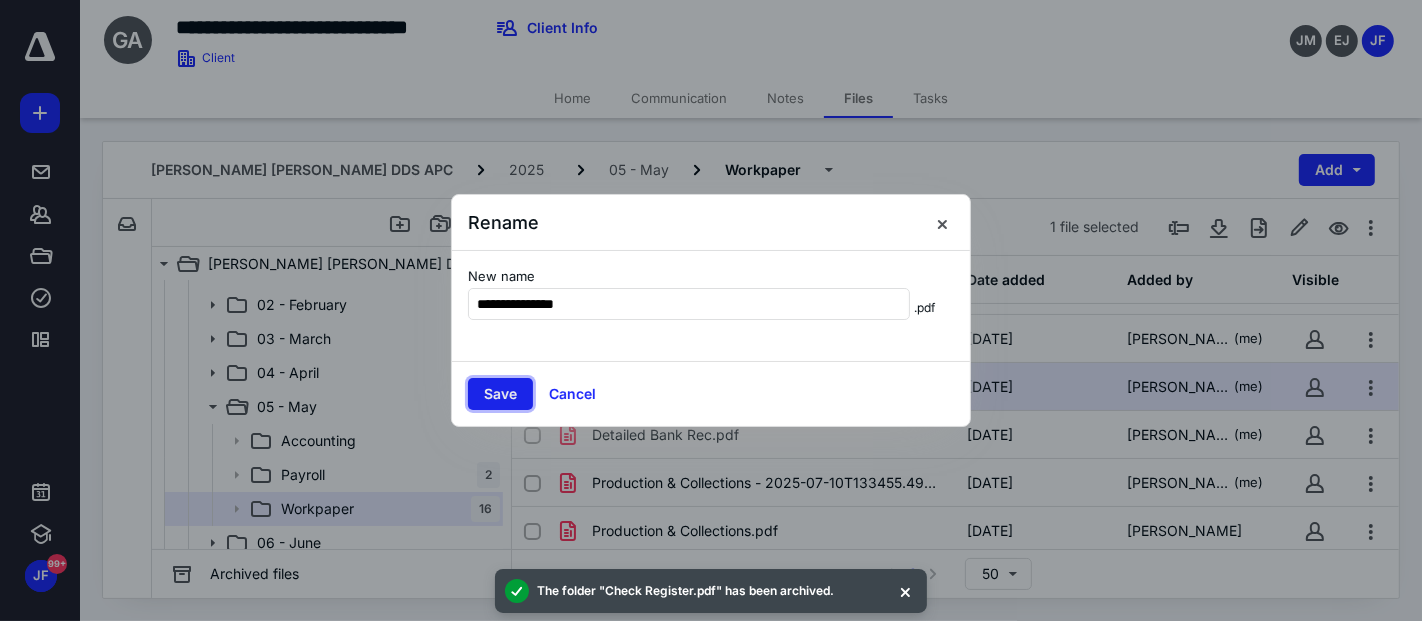 click on "Save" at bounding box center (500, 394) 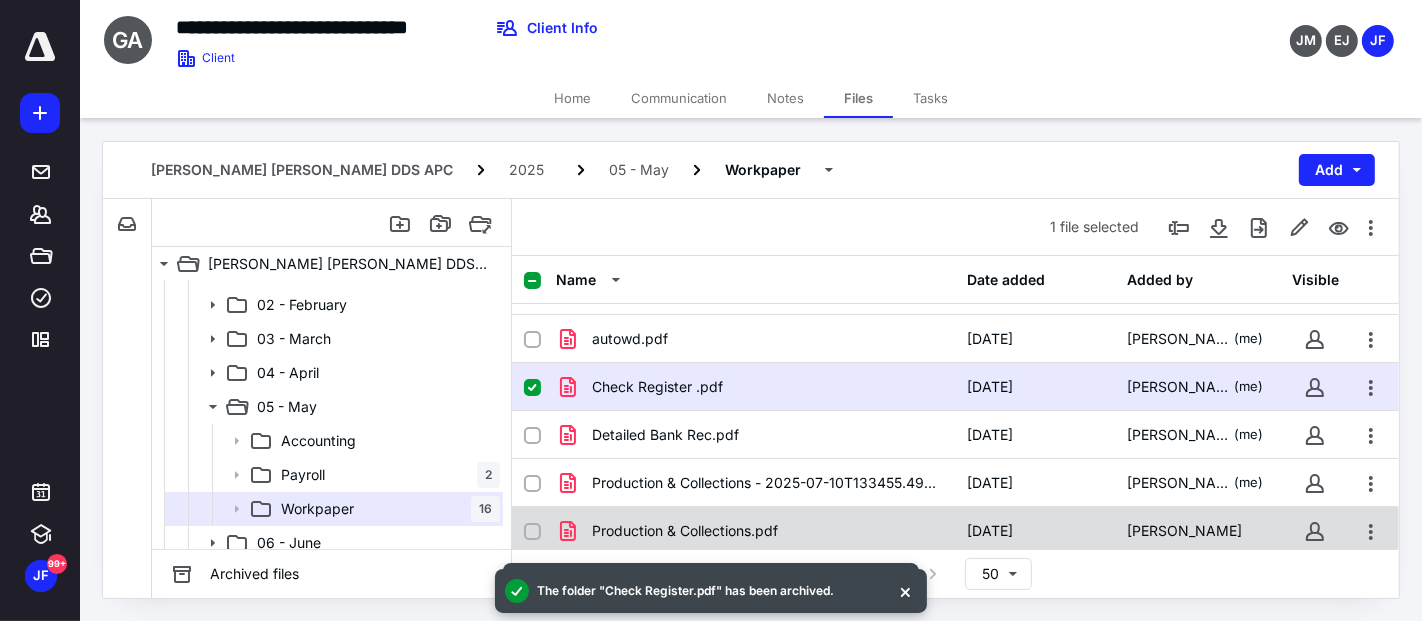 checkbox on "false" 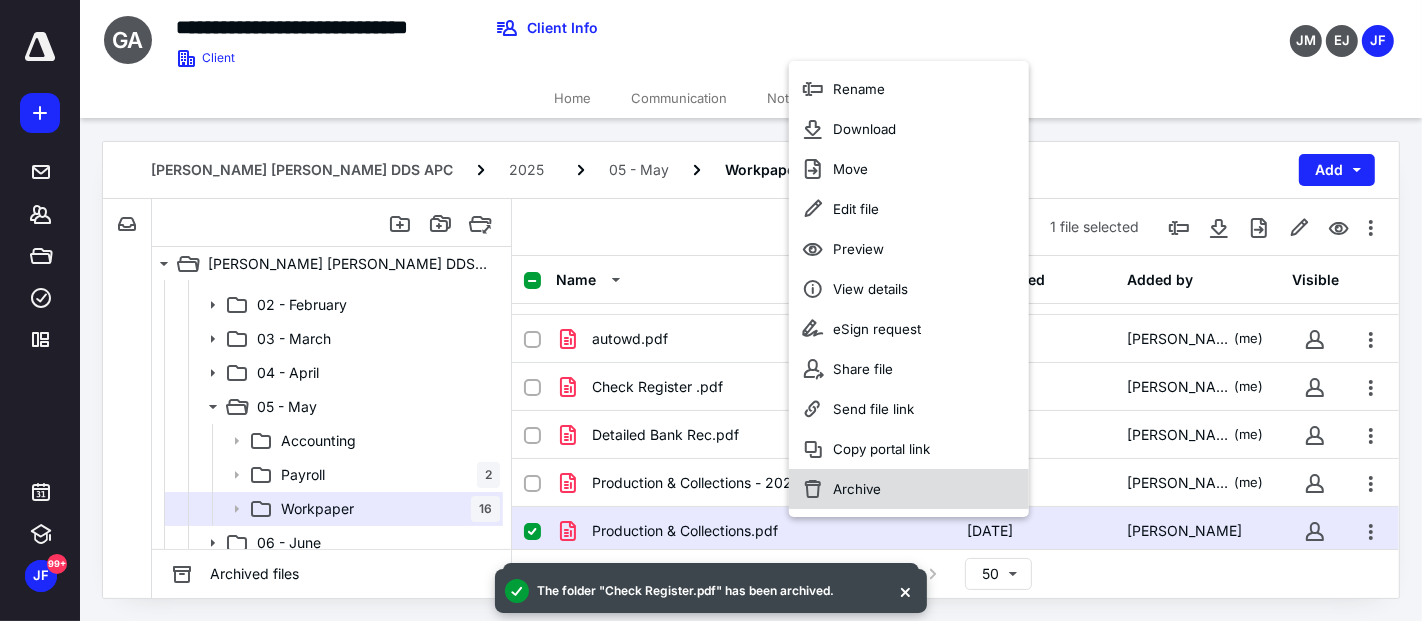 click on "Archive" at bounding box center (857, 490) 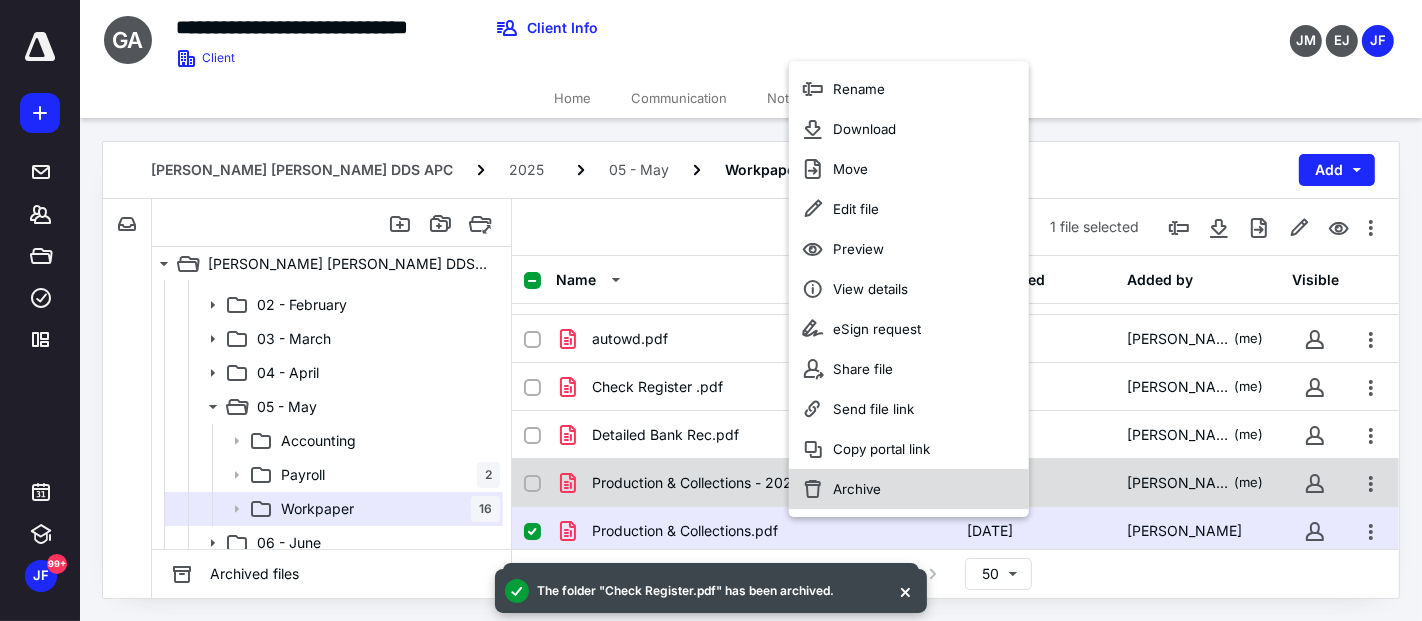 checkbox on "false" 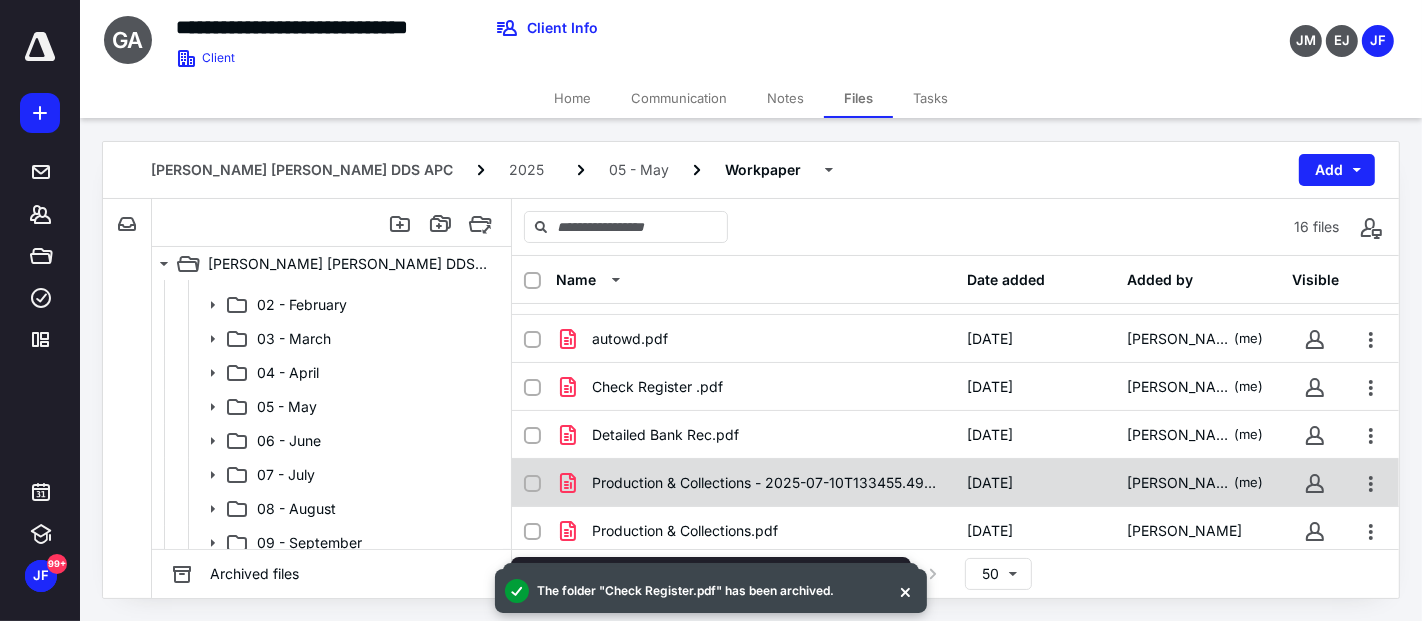 scroll, scrollTop: 468, scrollLeft: 0, axis: vertical 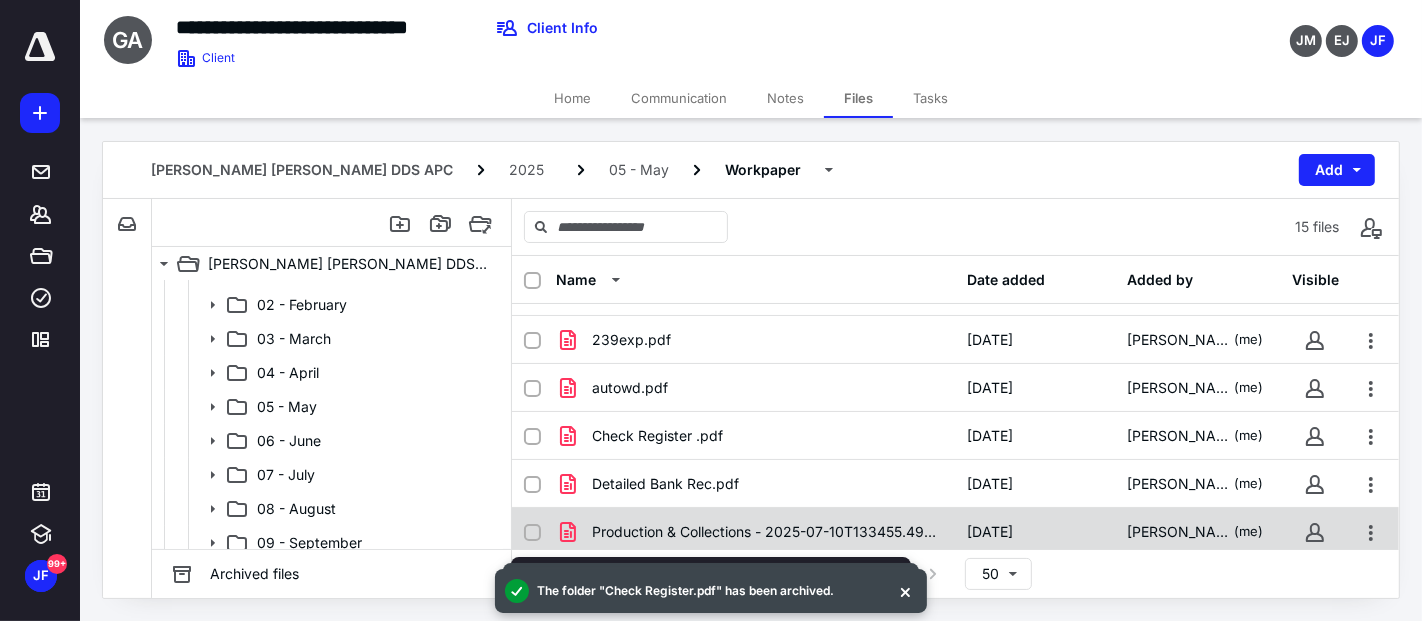 checkbox on "true" 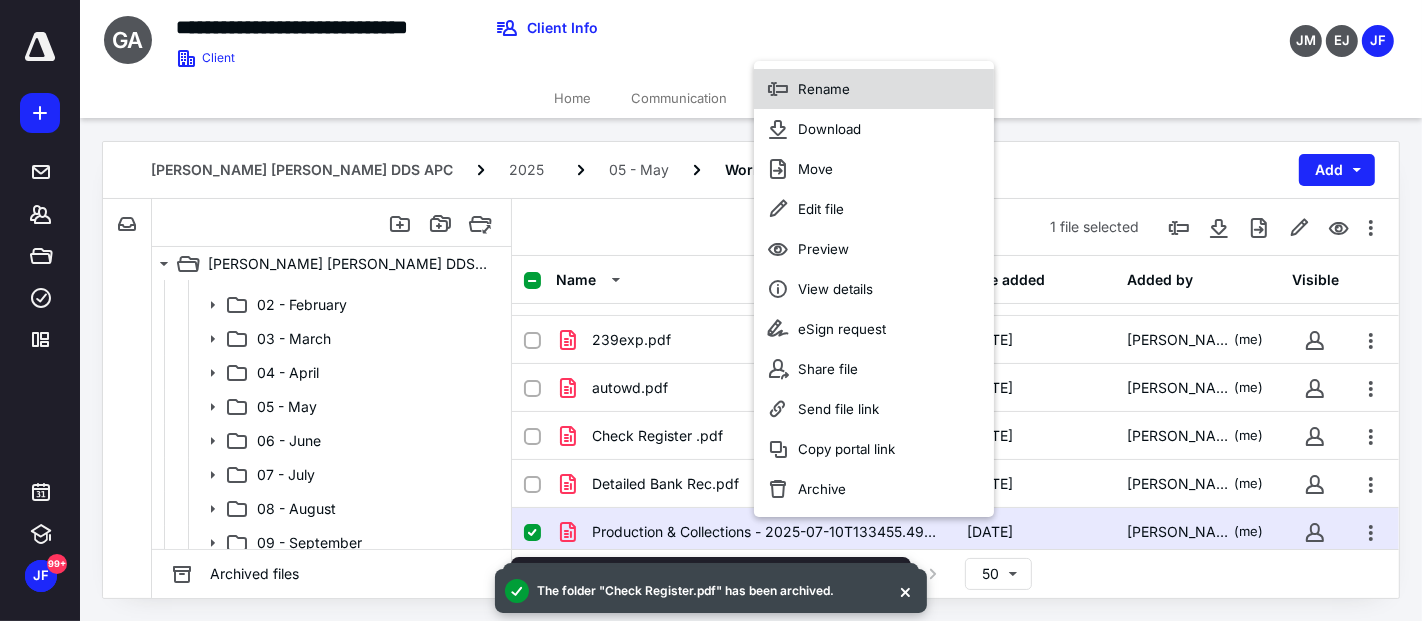 click on "Rename" at bounding box center (874, 90) 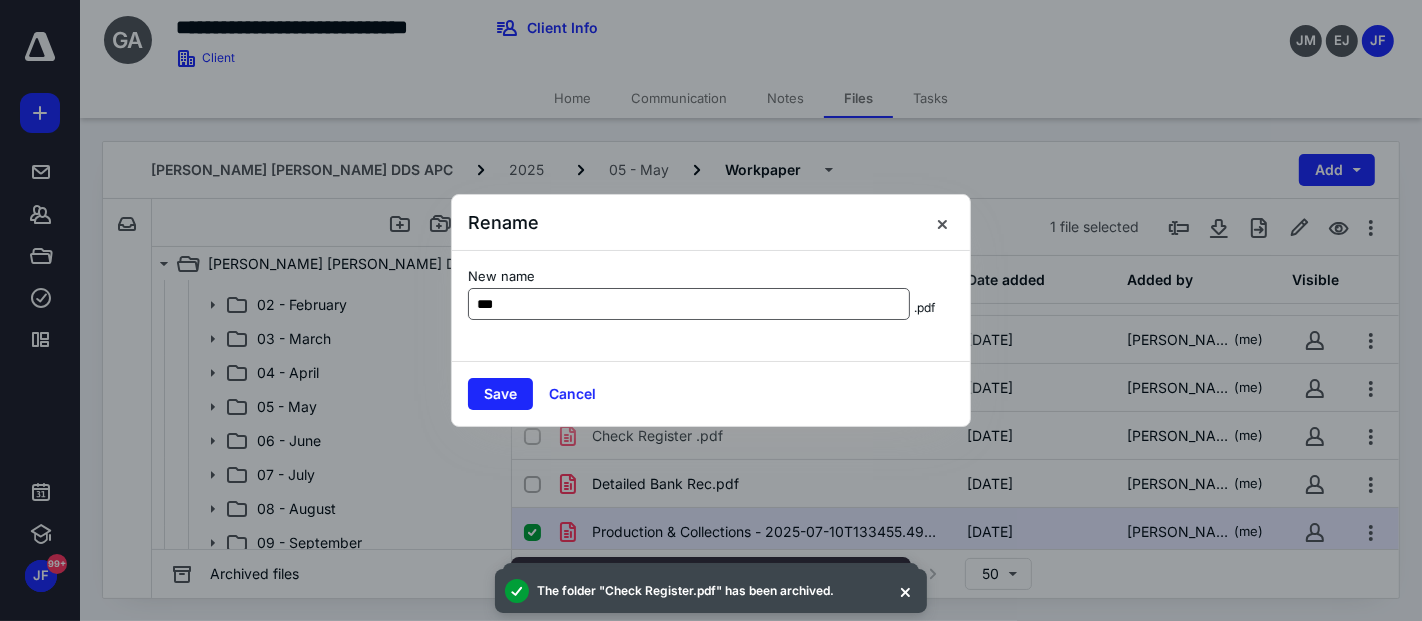 type on "**********" 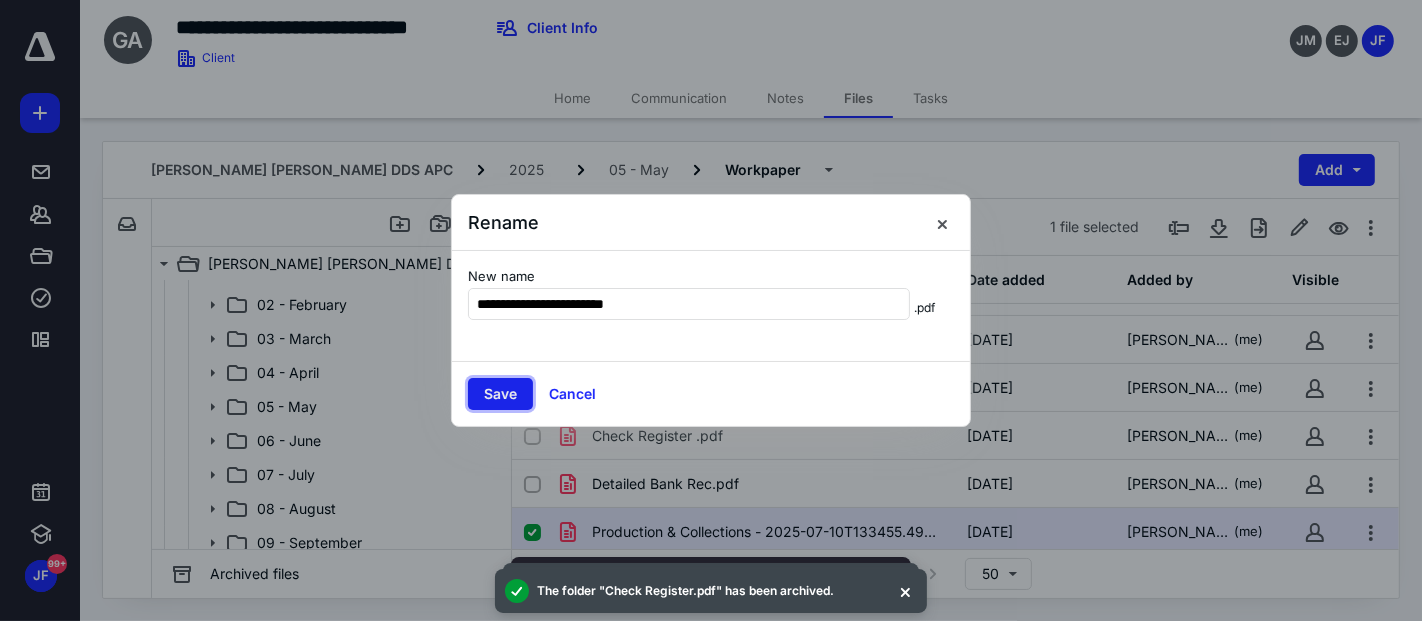 click on "Save" at bounding box center [500, 394] 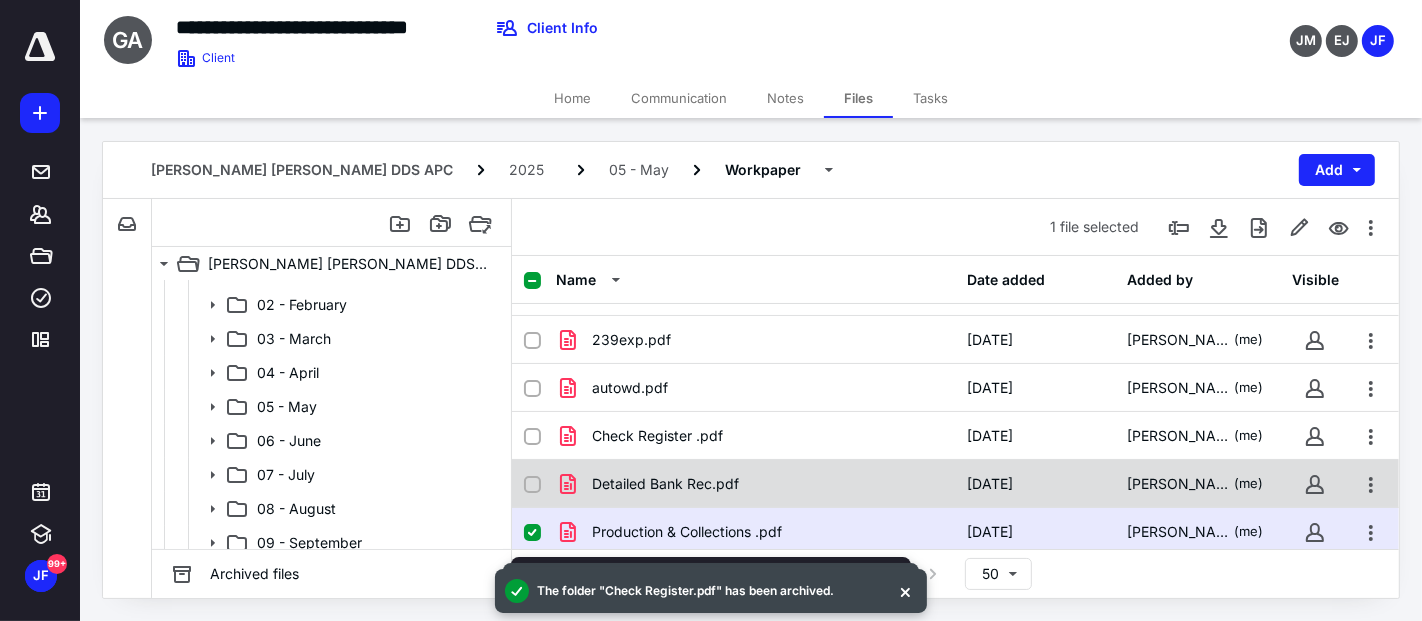 scroll, scrollTop: 0, scrollLeft: 0, axis: both 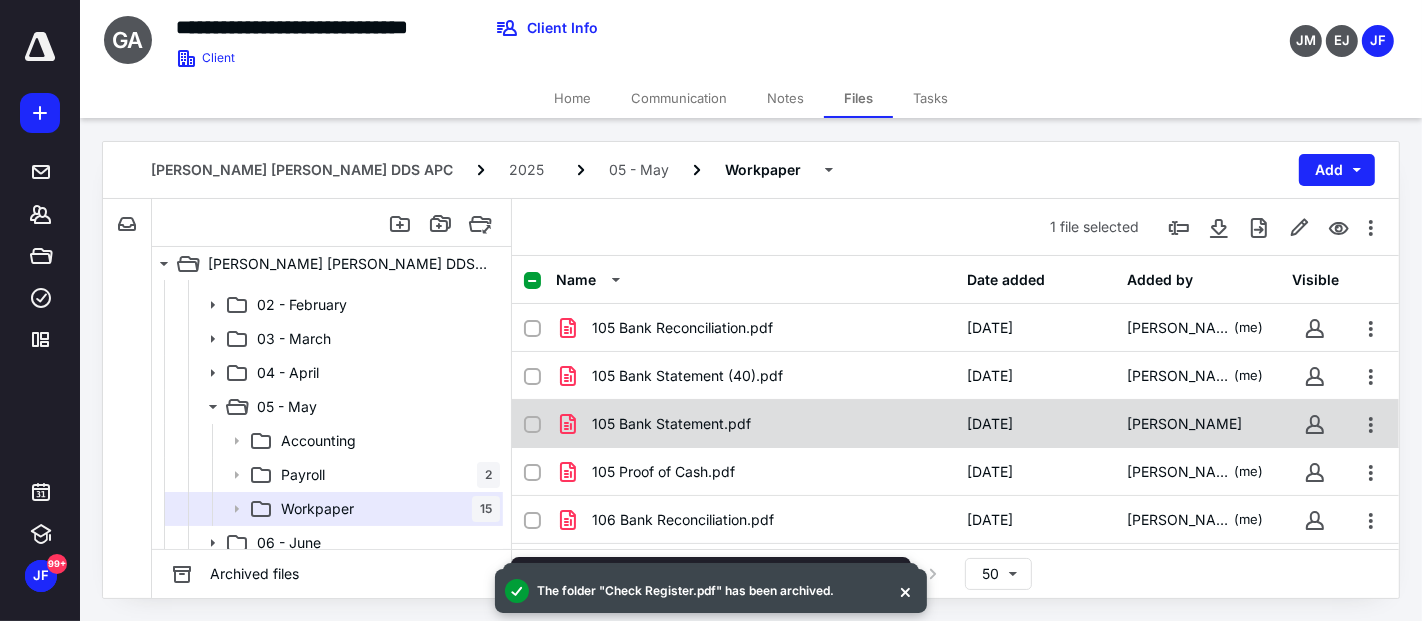 checkbox on "true" 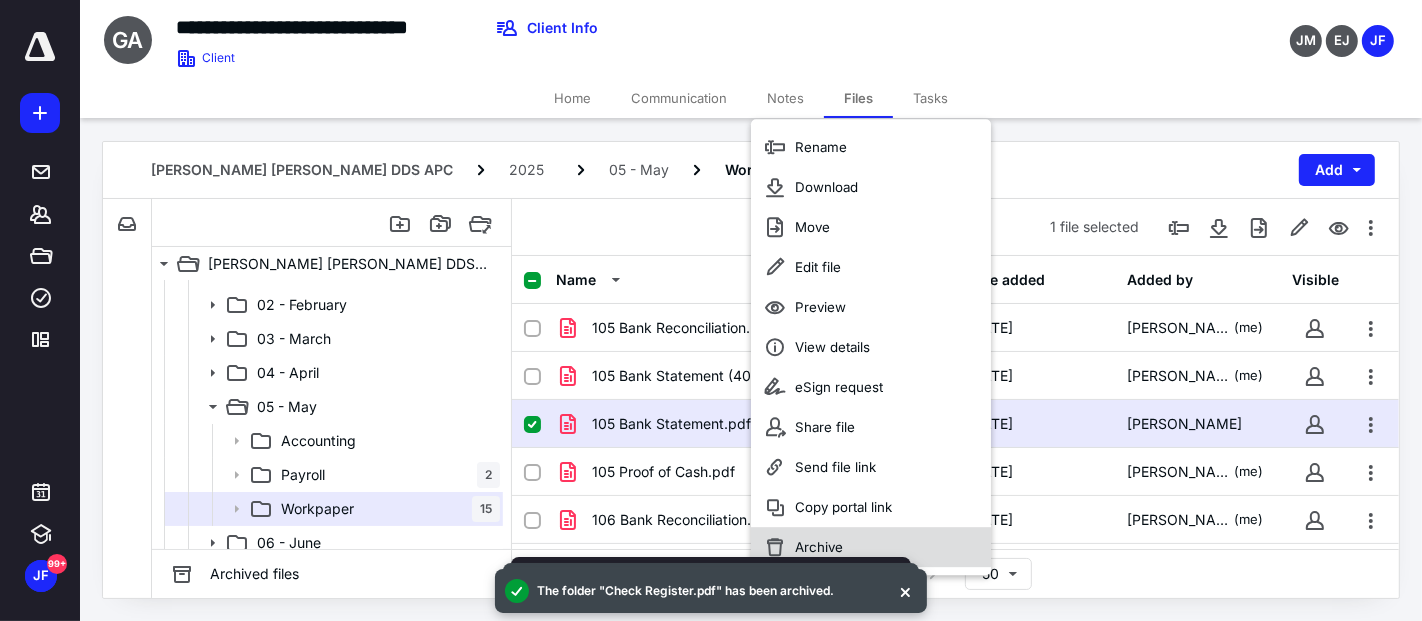 click on "Archive" at bounding box center [871, 547] 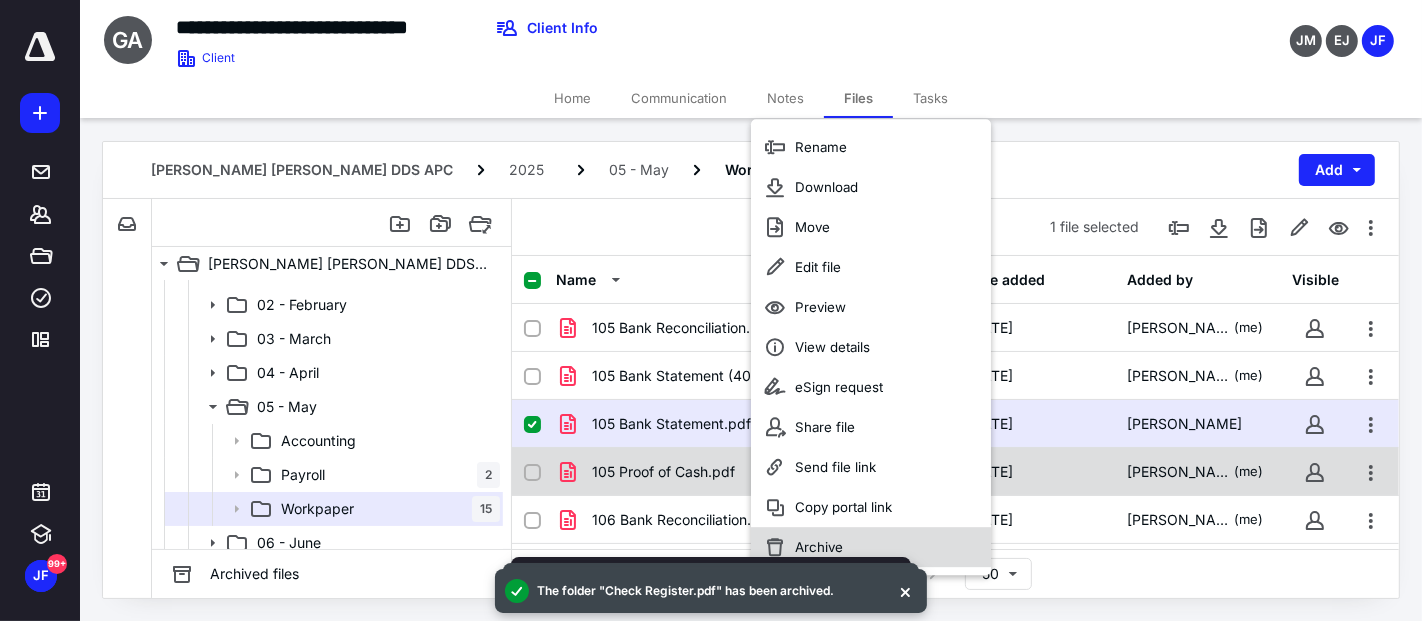 checkbox on "false" 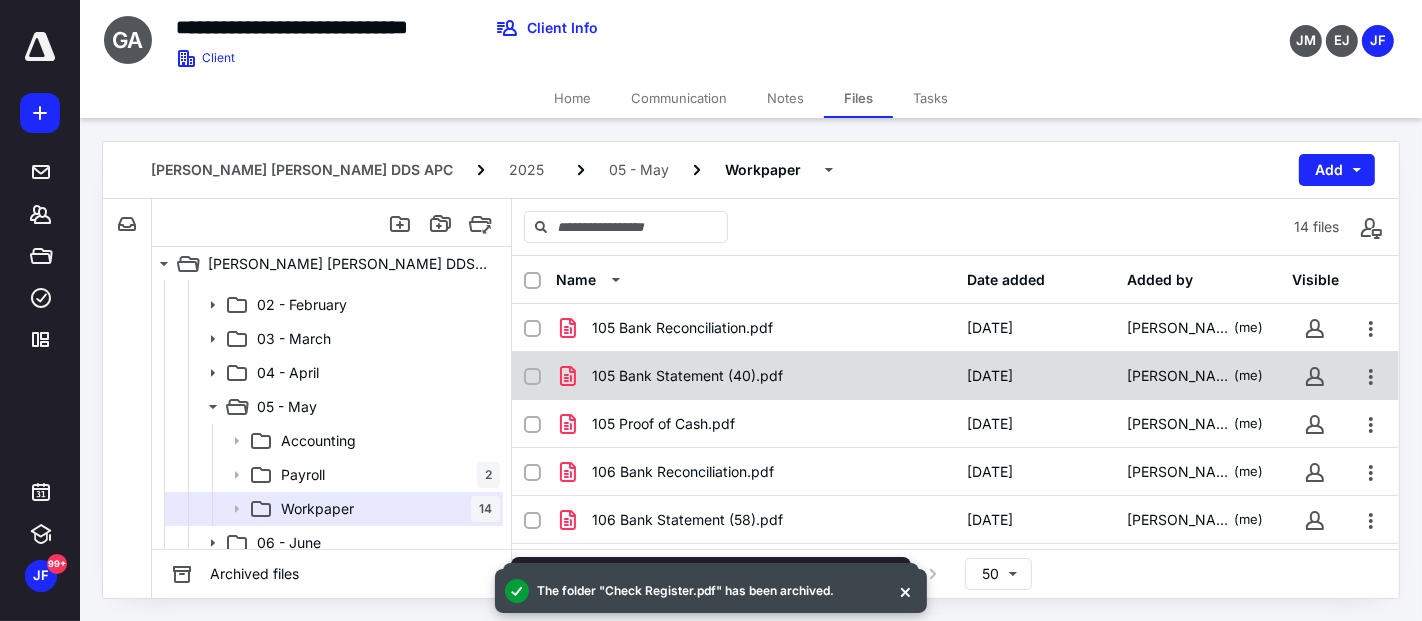 checkbox on "true" 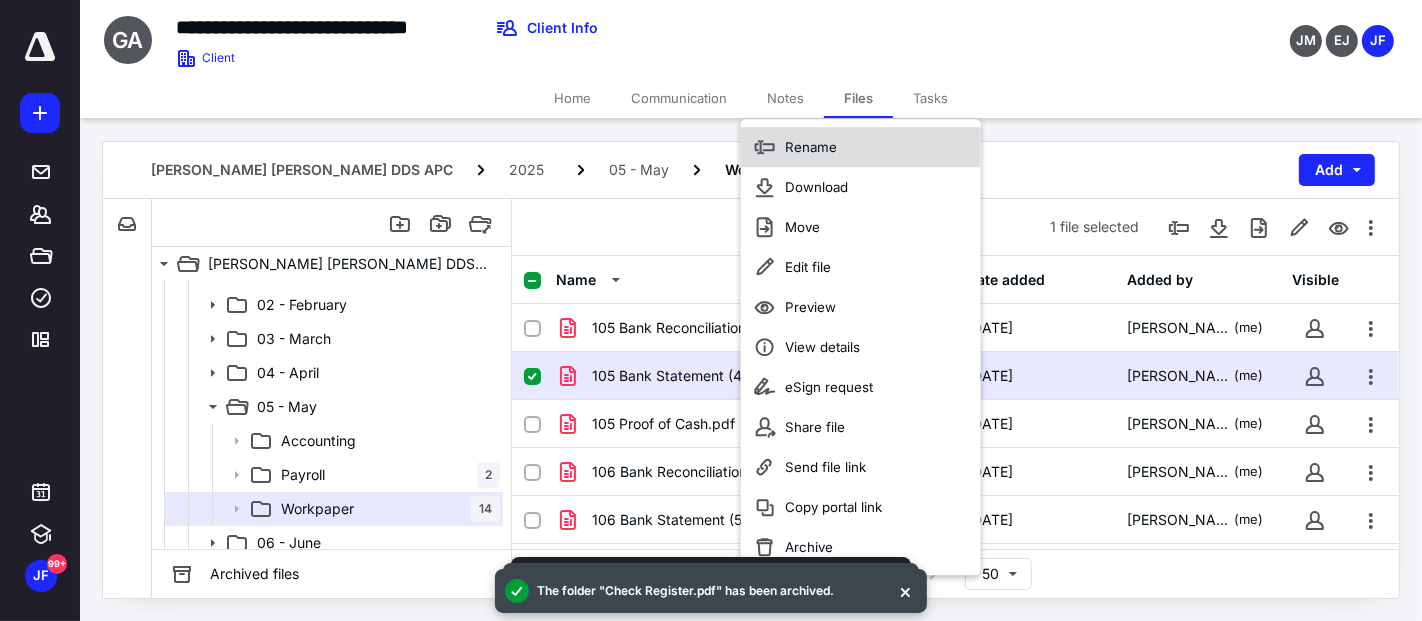 click on "Rename" at bounding box center [811, 147] 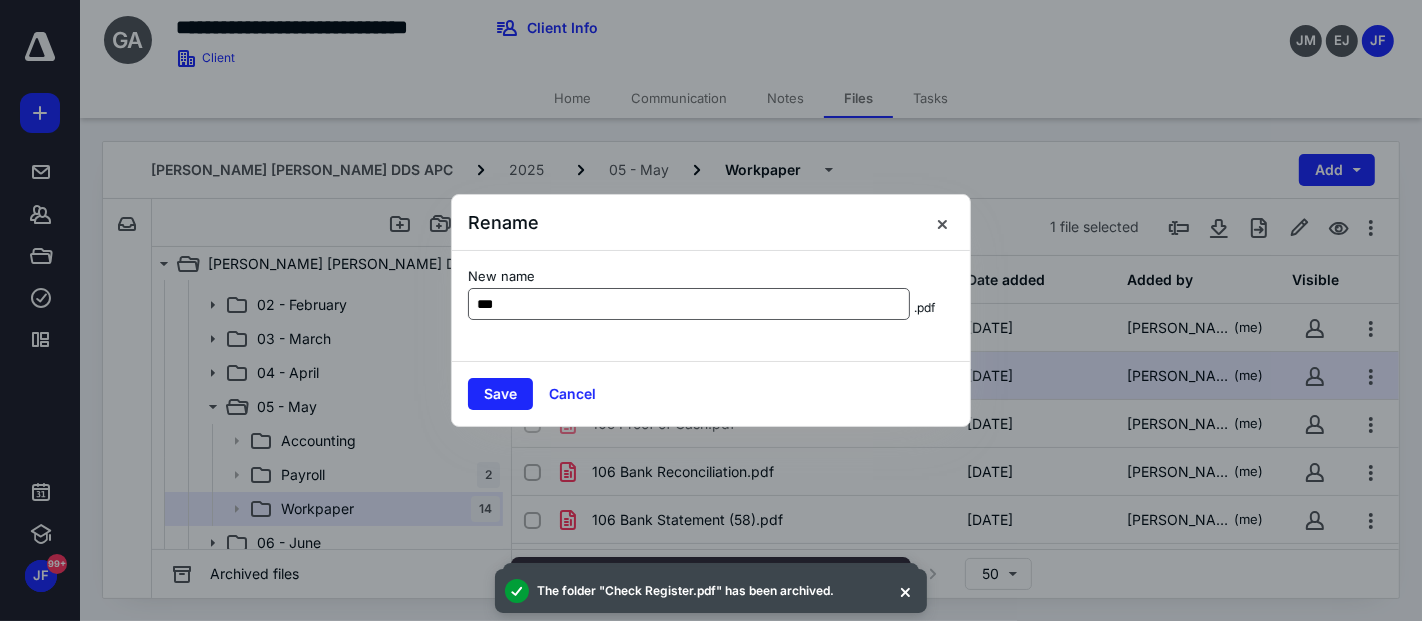 type on "**********" 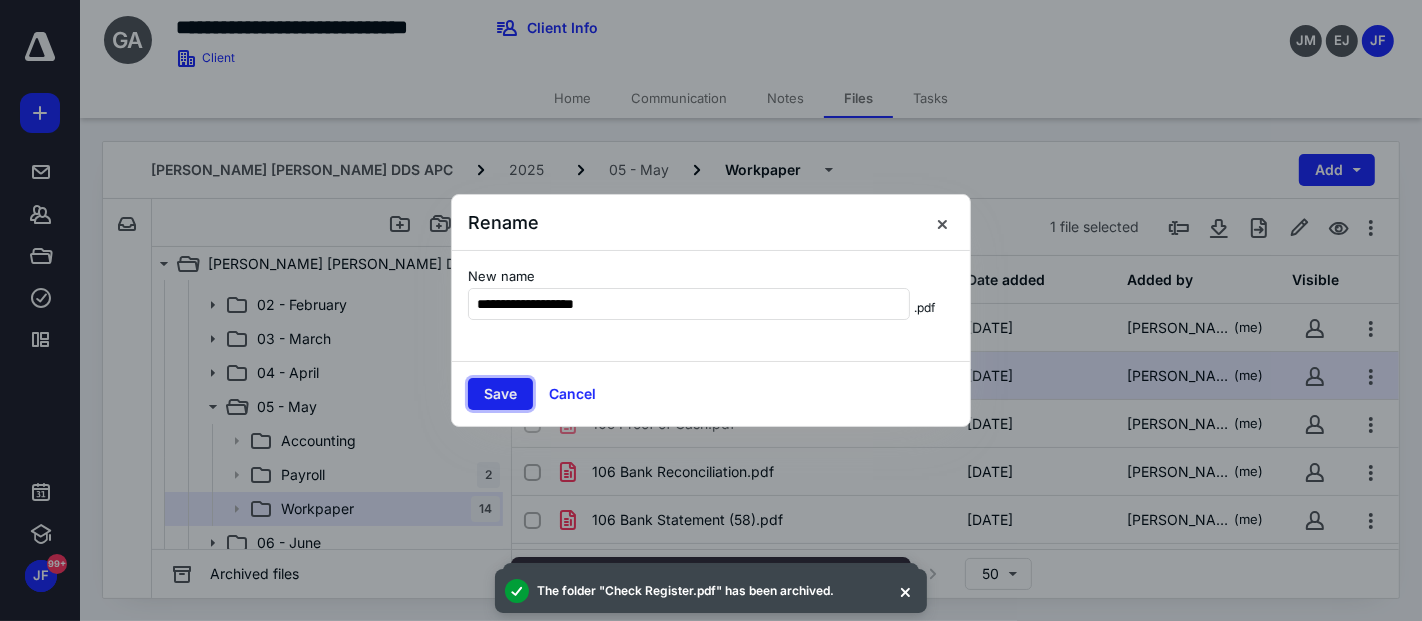 click on "Save" at bounding box center [500, 394] 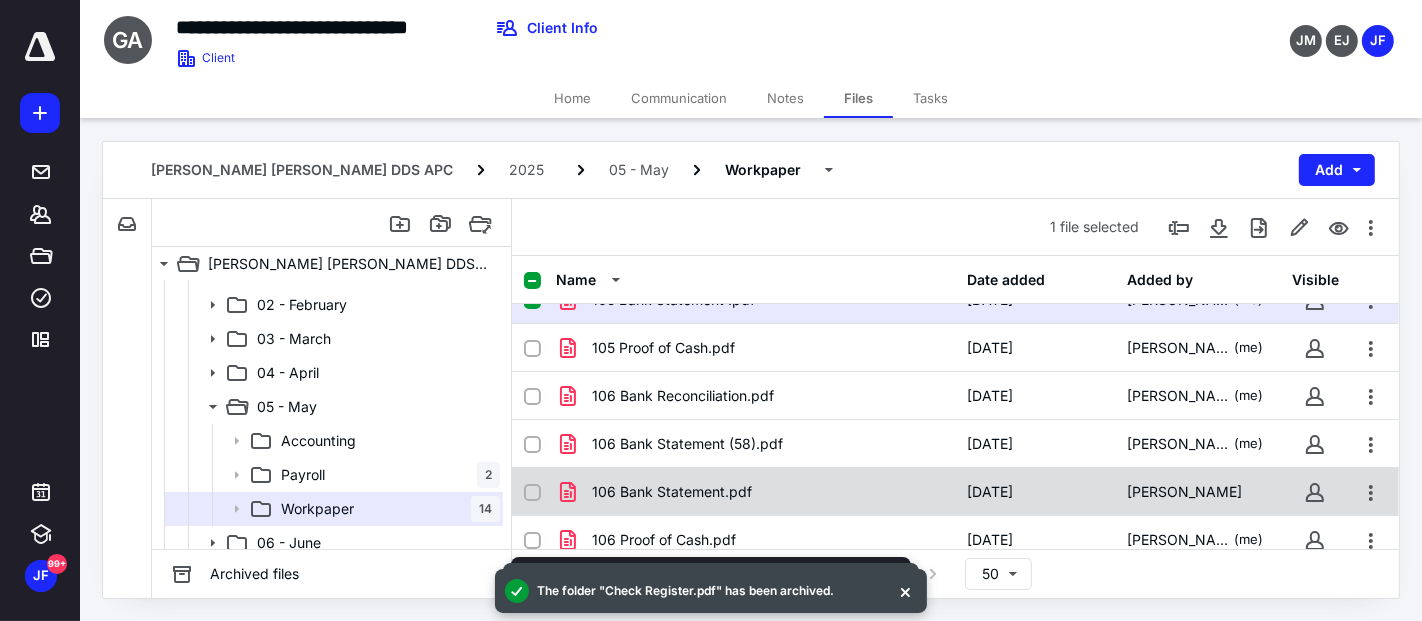 scroll, scrollTop: 111, scrollLeft: 0, axis: vertical 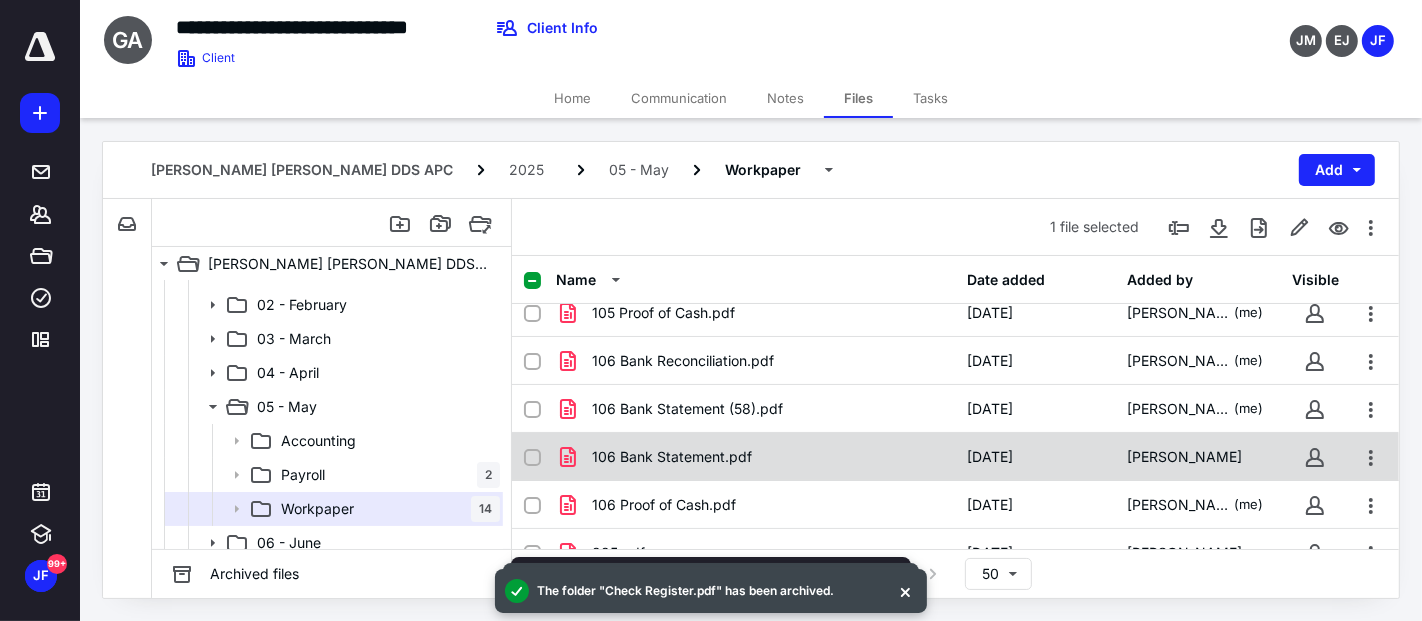 checkbox on "false" 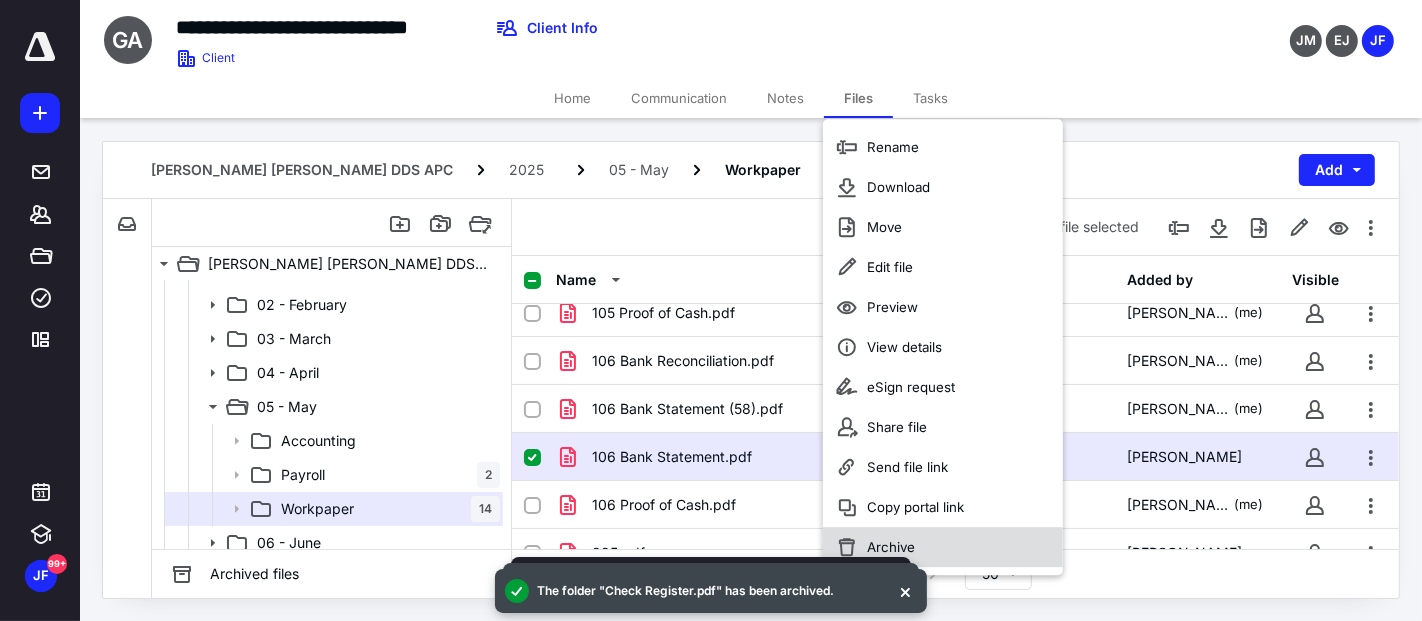 click on "Archive" at bounding box center (943, 547) 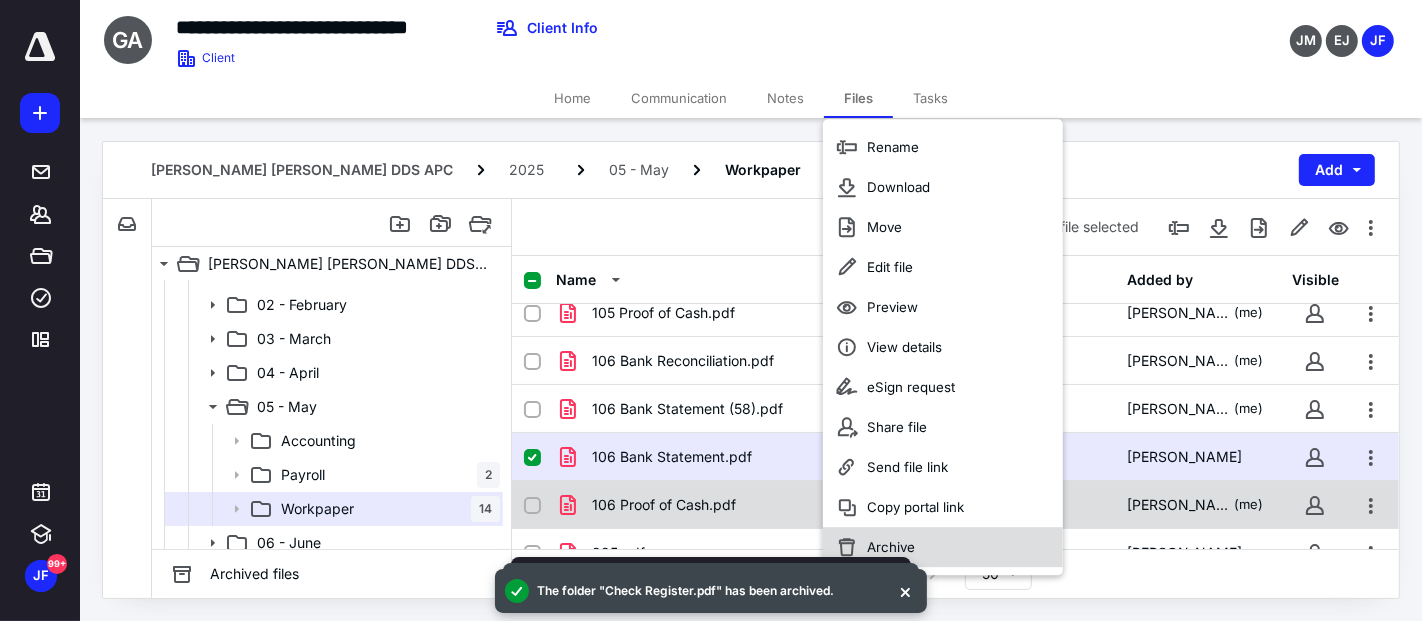 checkbox on "false" 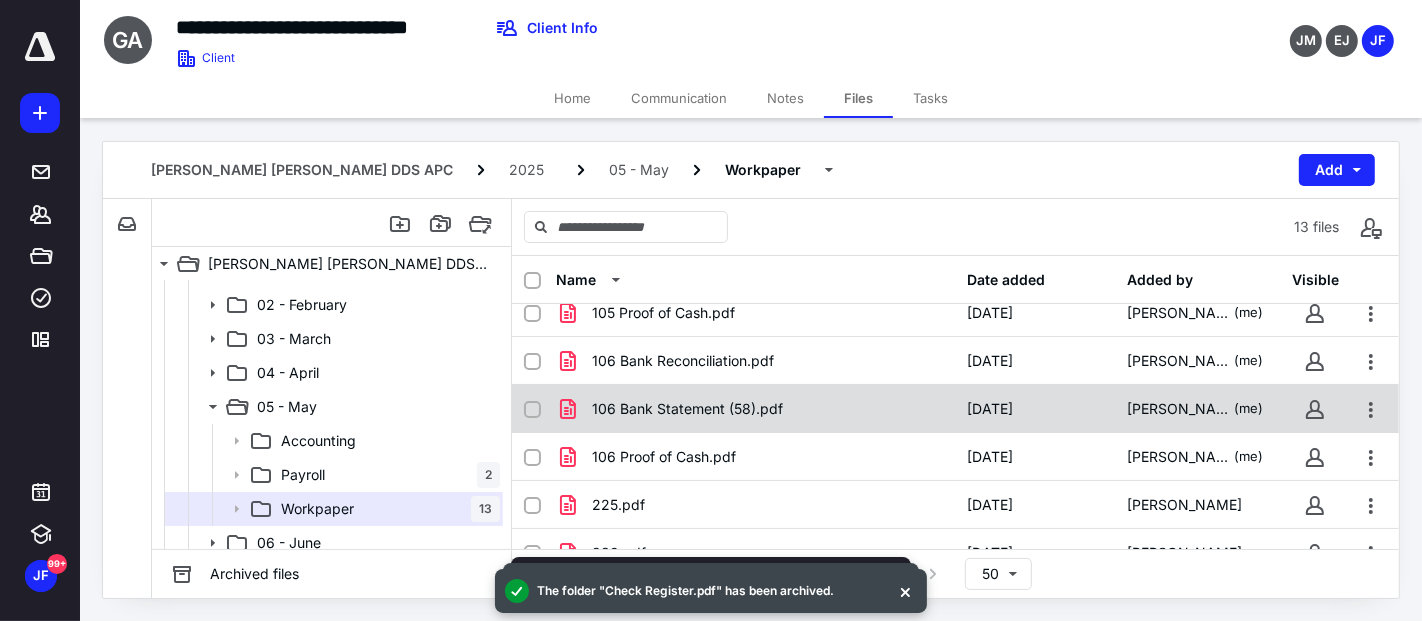 checkbox on "true" 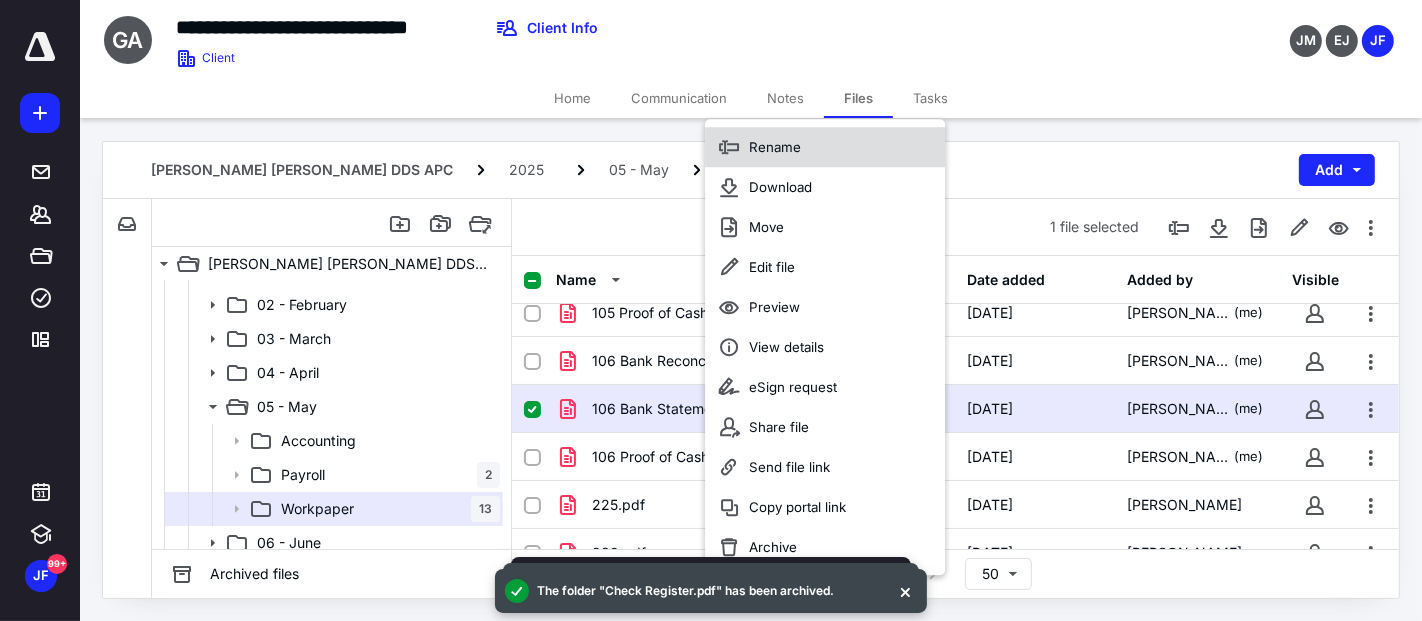 click on "Rename" at bounding box center (825, 147) 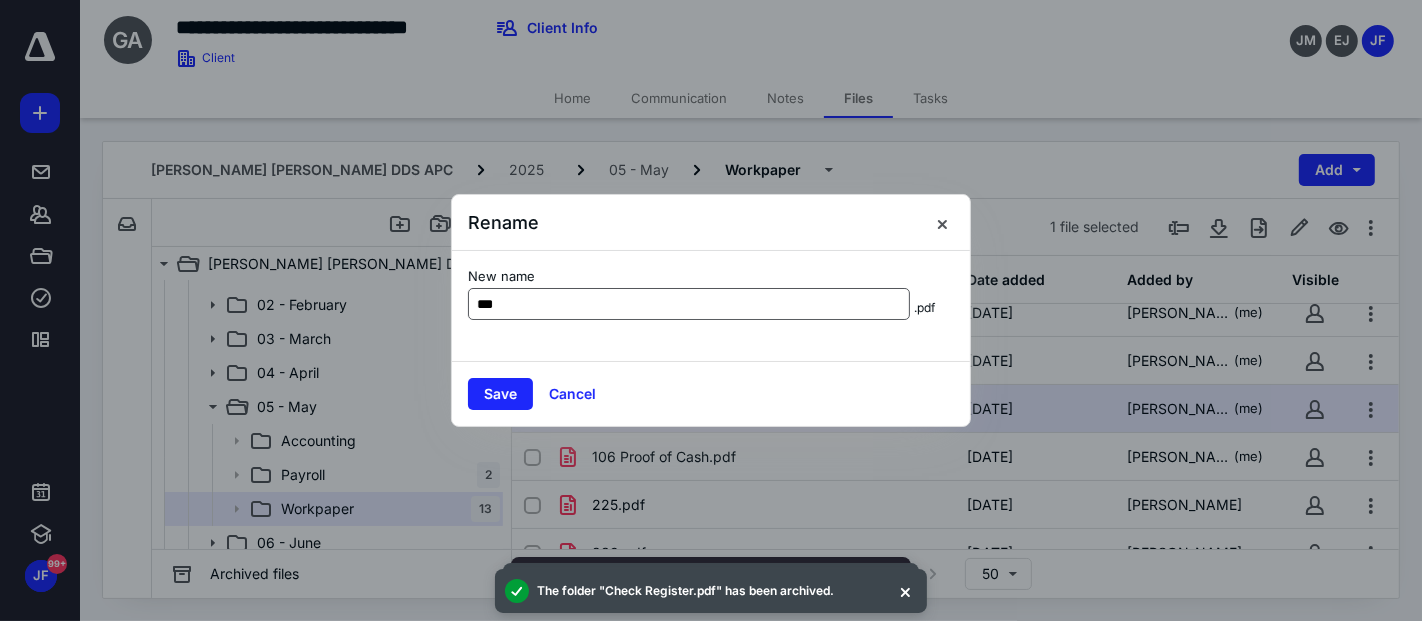 type on "**********" 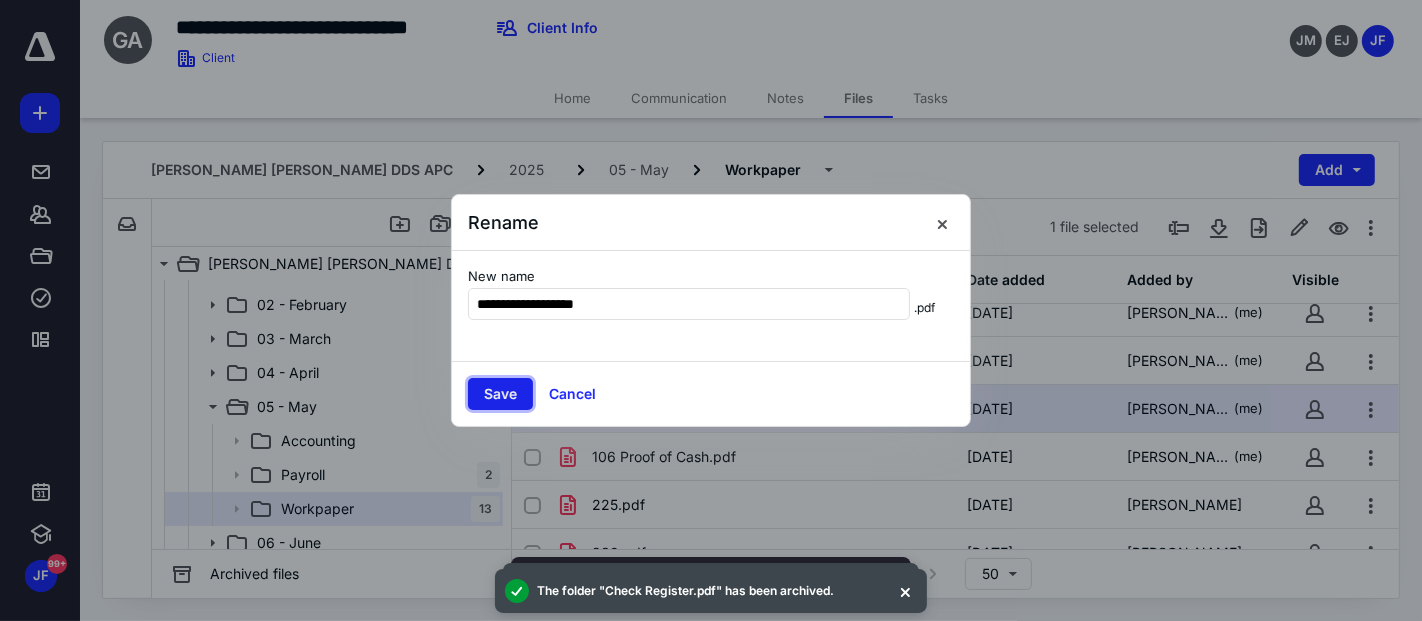 click on "Save" at bounding box center [500, 394] 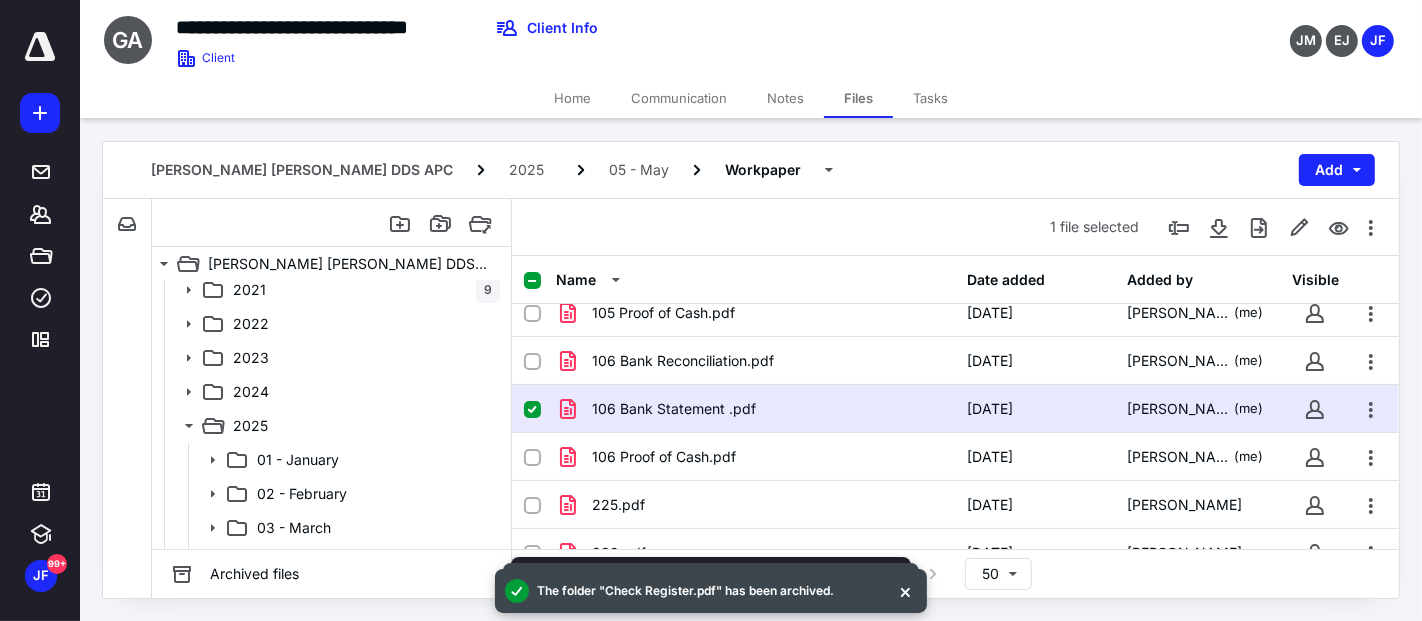 scroll, scrollTop: 0, scrollLeft: 0, axis: both 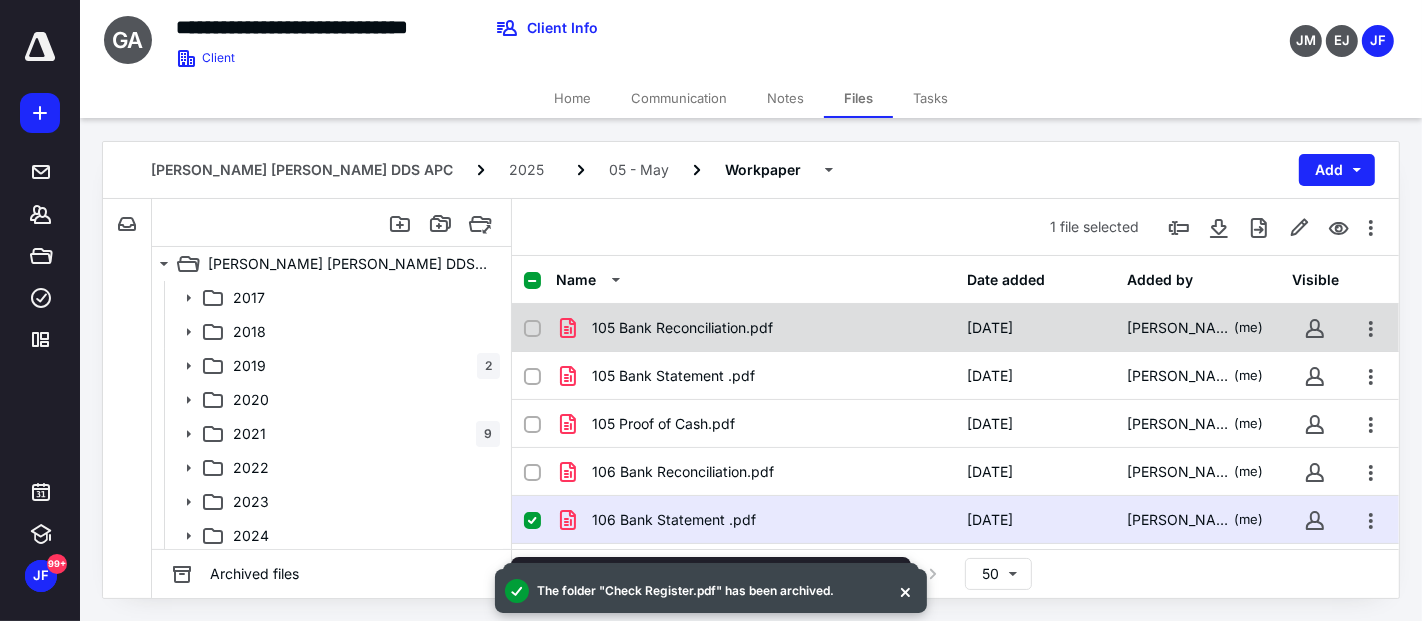 click on "105 Bank Reconciliation.pdf [DATE] [PERSON_NAME]  (me)" at bounding box center (955, 328) 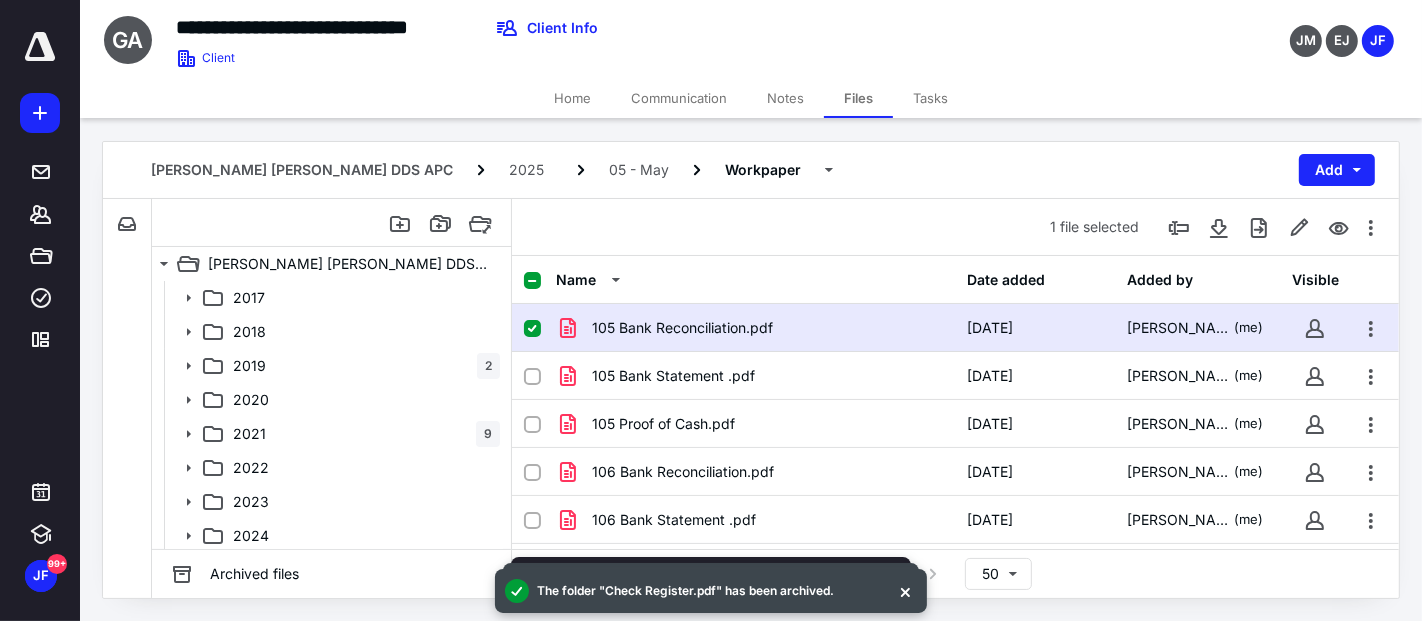 click on "105 Bank Reconciliation.pdf [DATE] [PERSON_NAME]  (me)" at bounding box center (955, 328) 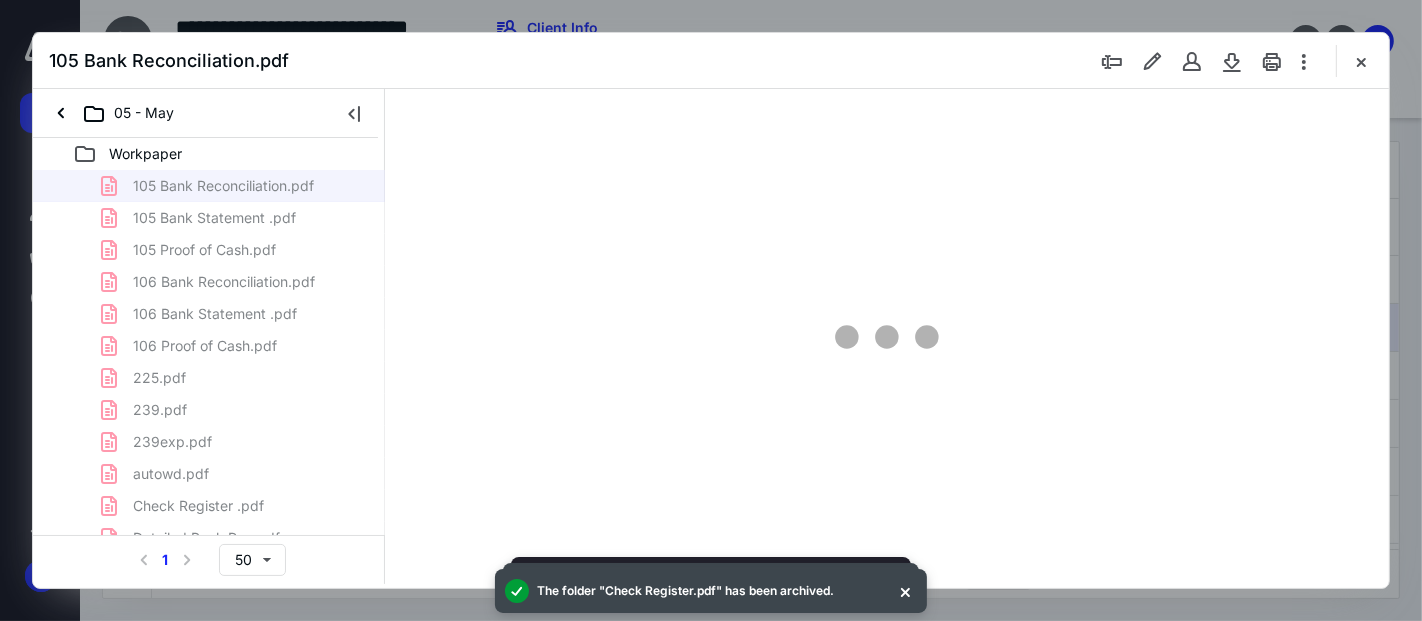 scroll, scrollTop: 0, scrollLeft: 0, axis: both 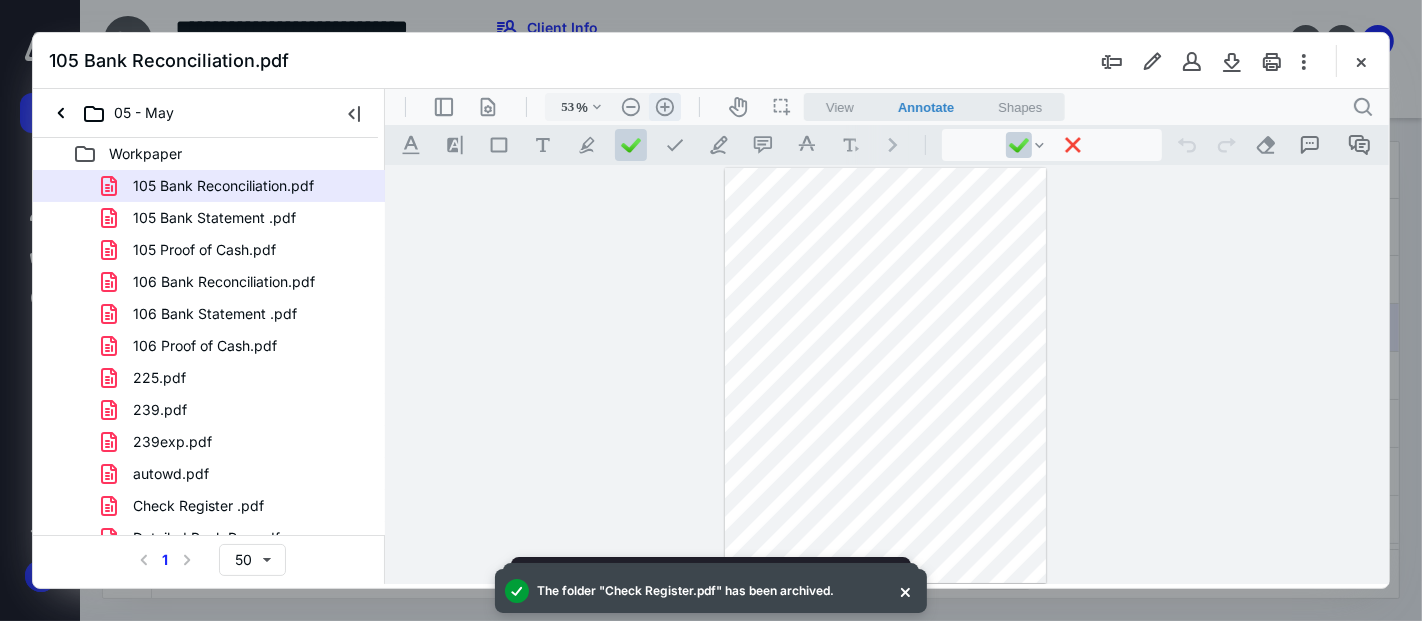 click on ".cls-1{fill:#abb0c4;} icon - header - zoom - in - line" at bounding box center [664, 106] 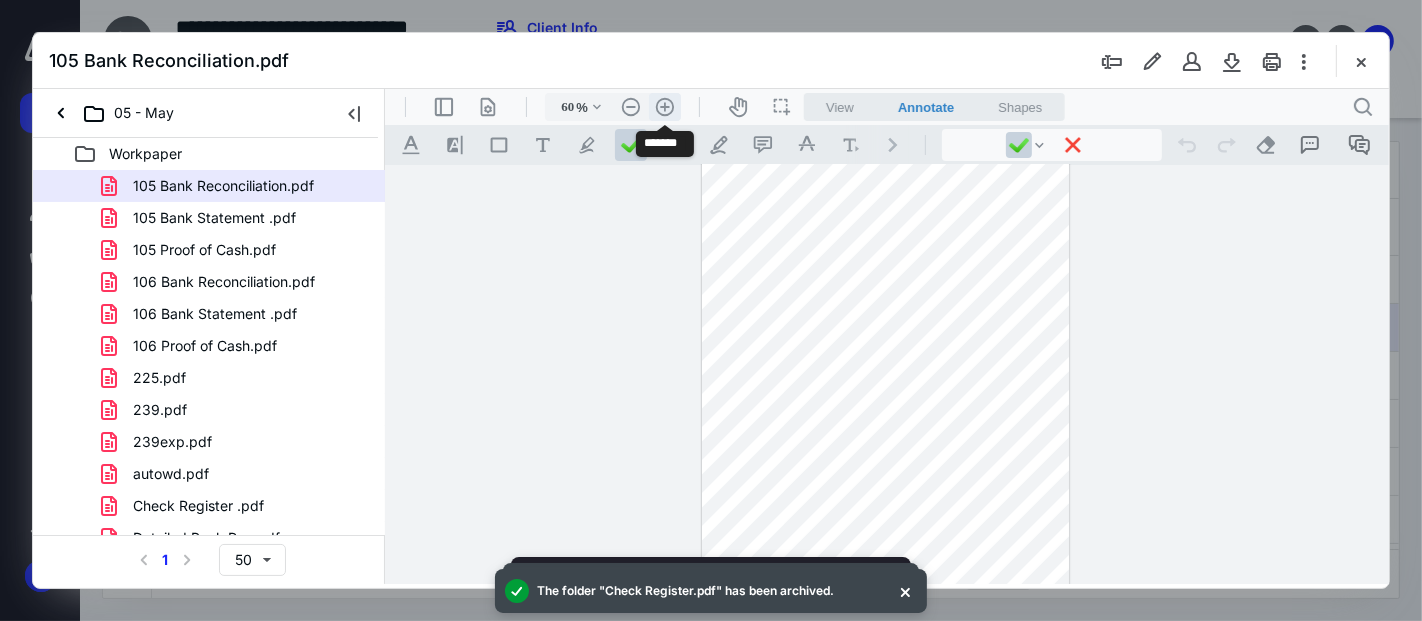 click on ".cls-1{fill:#abb0c4;} icon - header - zoom - in - line" at bounding box center (664, 106) 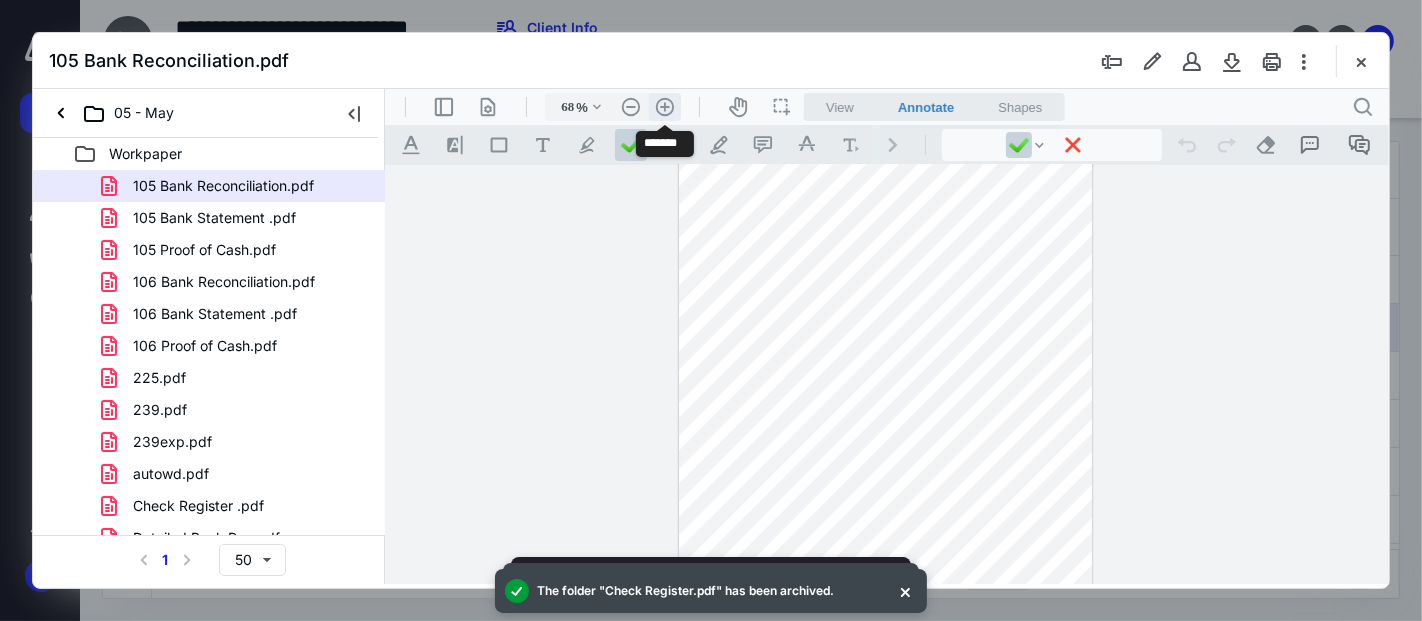 click on ".cls-1{fill:#abb0c4;} icon - header - zoom - in - line" at bounding box center (664, 106) 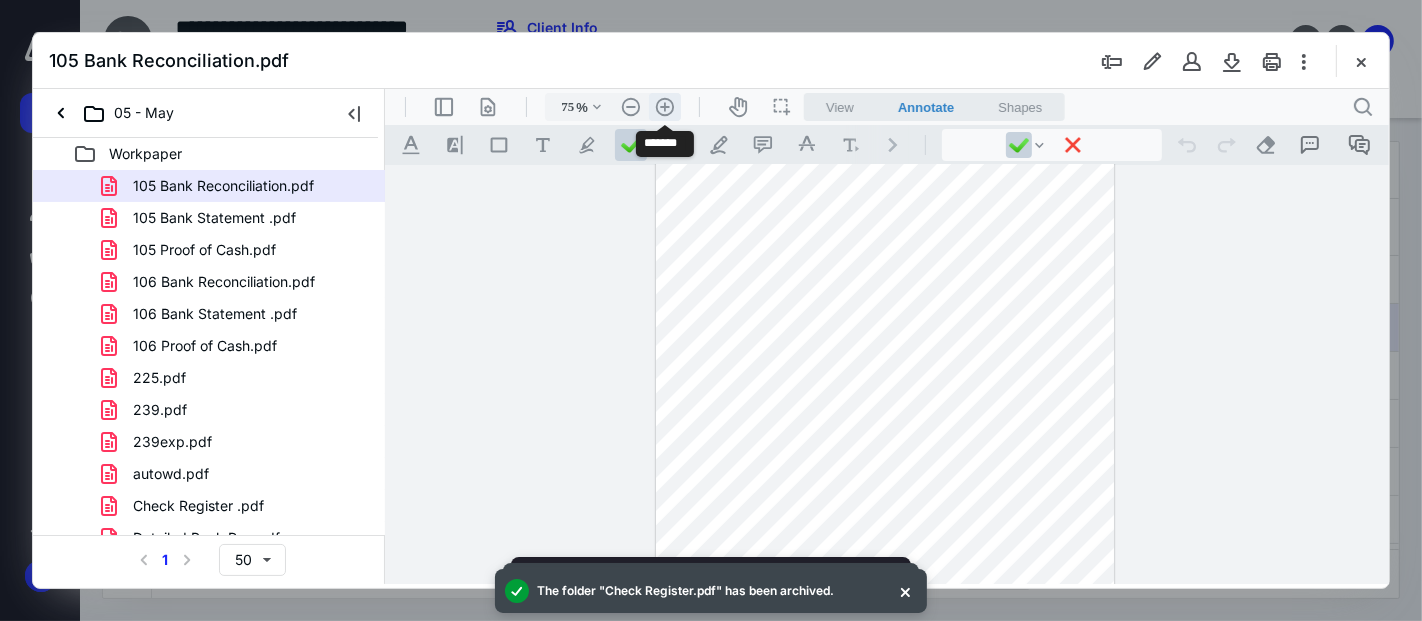 click on ".cls-1{fill:#abb0c4;} icon - header - zoom - in - line" at bounding box center [664, 106] 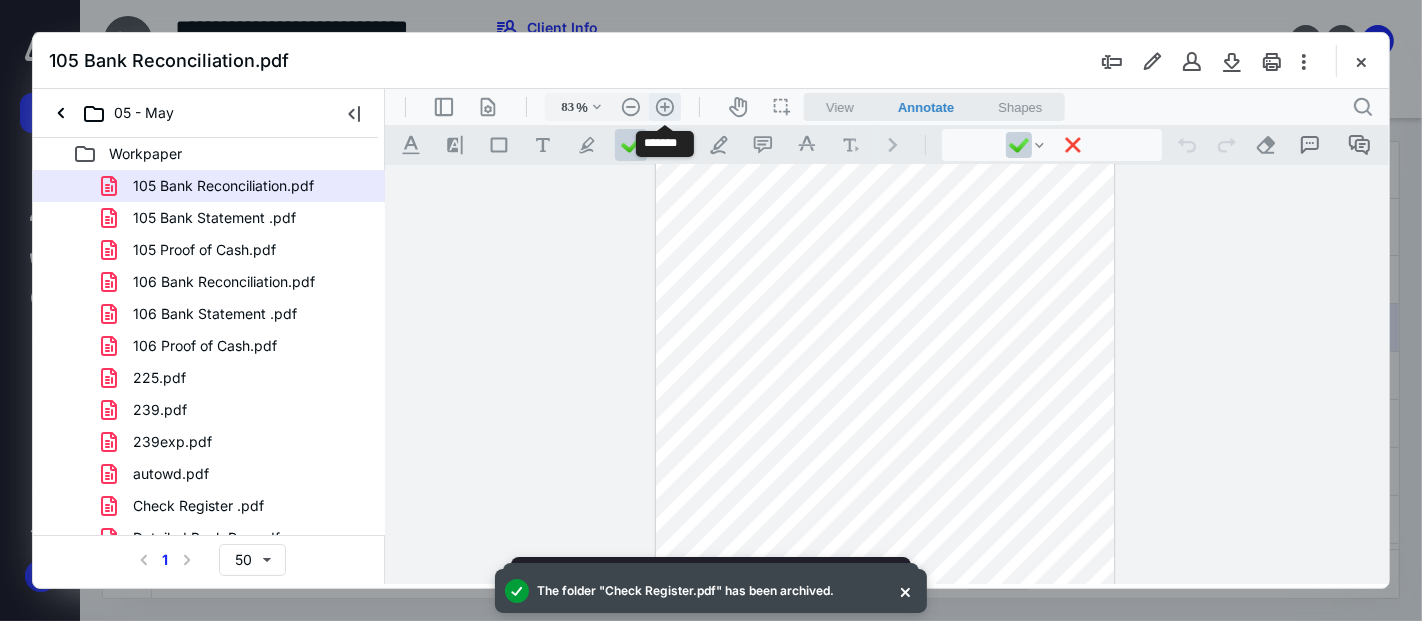 click on ".cls-1{fill:#abb0c4;} icon - header - zoom - in - line" at bounding box center (664, 106) 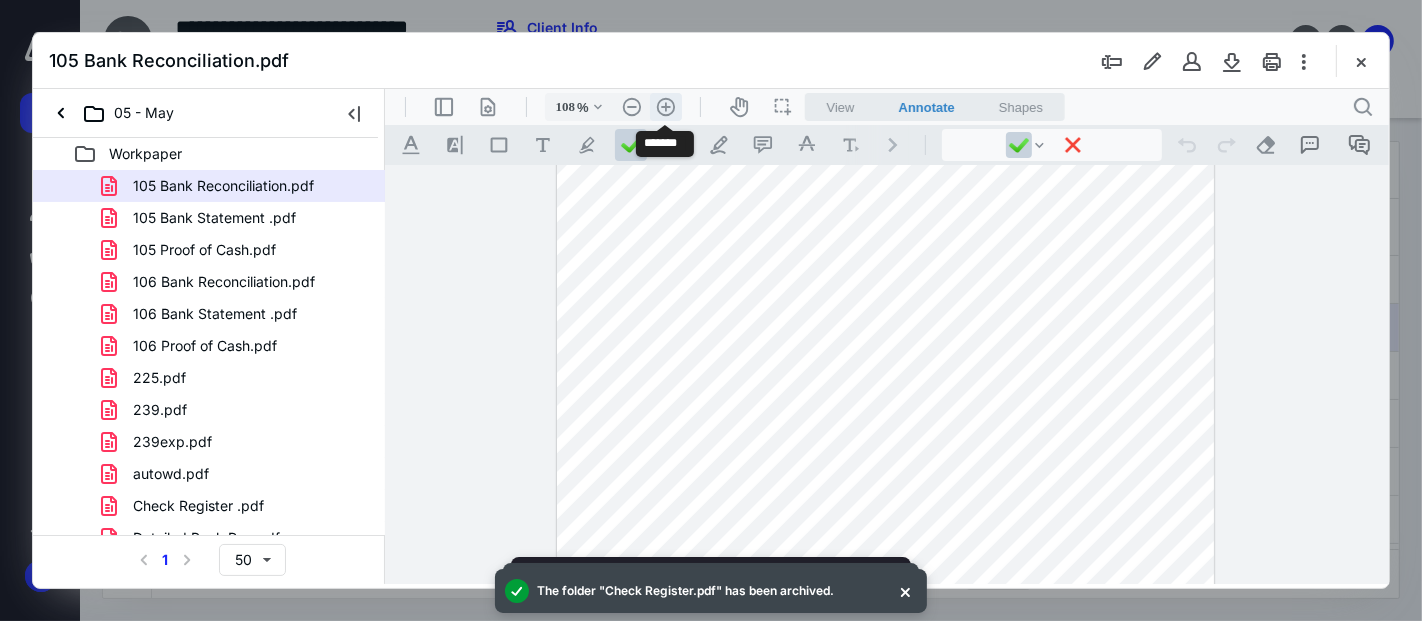 click on ".cls-1{fill:#abb0c4;} icon - header - zoom - in - line" at bounding box center [665, 106] 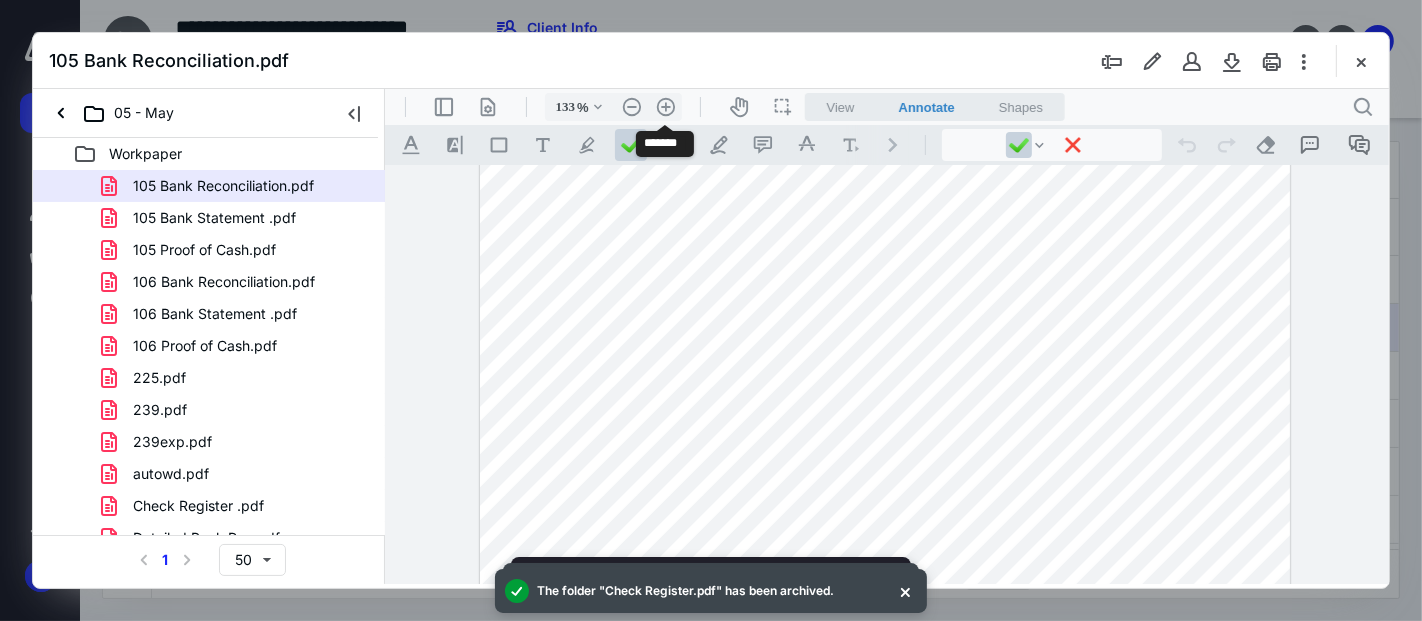 scroll, scrollTop: 260, scrollLeft: 0, axis: vertical 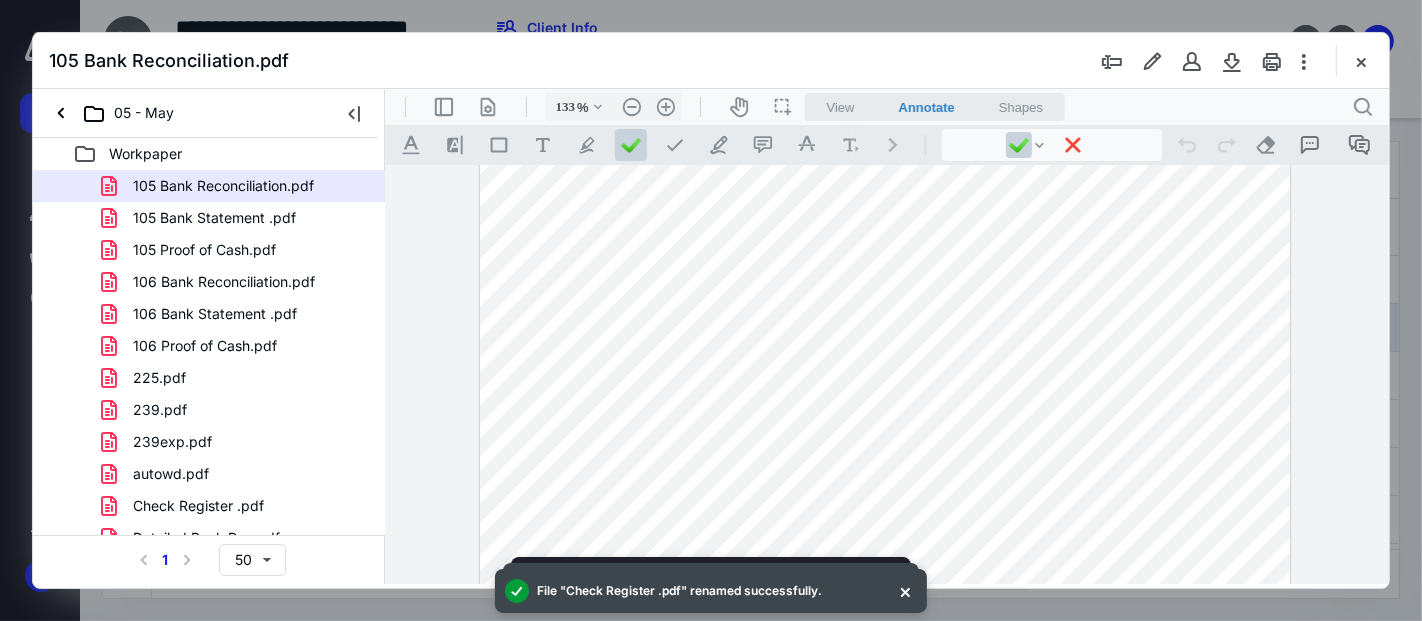 click on "106 Bank Reconciliation.pdf" at bounding box center (224, 282) 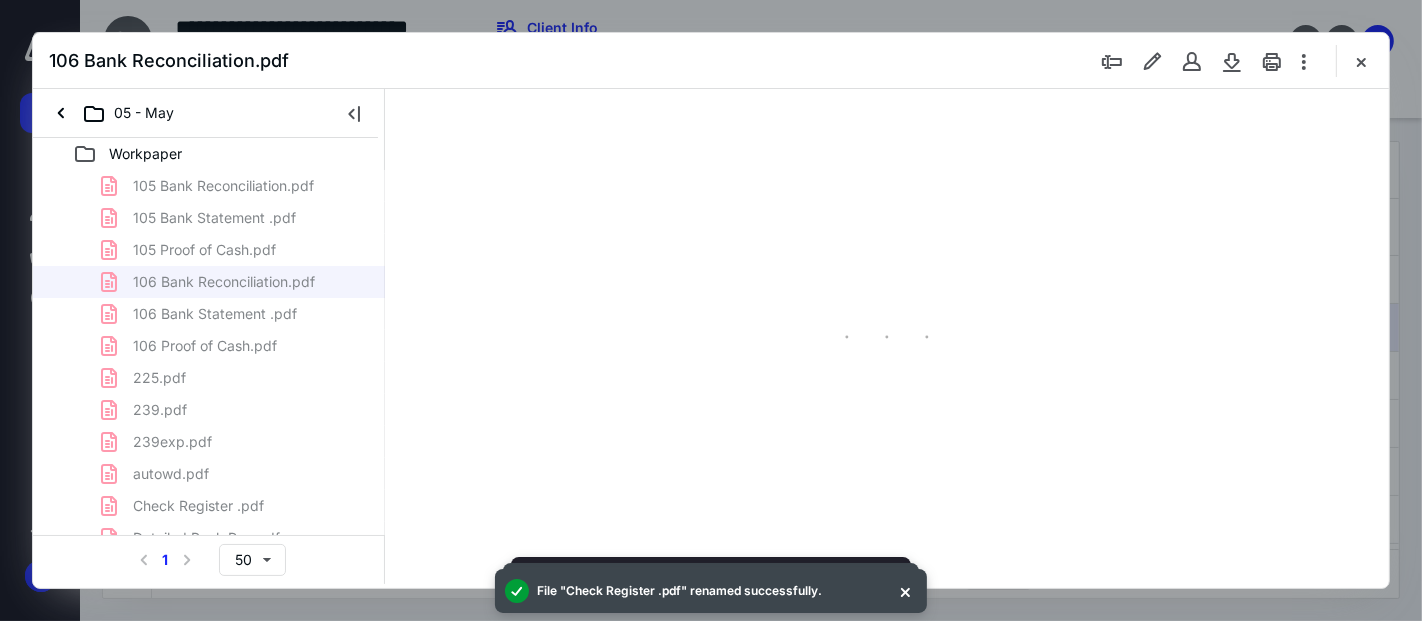 scroll, scrollTop: 0, scrollLeft: 0, axis: both 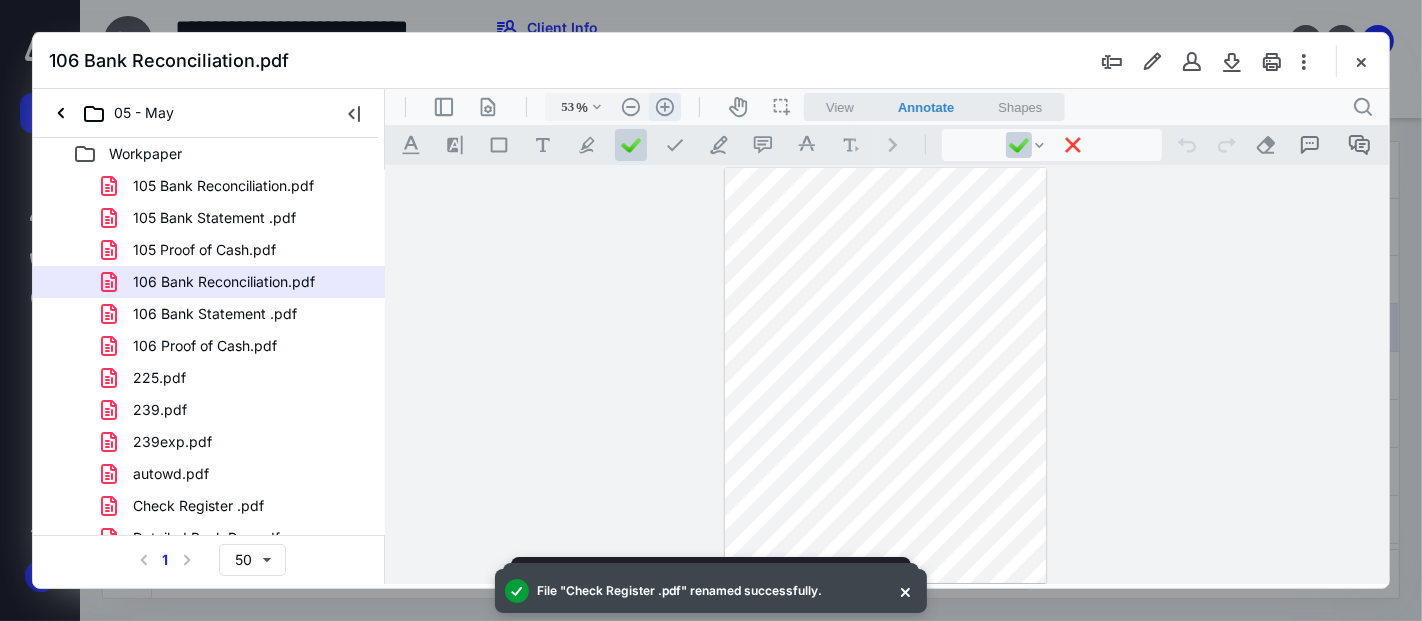 click on ".cls-1{fill:#abb0c4;} icon - header - zoom - in - line" at bounding box center (664, 106) 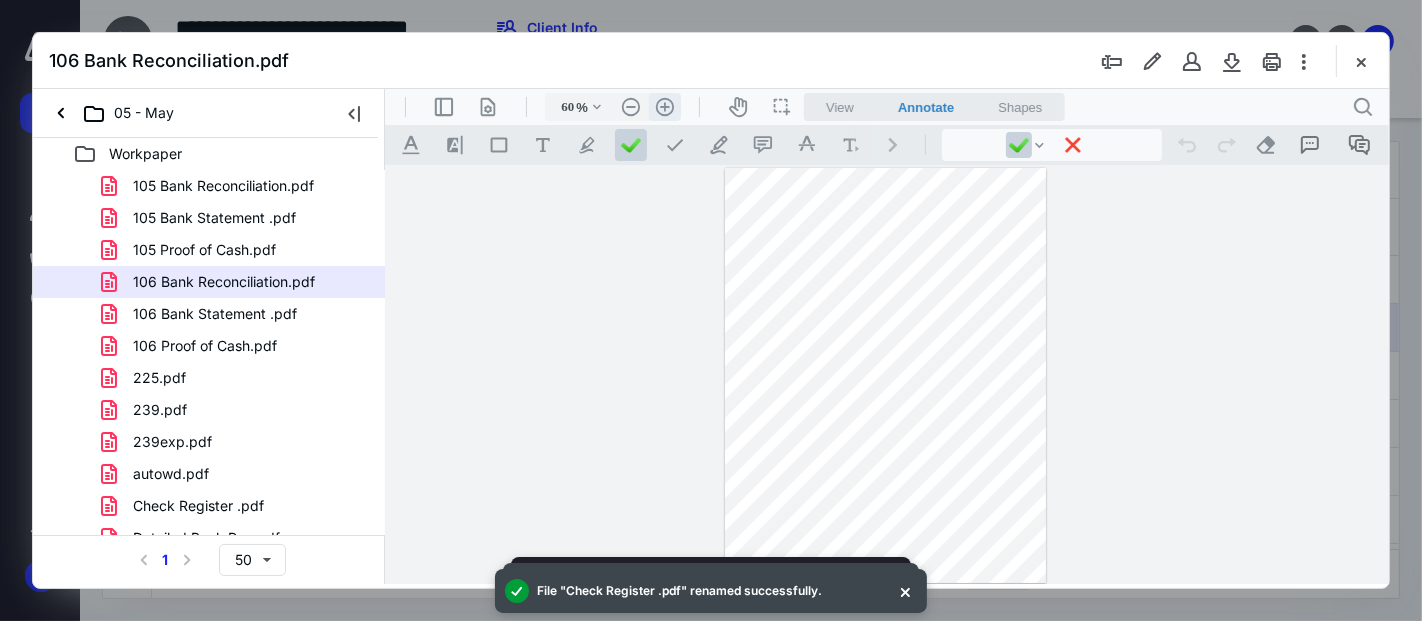 click on ".cls-1{fill:#abb0c4;} icon - header - zoom - in - line" at bounding box center (664, 106) 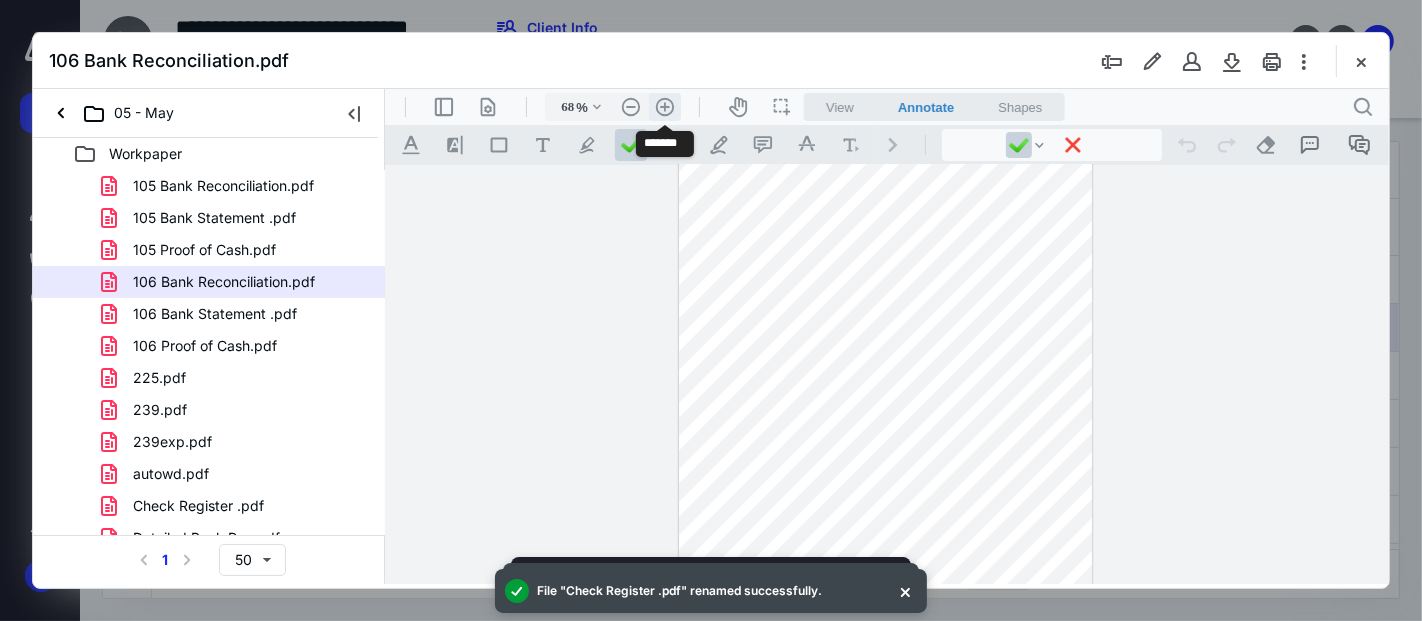 click on ".cls-1{fill:#abb0c4;} icon - header - zoom - in - line" at bounding box center [664, 106] 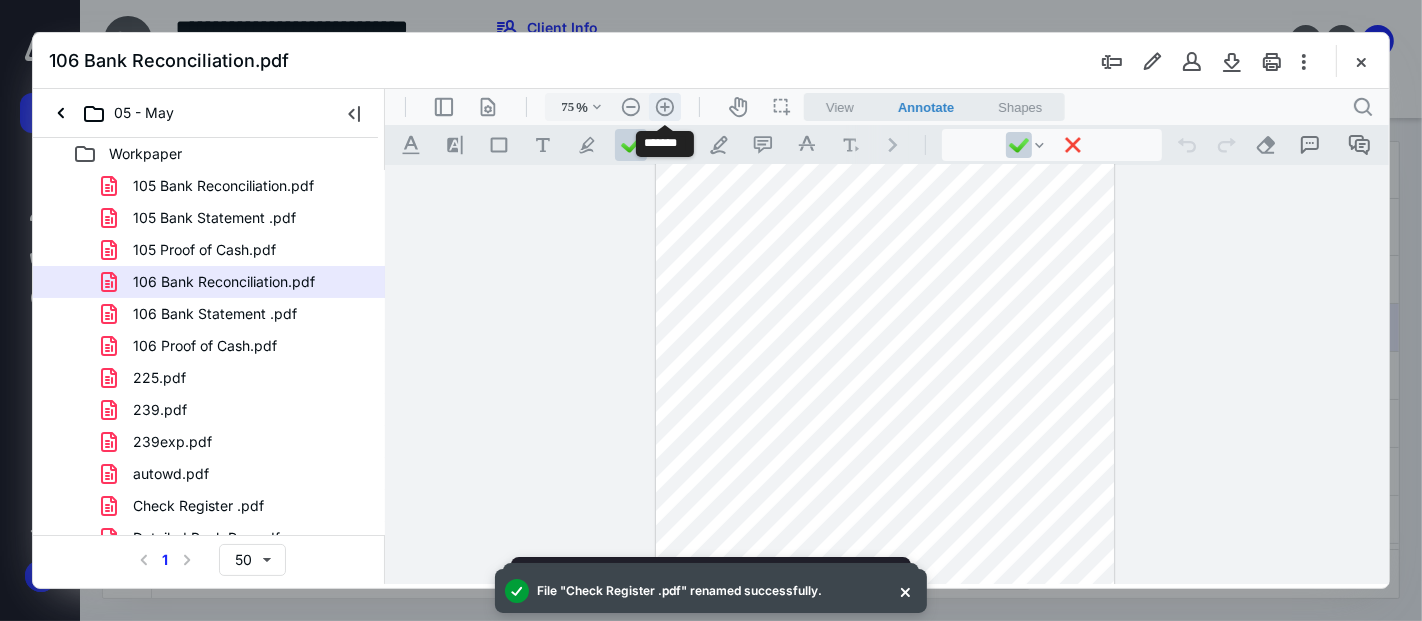 click on ".cls-1{fill:#abb0c4;} icon - header - zoom - in - line" at bounding box center [664, 106] 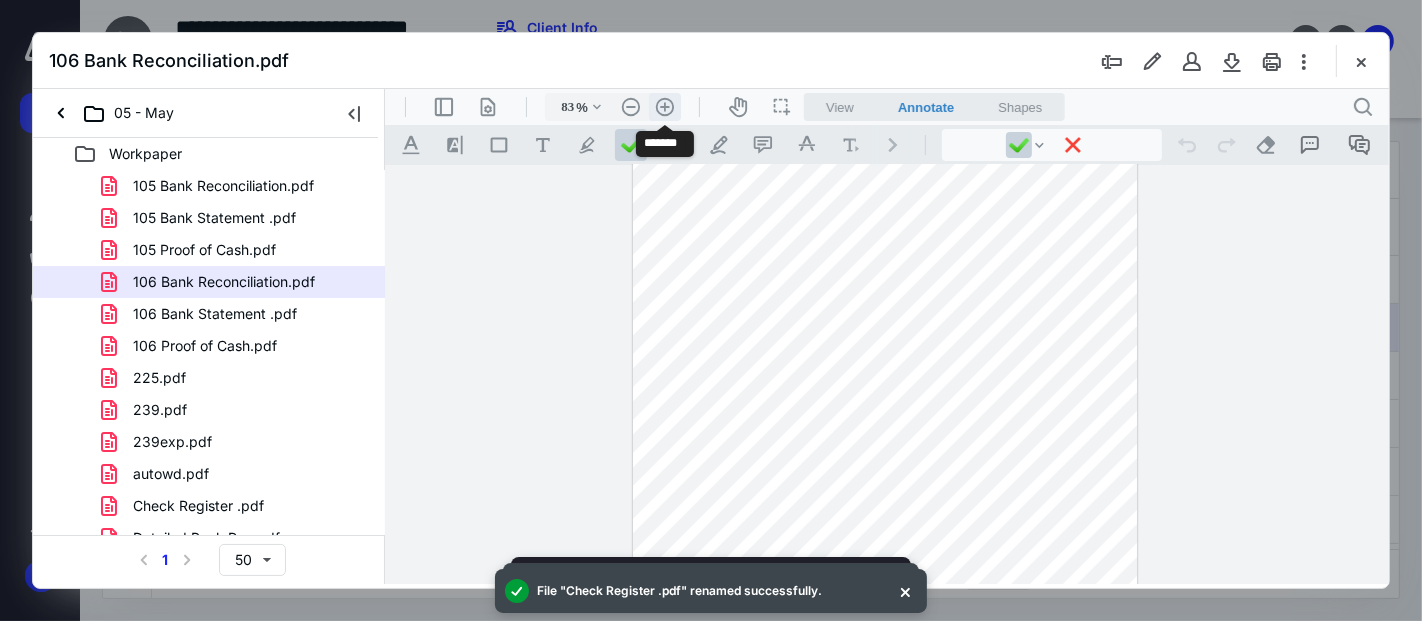 click on ".cls-1{fill:#abb0c4;} icon - header - zoom - in - line" at bounding box center (664, 106) 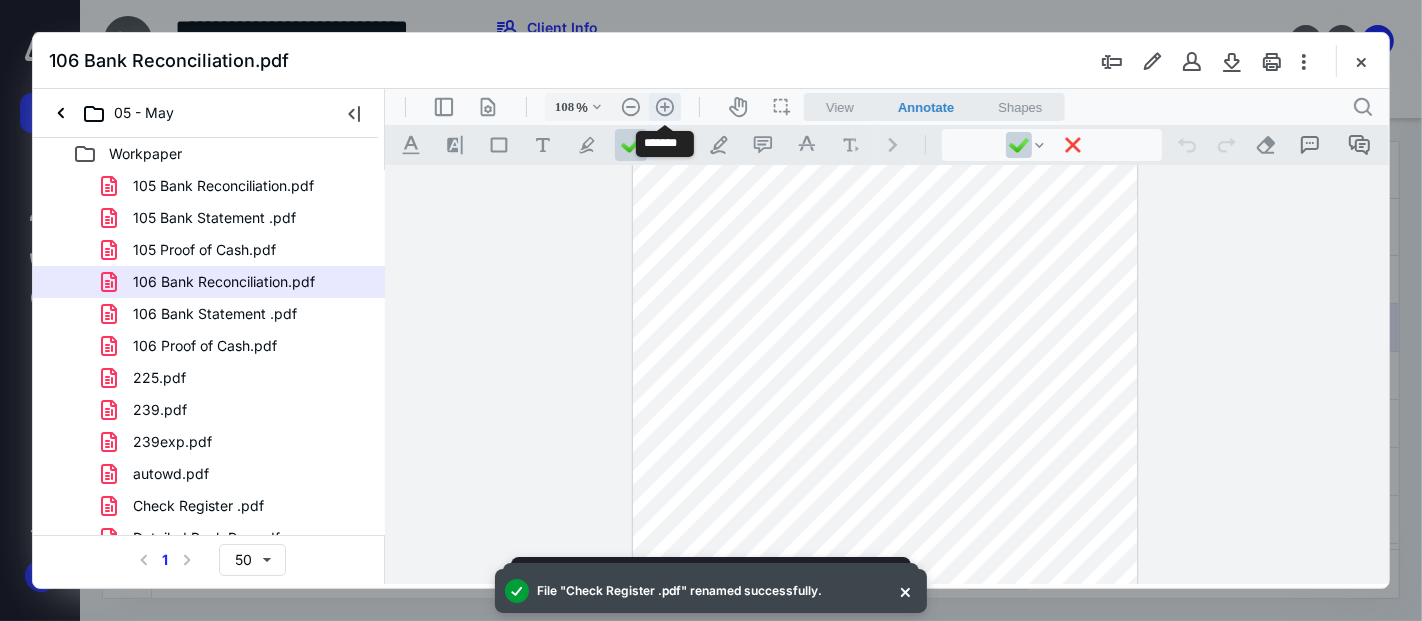 click on ".cls-1{fill:#abb0c4;} icon - header - zoom - in - line" at bounding box center [664, 106] 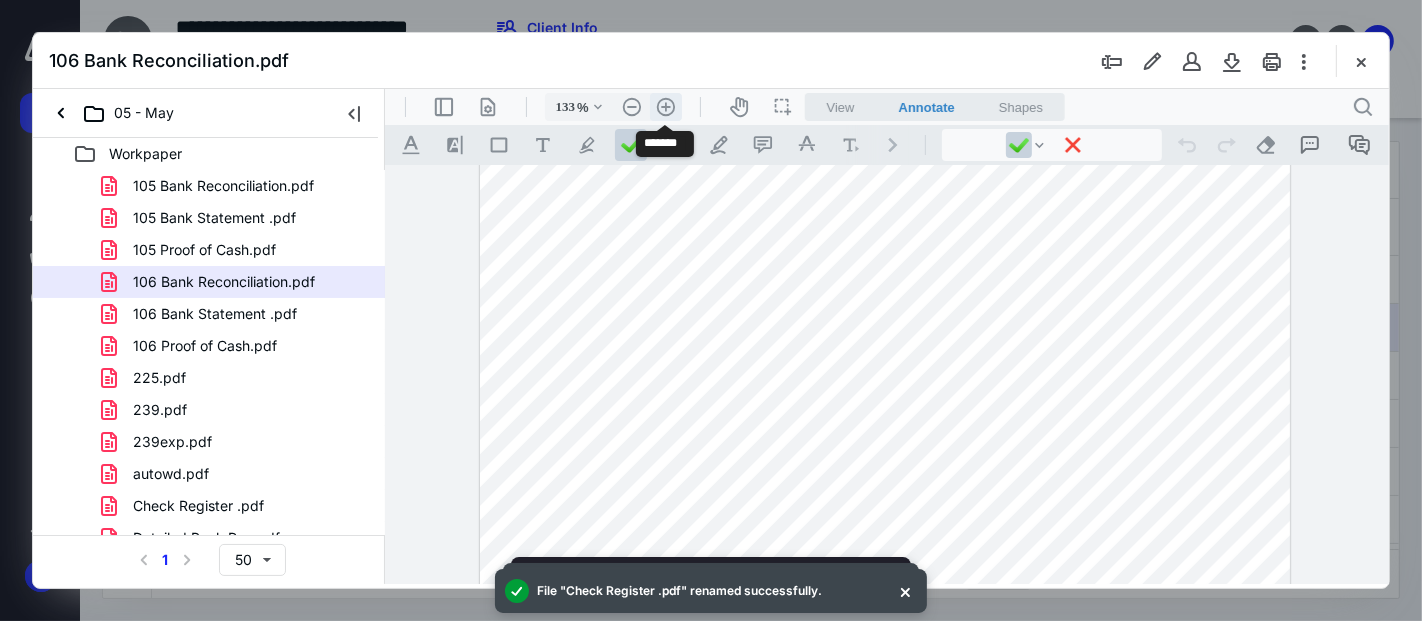 scroll, scrollTop: 260, scrollLeft: 0, axis: vertical 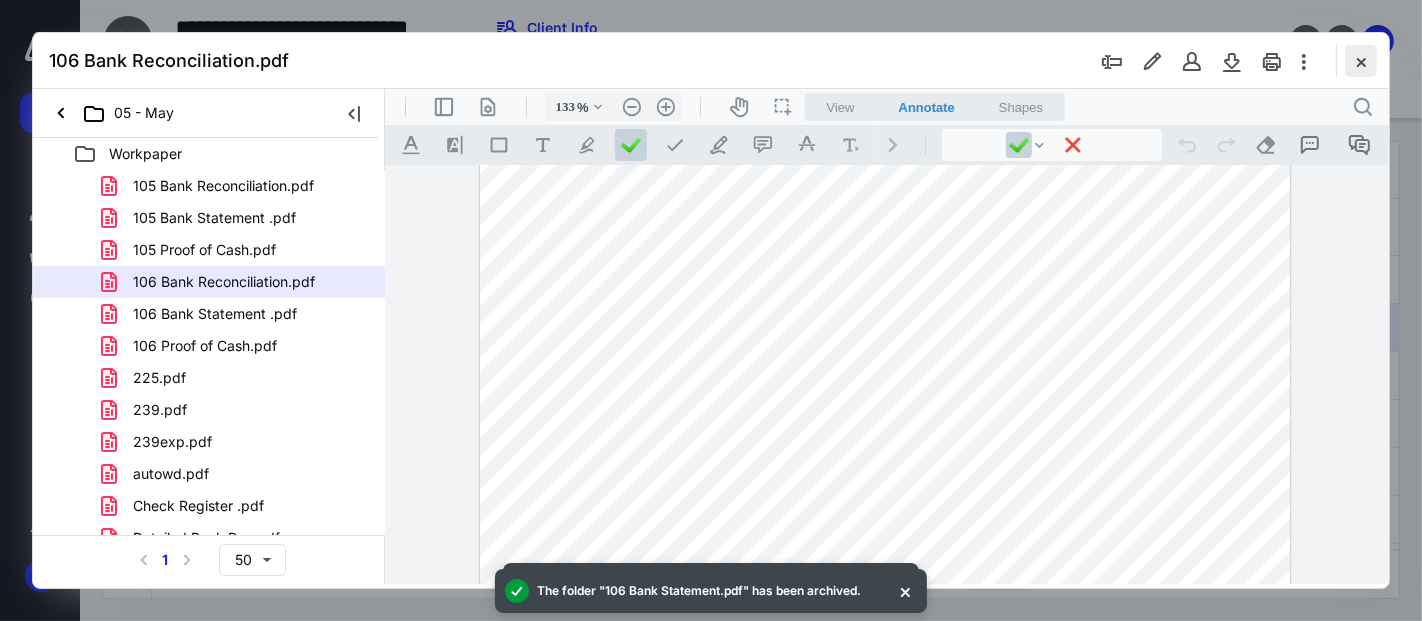 click at bounding box center (1361, 61) 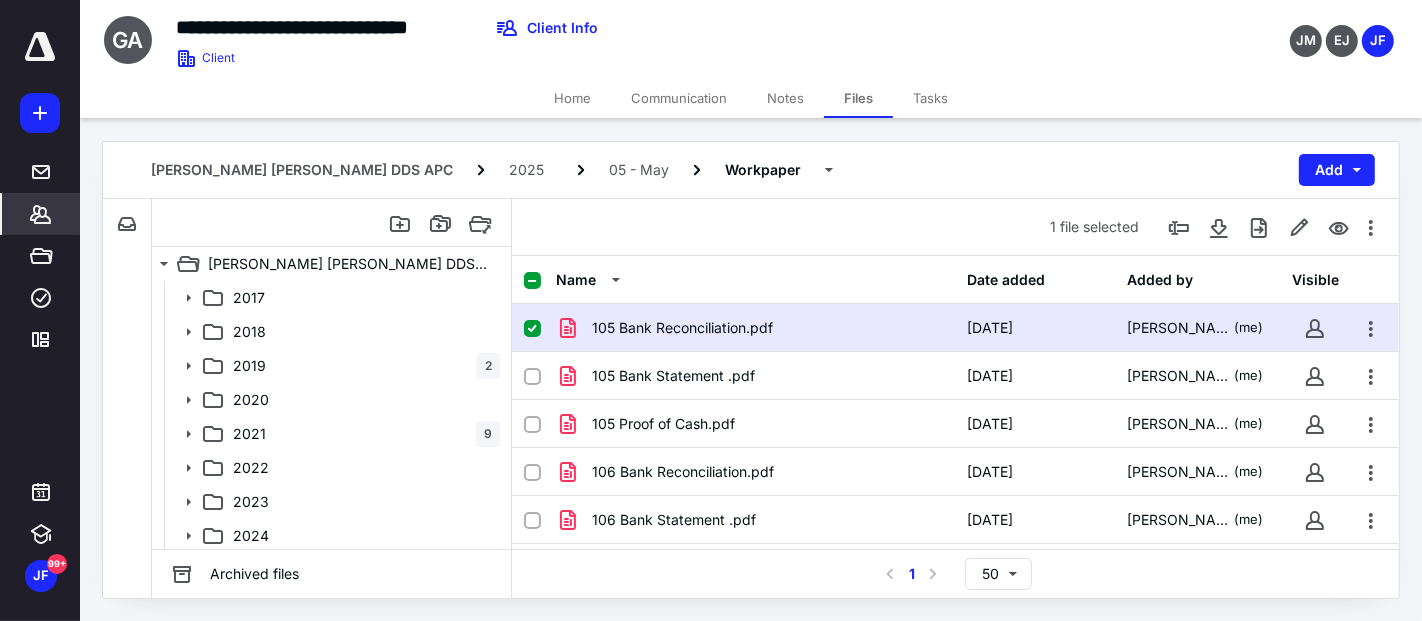 click on "Clients" at bounding box center [41, 214] 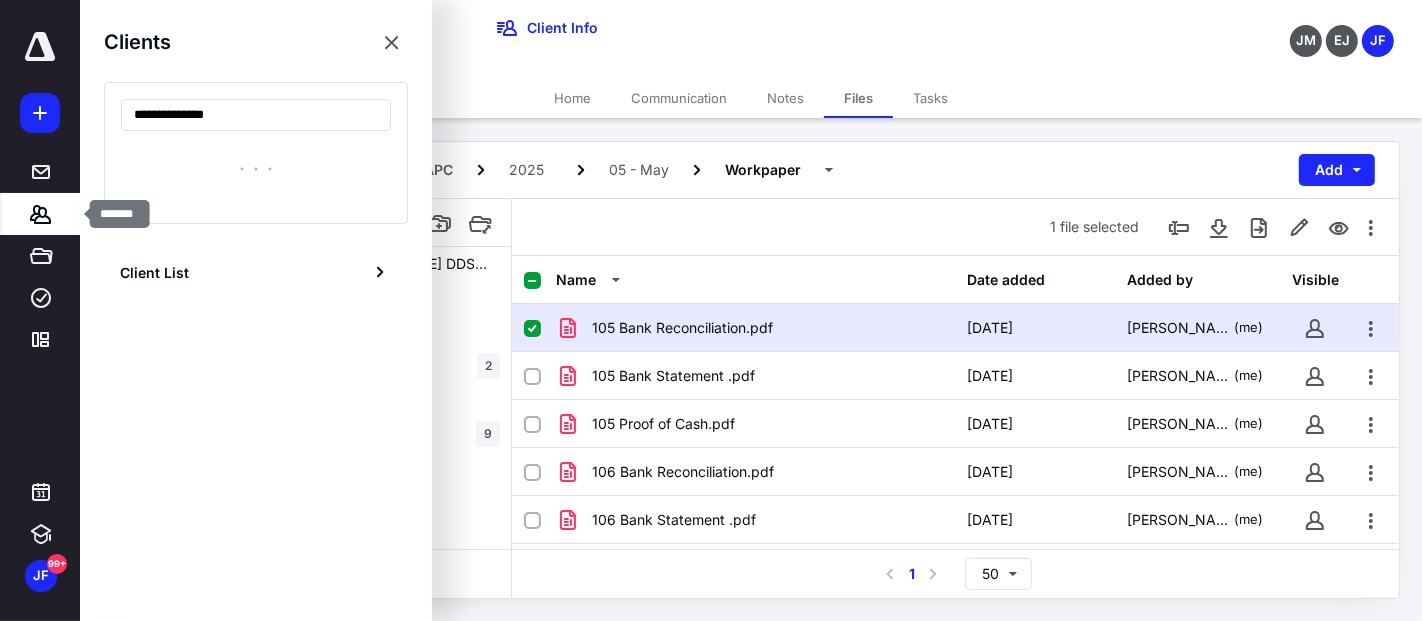 type on "**********" 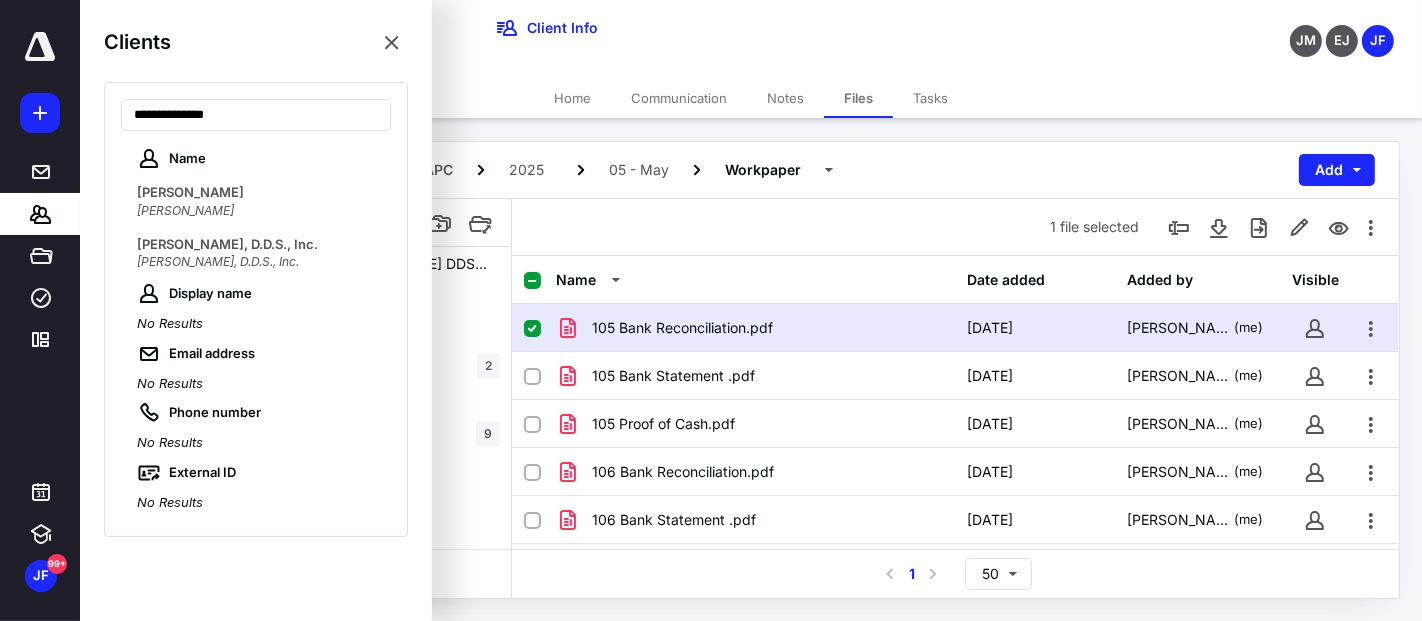 click on "[PERSON_NAME], D.D.S., Inc." at bounding box center (227, 244) 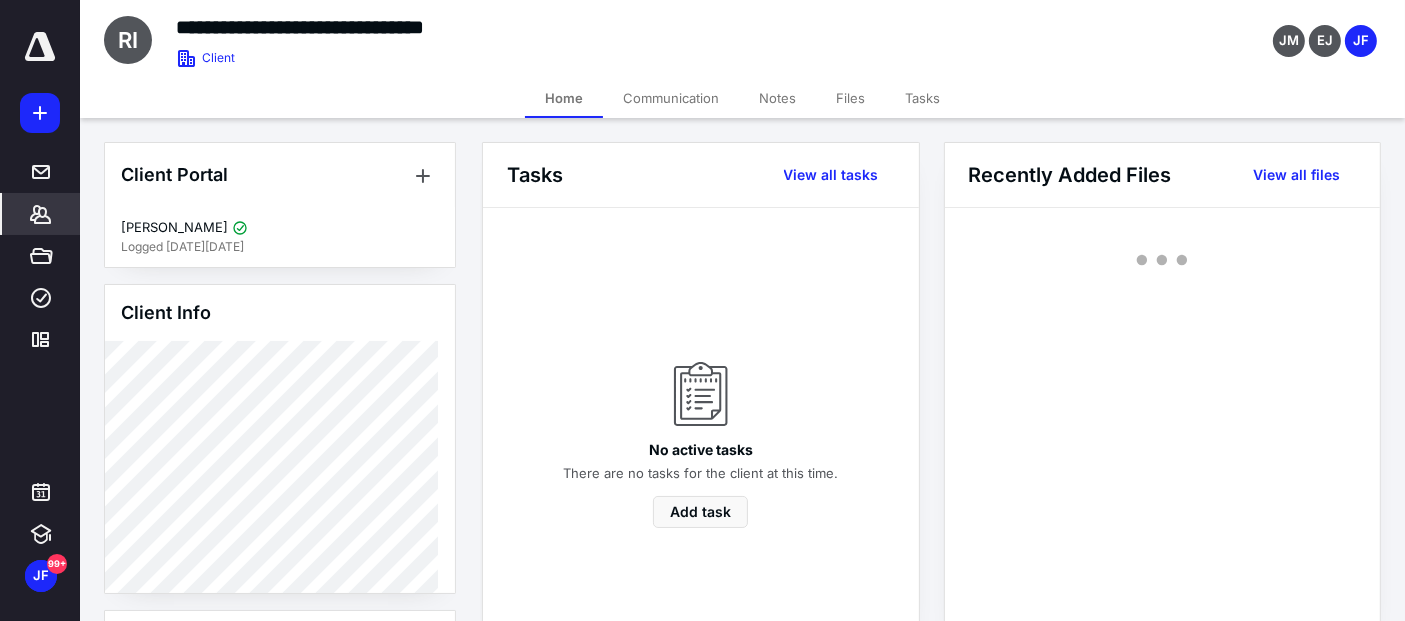 click on "Notes" at bounding box center [777, 98] 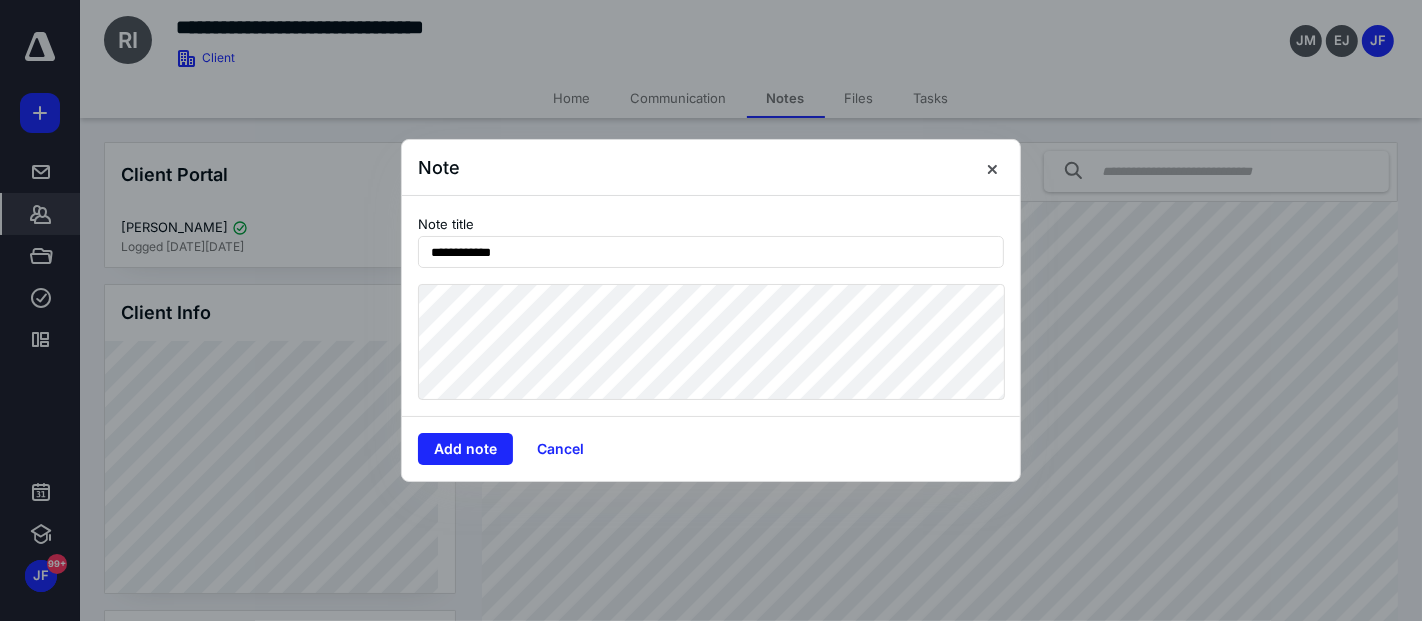 type on "**********" 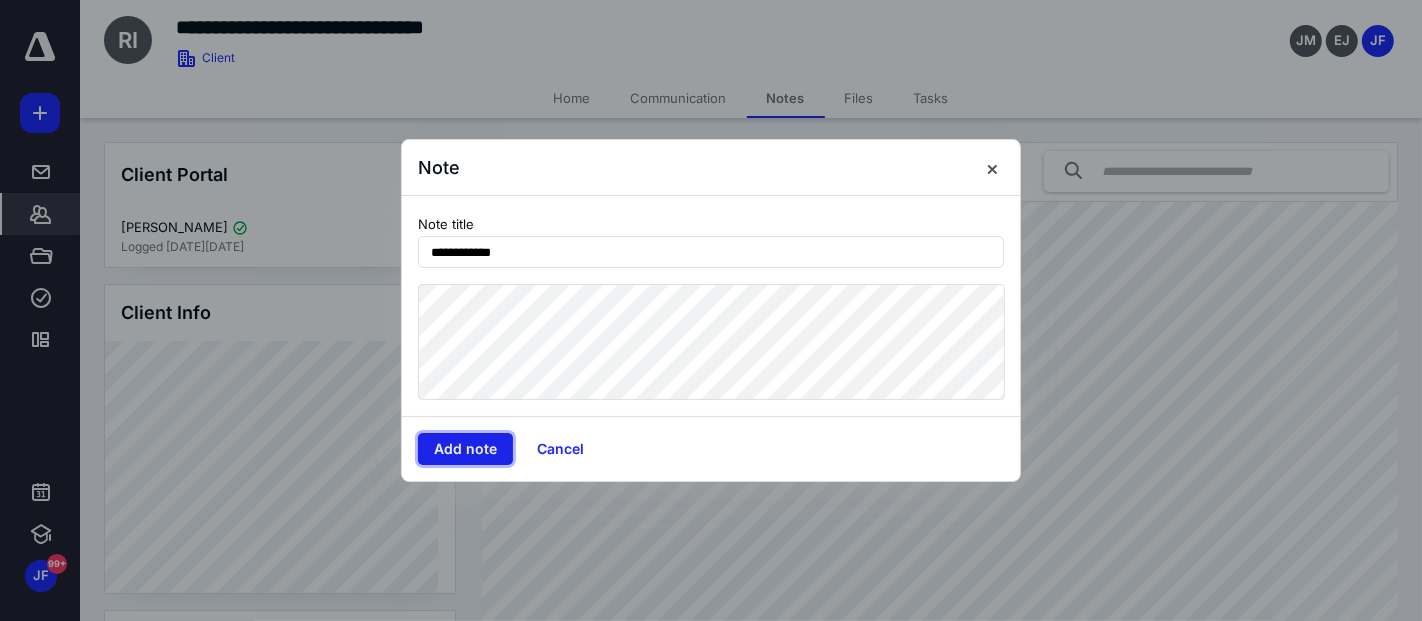 click on "Add note" at bounding box center (465, 449) 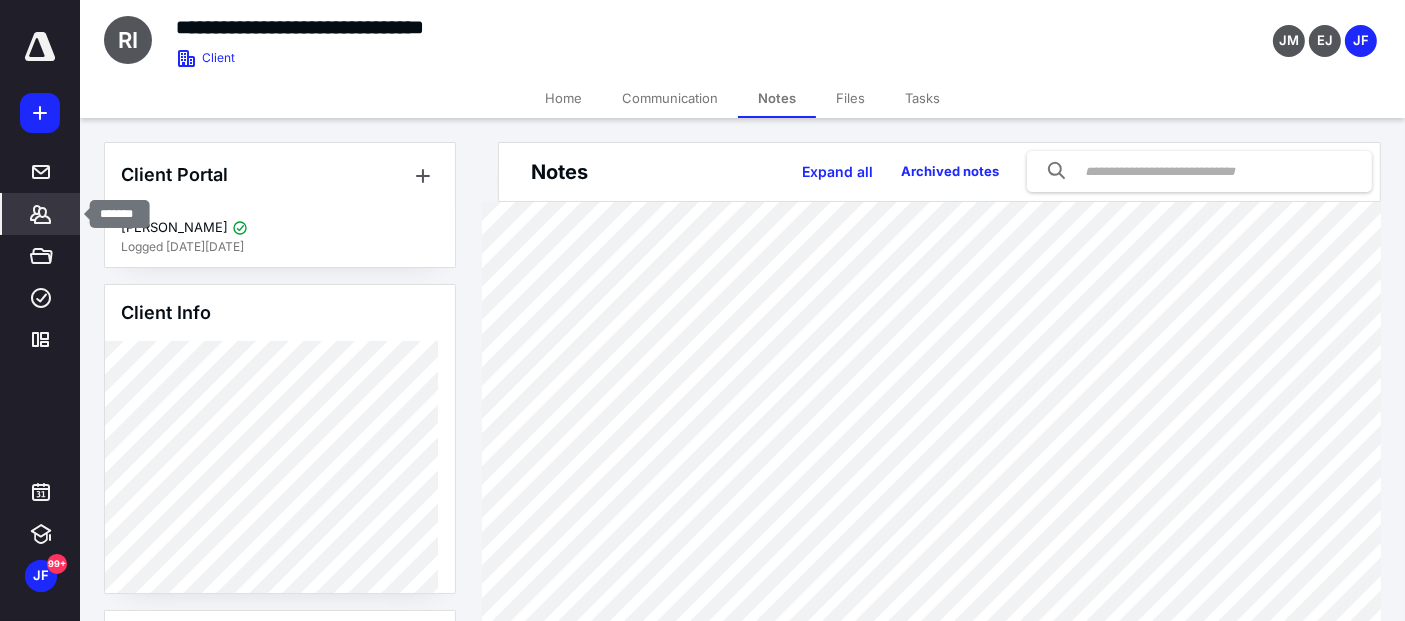 click on "Clients" at bounding box center [41, 214] 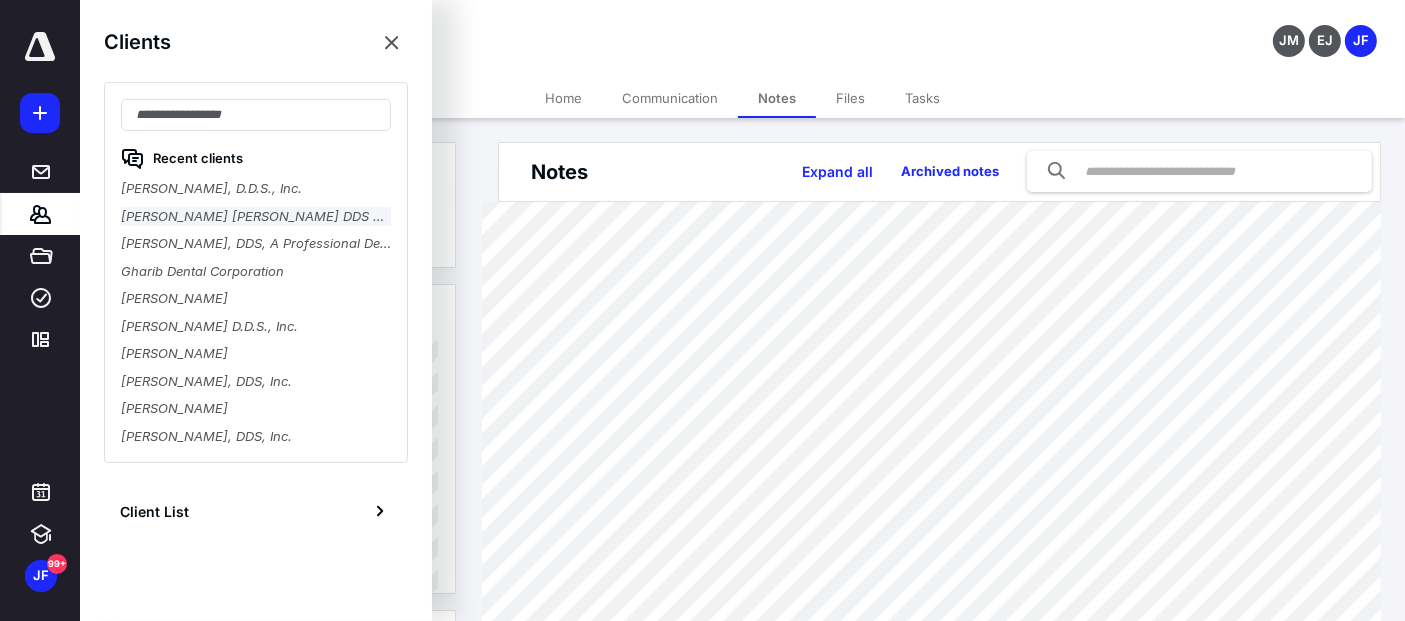 click on "[PERSON_NAME] [PERSON_NAME] DDS APC" at bounding box center [256, 217] 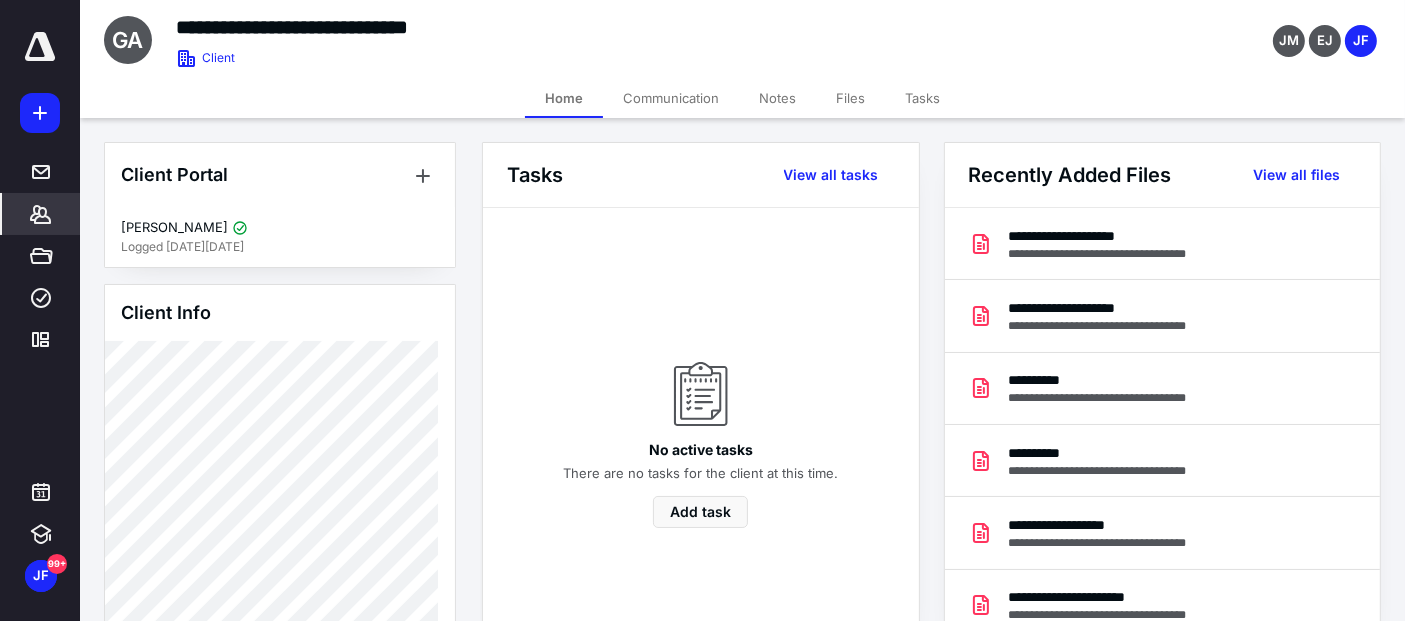 click 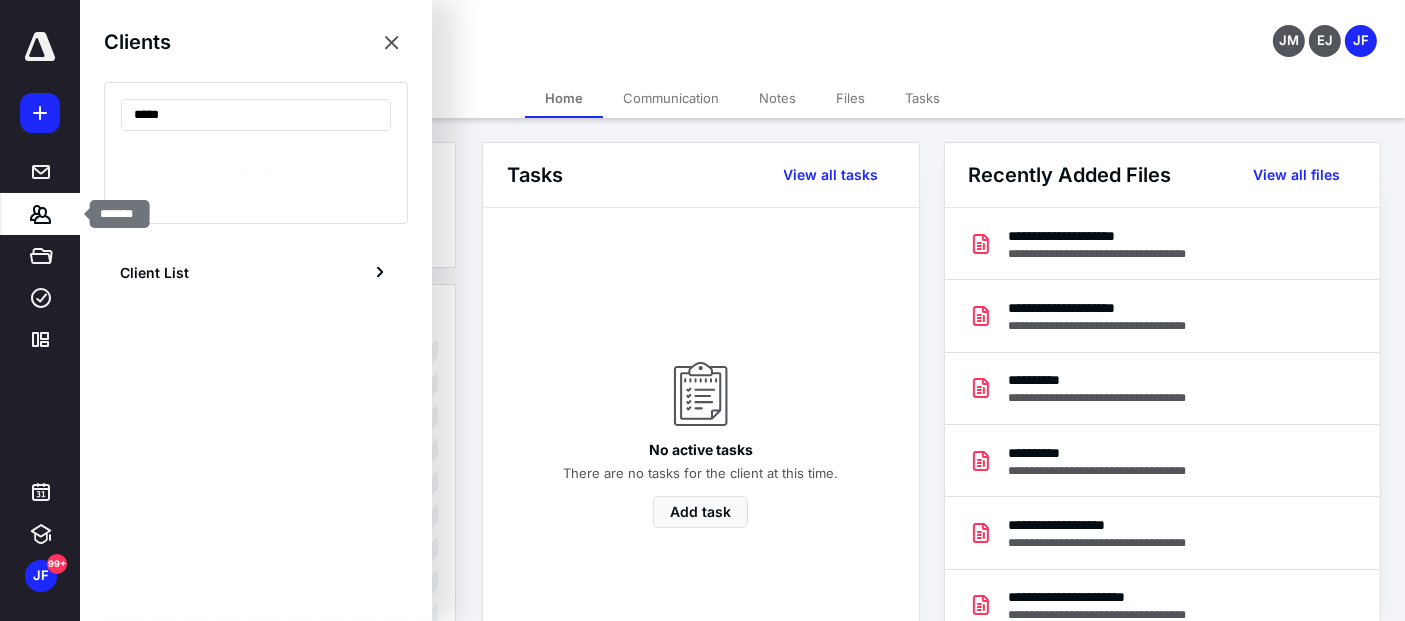 type on "*****" 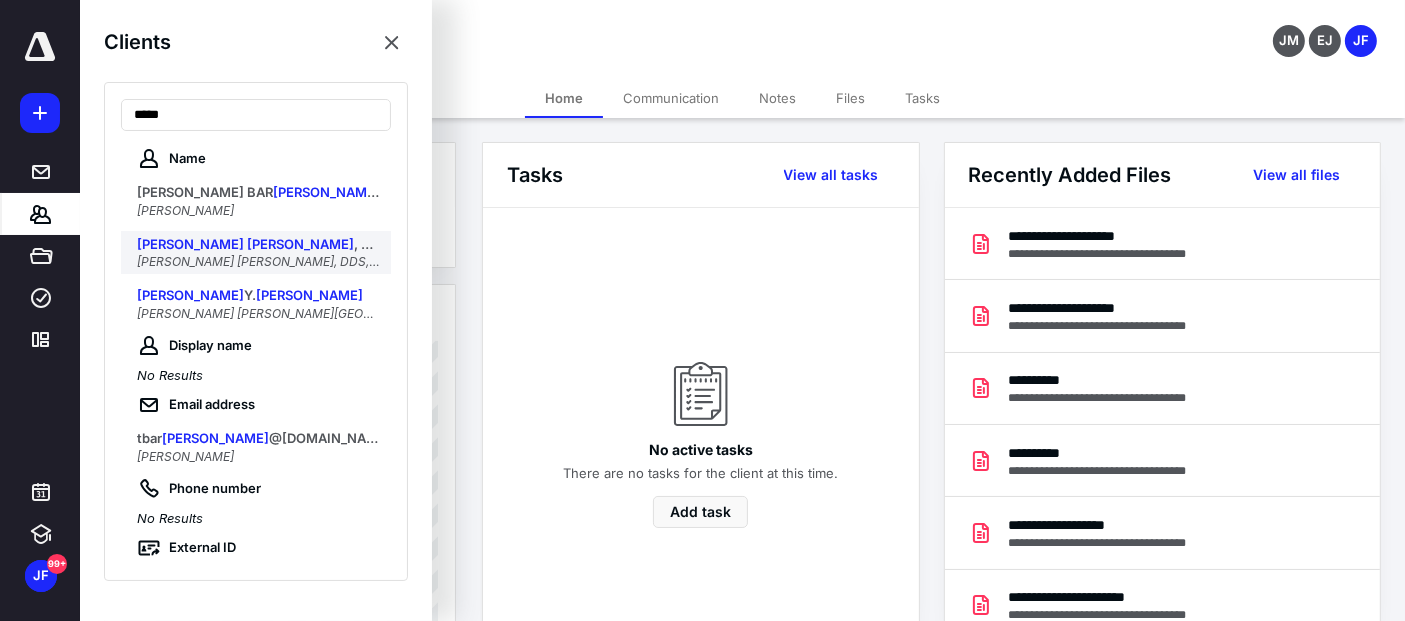 click on ", DDS, Inc." at bounding box center [386, 244] 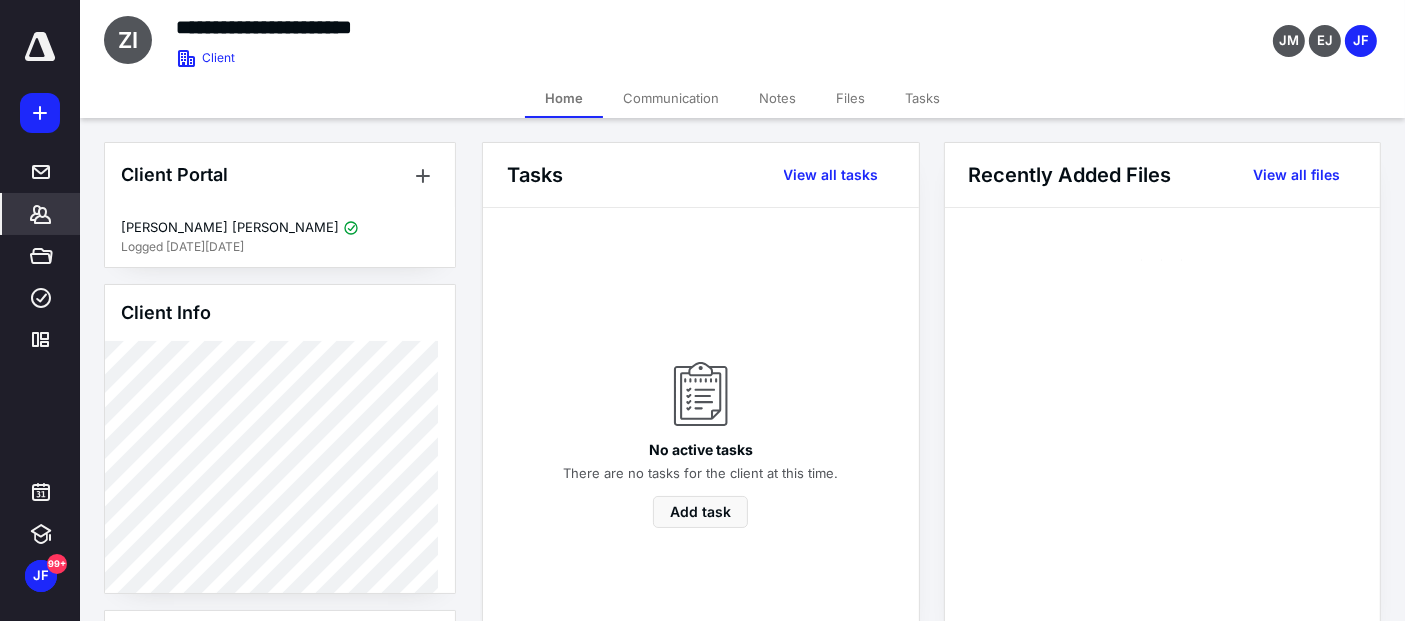 click on "Files" at bounding box center [850, 98] 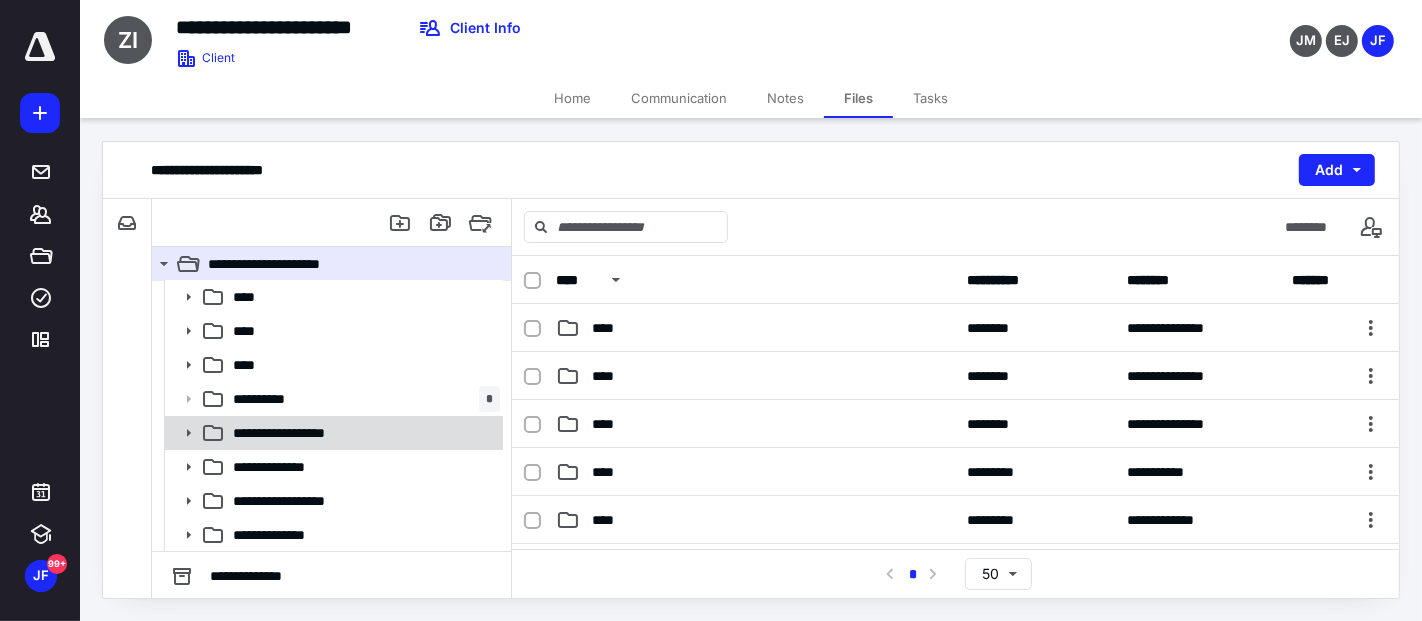 scroll, scrollTop: 172, scrollLeft: 0, axis: vertical 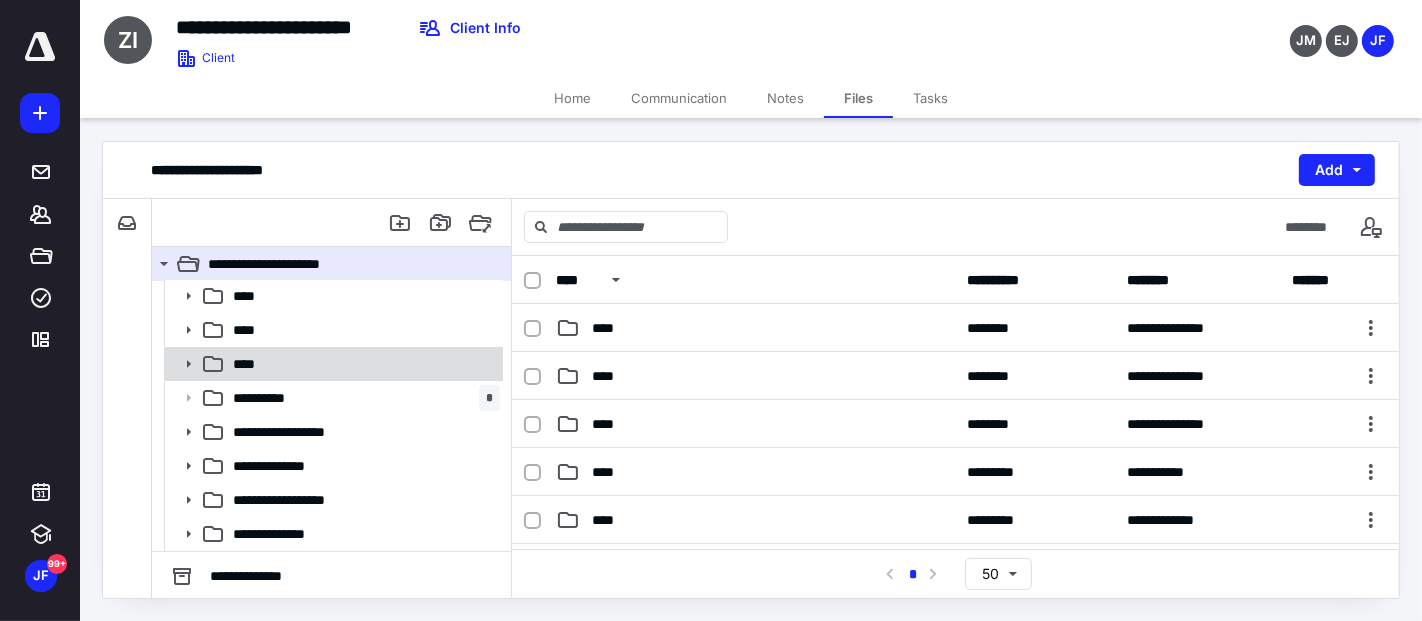 click 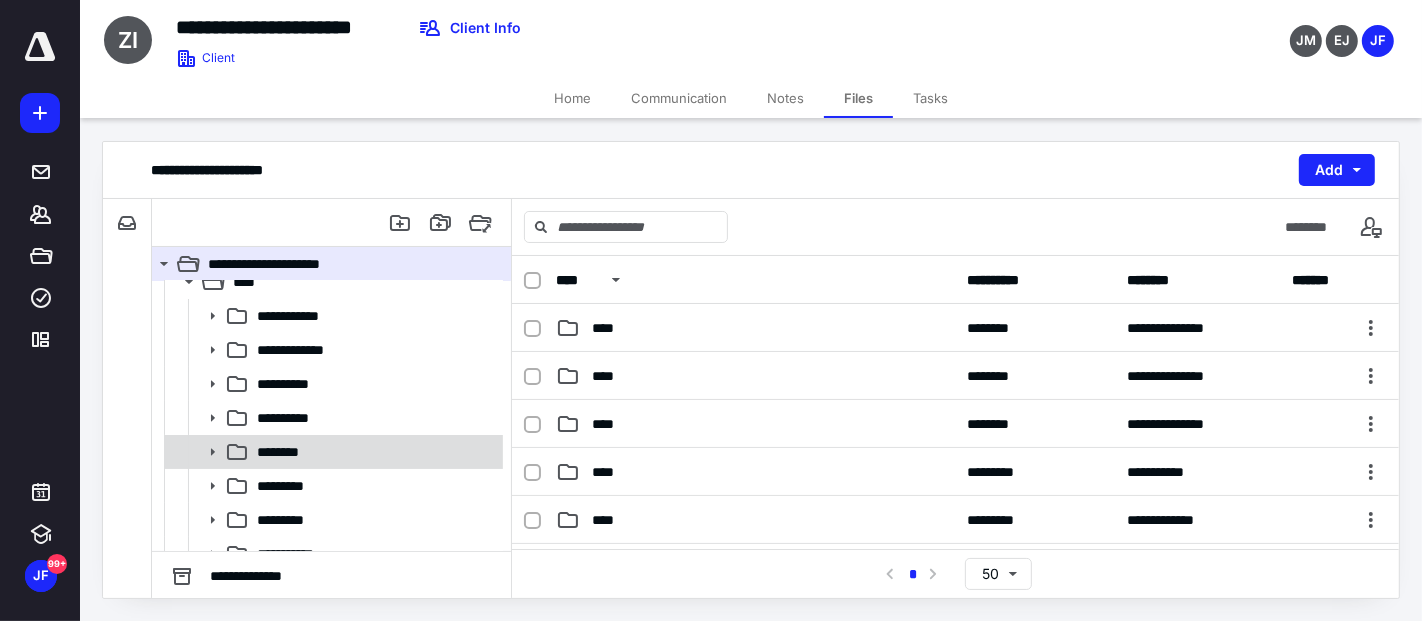 scroll, scrollTop: 283, scrollLeft: 0, axis: vertical 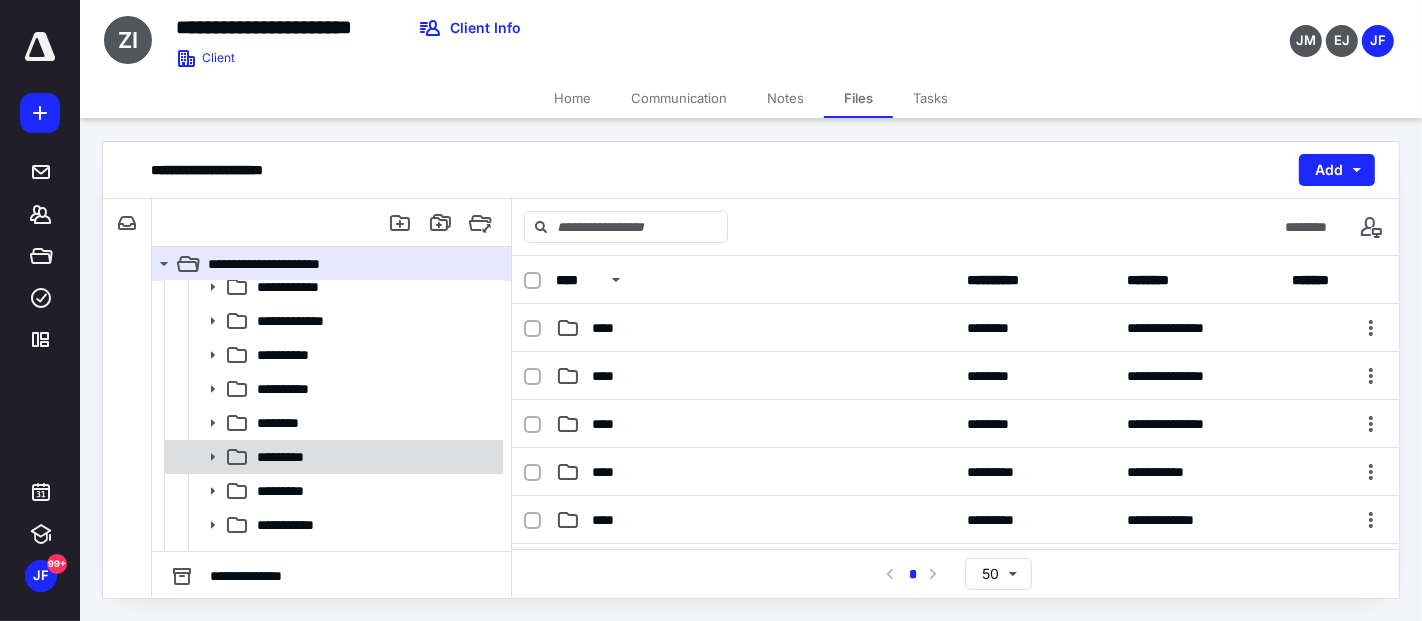 click 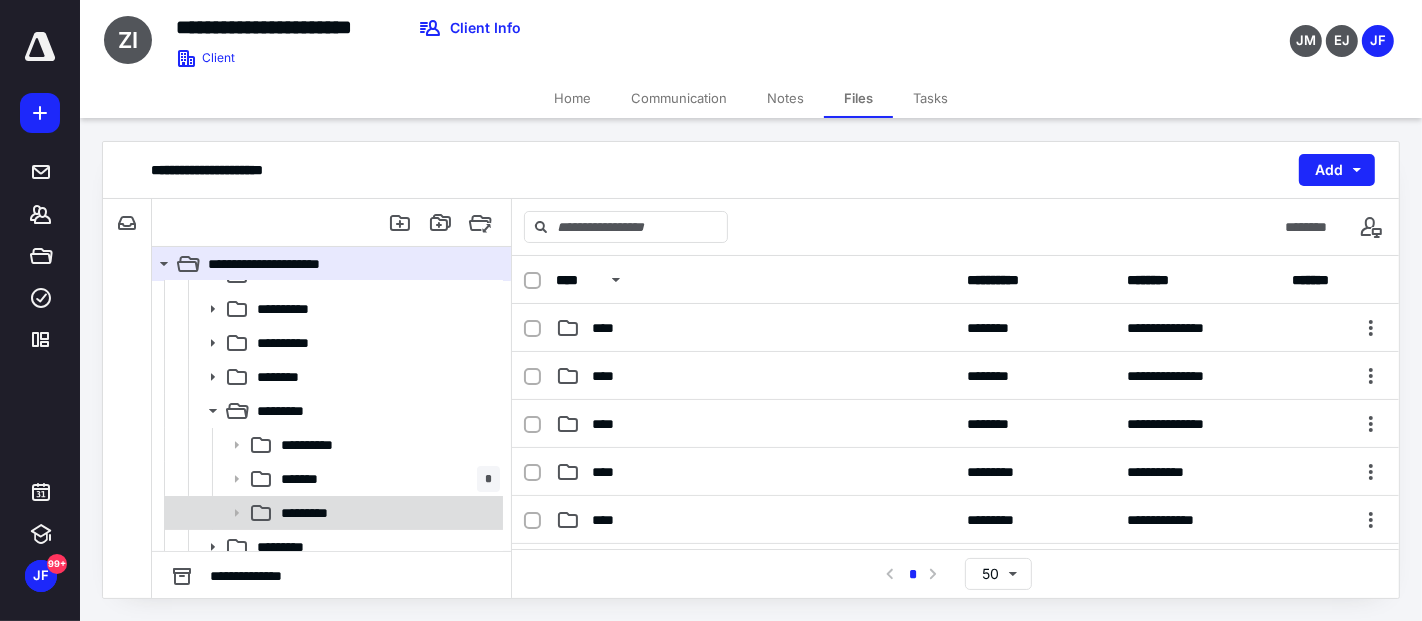 scroll, scrollTop: 394, scrollLeft: 0, axis: vertical 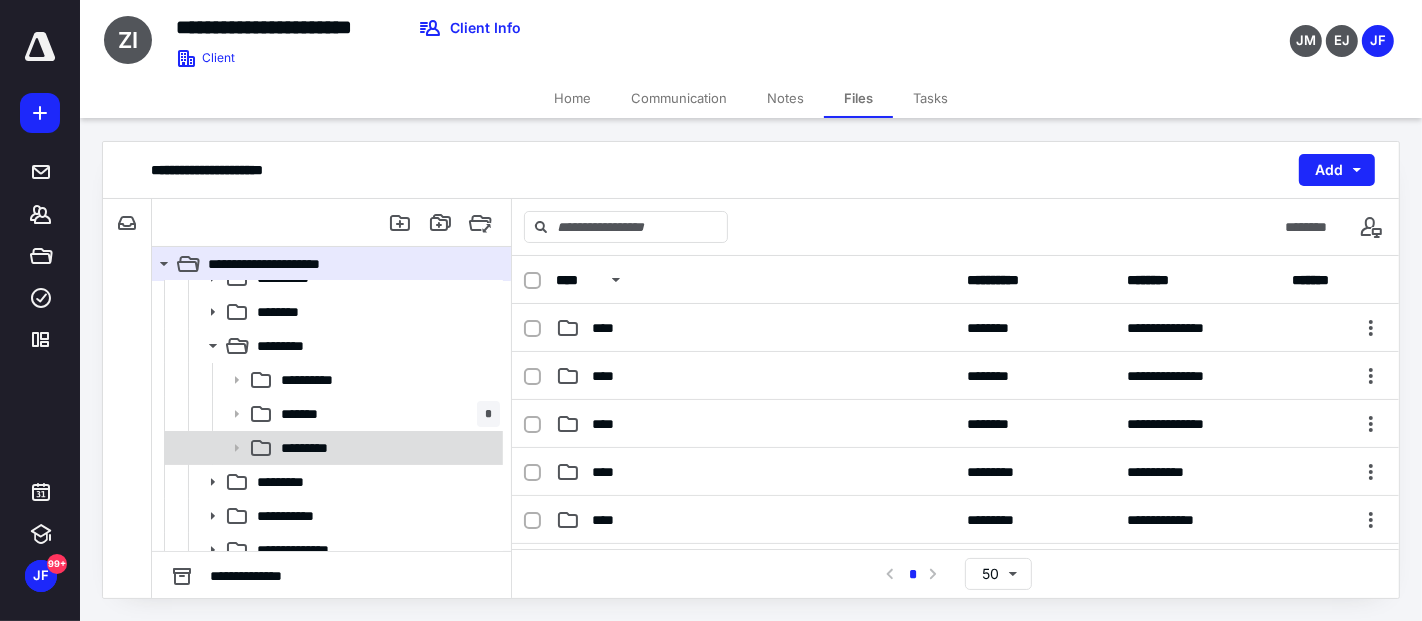 click on "*********" at bounding box center [317, 448] 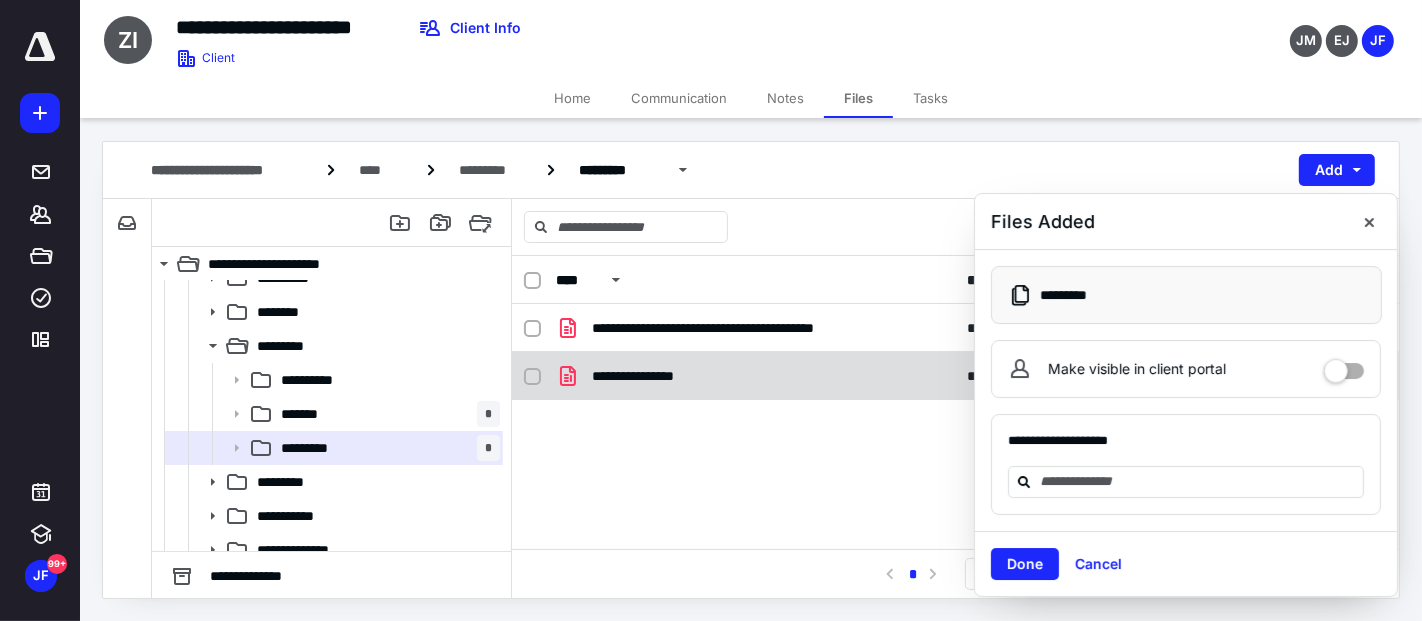 checkbox on "true" 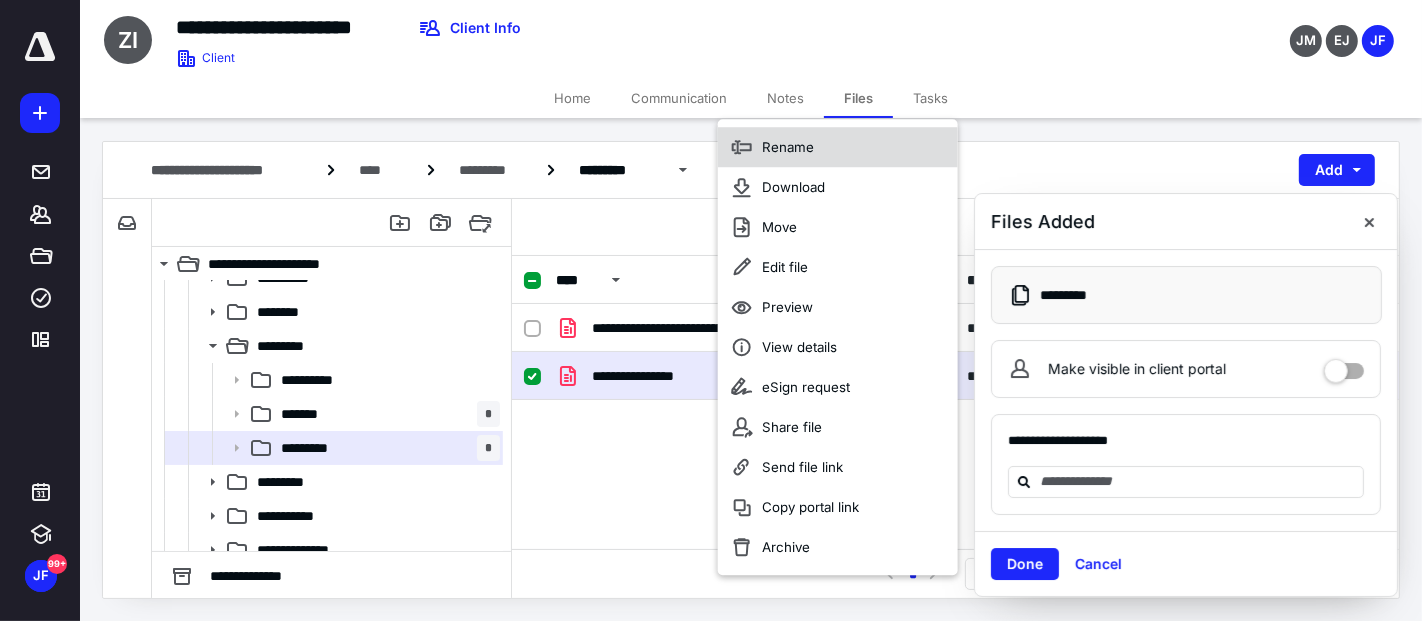 click on "Rename" at bounding box center [838, 147] 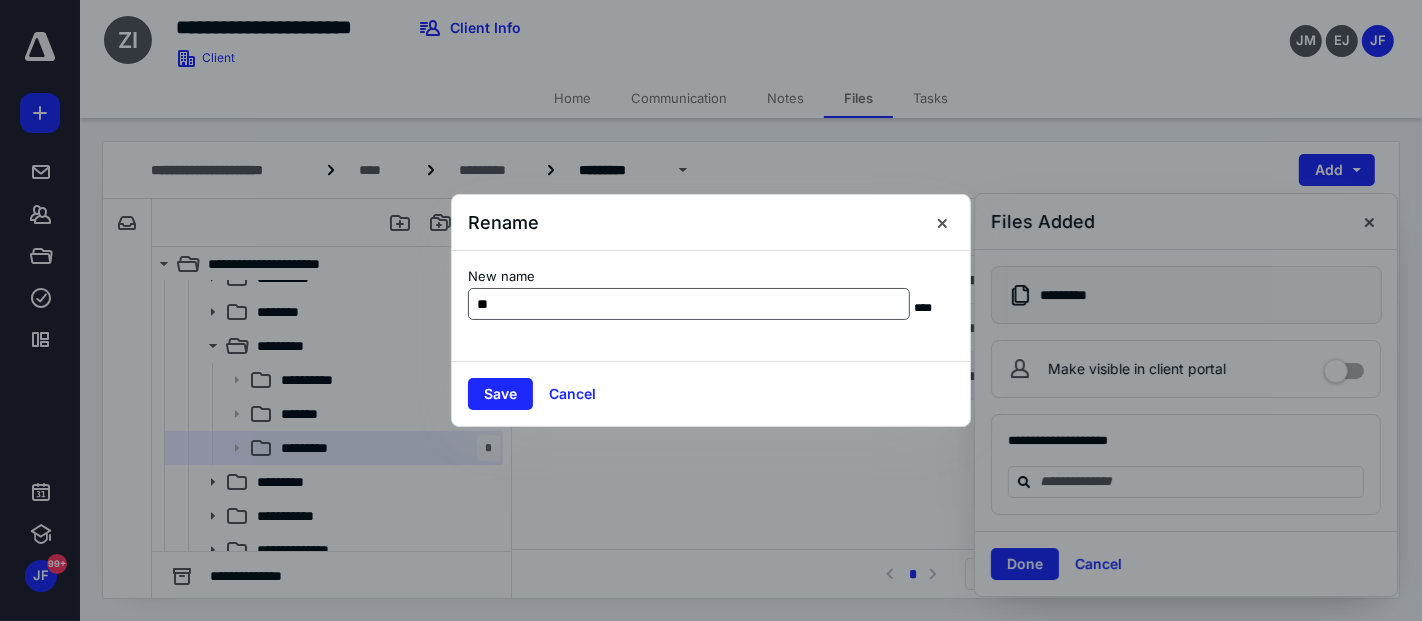 type on "**********" 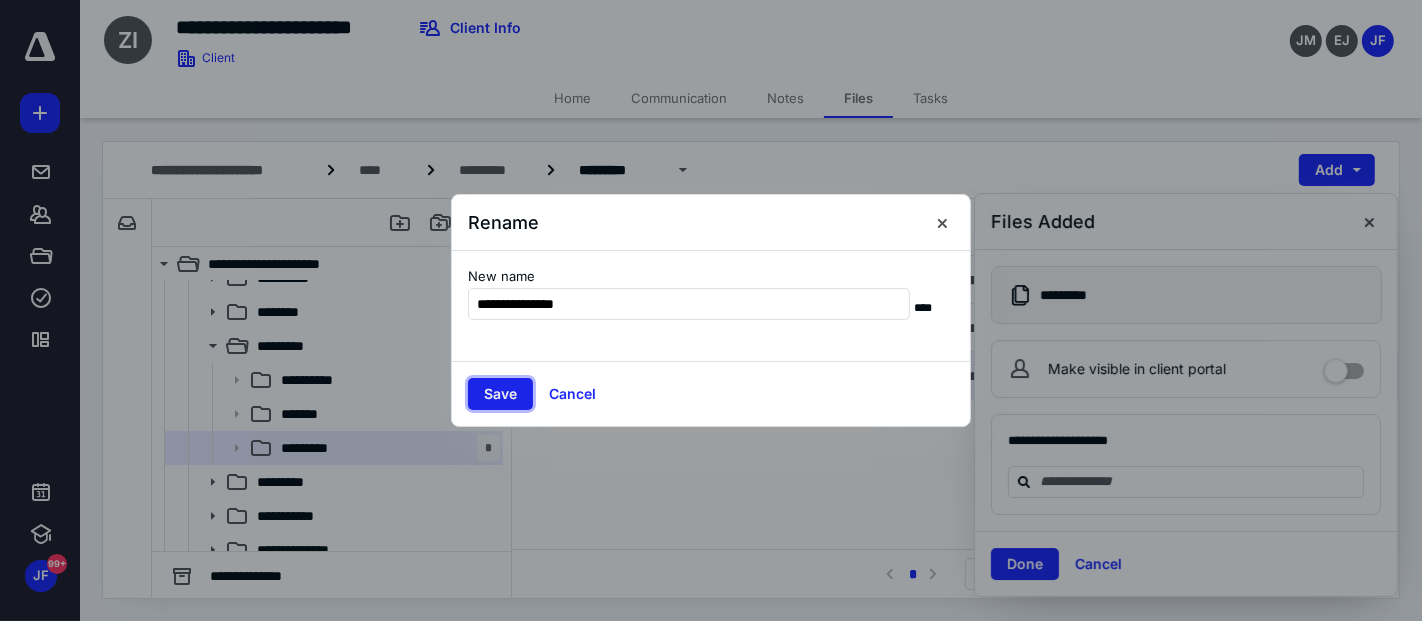 click on "Save" at bounding box center [500, 394] 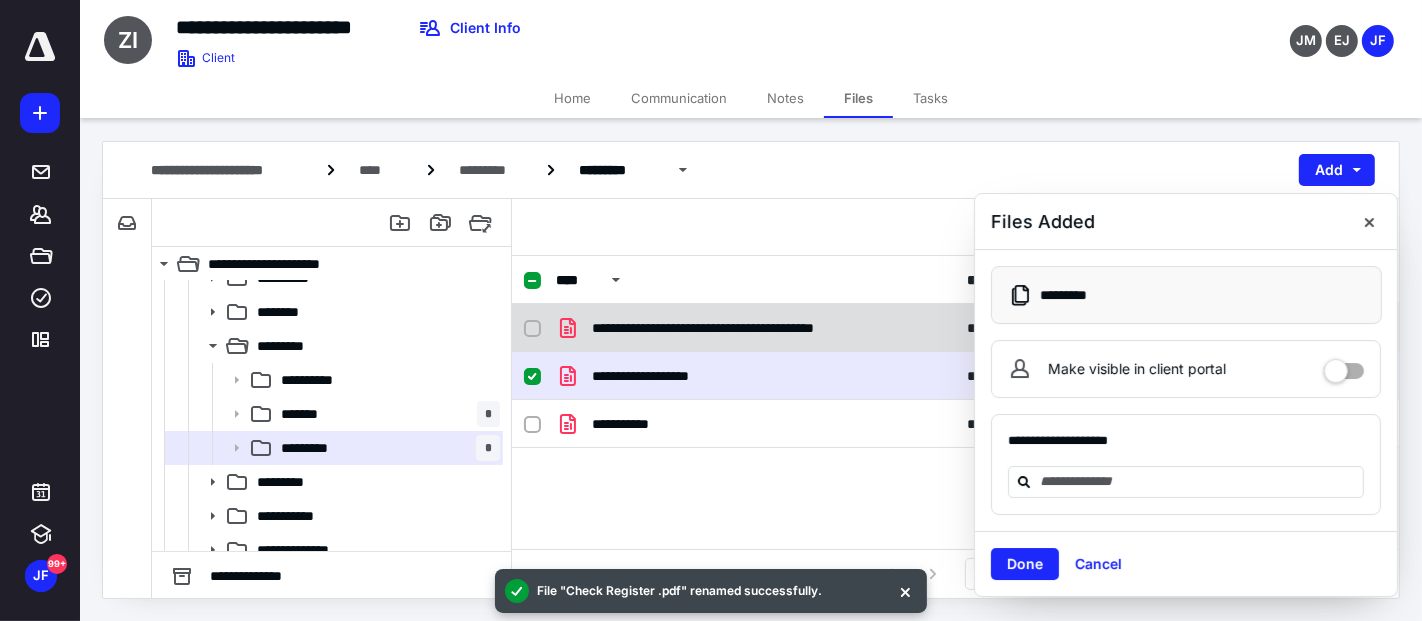 checkbox on "false" 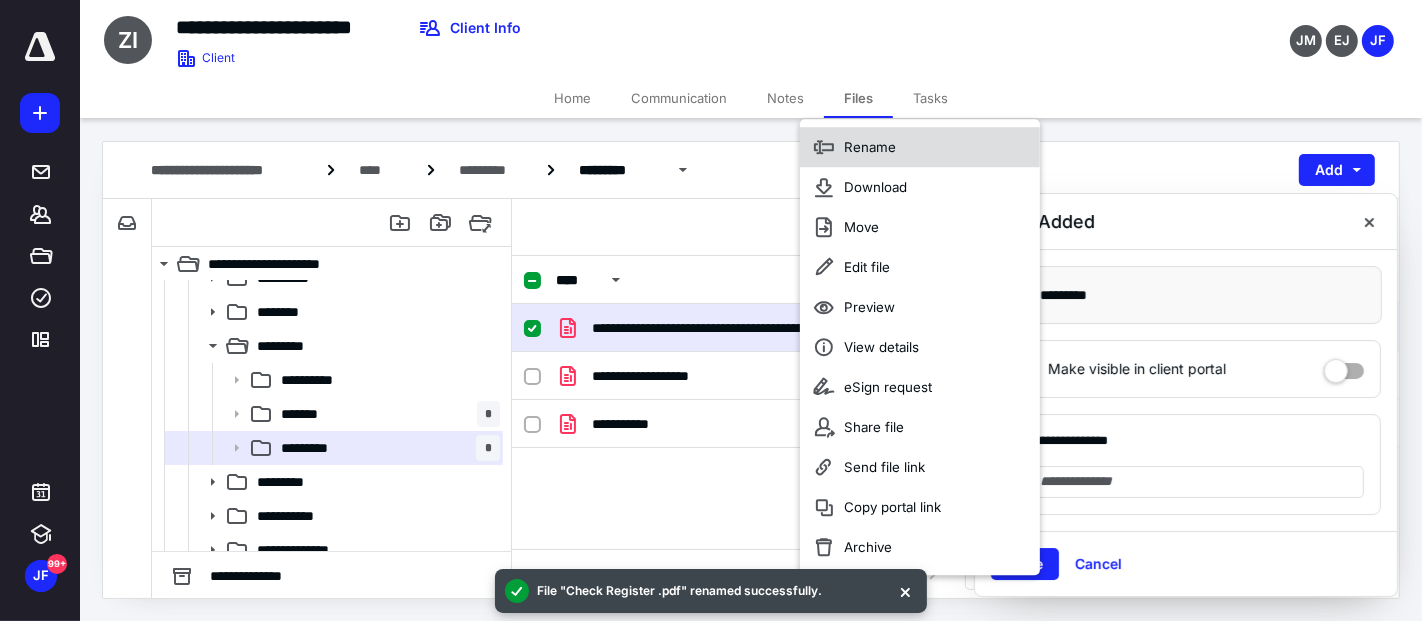 click on "Rename" at bounding box center [920, 147] 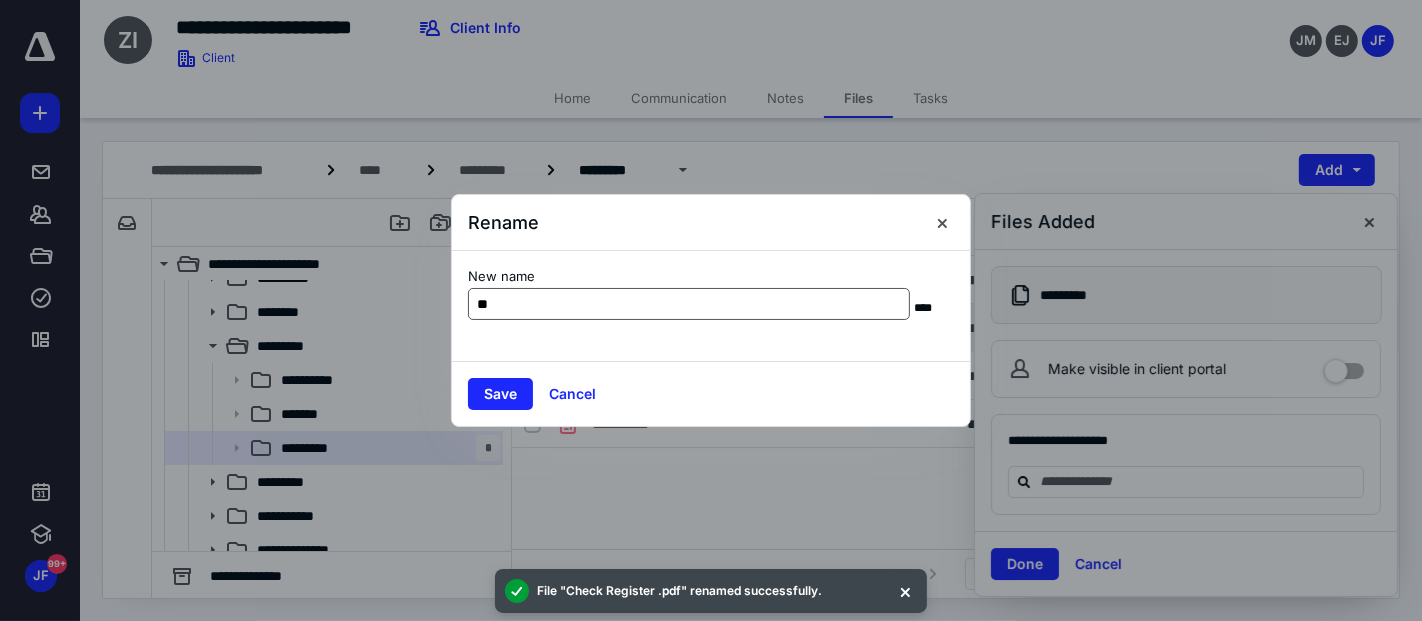 type on "**********" 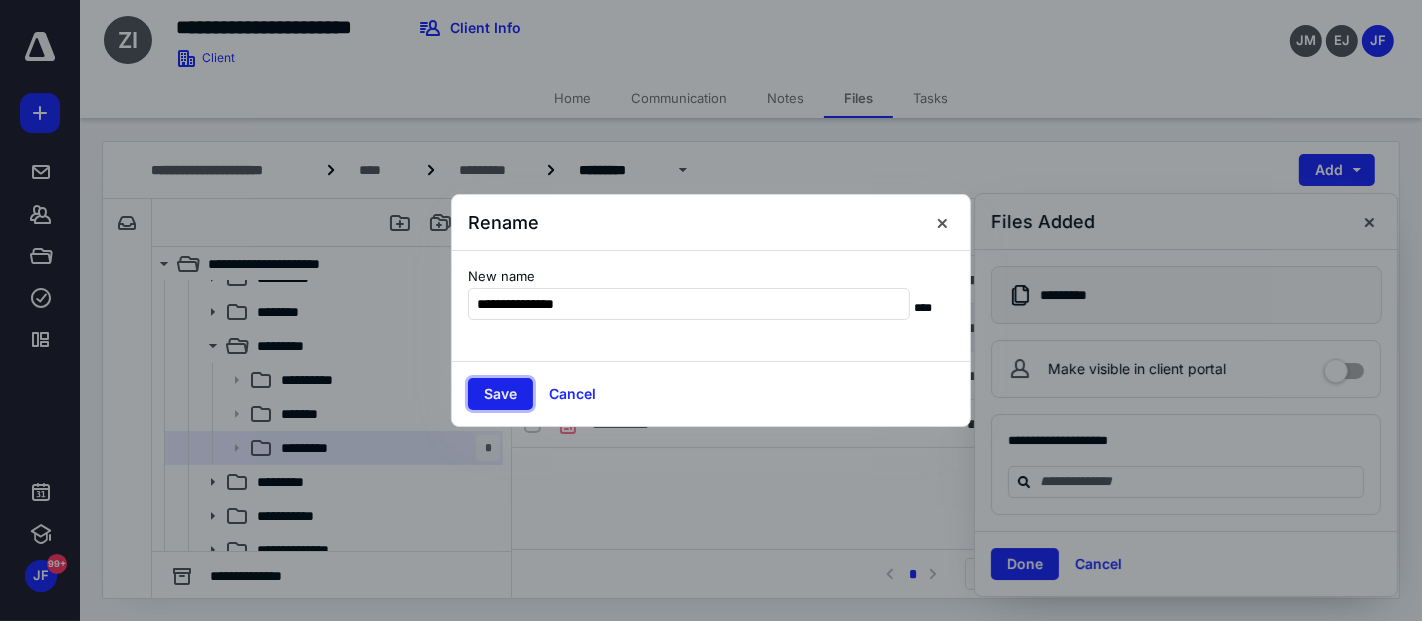 click on "Save" at bounding box center (500, 394) 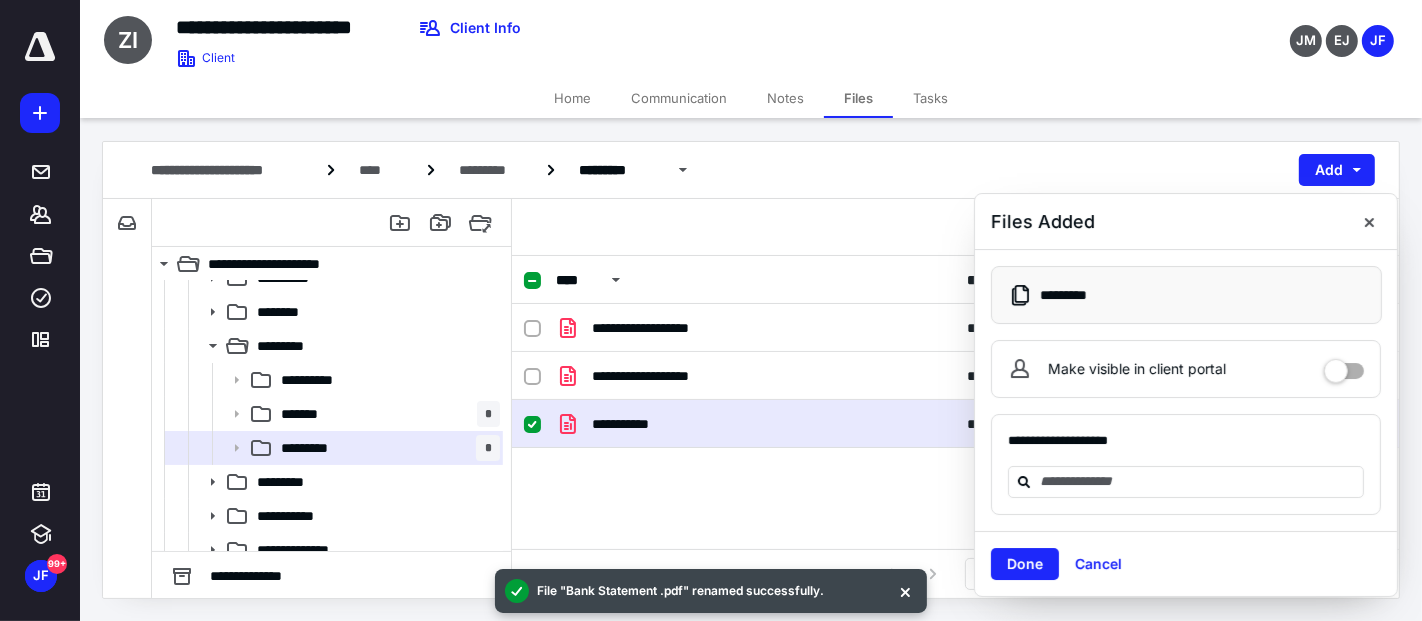 checkbox on "false" 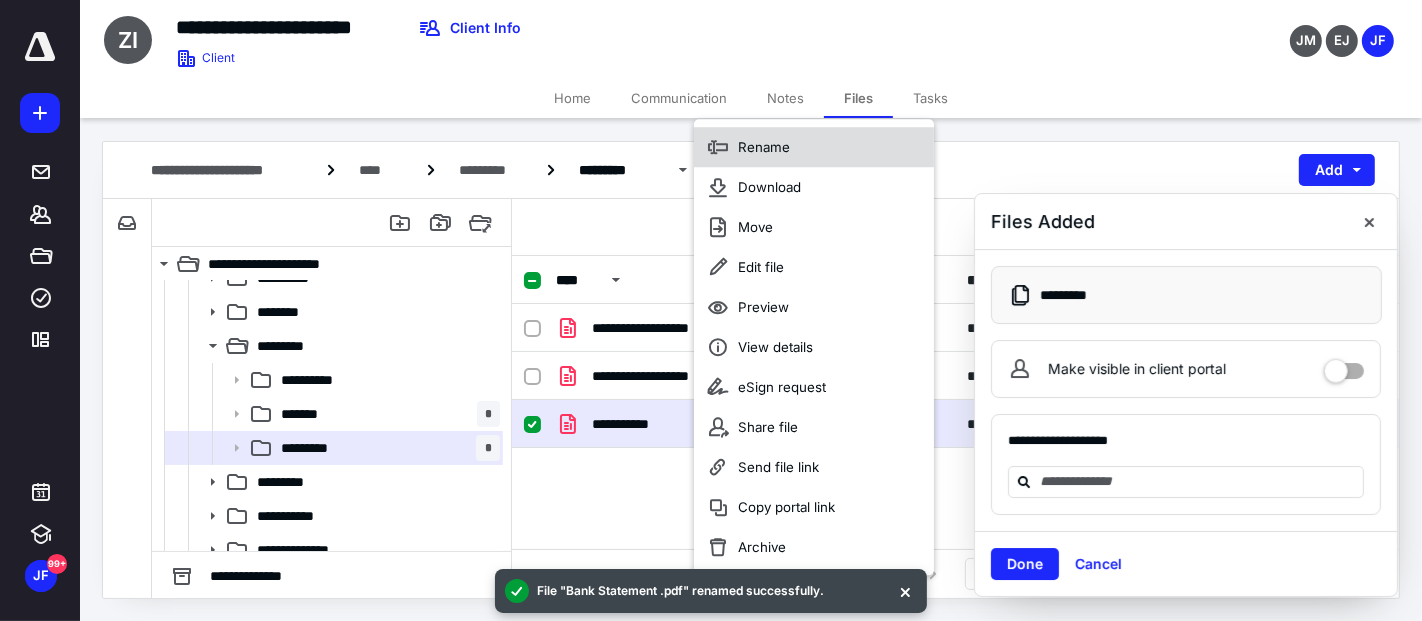 click on "Rename" at bounding box center [764, 147] 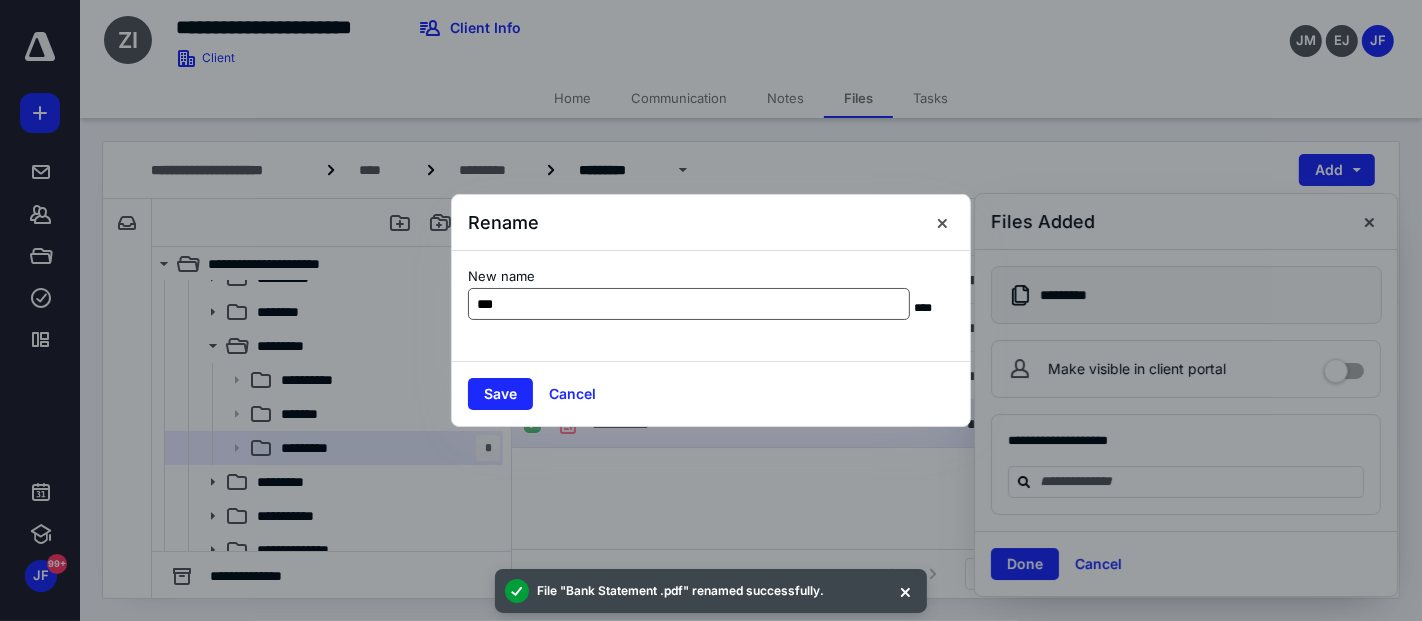 type on "**********" 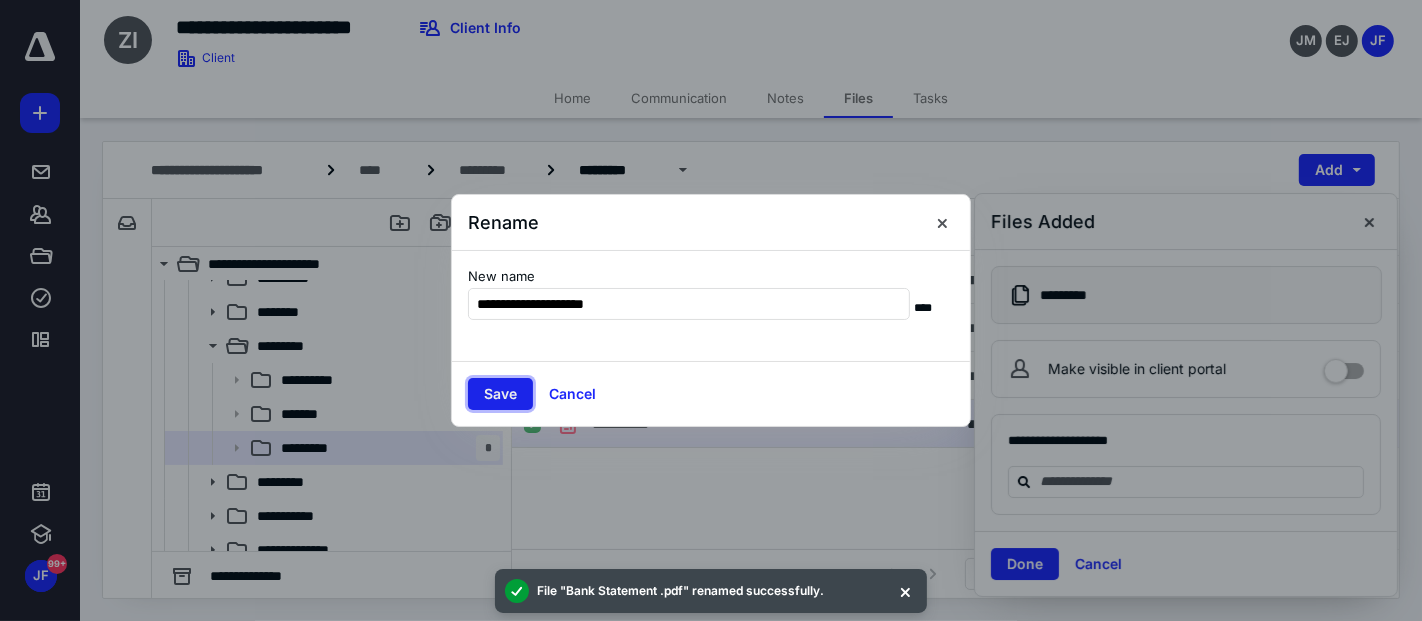 click on "Save" at bounding box center (500, 394) 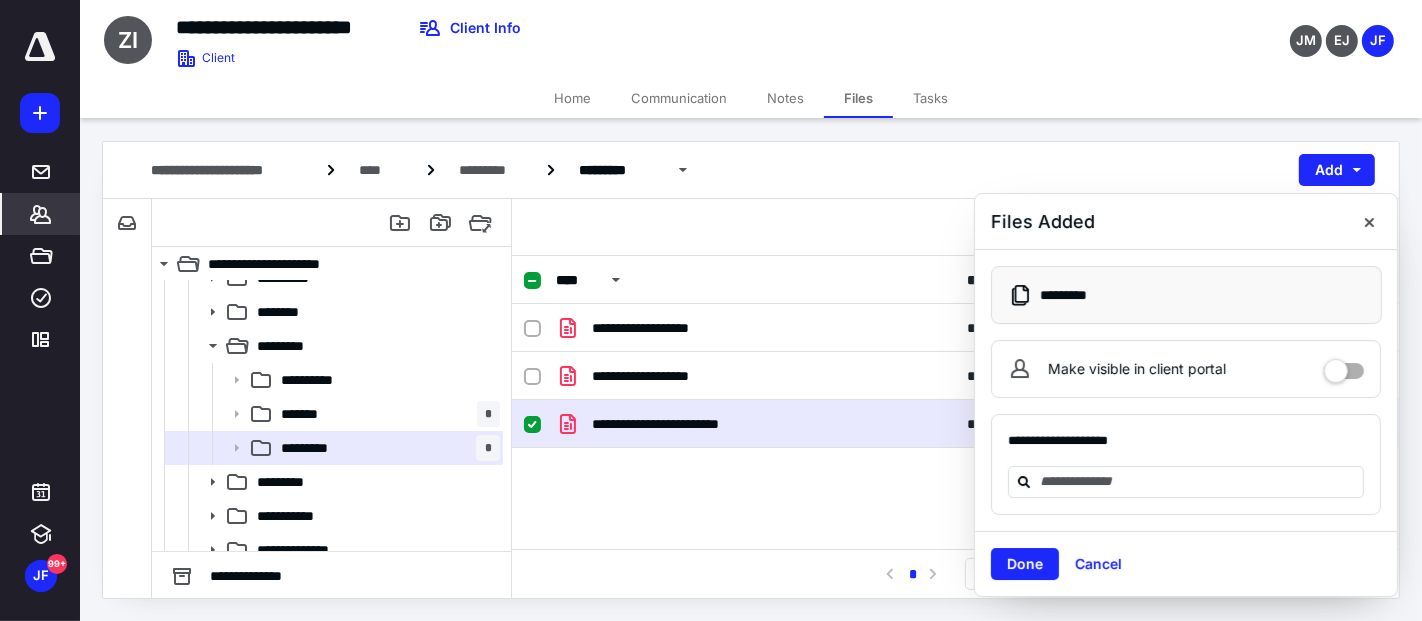 click 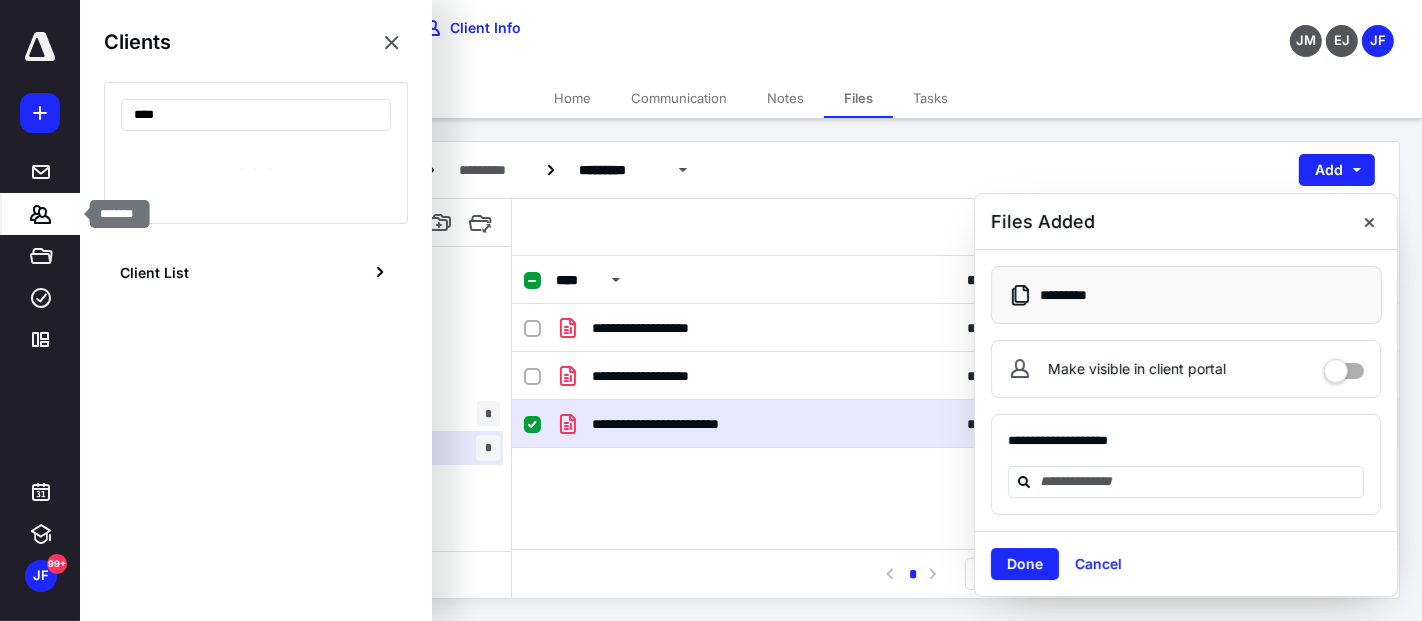 type on "****" 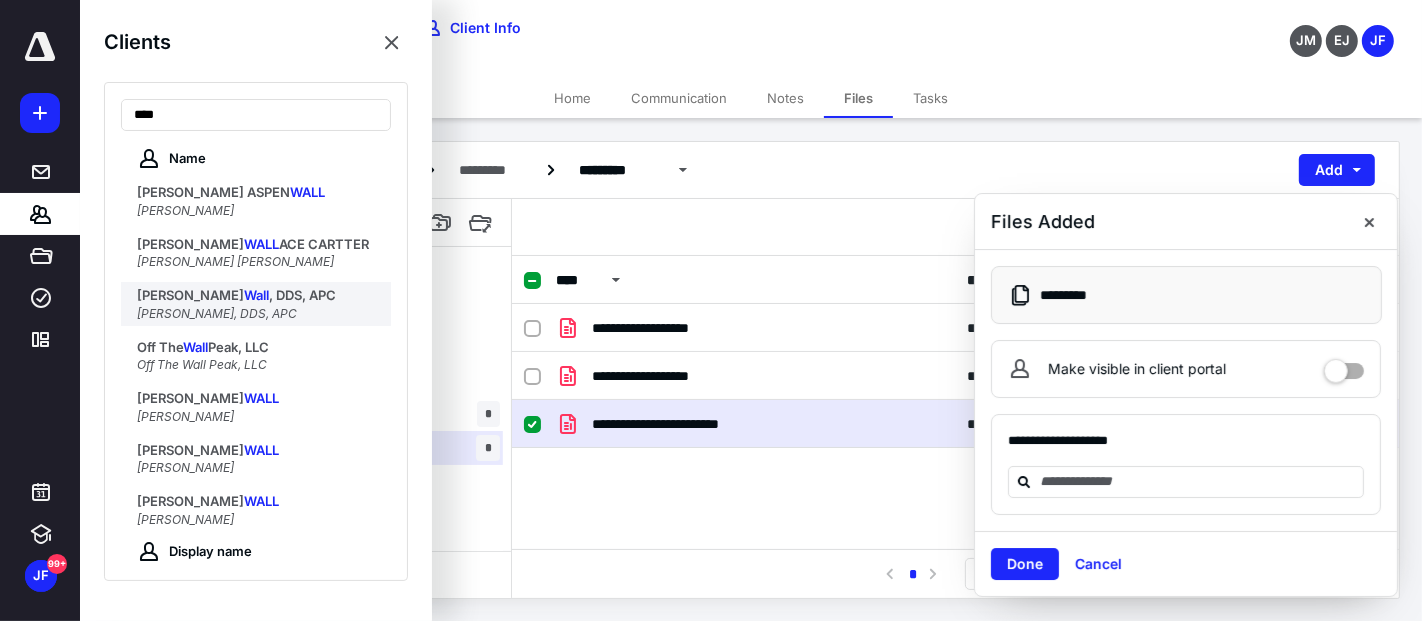 click on ", DDS, APC" at bounding box center [302, 295] 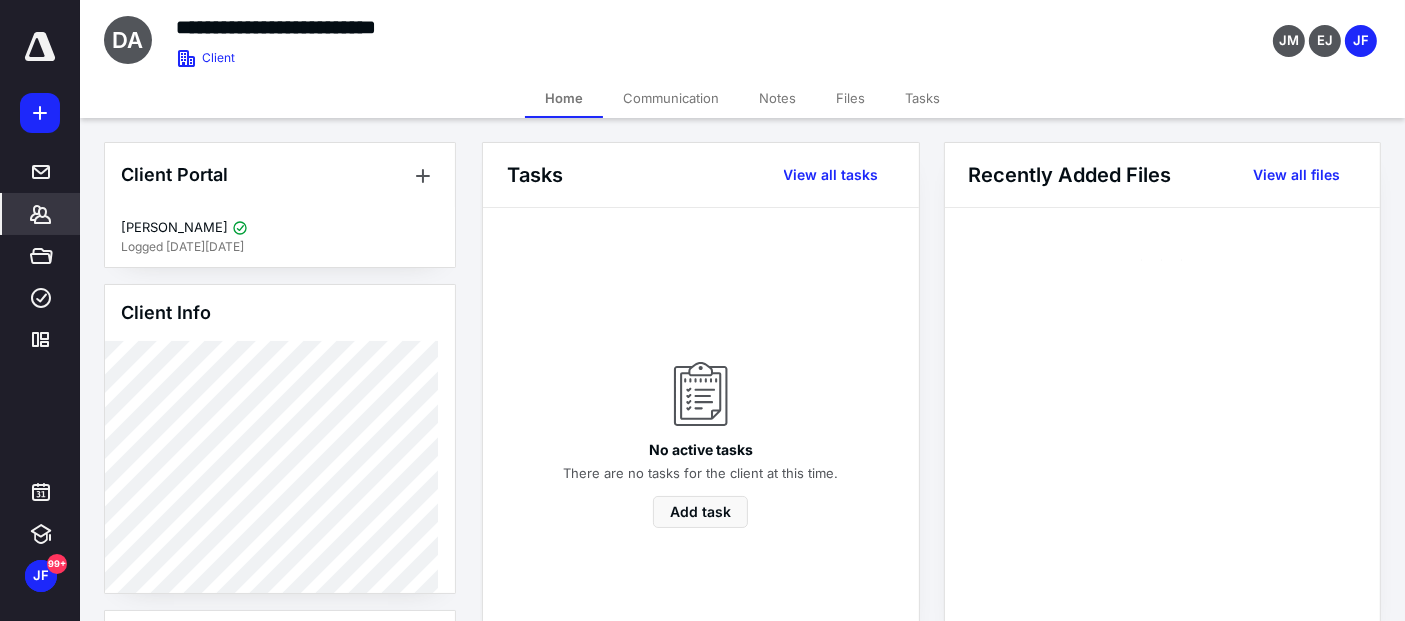 click on "Files" at bounding box center (850, 98) 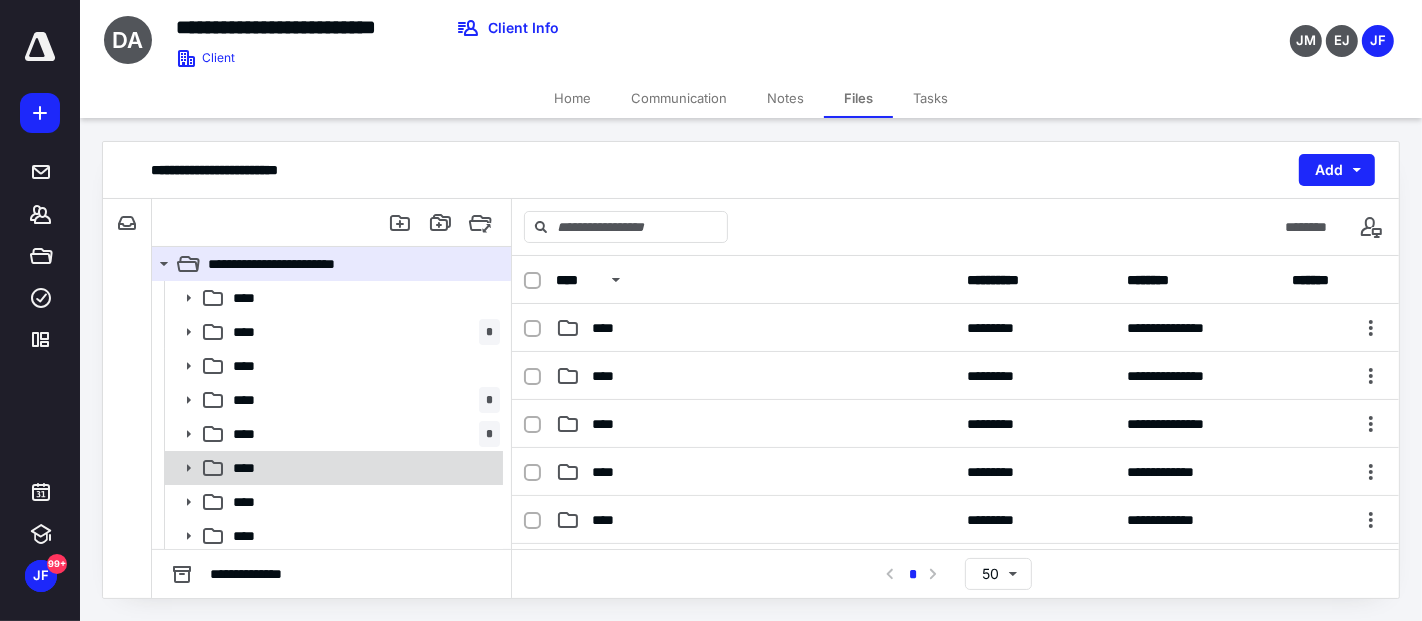 scroll, scrollTop: 111, scrollLeft: 0, axis: vertical 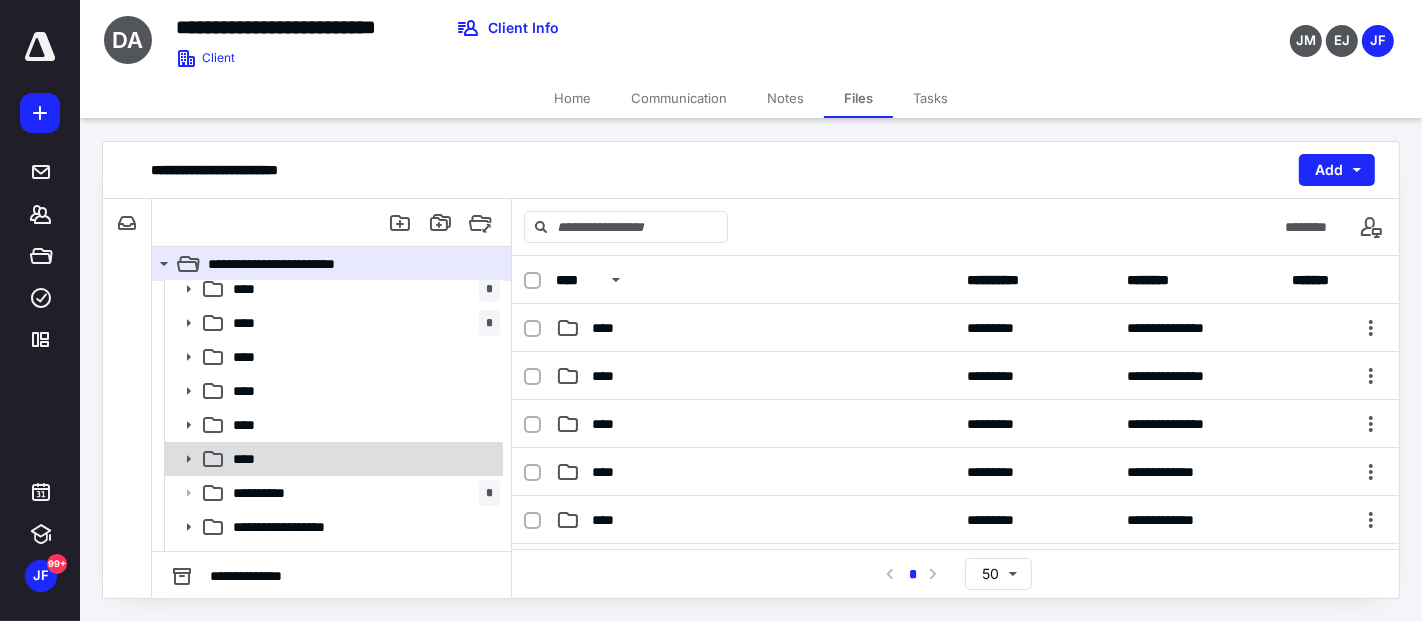 click 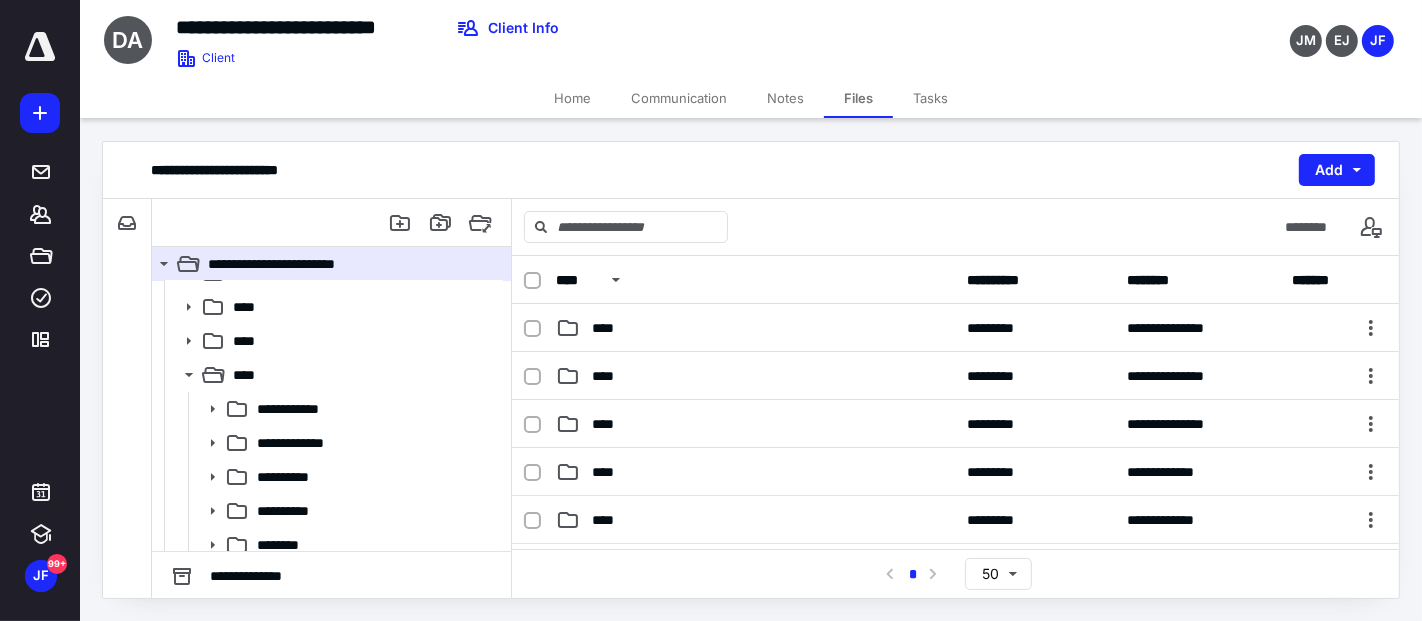 scroll, scrollTop: 333, scrollLeft: 0, axis: vertical 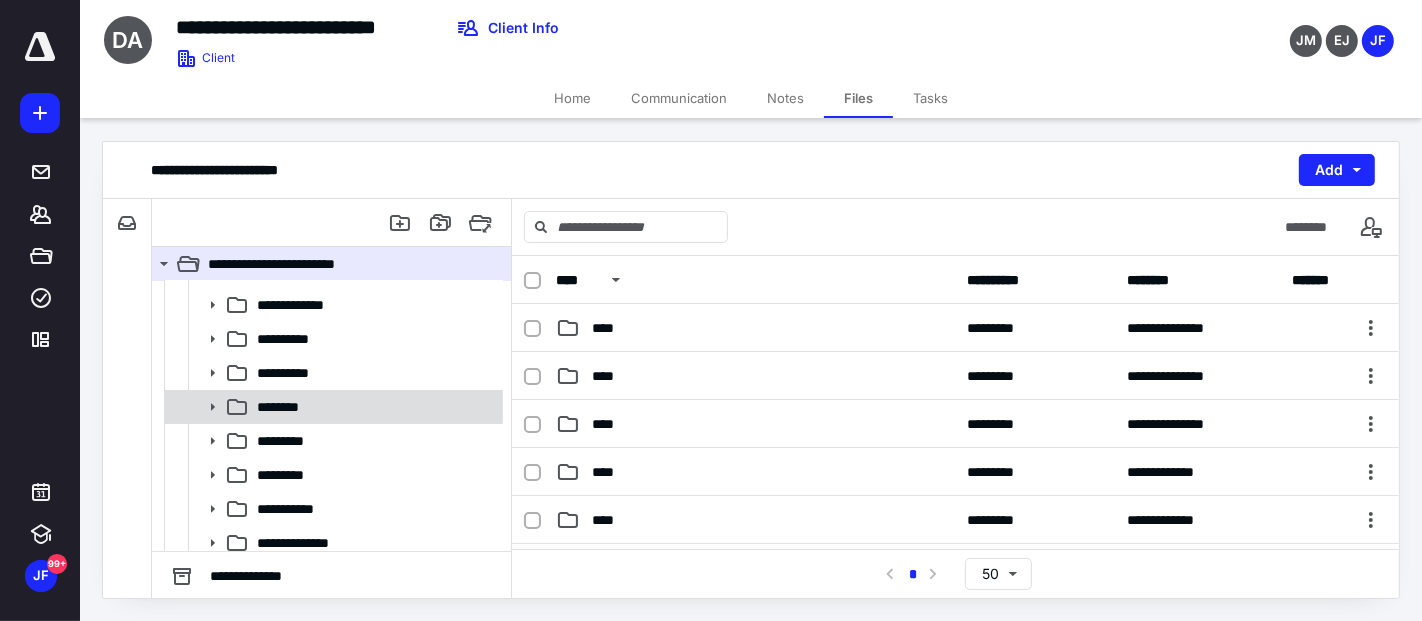 click 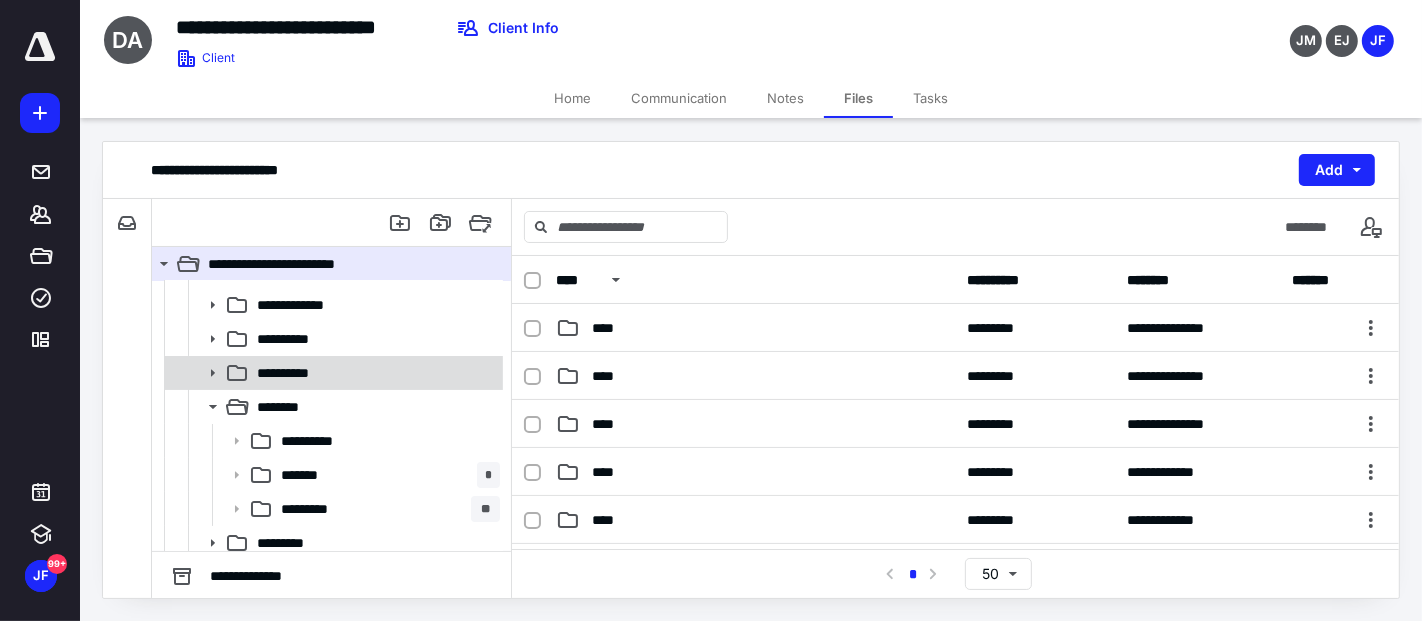 click 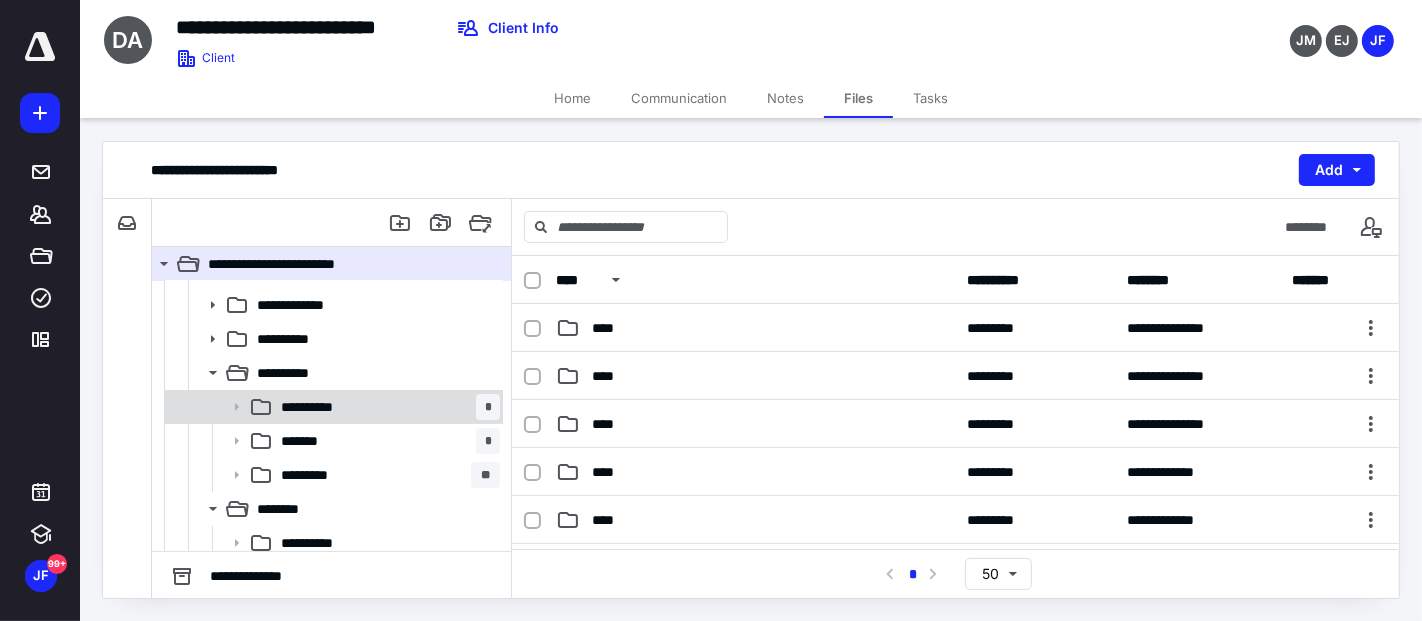 click on "**********" at bounding box center [318, 407] 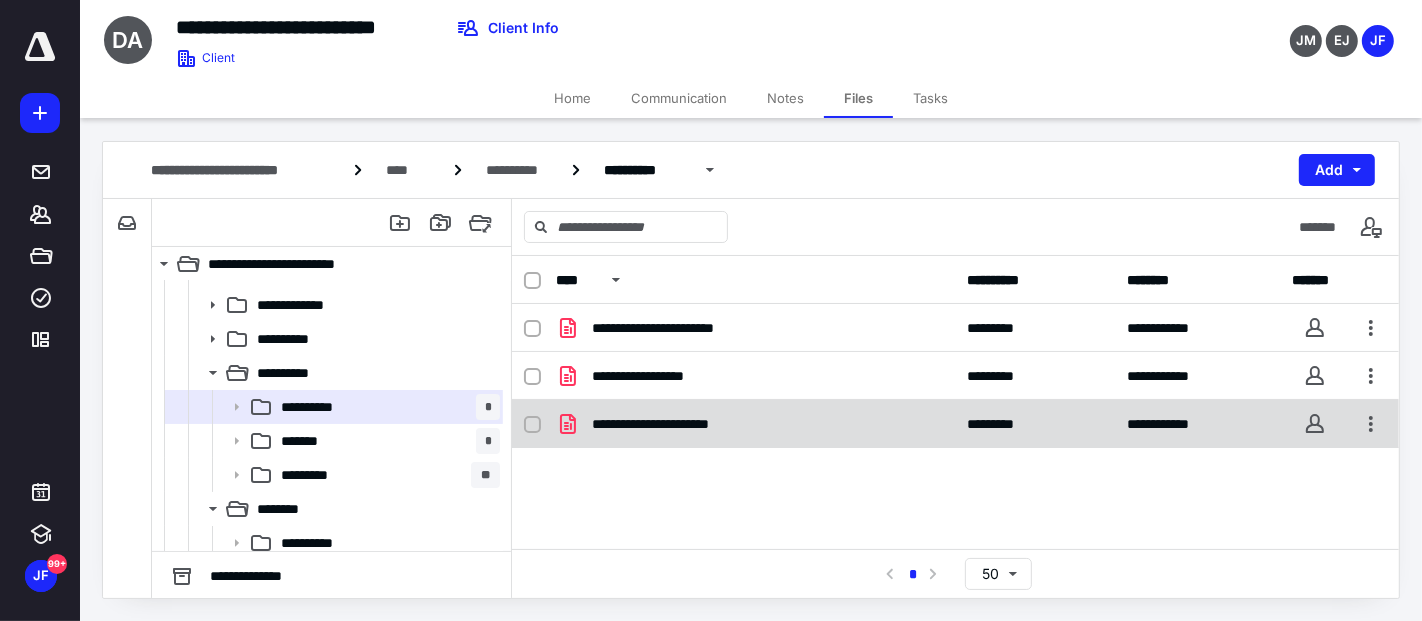 click on "**********" at bounding box center (756, 424) 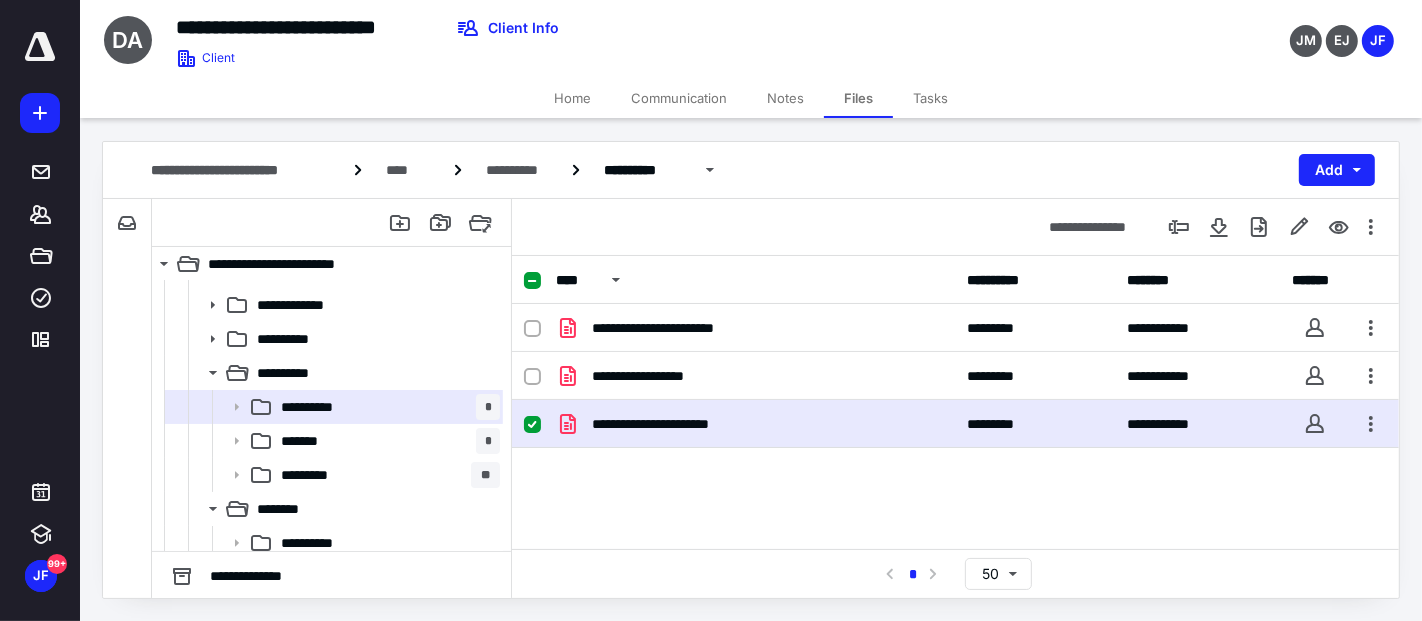 click on "**********" at bounding box center (756, 424) 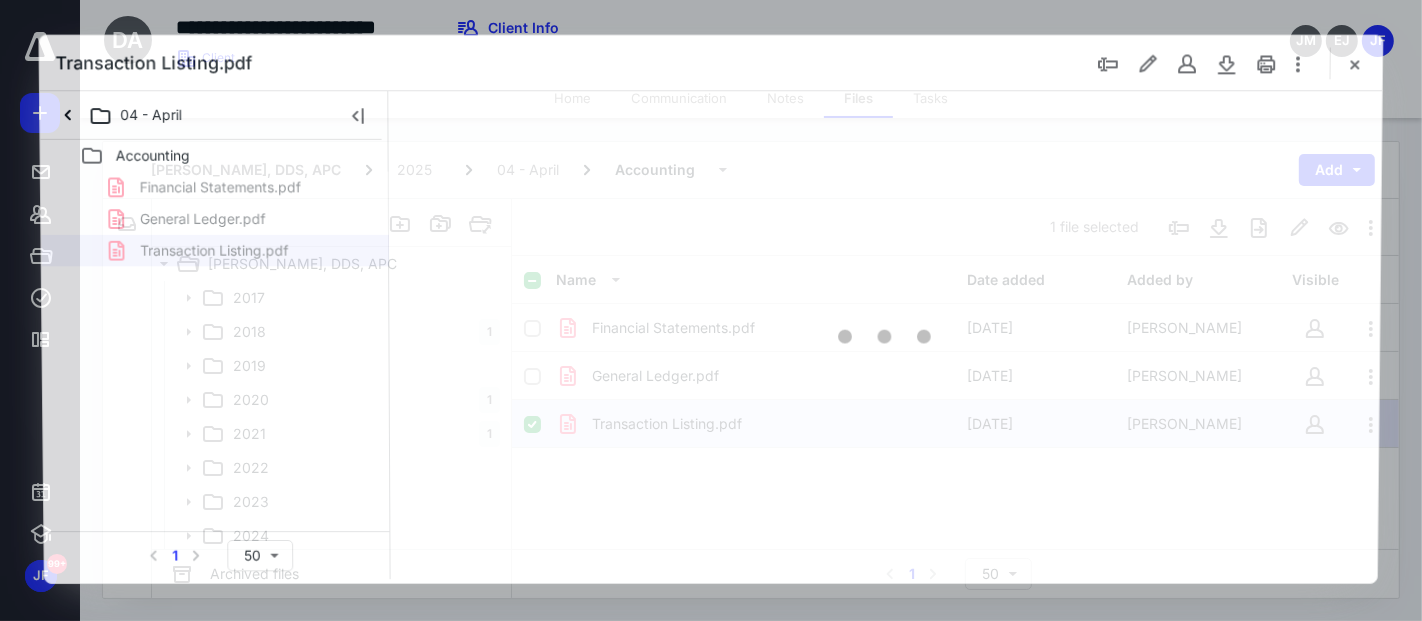scroll, scrollTop: 333, scrollLeft: 0, axis: vertical 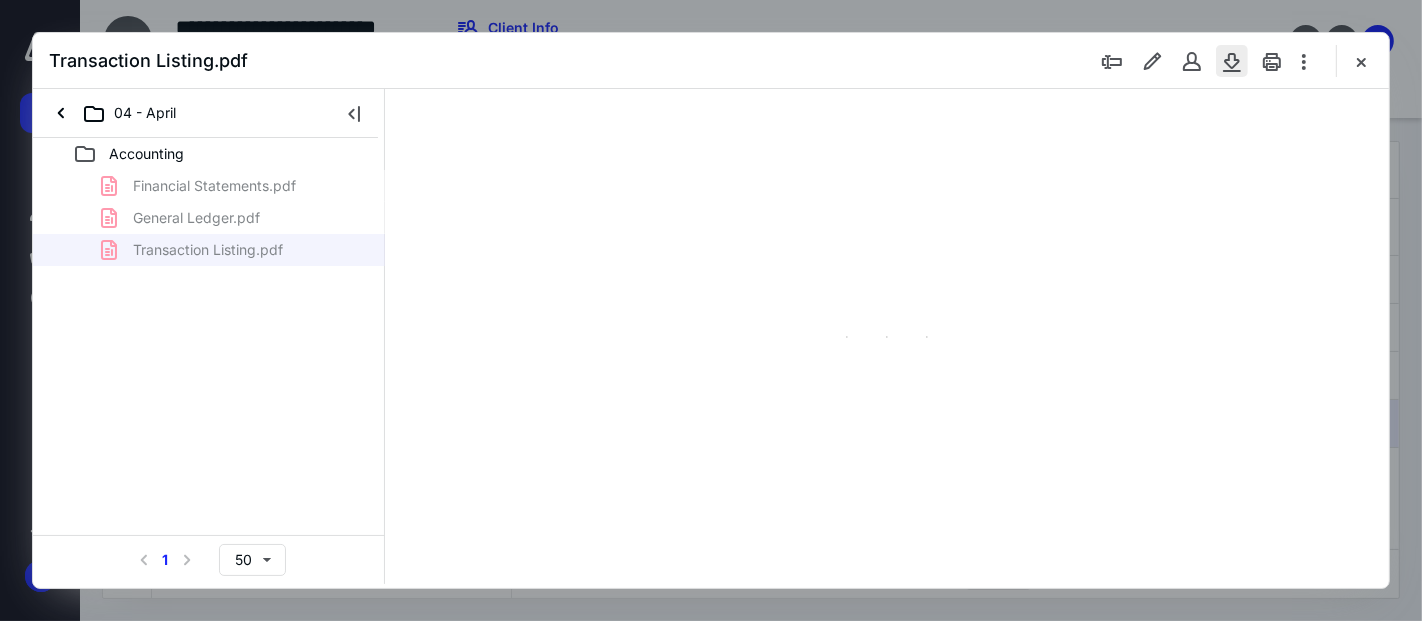 type on "53" 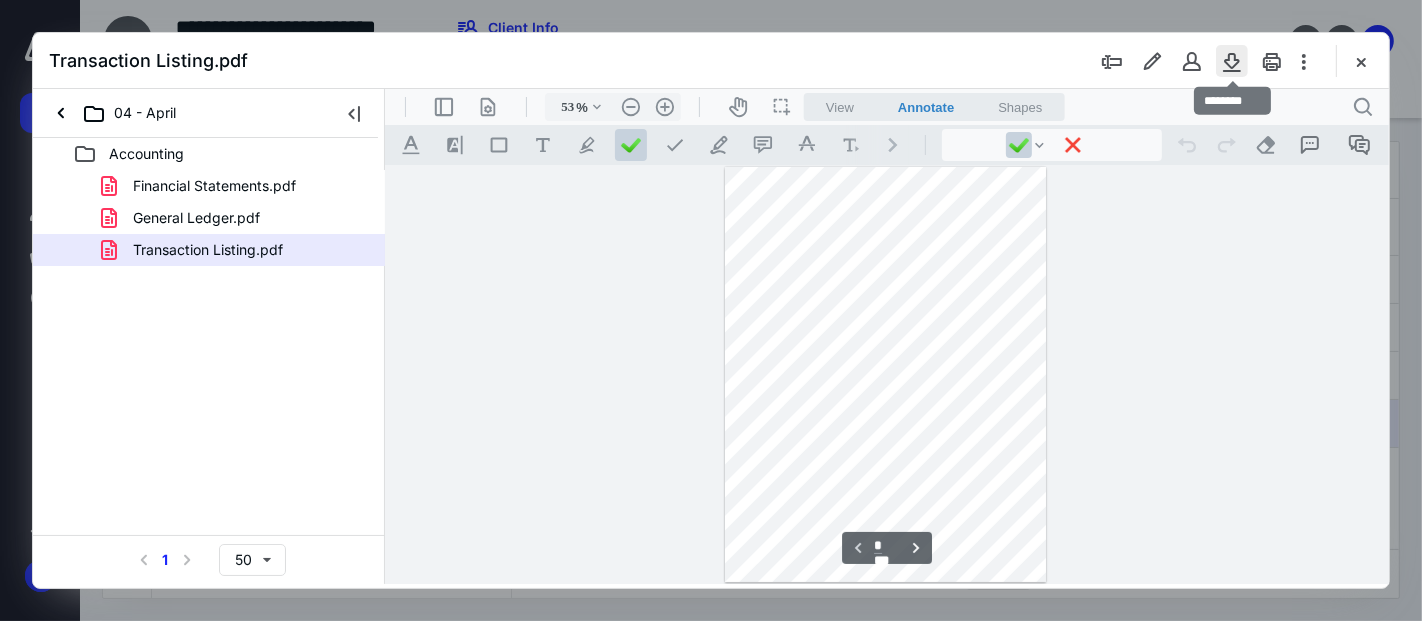 click at bounding box center [1232, 61] 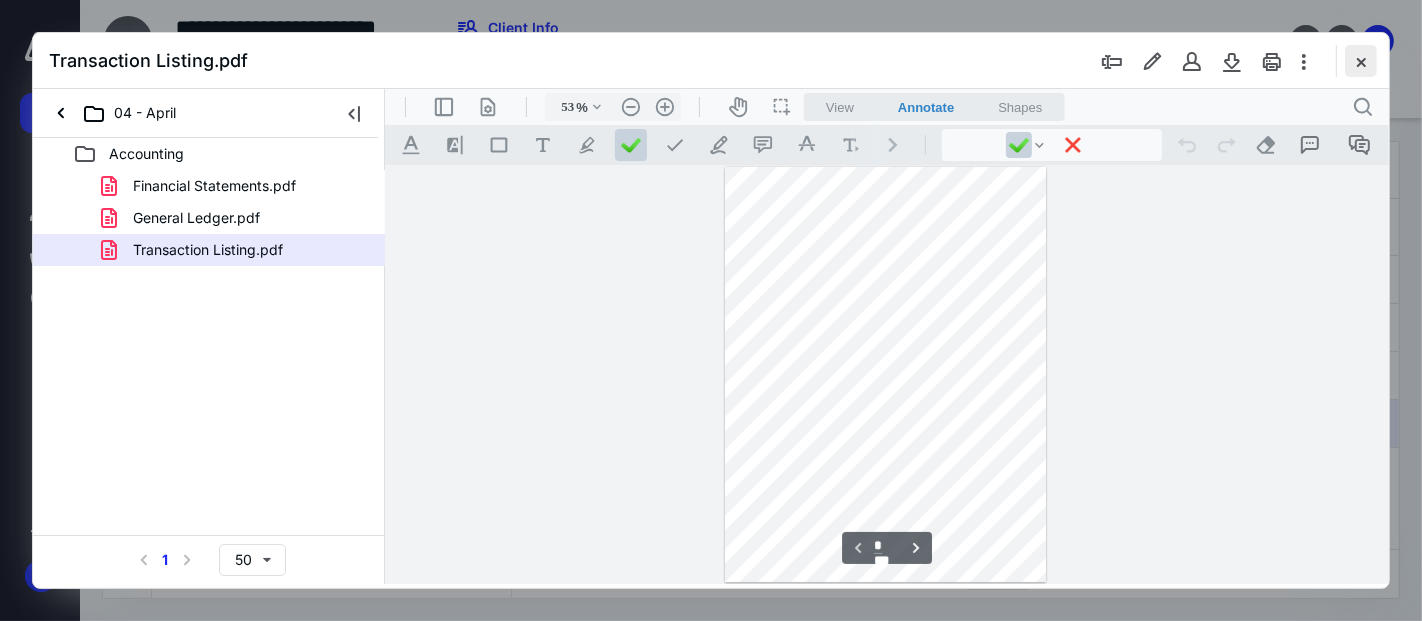 click at bounding box center (1361, 61) 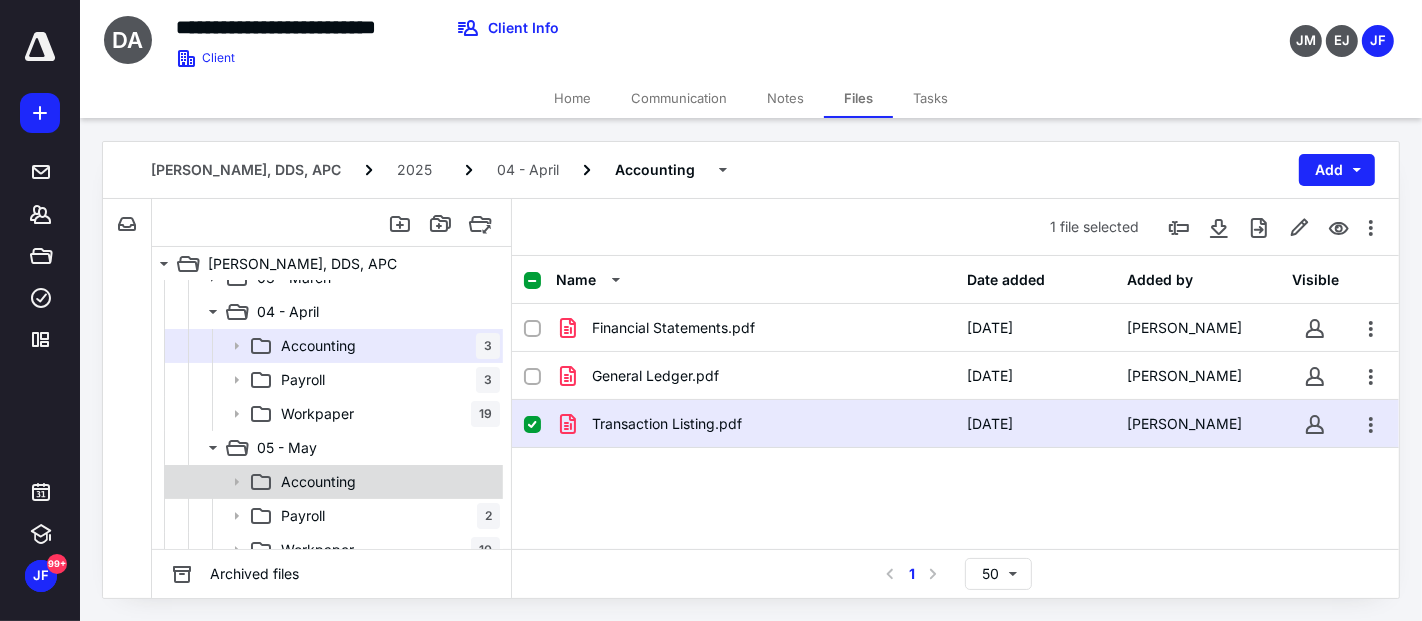 scroll, scrollTop: 444, scrollLeft: 0, axis: vertical 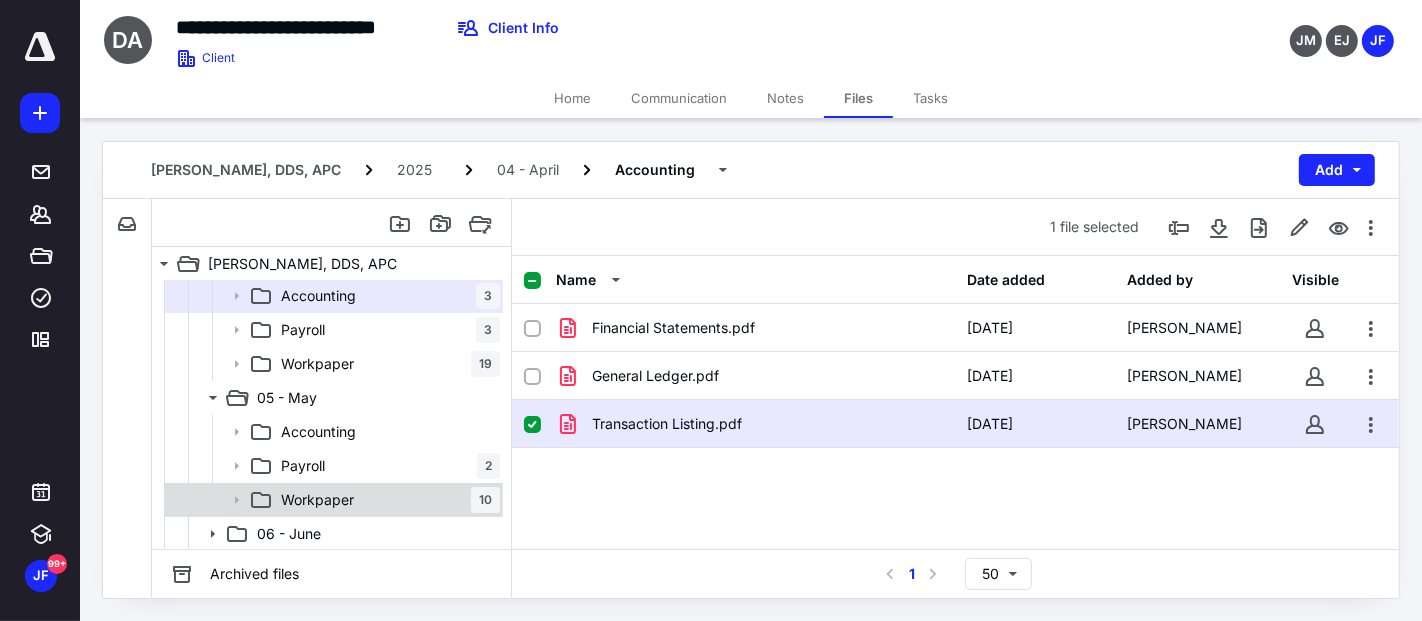 click on "Workpaper" at bounding box center (317, 500) 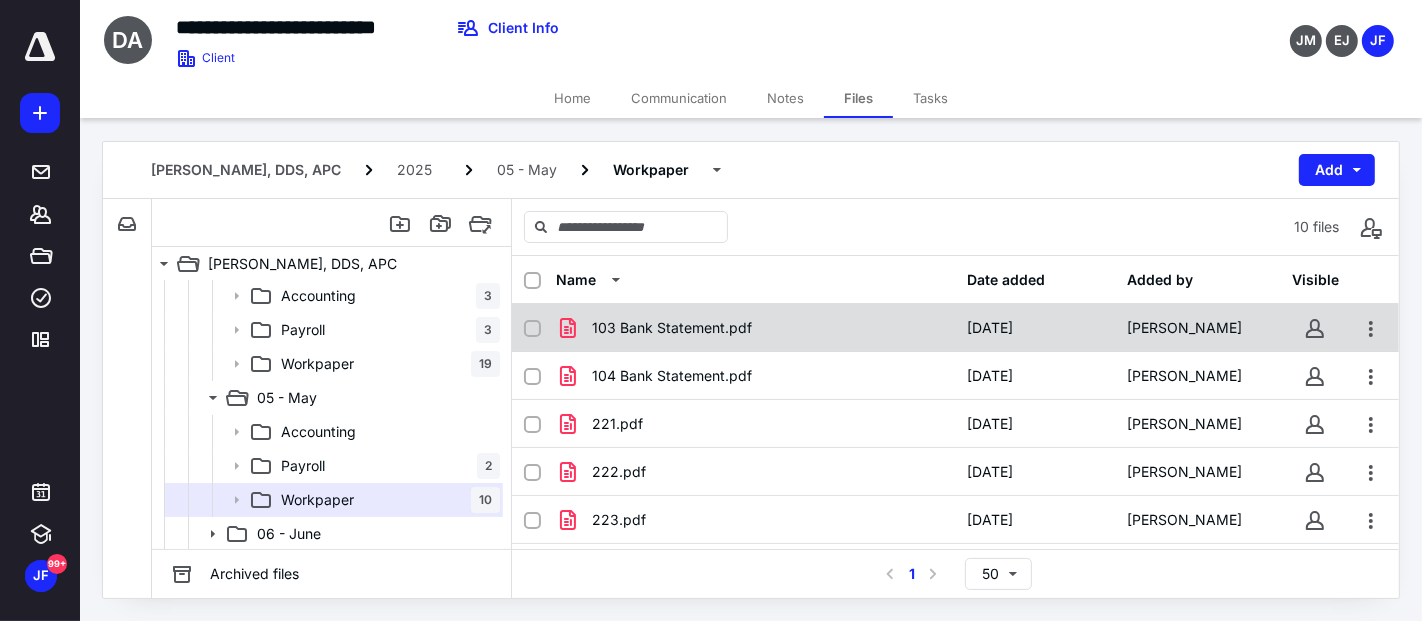 click on "103 Bank Statement.pdf" at bounding box center (672, 328) 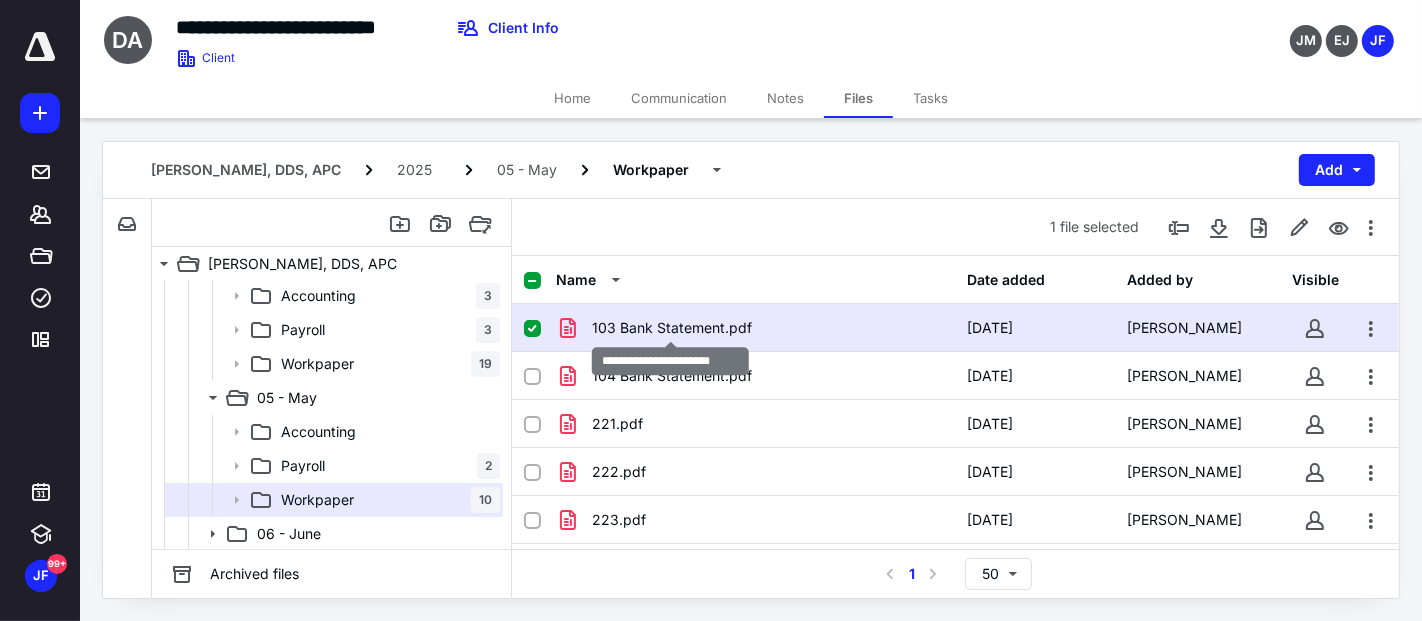 click on "103 Bank Statement.pdf" at bounding box center [672, 328] 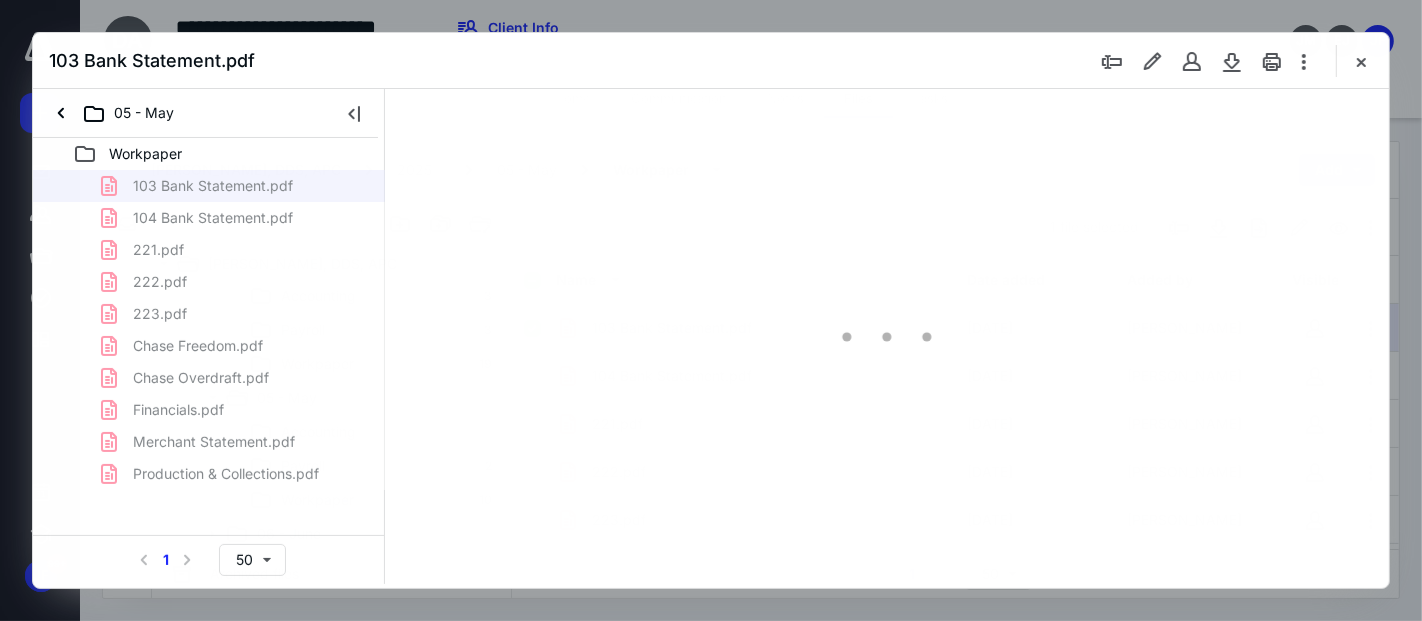 scroll, scrollTop: 0, scrollLeft: 0, axis: both 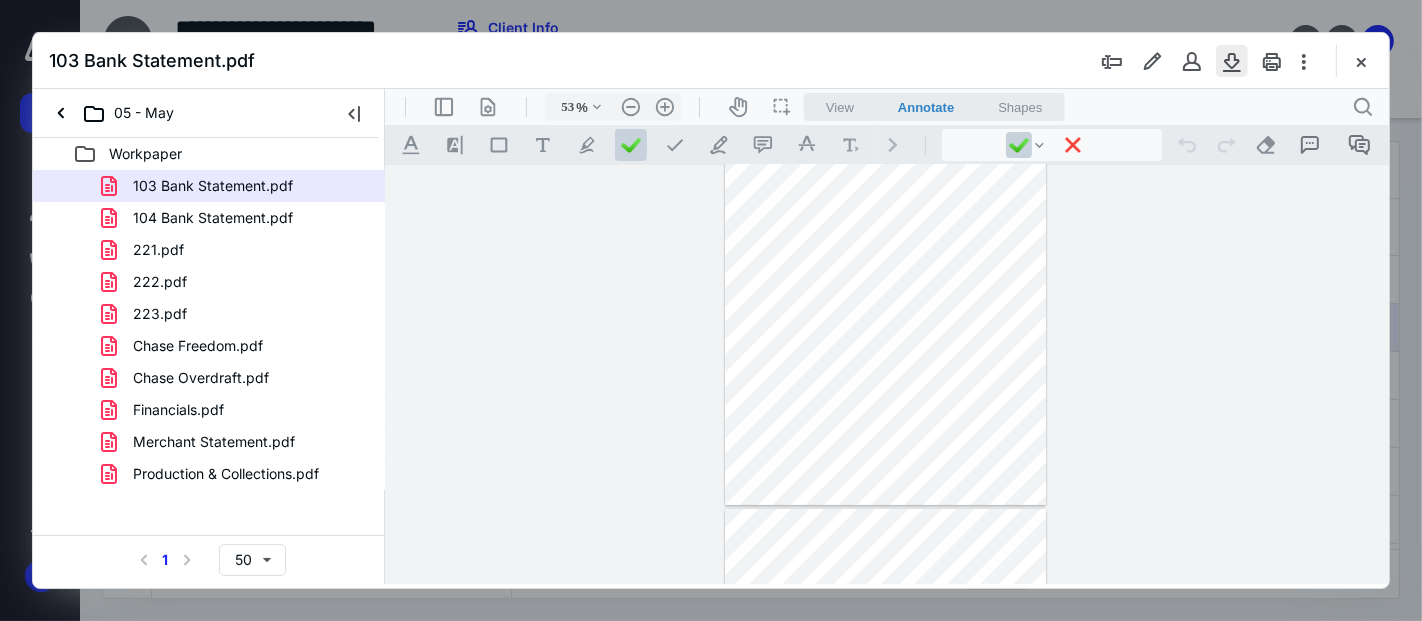click at bounding box center (1232, 61) 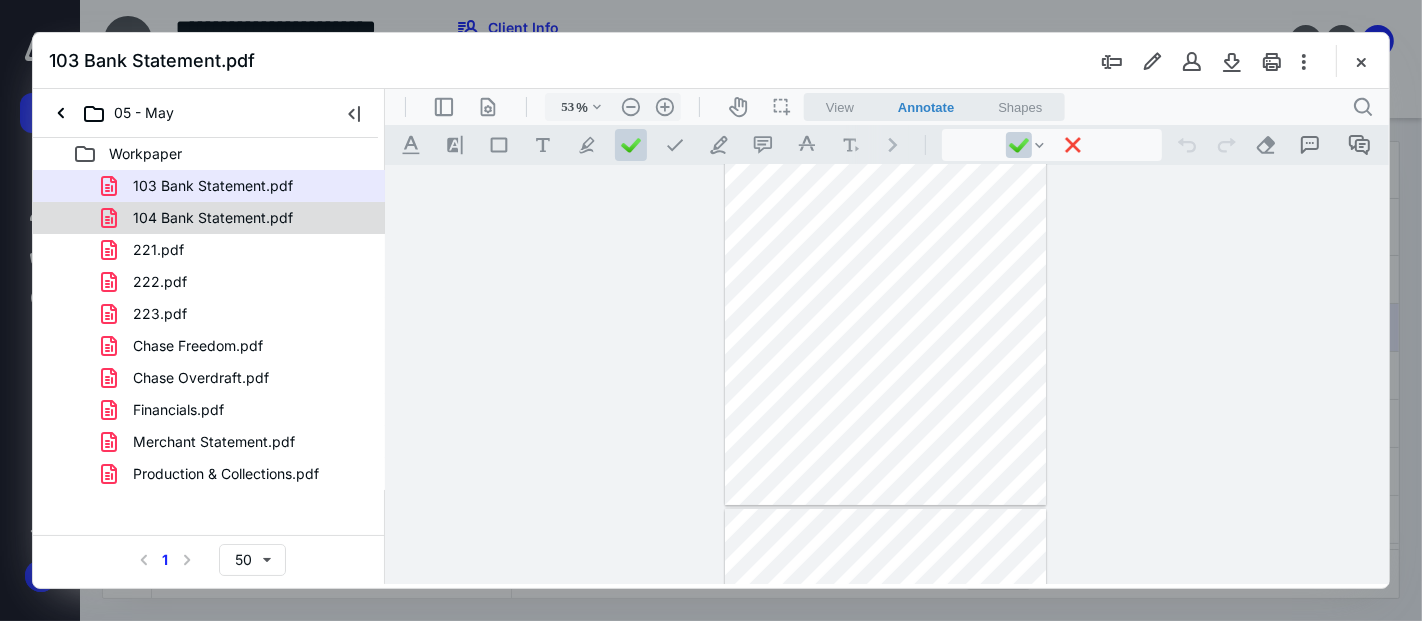 click on "104 Bank Statement.pdf" at bounding box center [213, 218] 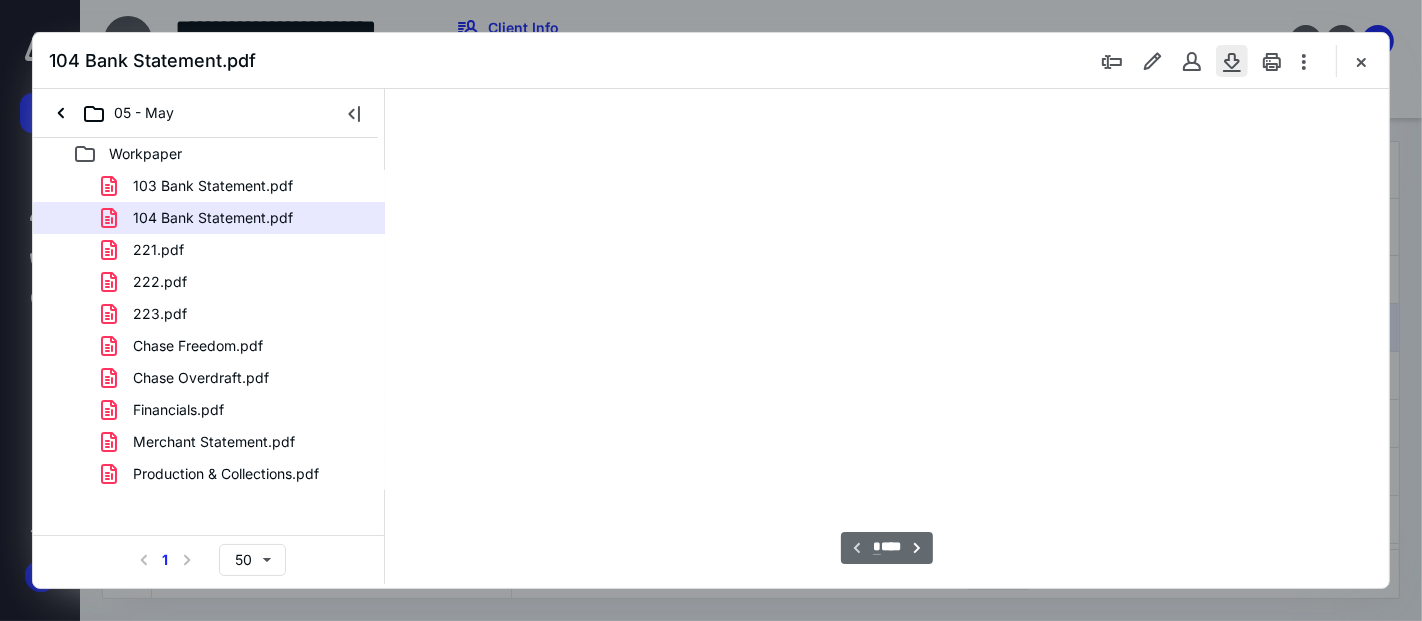 scroll, scrollTop: 77, scrollLeft: 0, axis: vertical 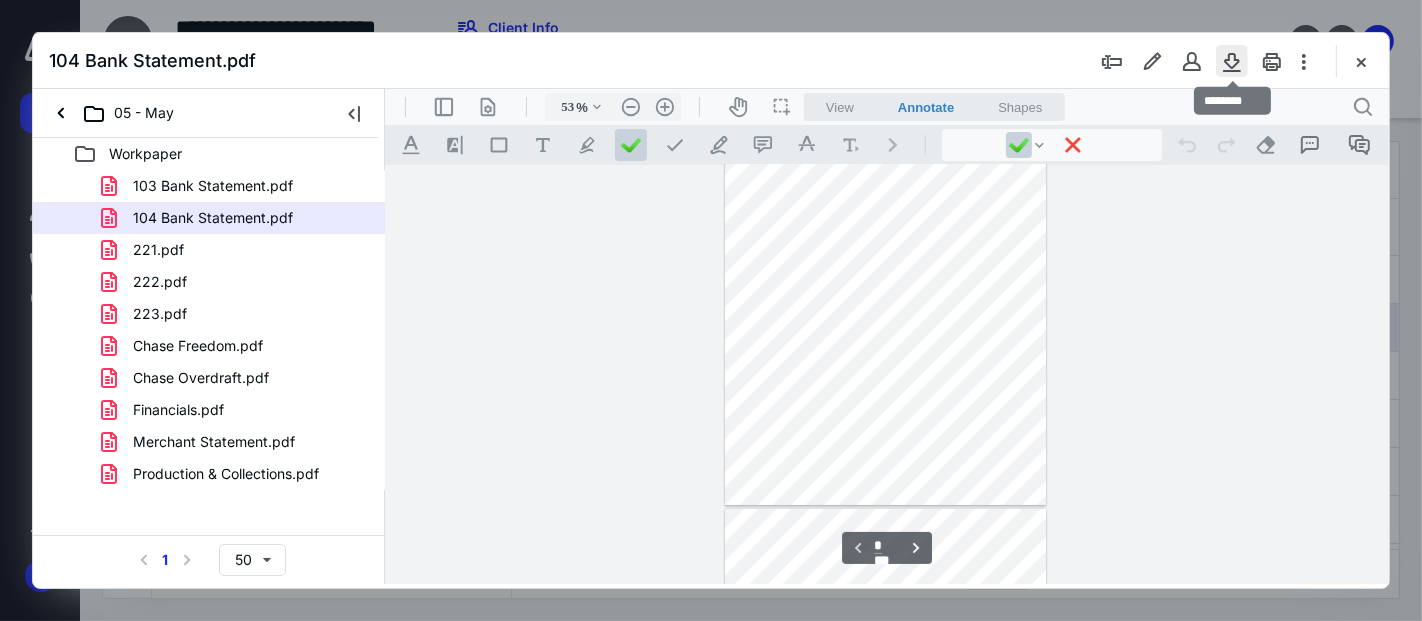 click at bounding box center [1232, 61] 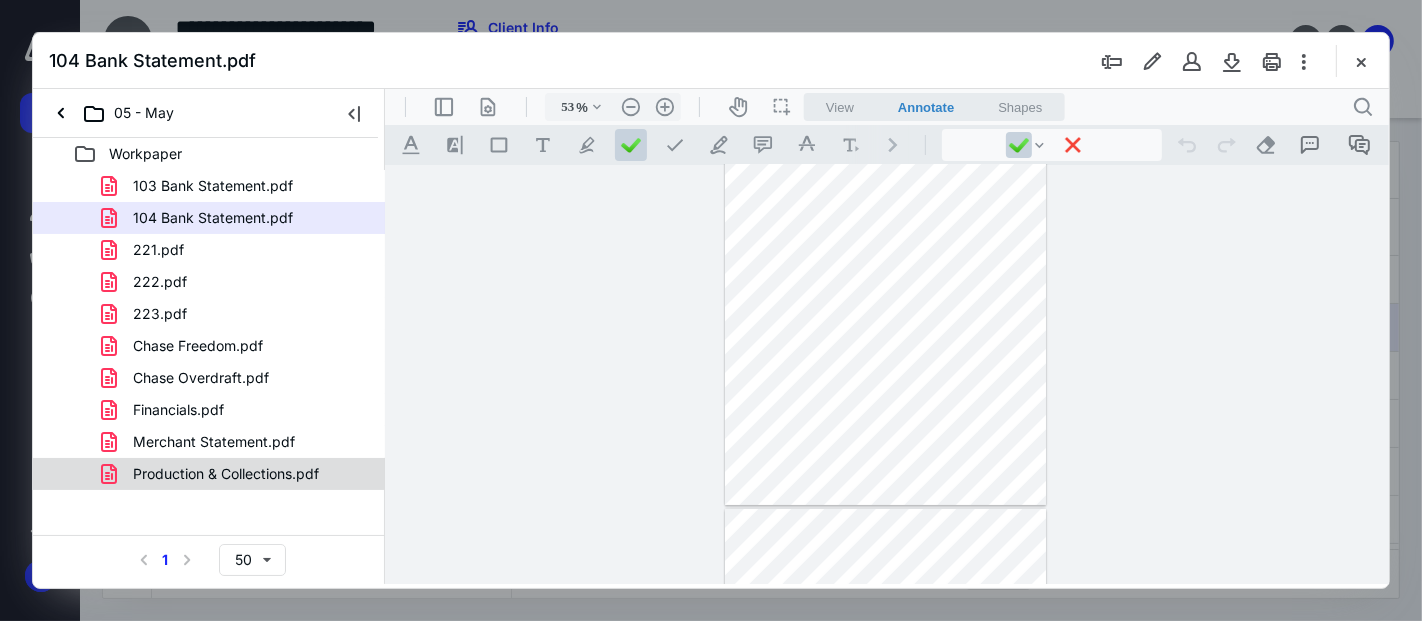 click on "Production & Collections.pdf" at bounding box center (226, 474) 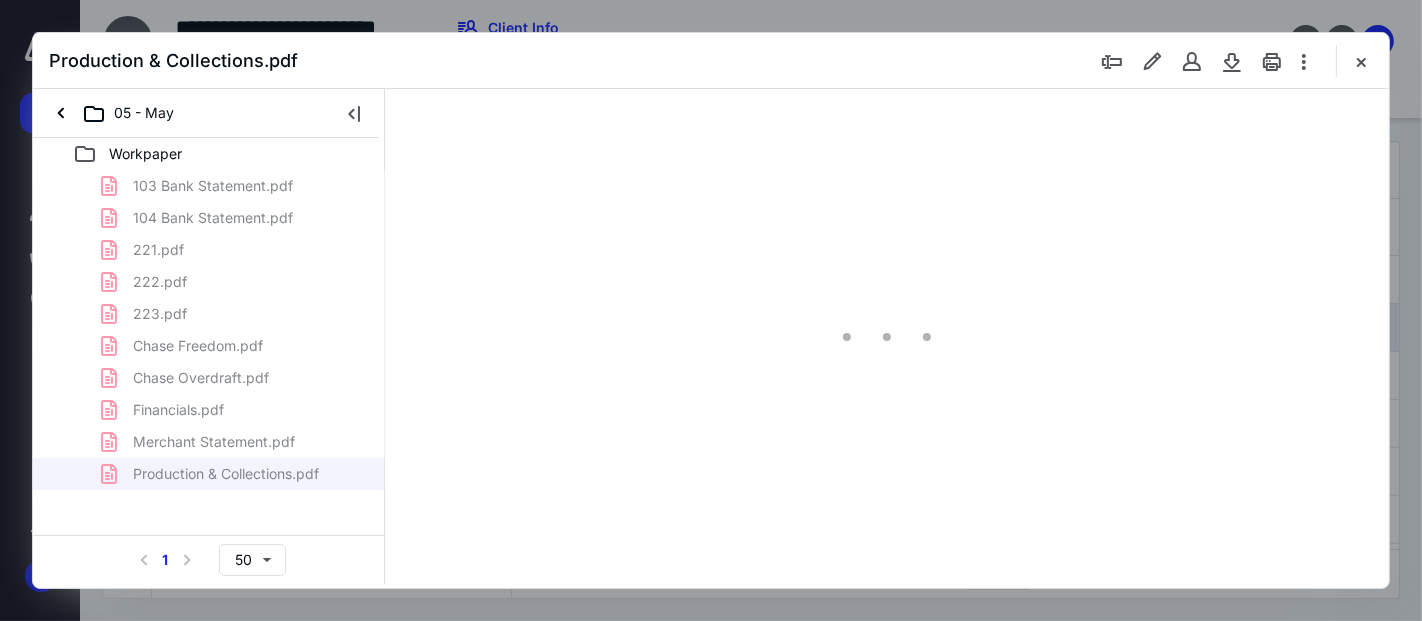 scroll, scrollTop: 77, scrollLeft: 0, axis: vertical 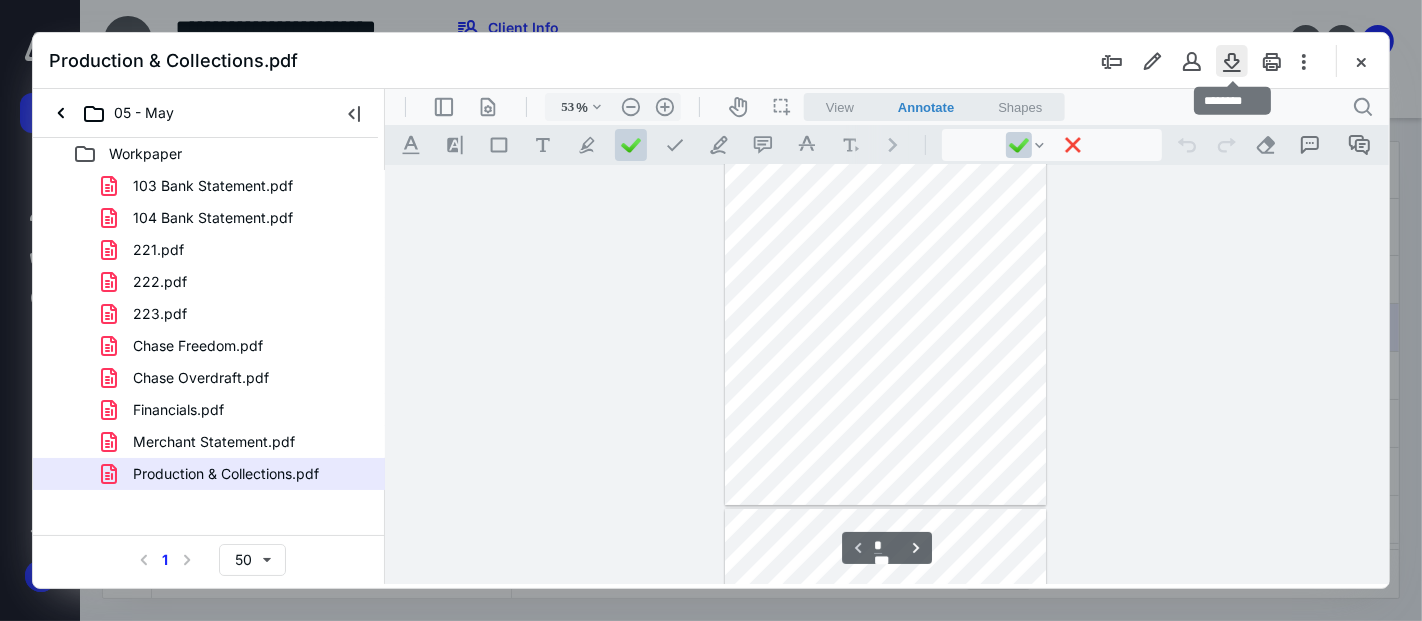 click at bounding box center (1232, 61) 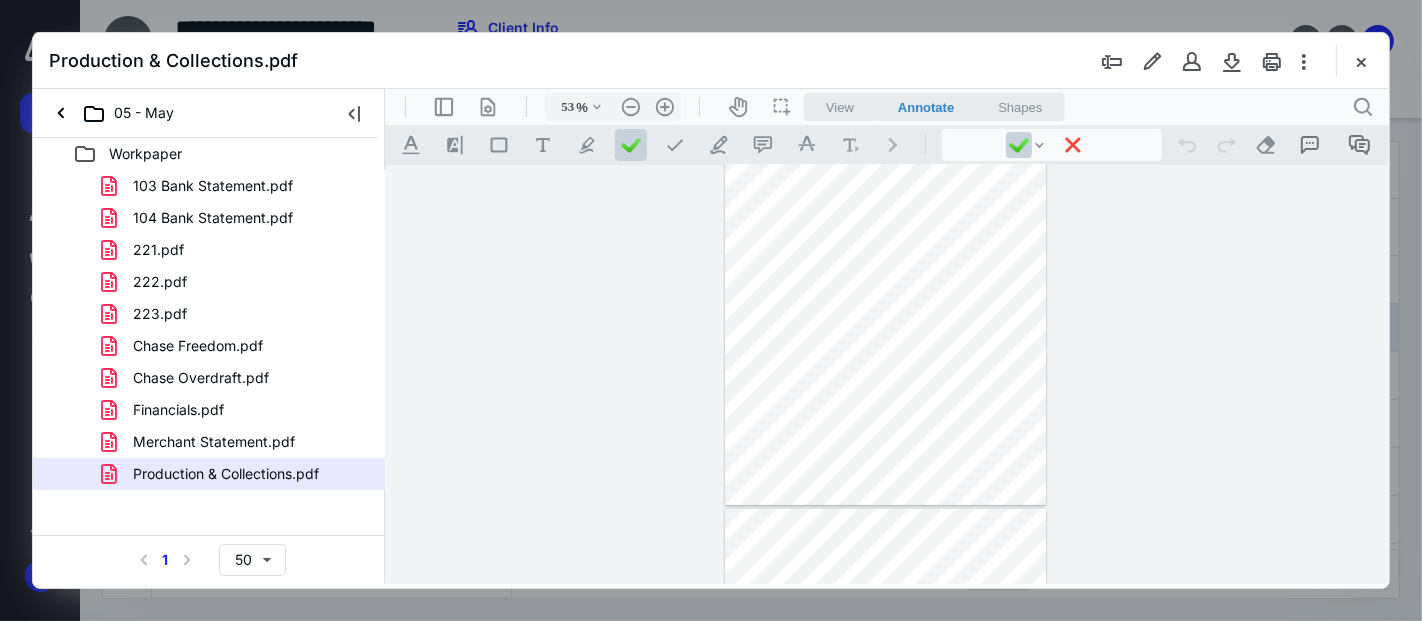 click on "Chase Freedom.pdf" at bounding box center (237, 346) 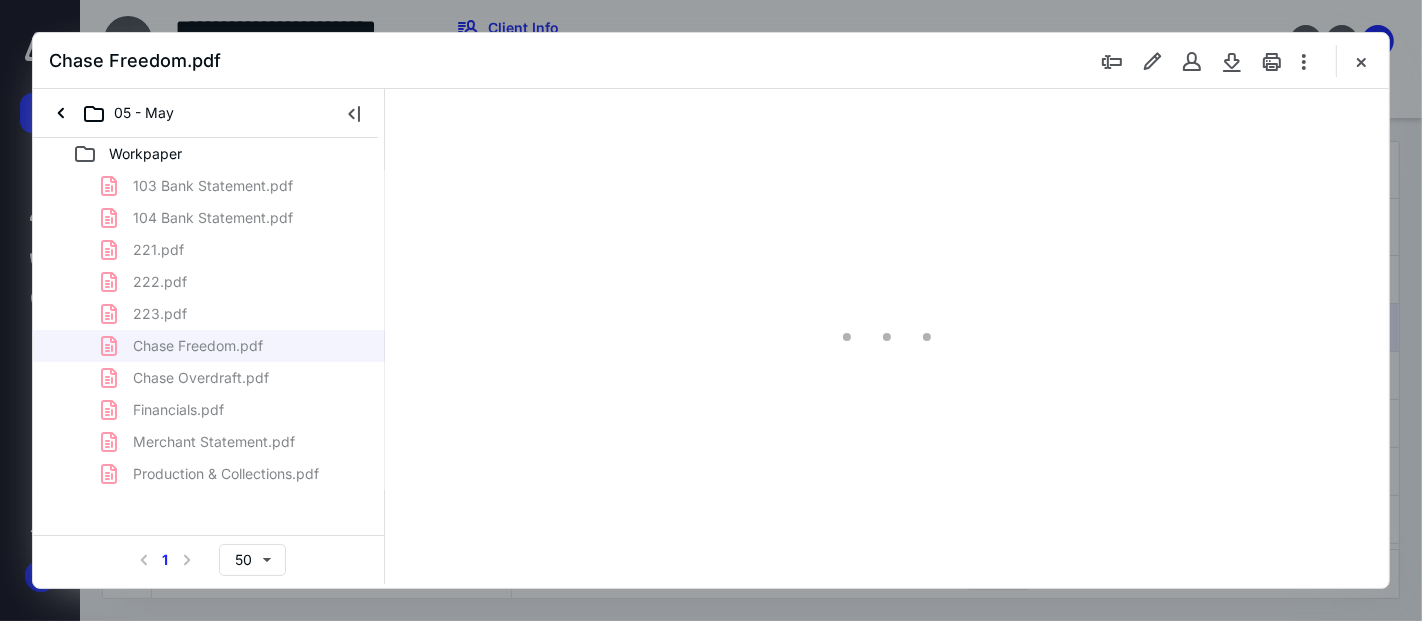 scroll, scrollTop: 77, scrollLeft: 0, axis: vertical 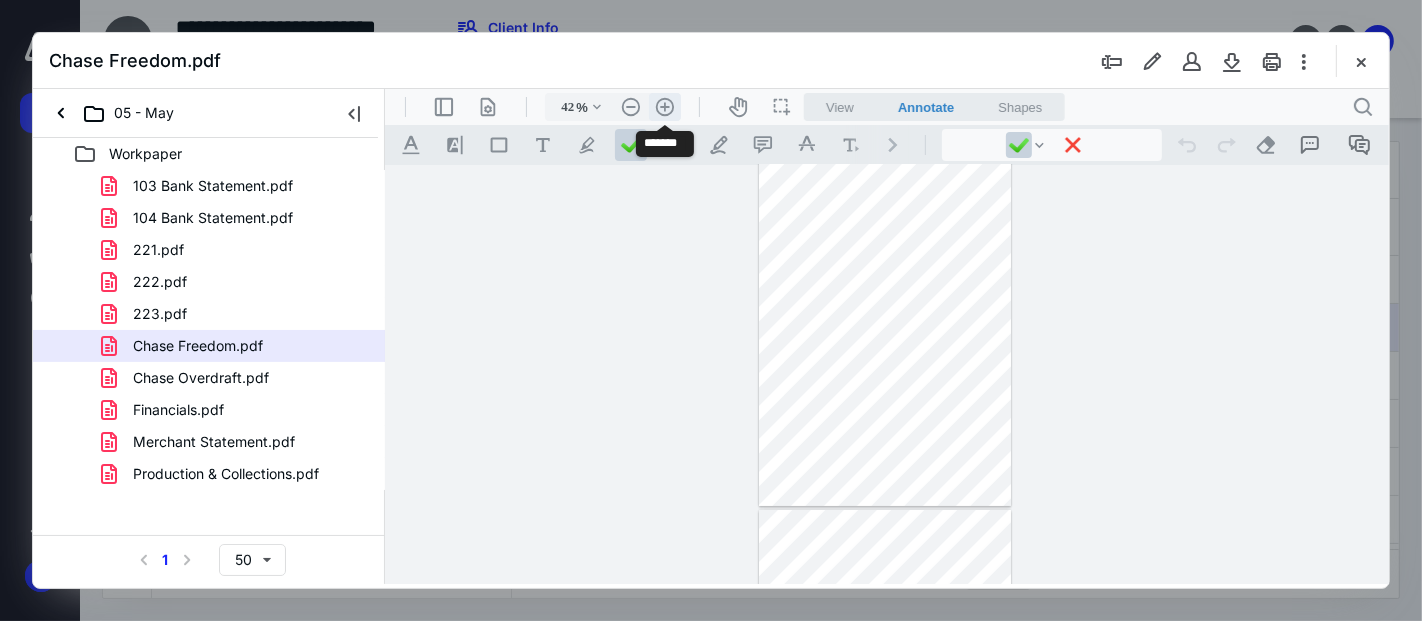click on ".cls-1{fill:#abb0c4;} icon - header - zoom - in - line" at bounding box center [664, 106] 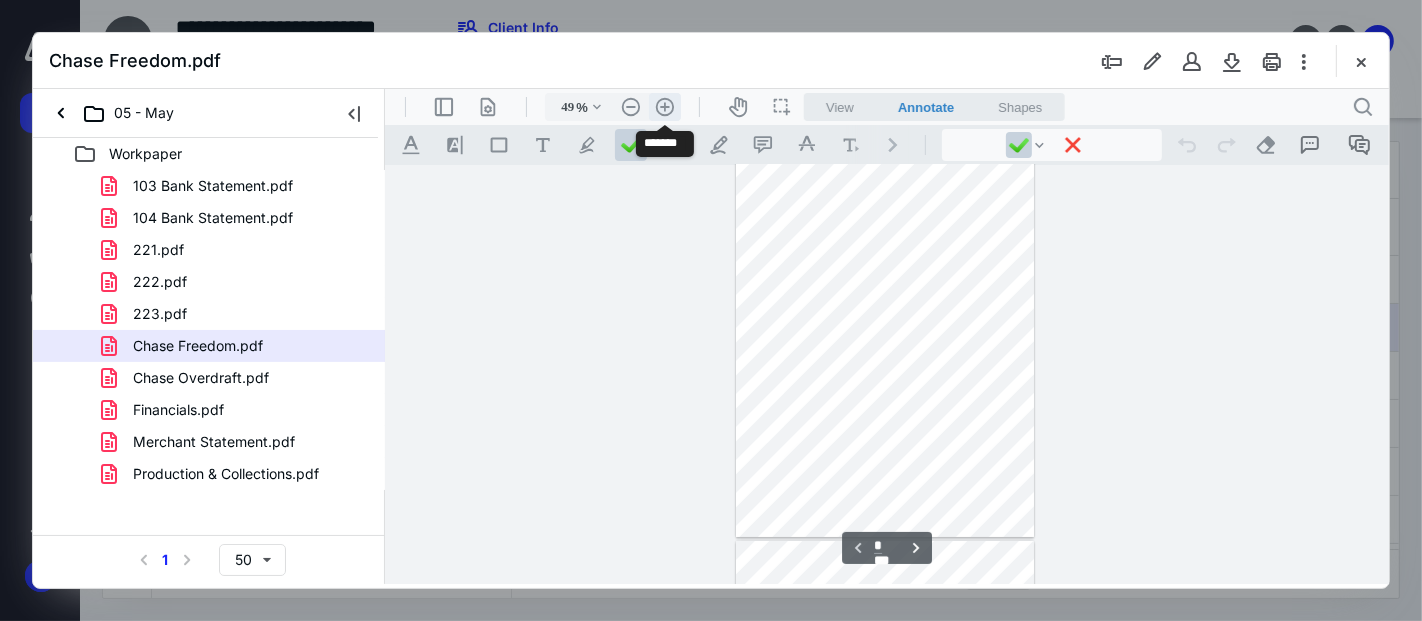click on ".cls-1{fill:#abb0c4;} icon - header - zoom - in - line" at bounding box center [664, 106] 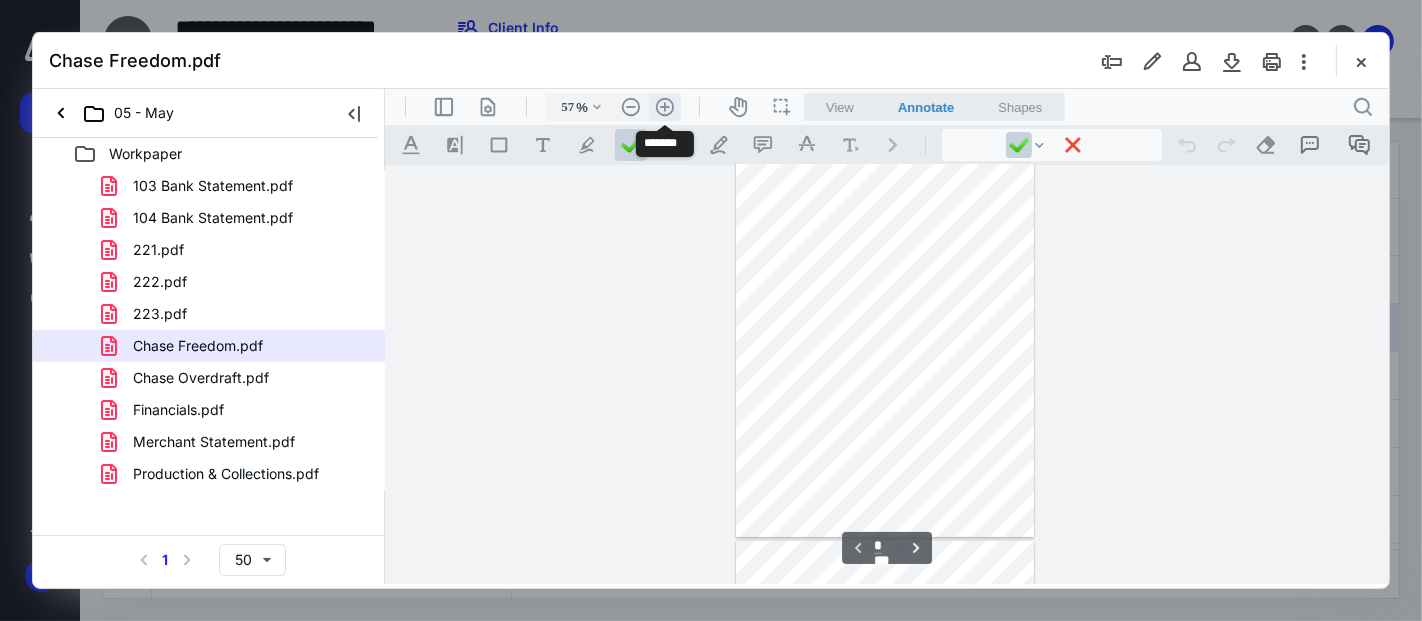 scroll, scrollTop: 168, scrollLeft: 0, axis: vertical 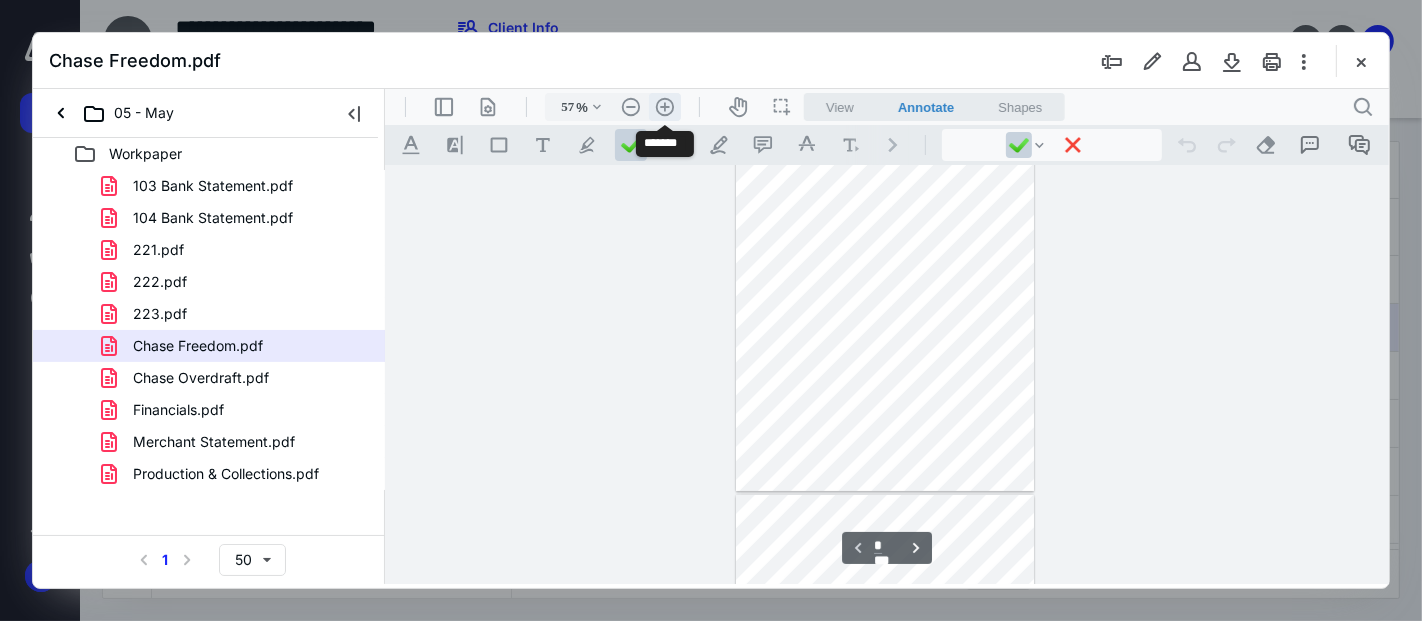 click on ".cls-1{fill:#abb0c4;} icon - header - zoom - in - line" at bounding box center [664, 106] 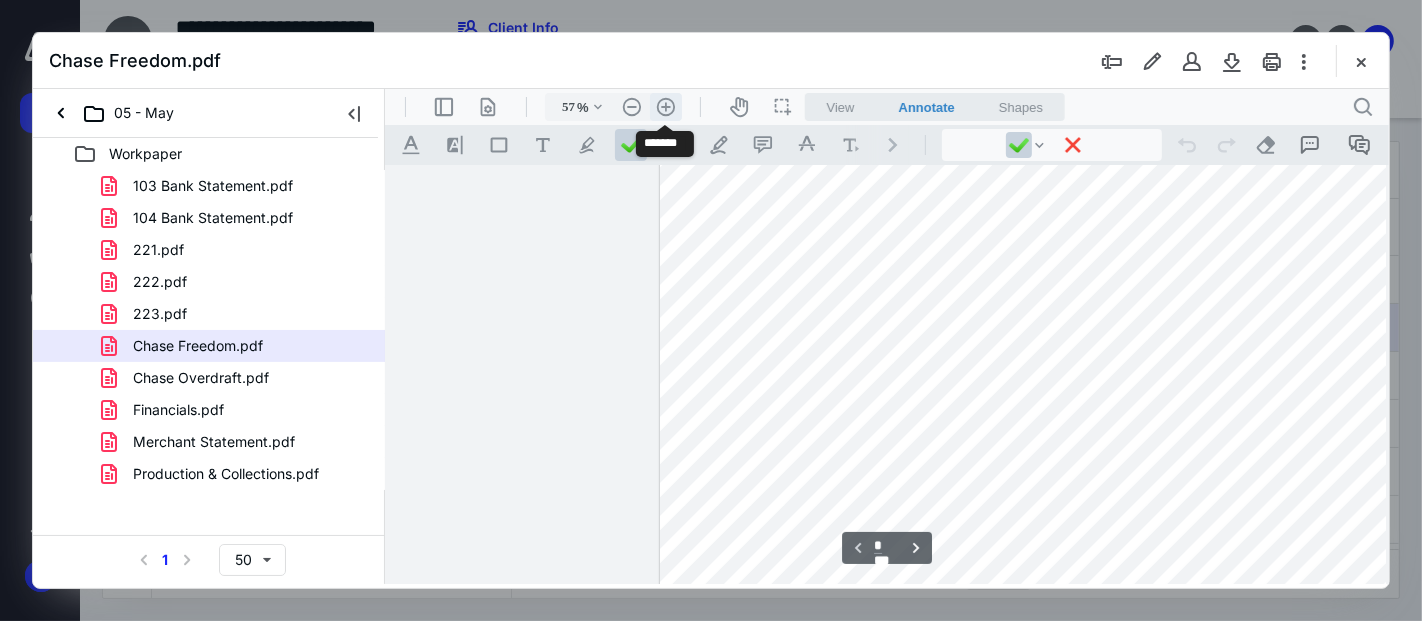 type on "137" 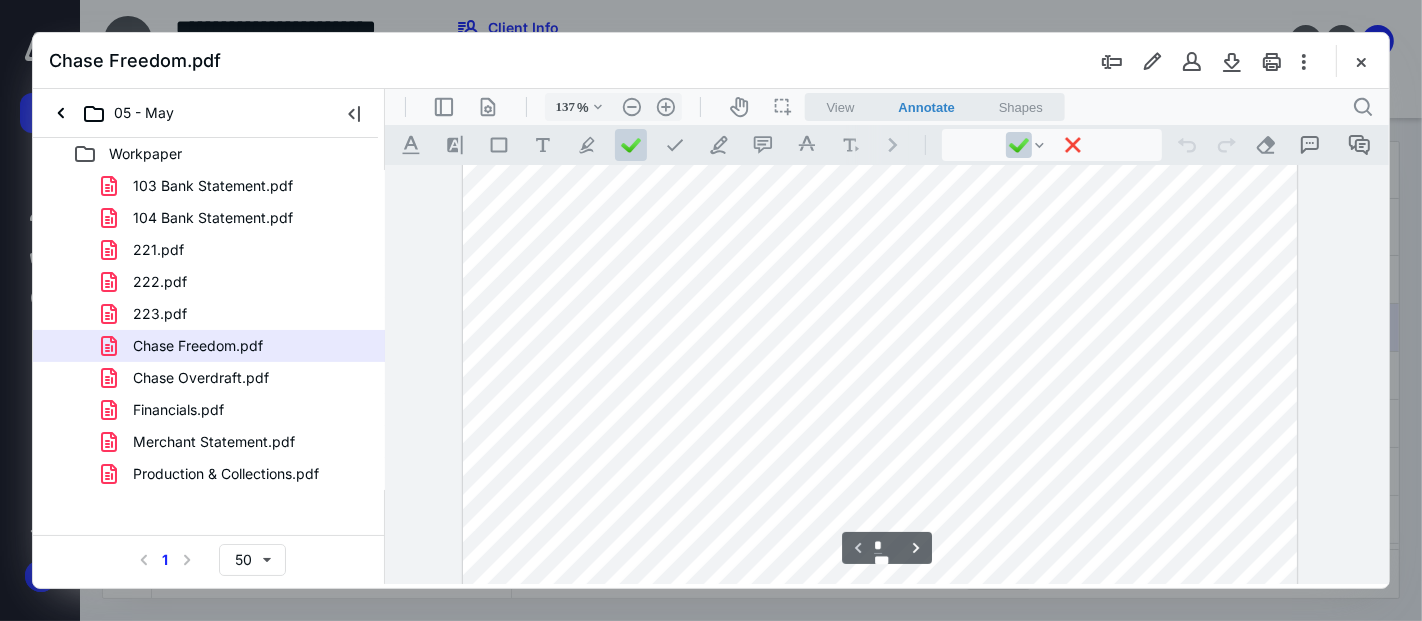 scroll, scrollTop: 317, scrollLeft: 197, axis: both 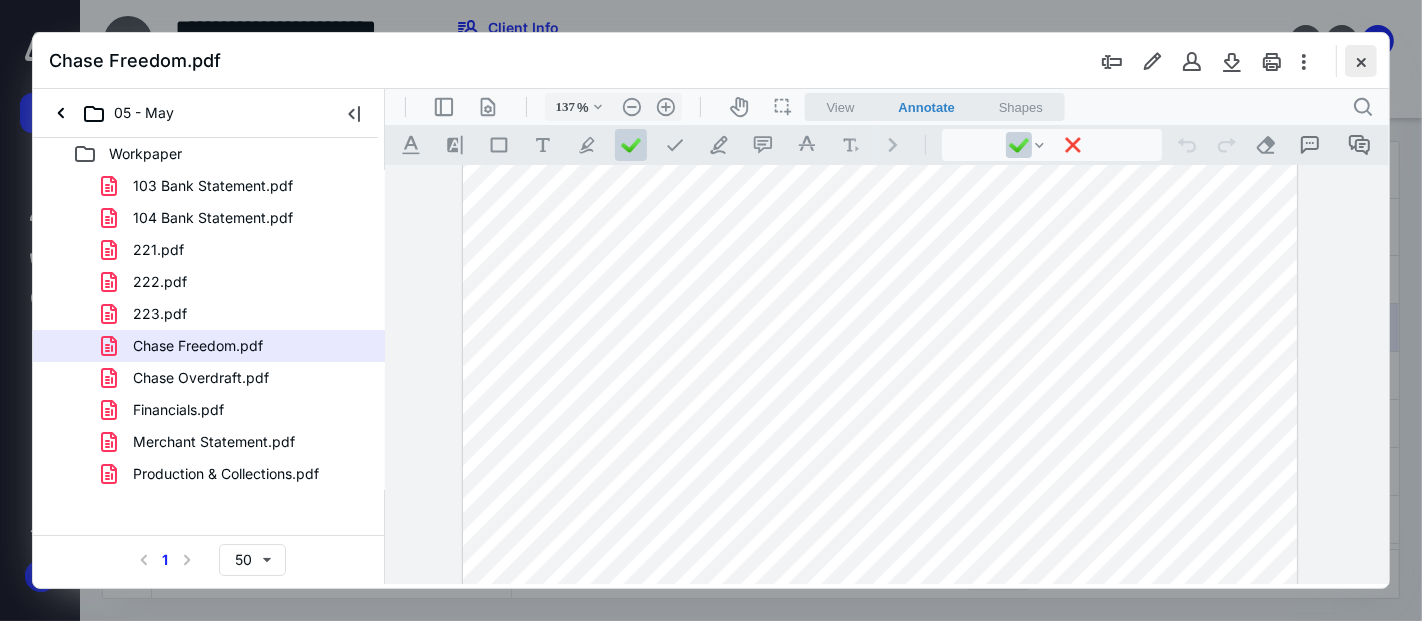 click at bounding box center (1361, 61) 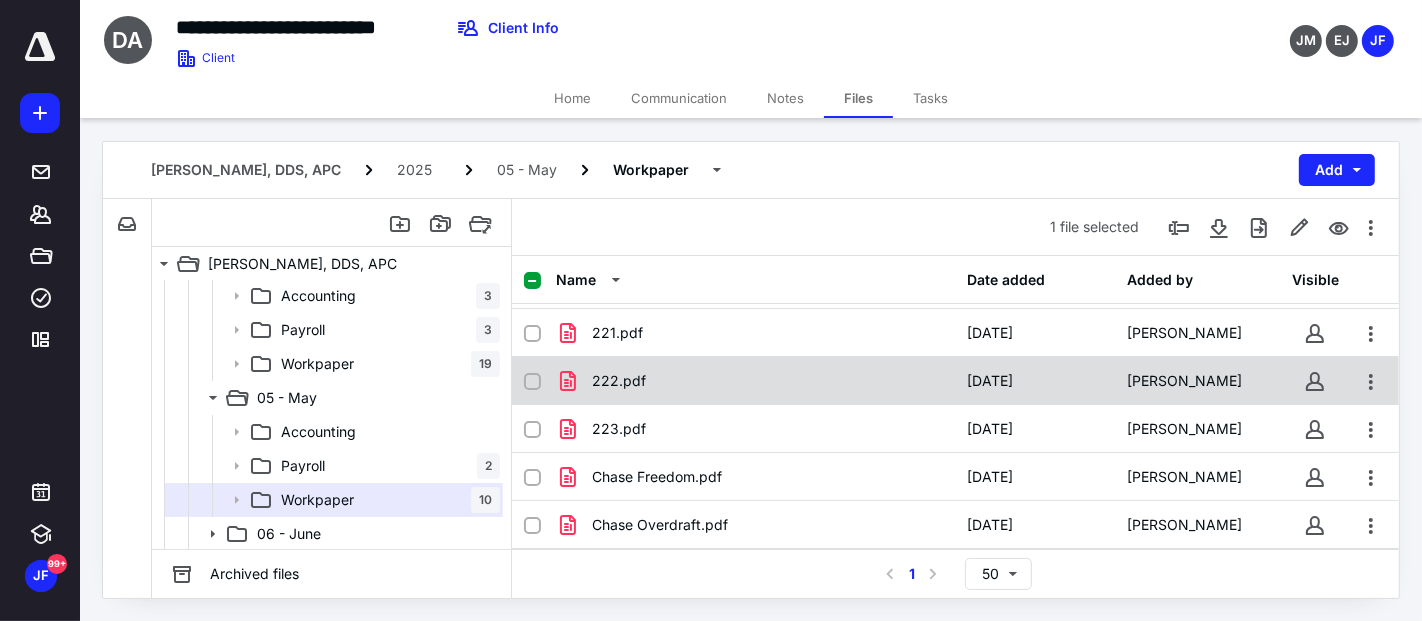 scroll, scrollTop: 222, scrollLeft: 0, axis: vertical 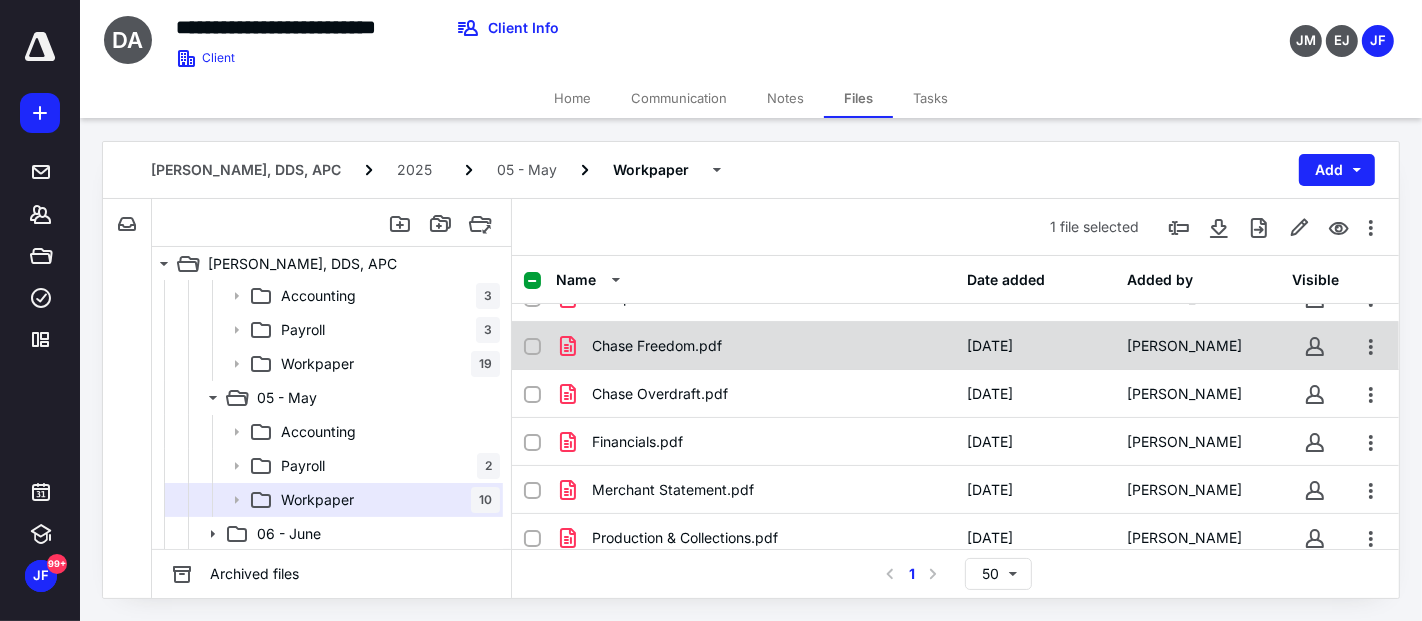 checkbox on "false" 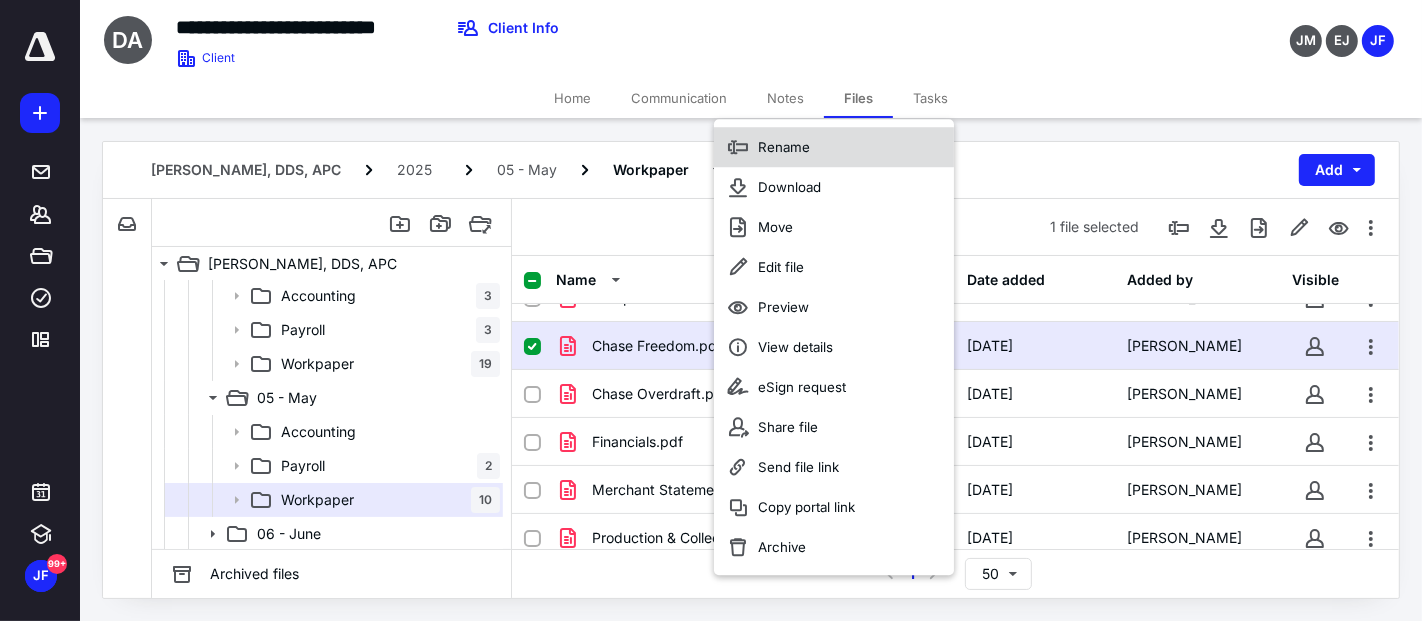 click on "Rename" at bounding box center [784, 147] 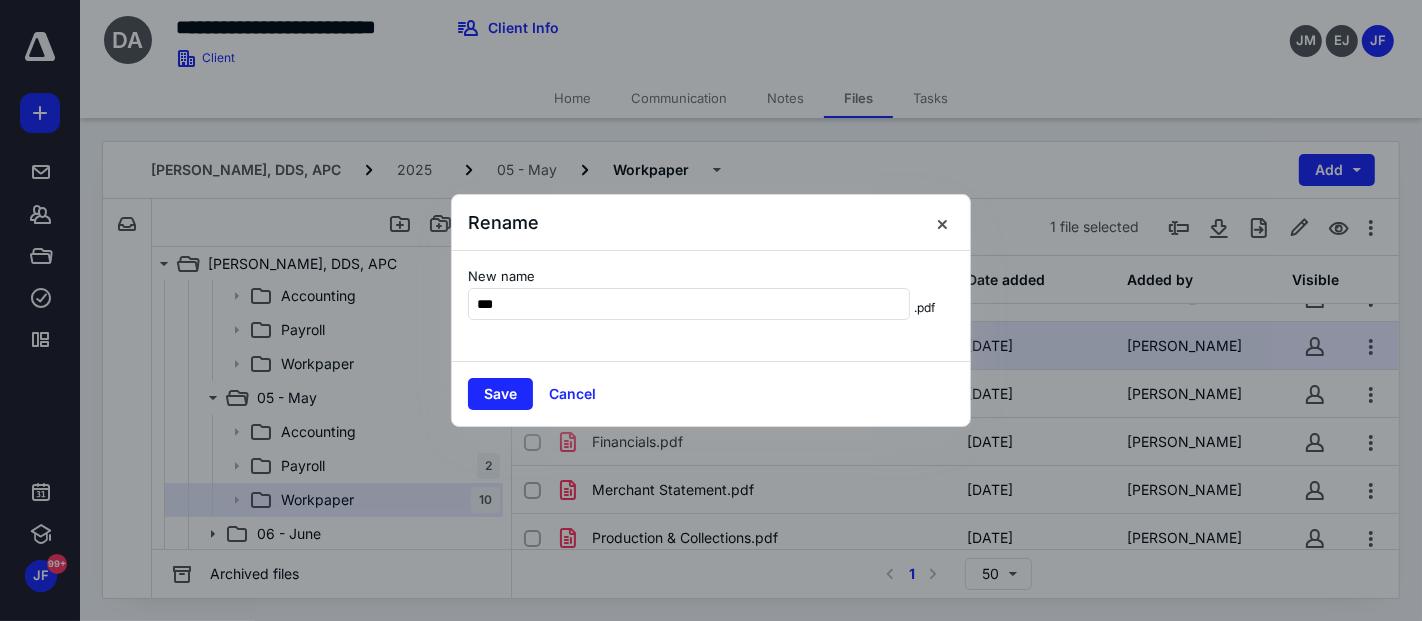 type on "***" 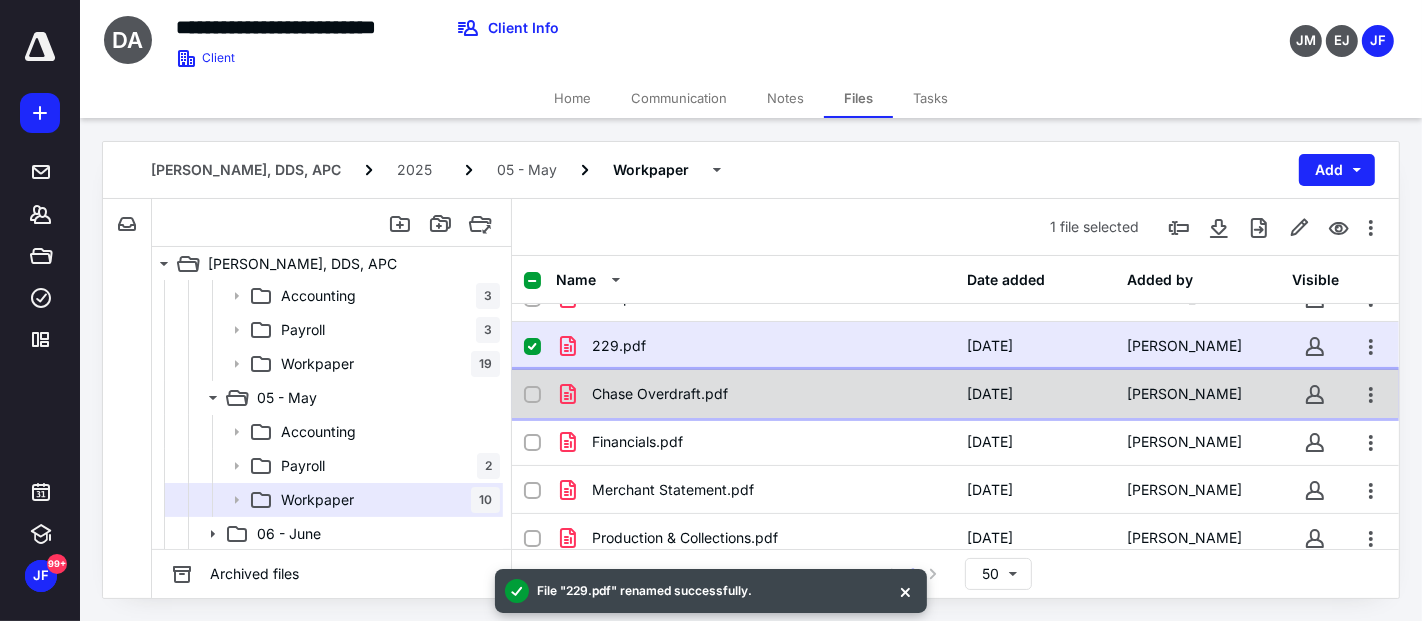 click on "Chase Overdraft.pdf" at bounding box center [660, 394] 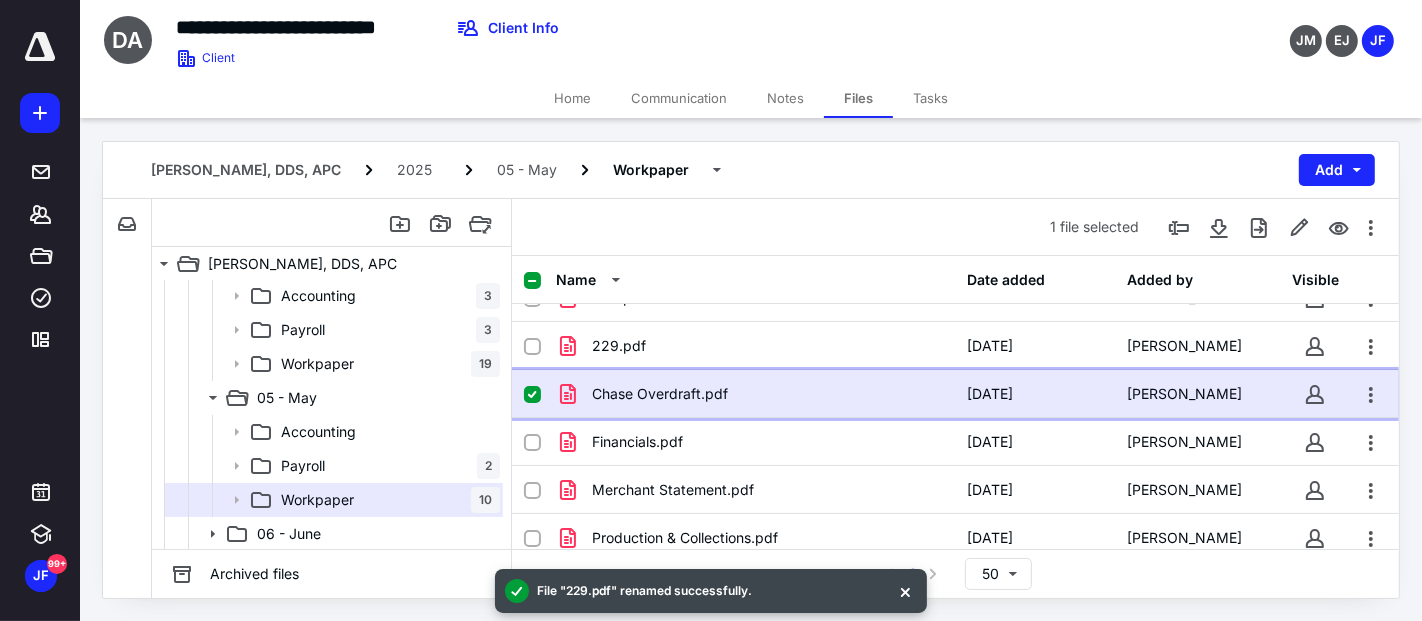 click on "Chase Overdraft.pdf" at bounding box center [660, 394] 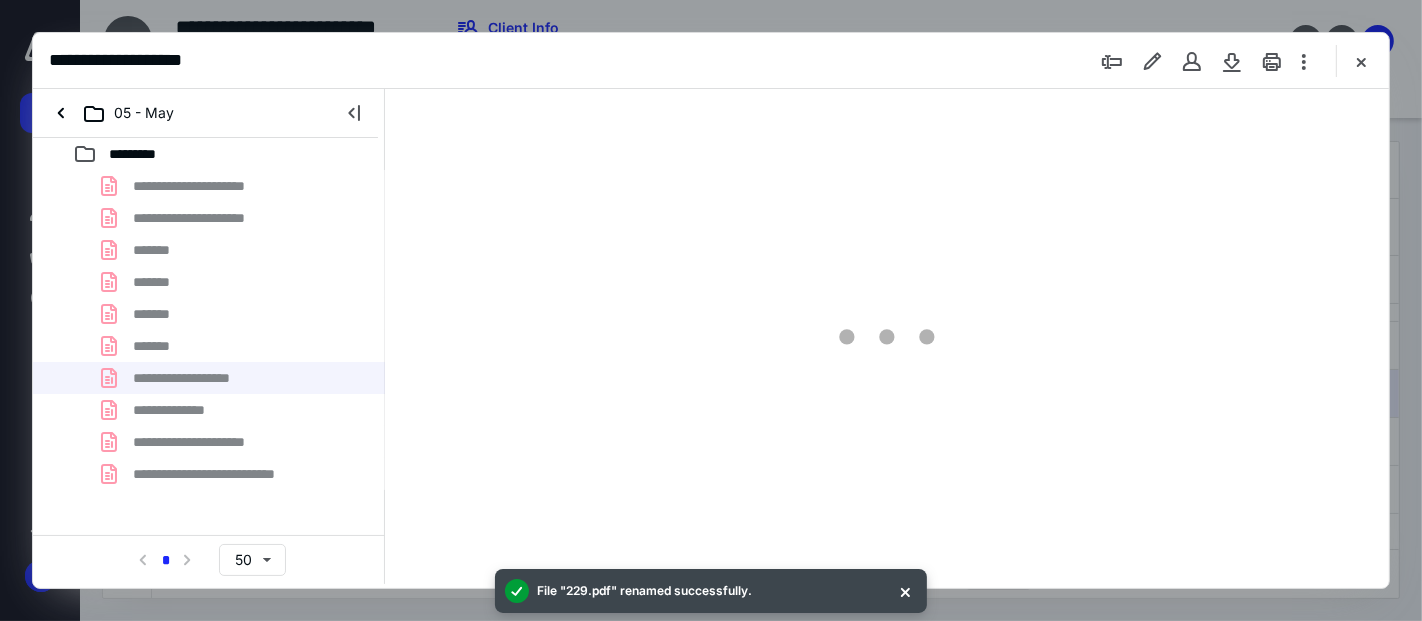 scroll, scrollTop: 0, scrollLeft: 0, axis: both 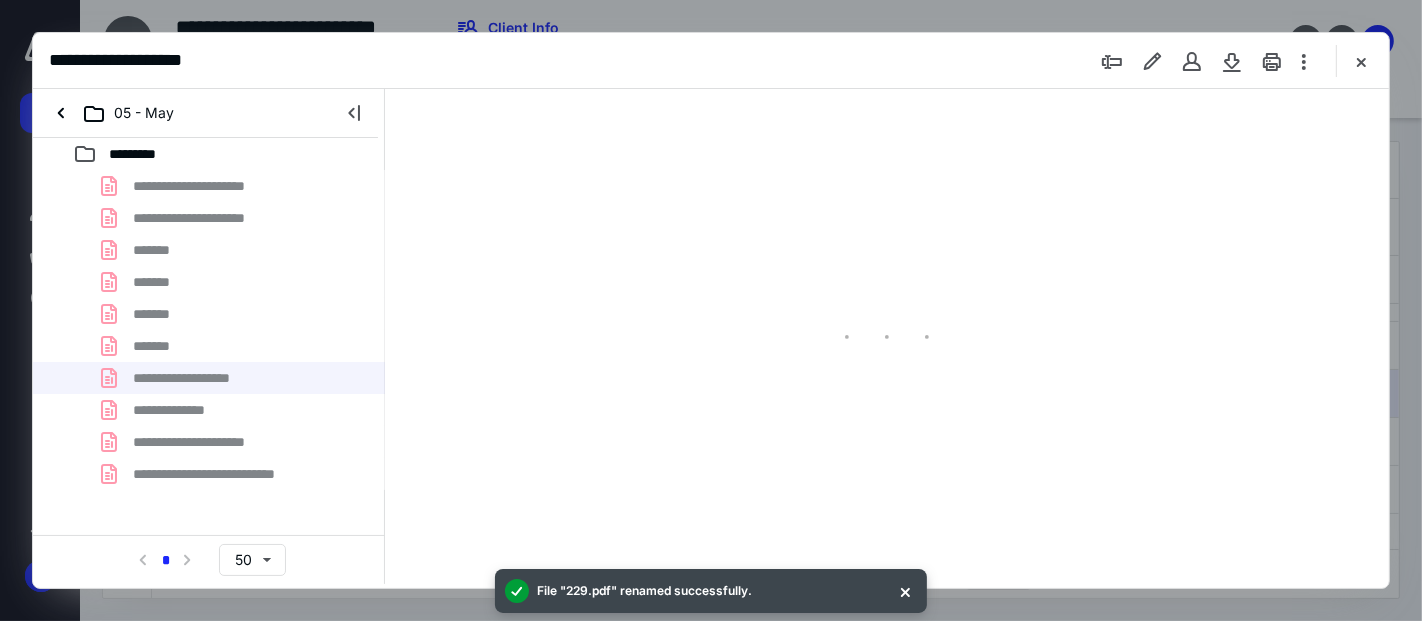 type on "53" 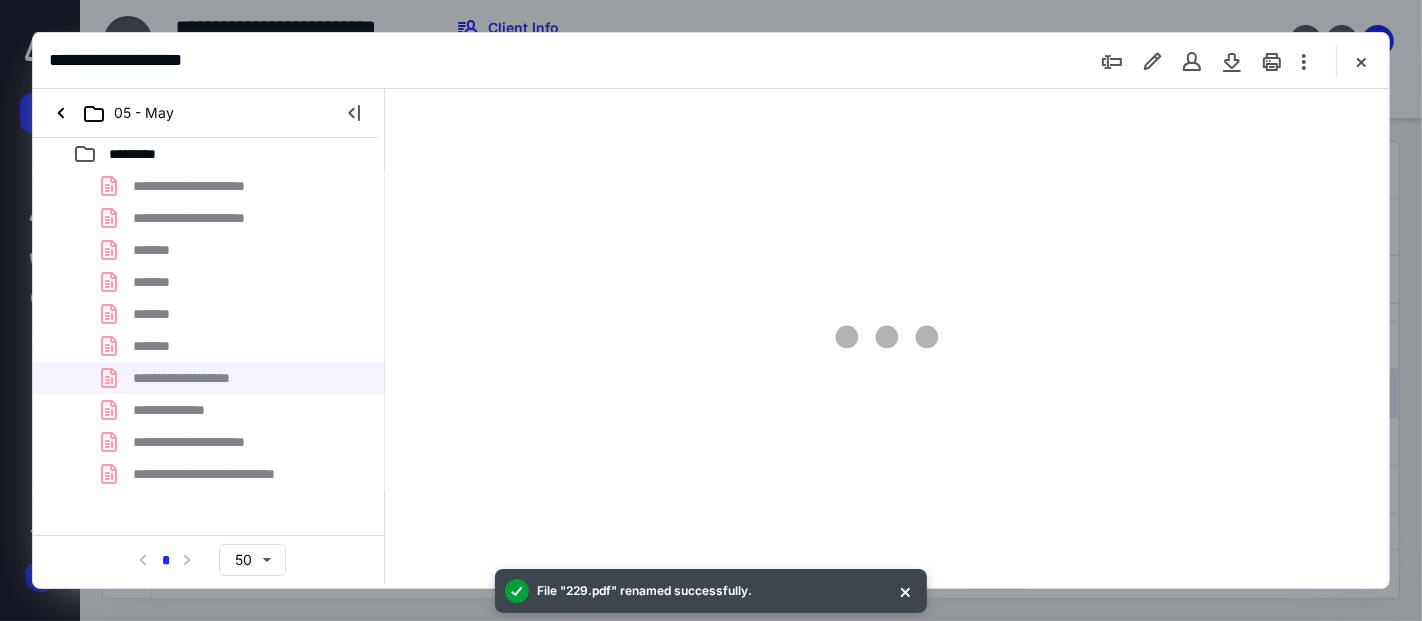 scroll, scrollTop: 77, scrollLeft: 0, axis: vertical 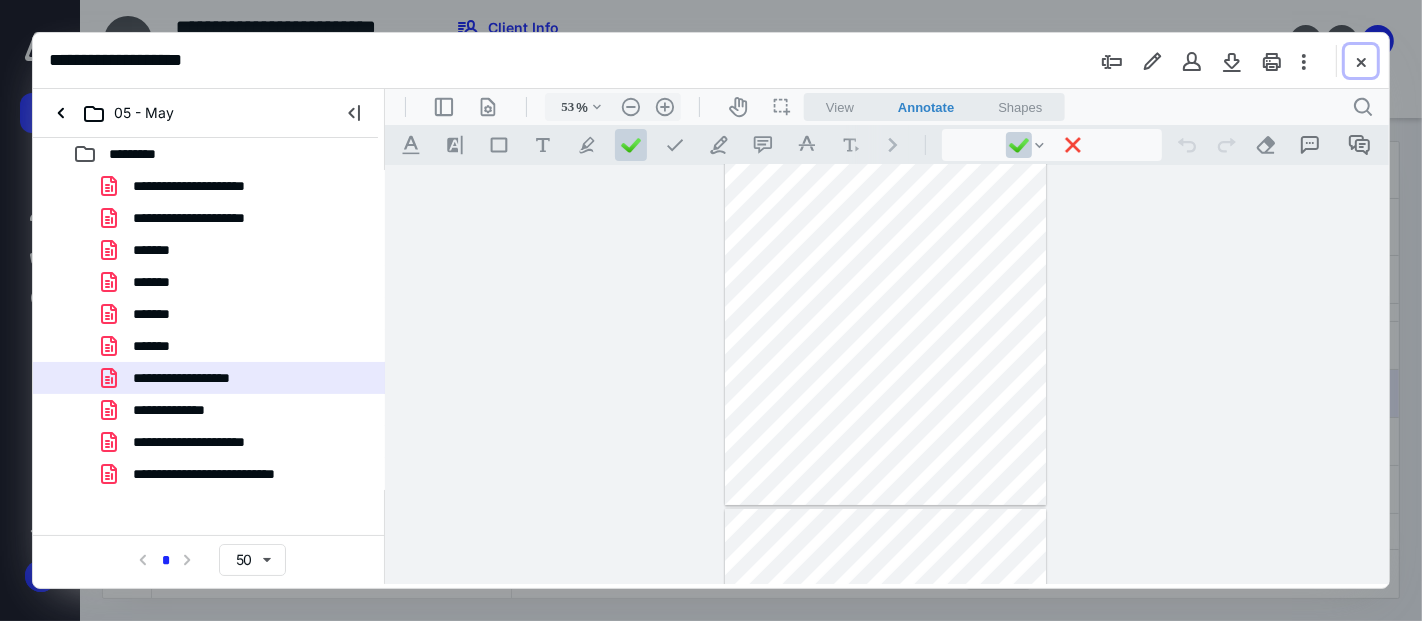 click at bounding box center (1361, 61) 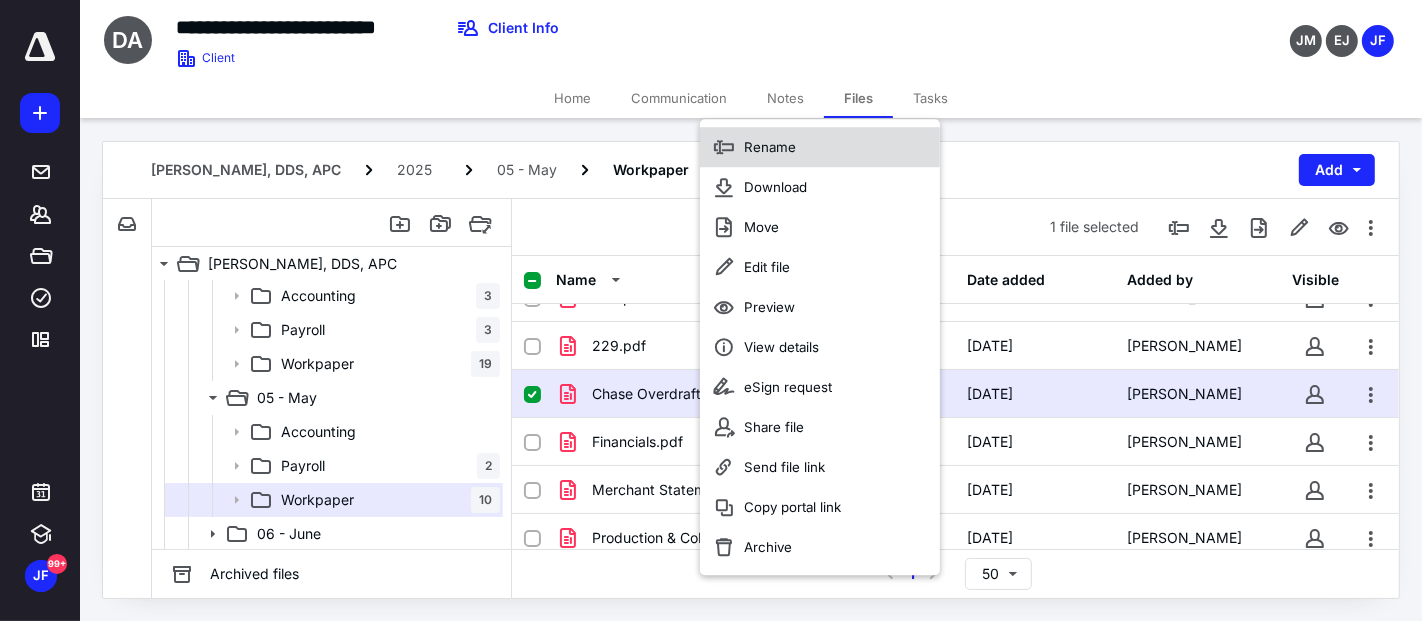 click on "Rename" at bounding box center (820, 147) 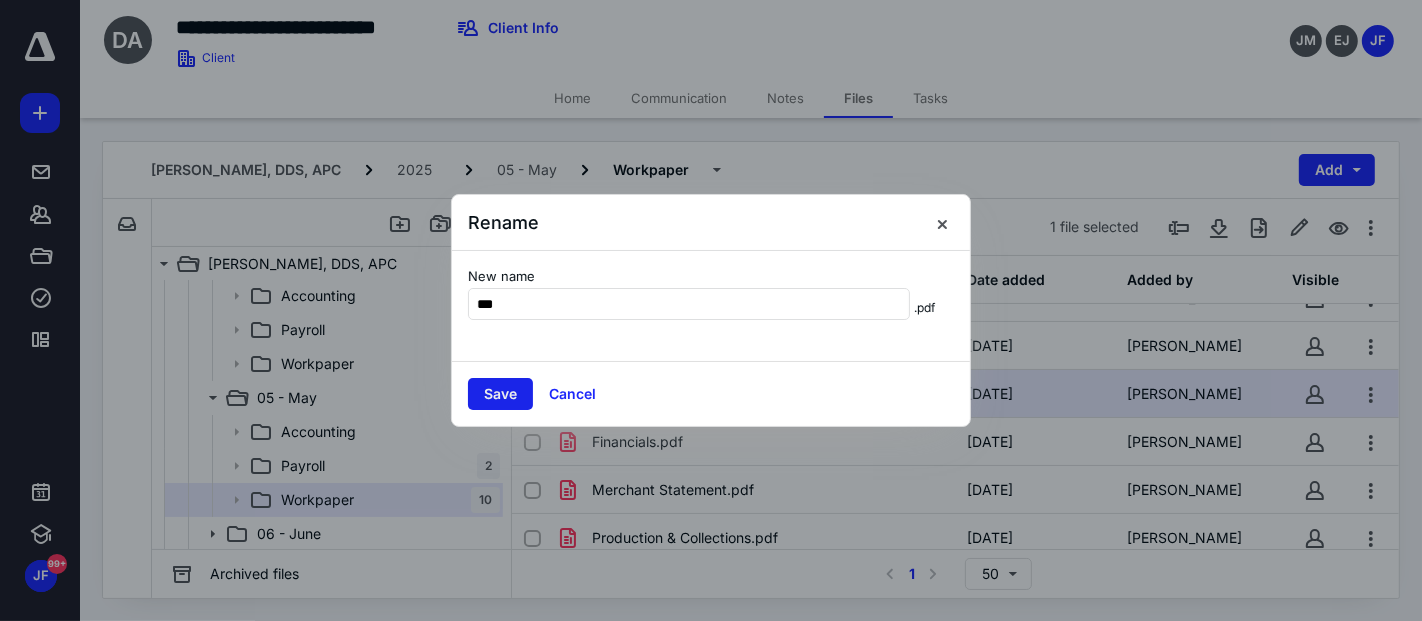 type on "***" 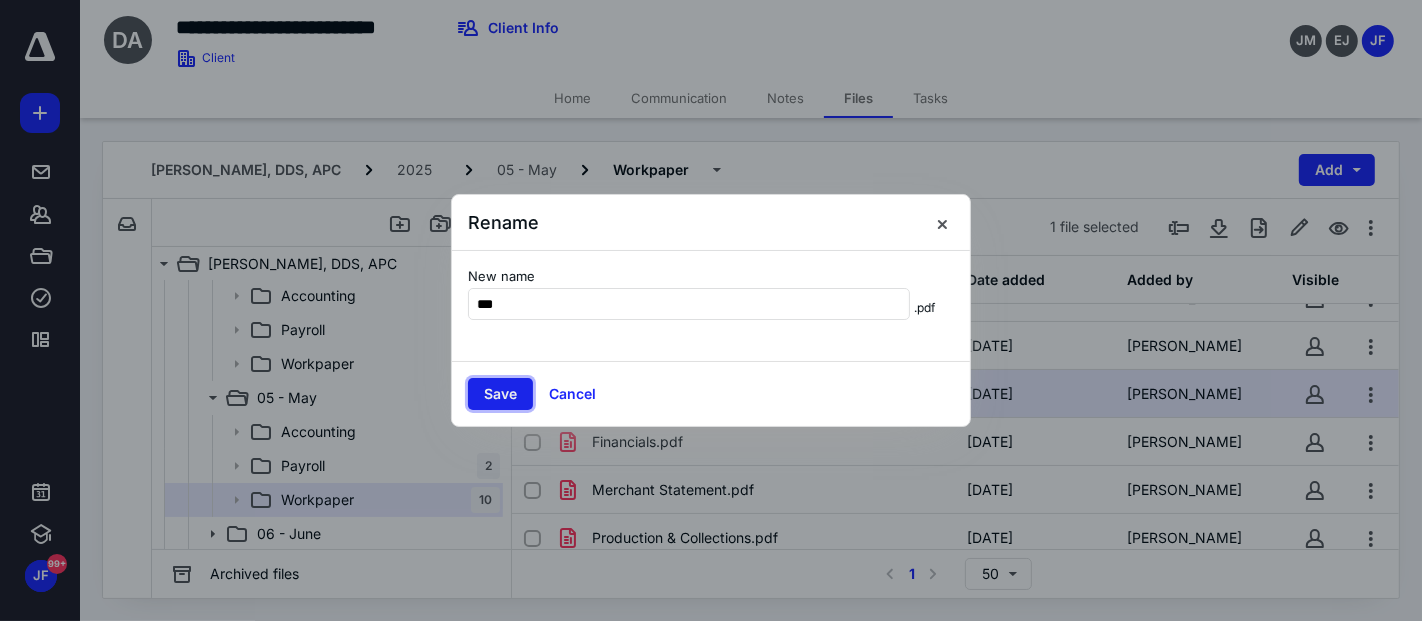 drag, startPoint x: 508, startPoint y: 393, endPoint x: 517, endPoint y: 398, distance: 10.29563 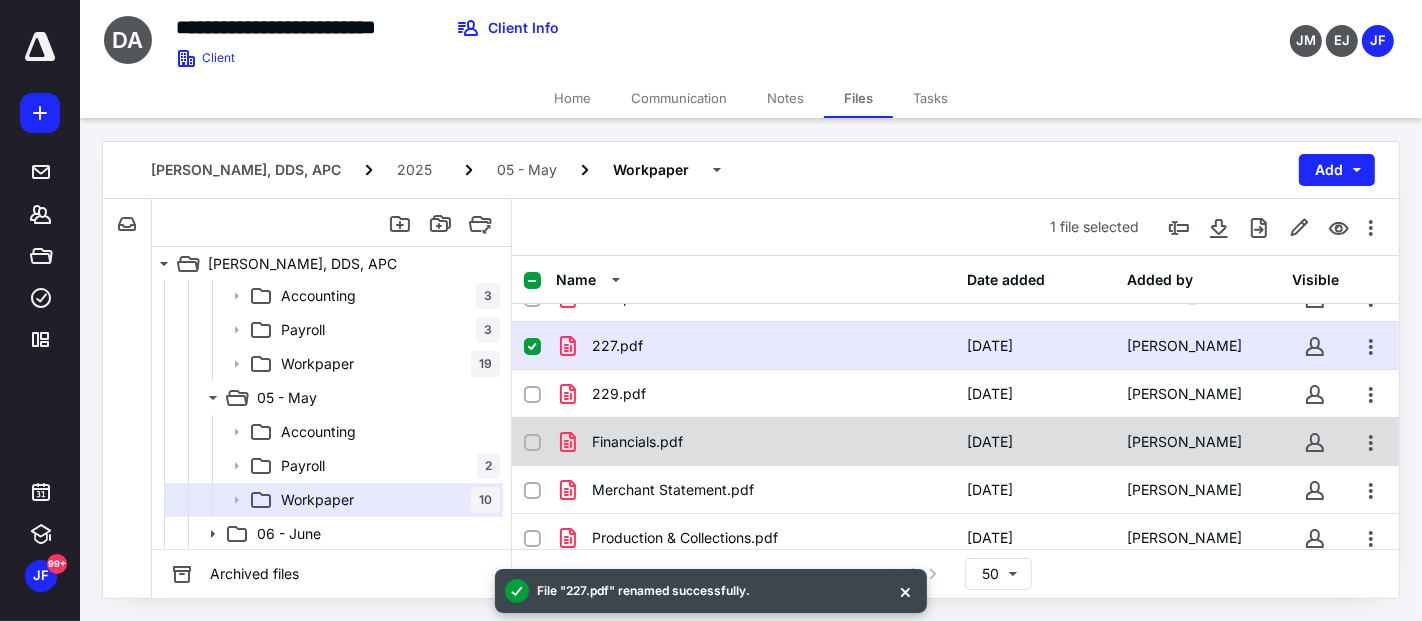 click on "Financials.pdf" at bounding box center [756, 442] 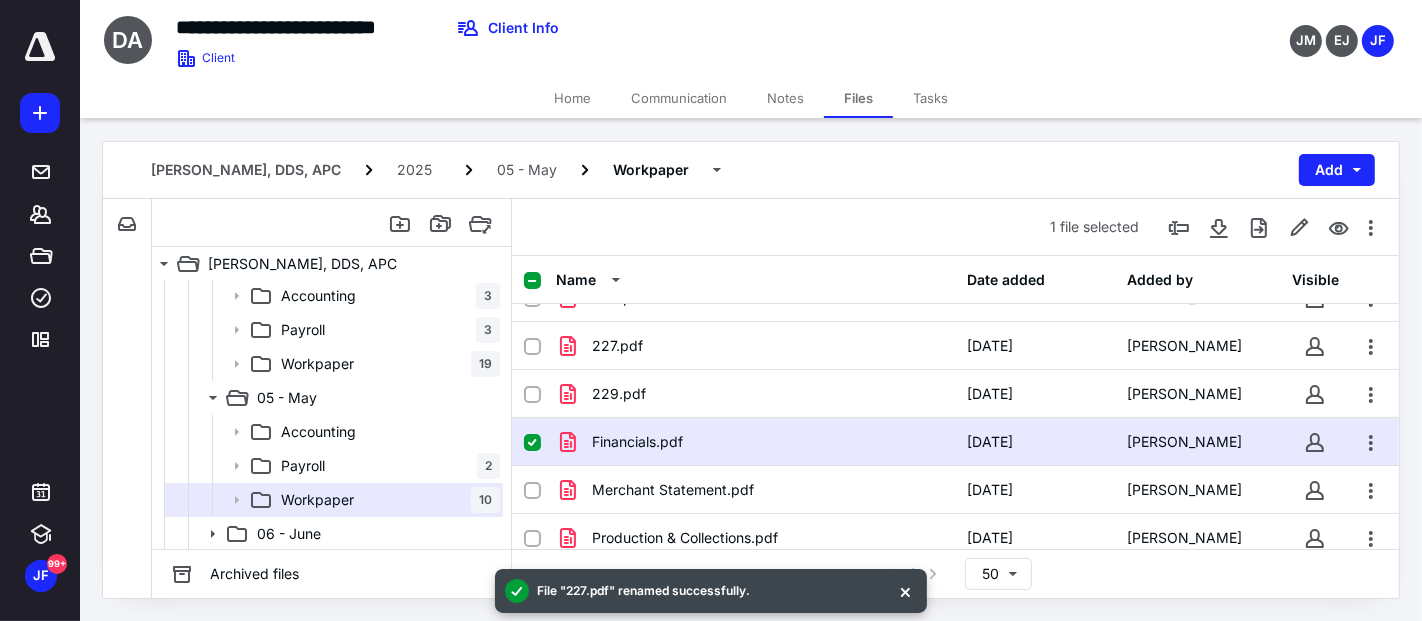 click on "Financials.pdf" at bounding box center (756, 442) 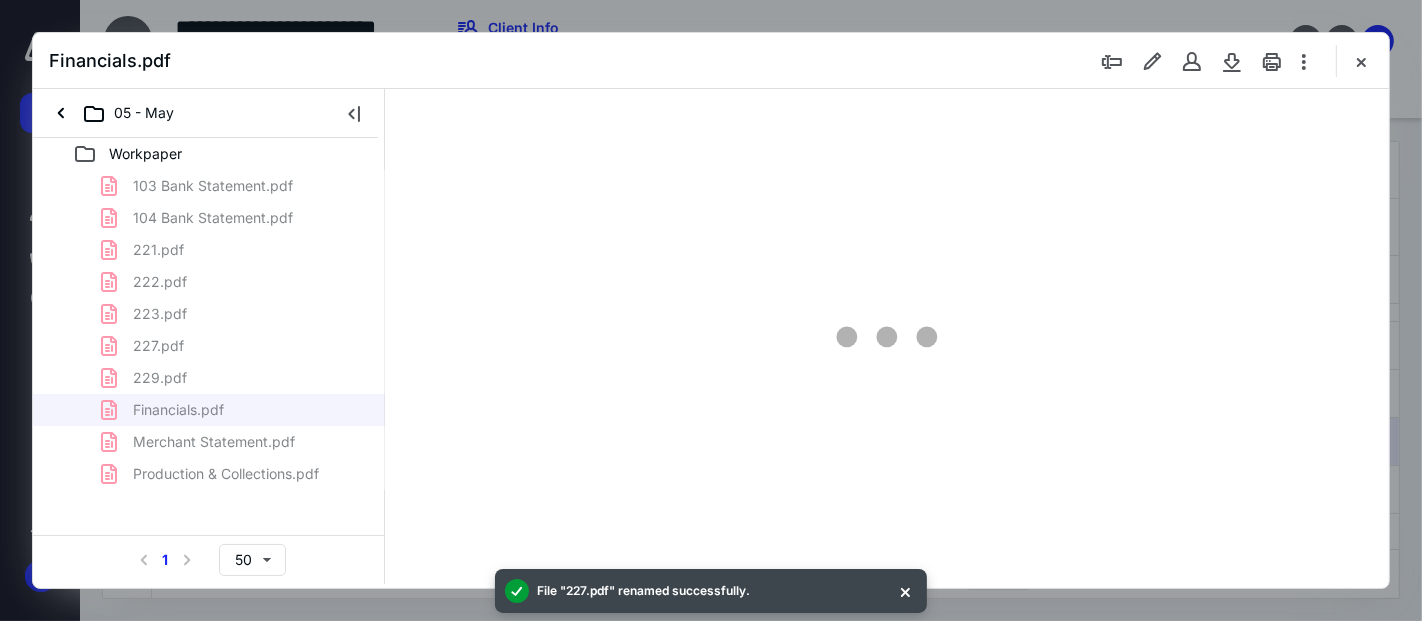 scroll, scrollTop: 0, scrollLeft: 0, axis: both 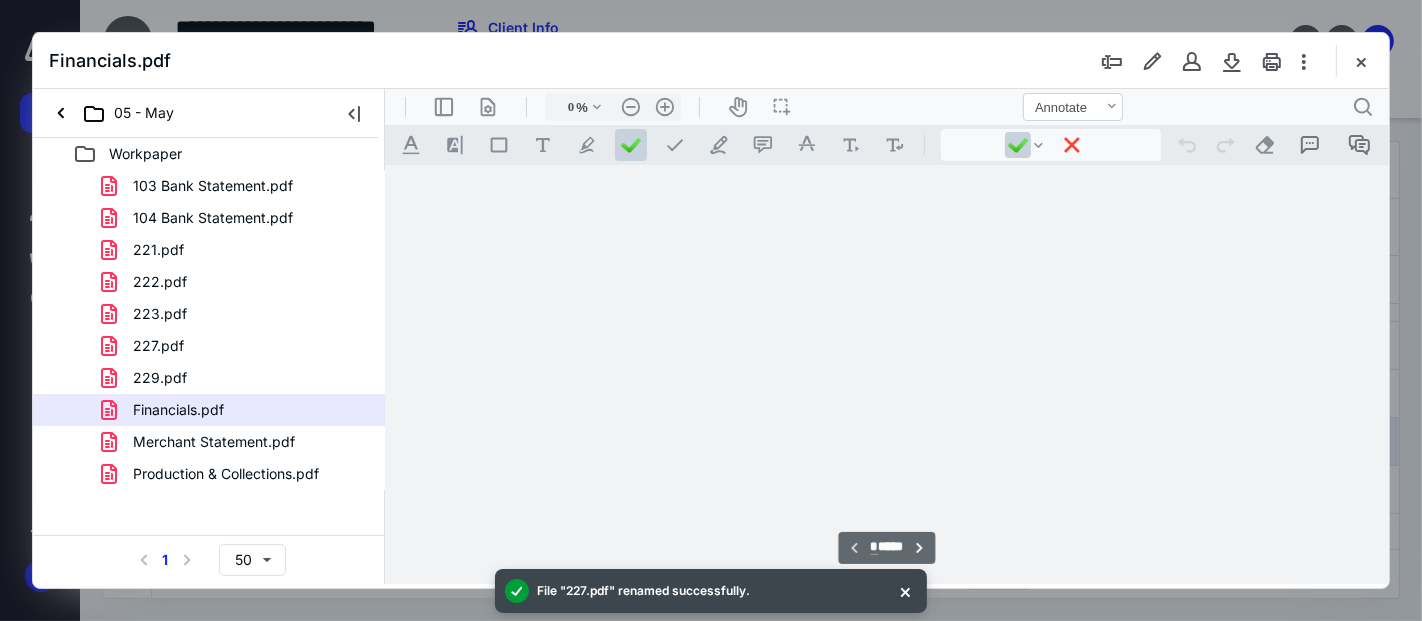 type on "53" 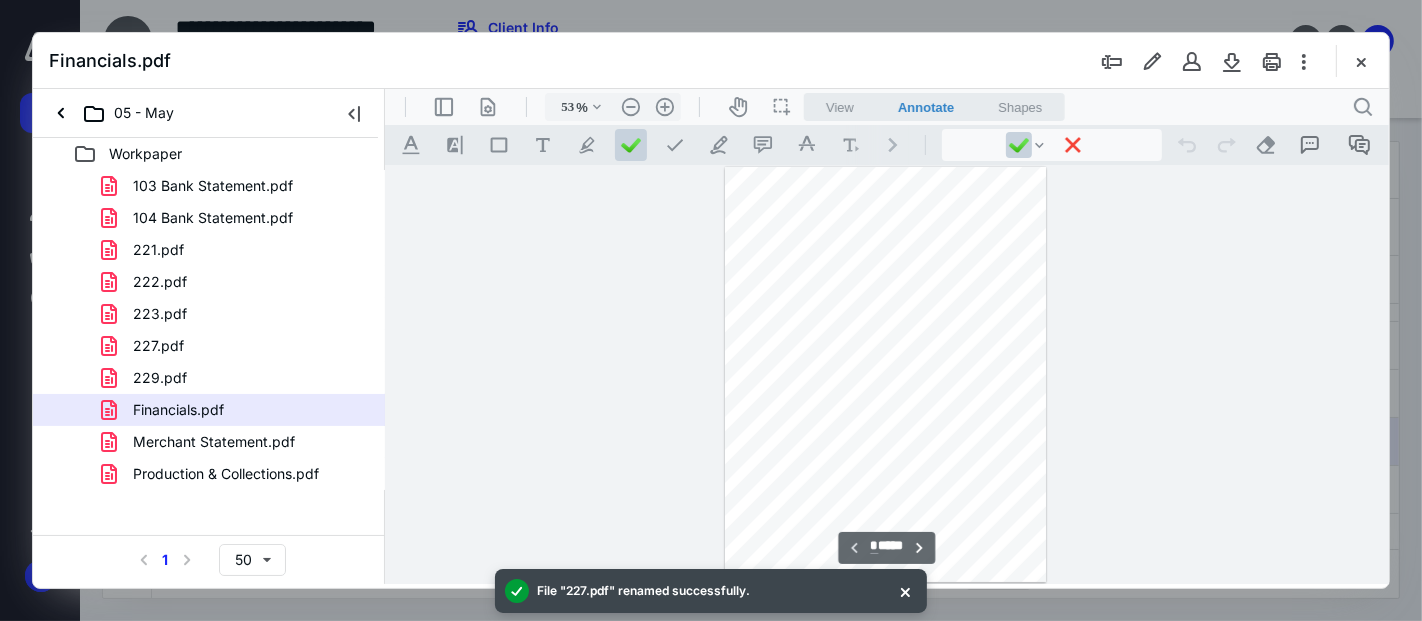 scroll, scrollTop: 77, scrollLeft: 0, axis: vertical 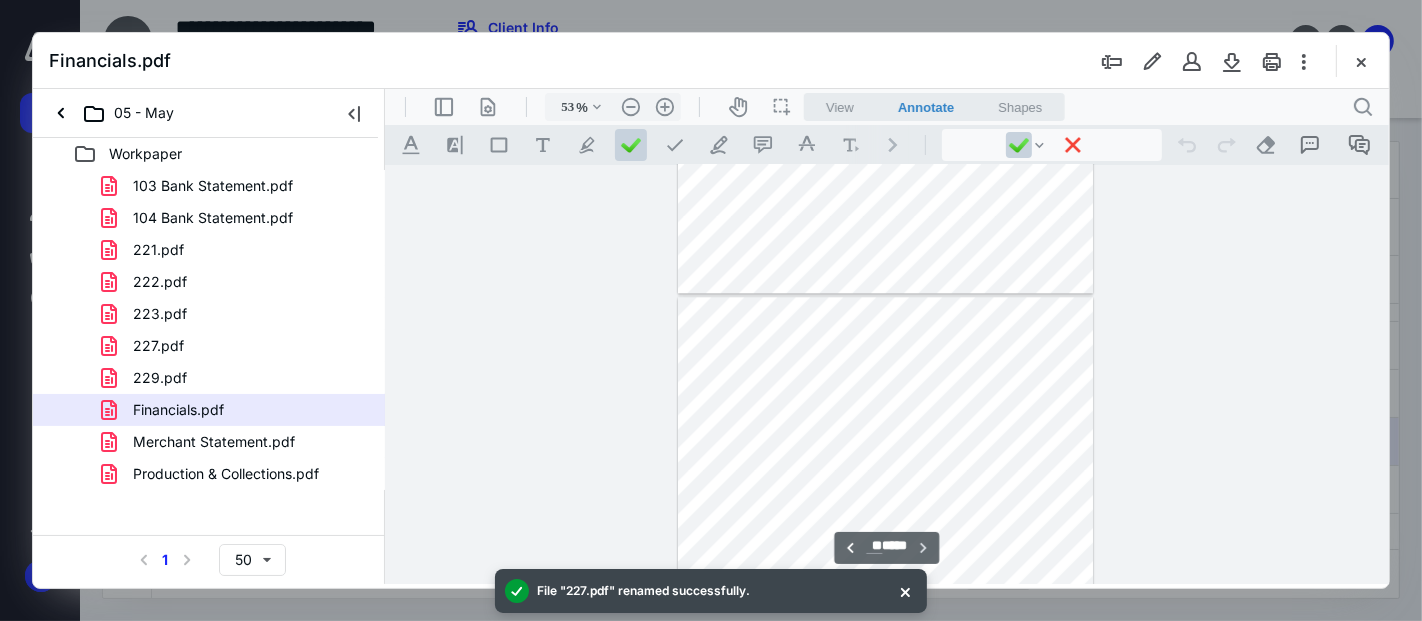 type on "**" 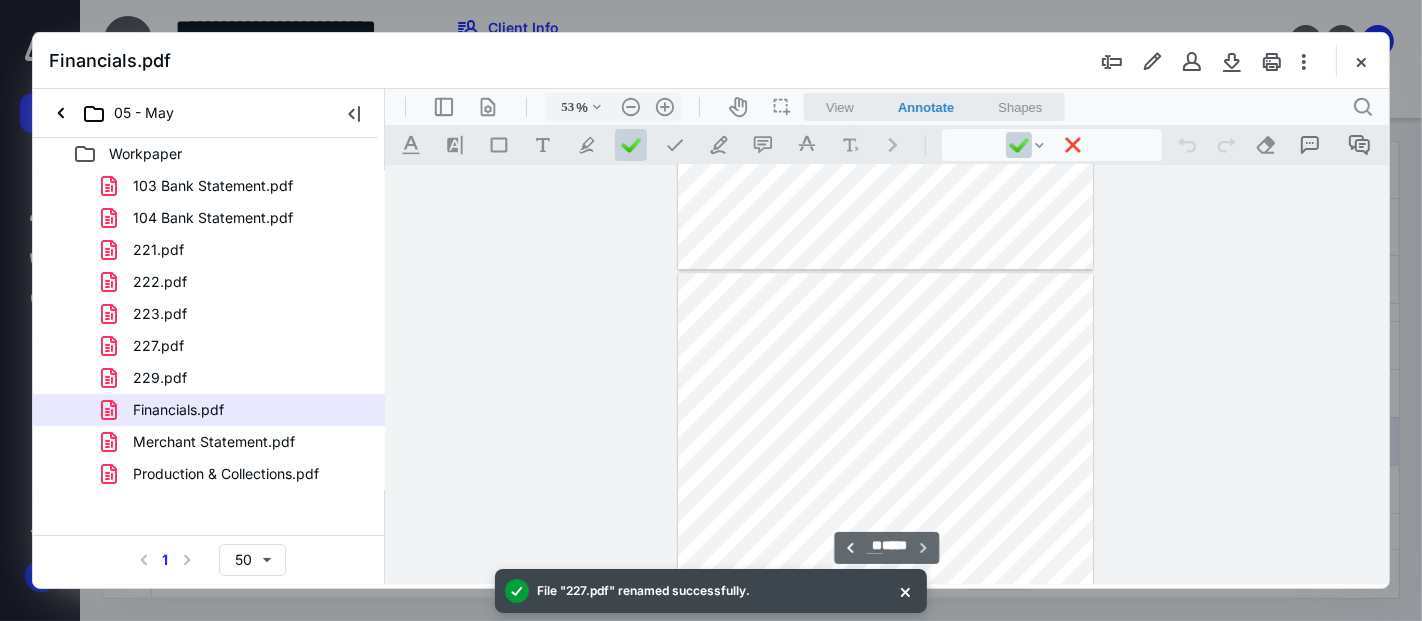 scroll, scrollTop: 4881, scrollLeft: 0, axis: vertical 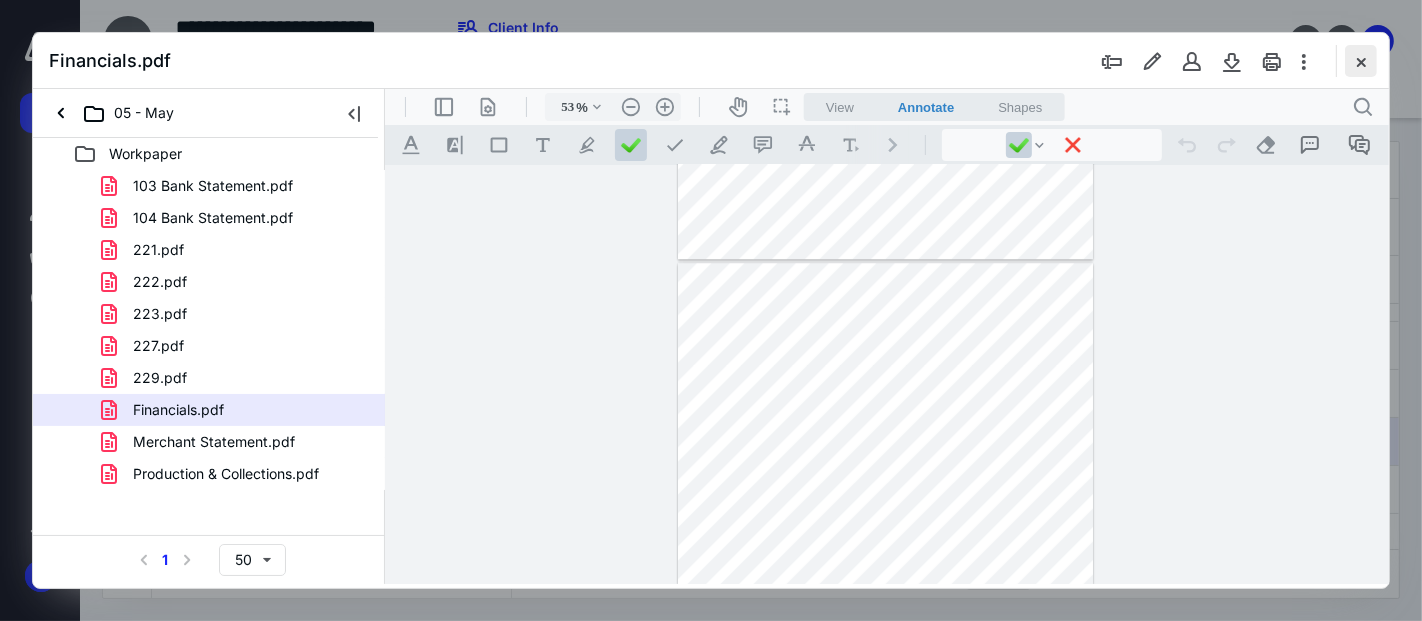 click at bounding box center [1361, 61] 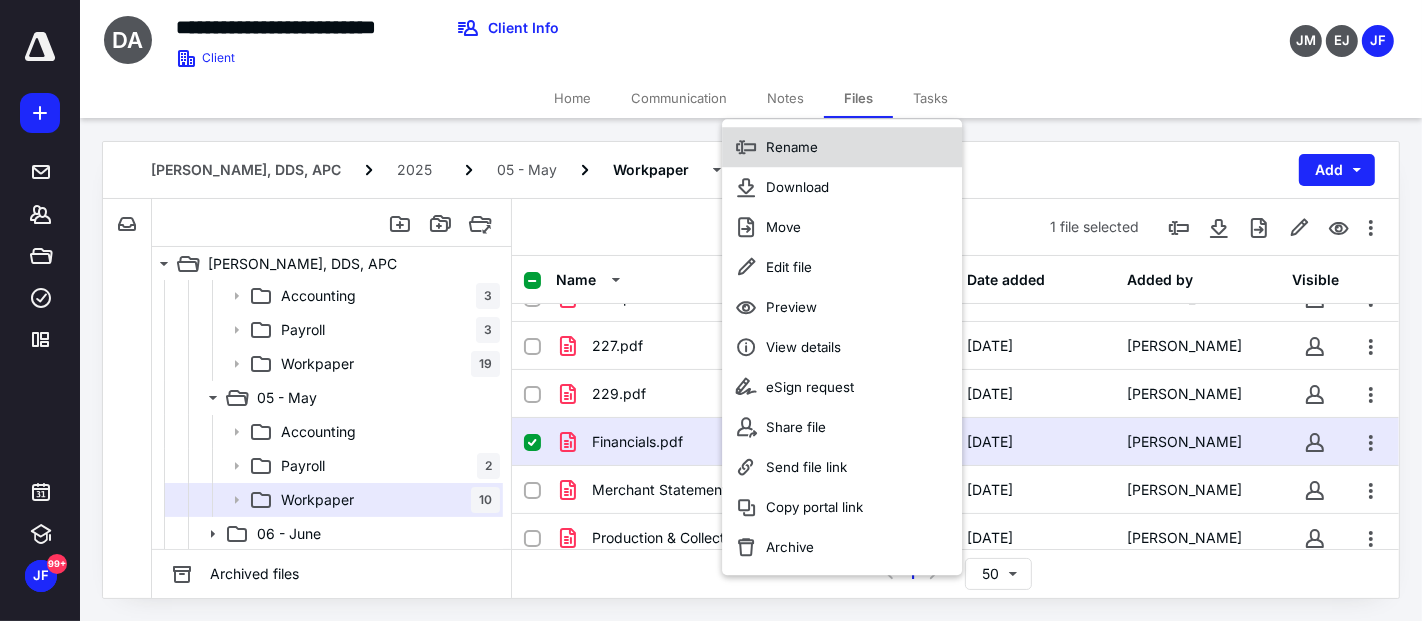 click on "Rename" at bounding box center [842, 147] 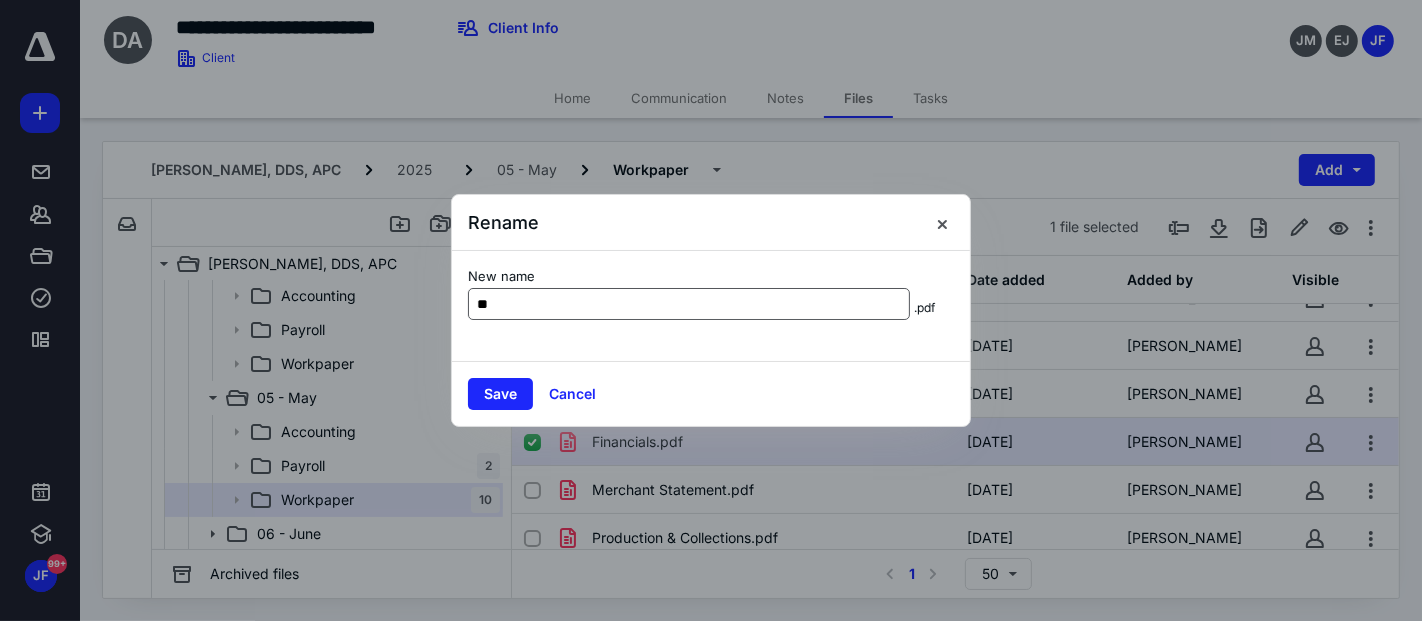 type on "**********" 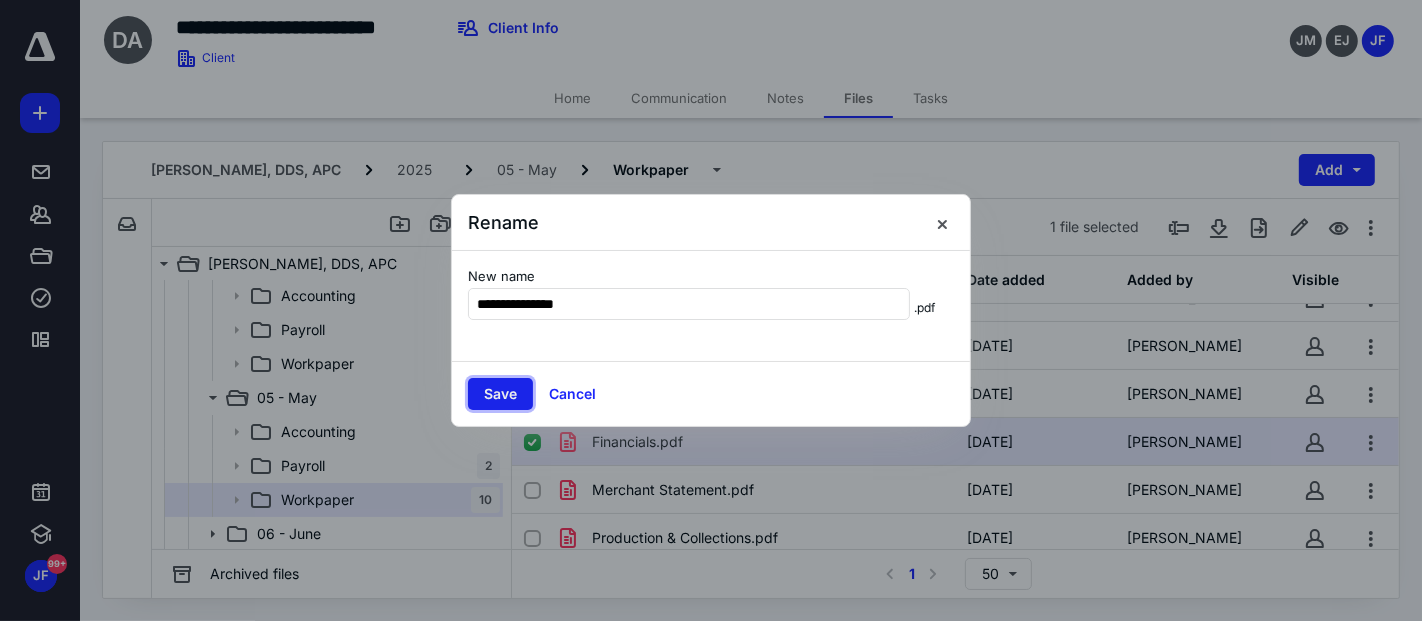 click on "Save" at bounding box center (500, 394) 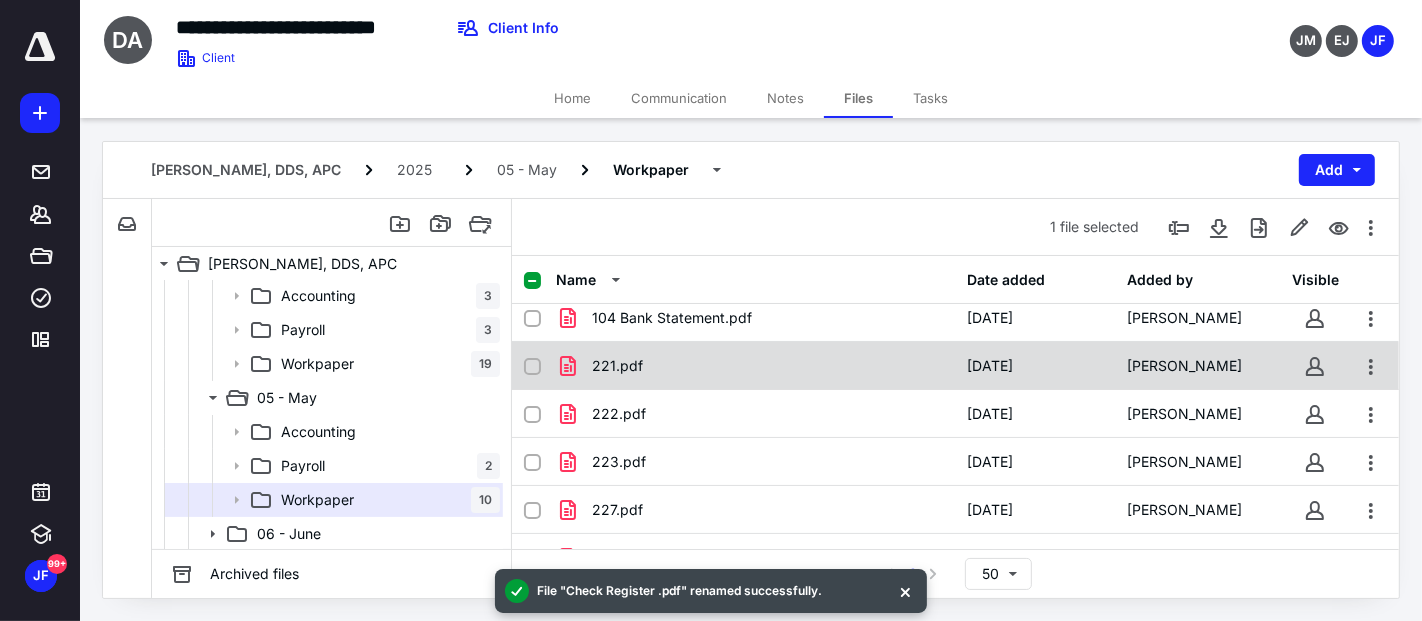 scroll, scrollTop: 0, scrollLeft: 0, axis: both 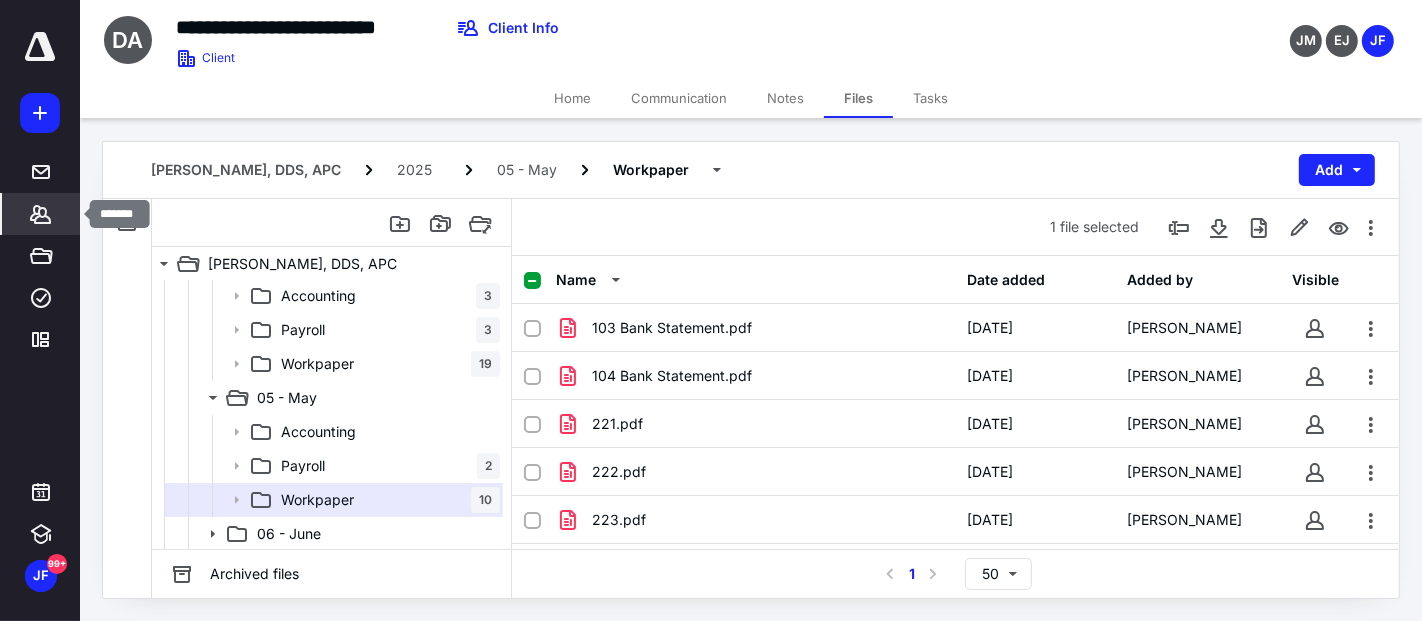 click on "Clients" at bounding box center (41, 214) 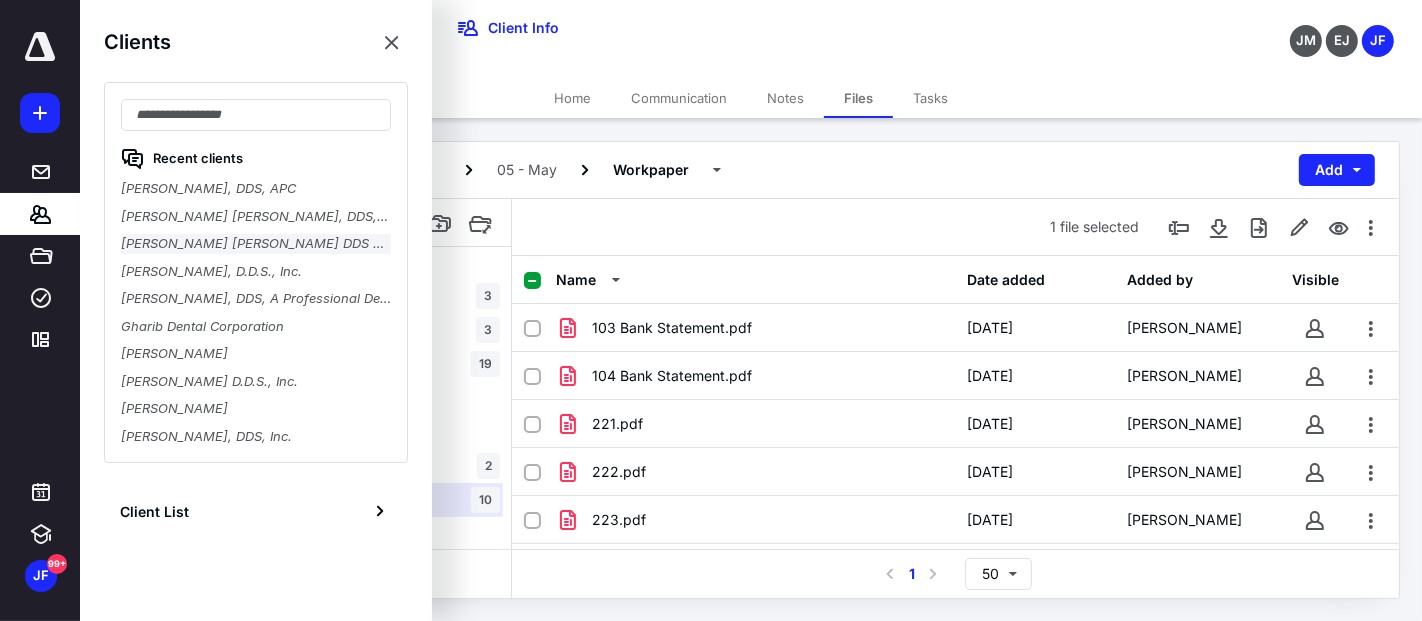 click on "[PERSON_NAME] [PERSON_NAME] DDS APC" at bounding box center (256, 244) 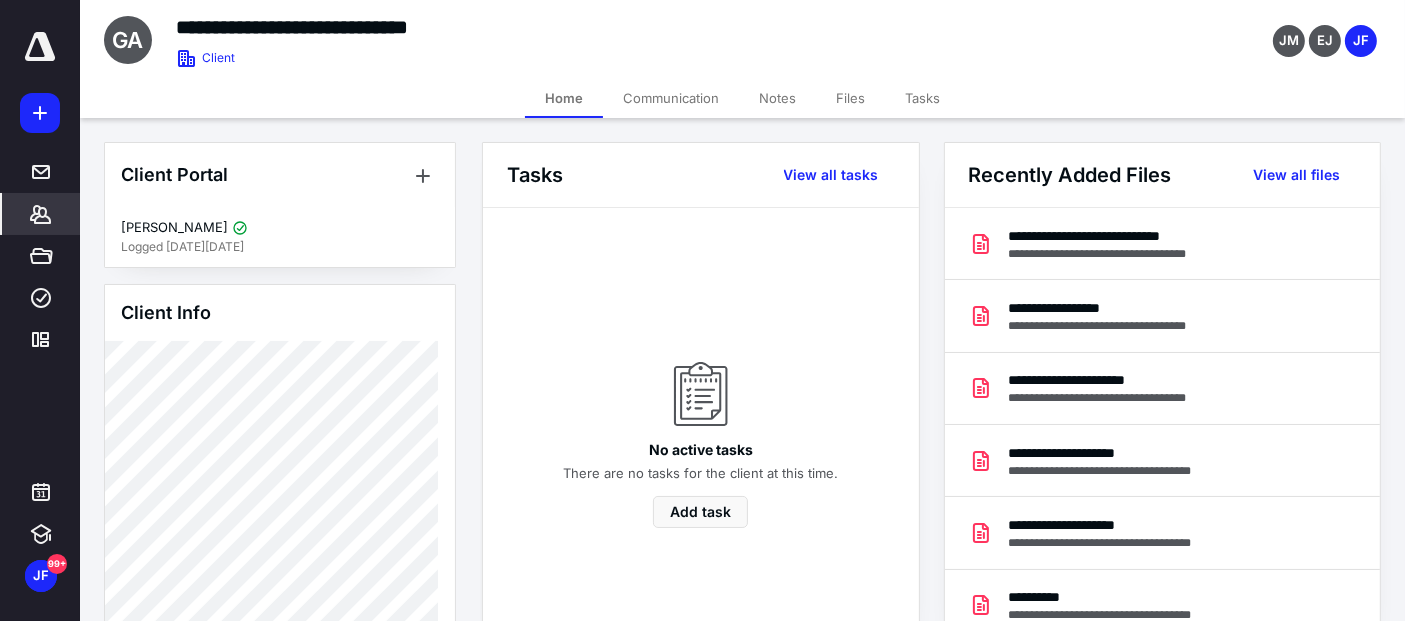 click on "Files" at bounding box center (850, 98) 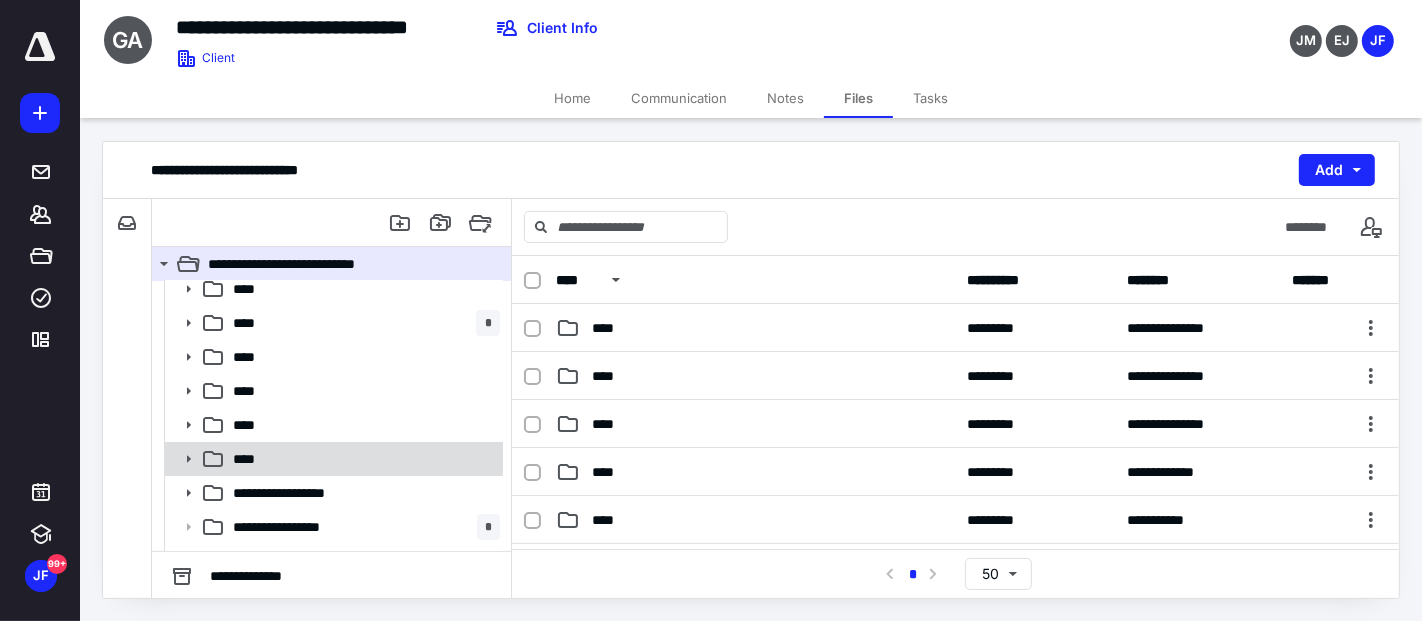 click 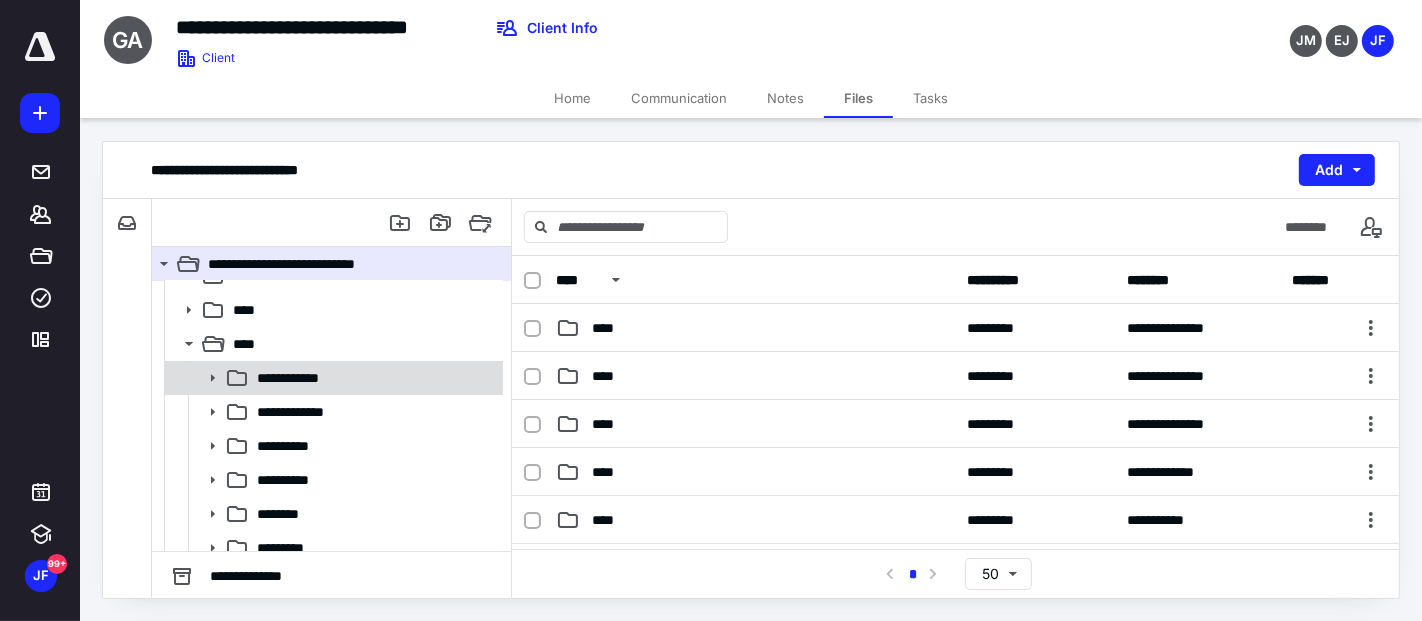scroll, scrollTop: 333, scrollLeft: 0, axis: vertical 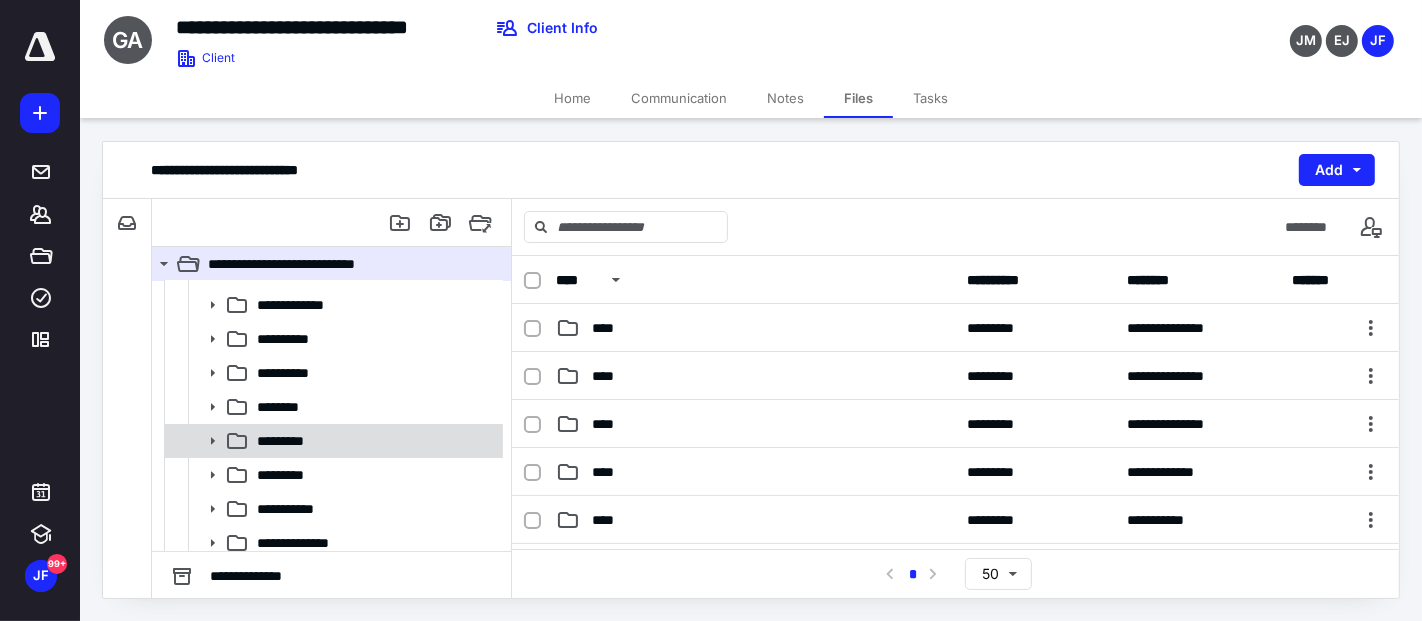 click 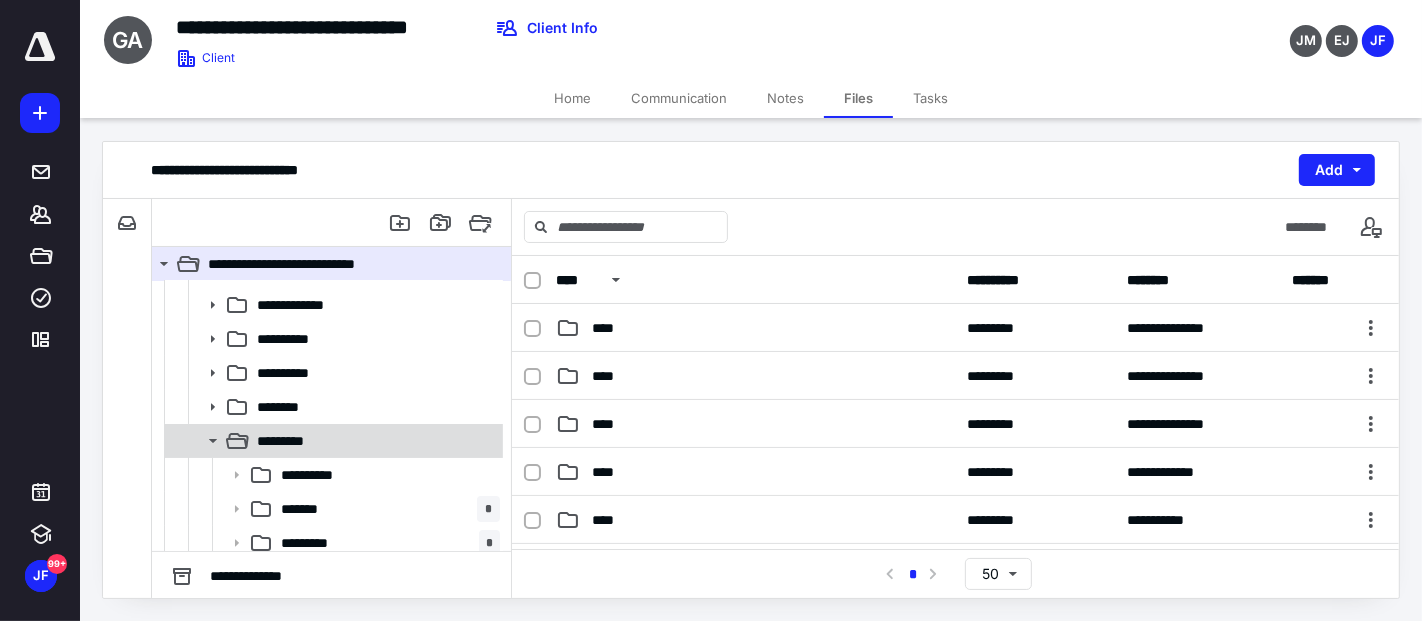 click 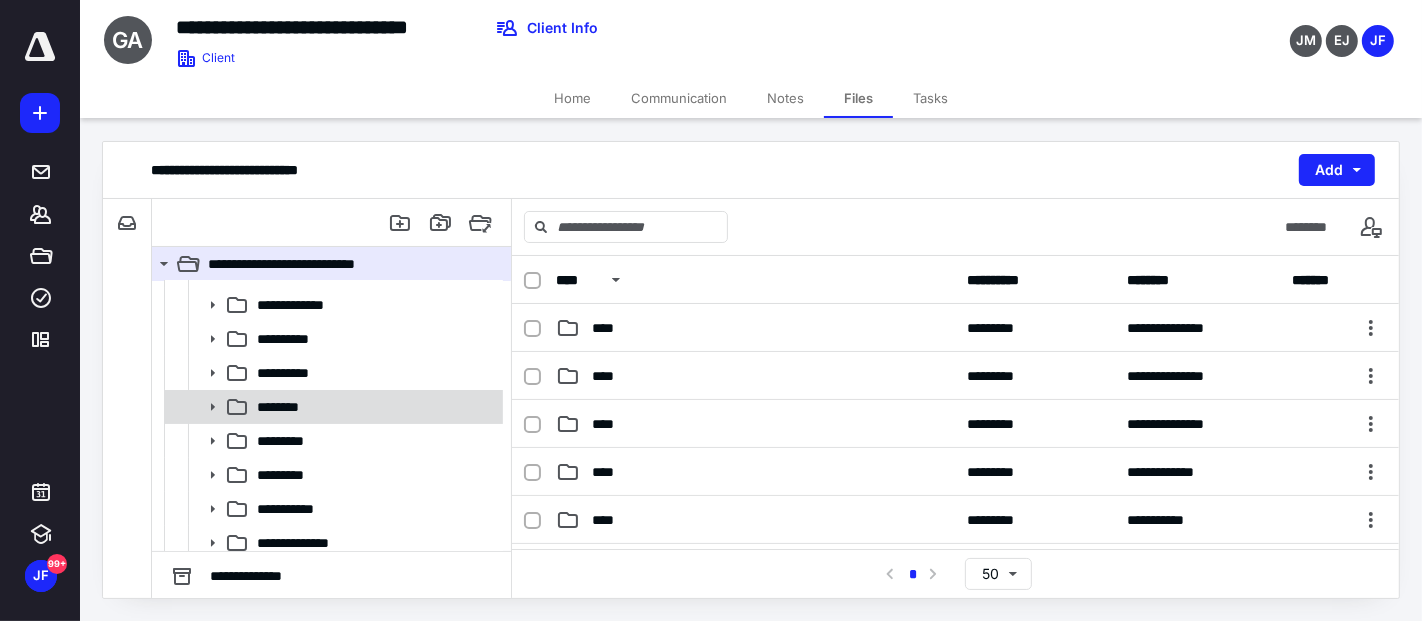 click 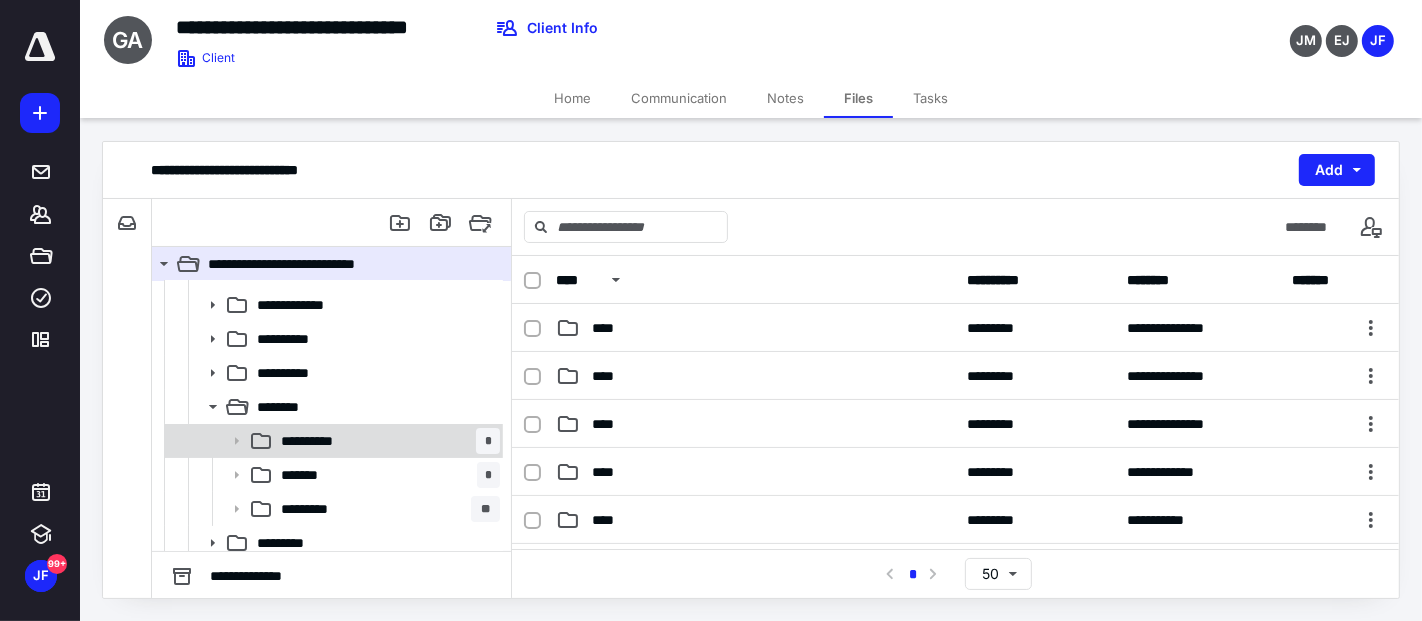 click on "*********" at bounding box center (317, 509) 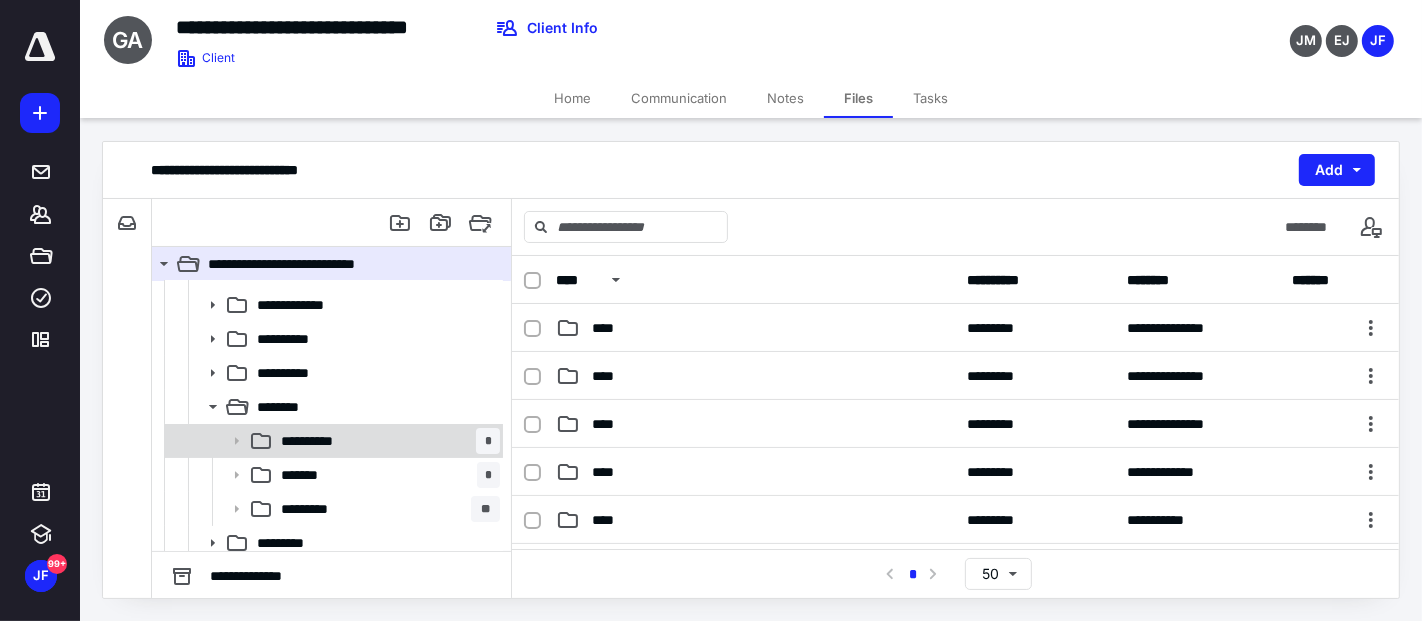 click on "**********" at bounding box center (386, 441) 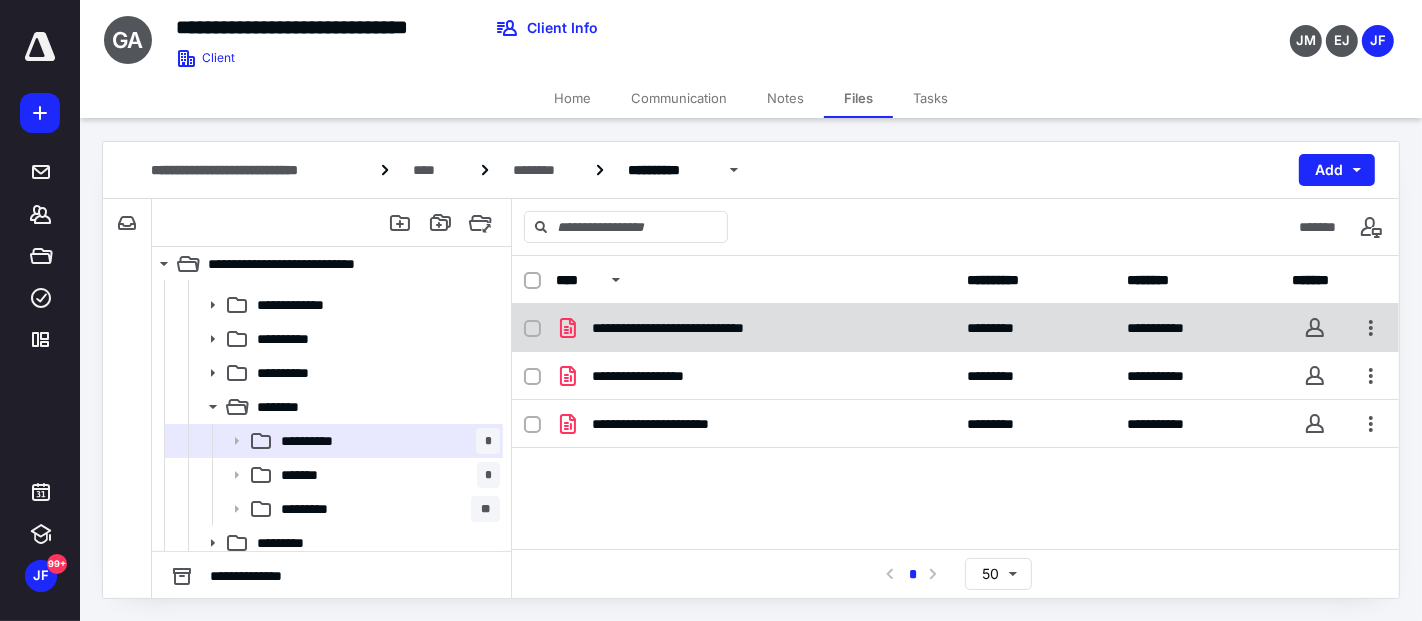 click on "**********" at bounding box center (698, 328) 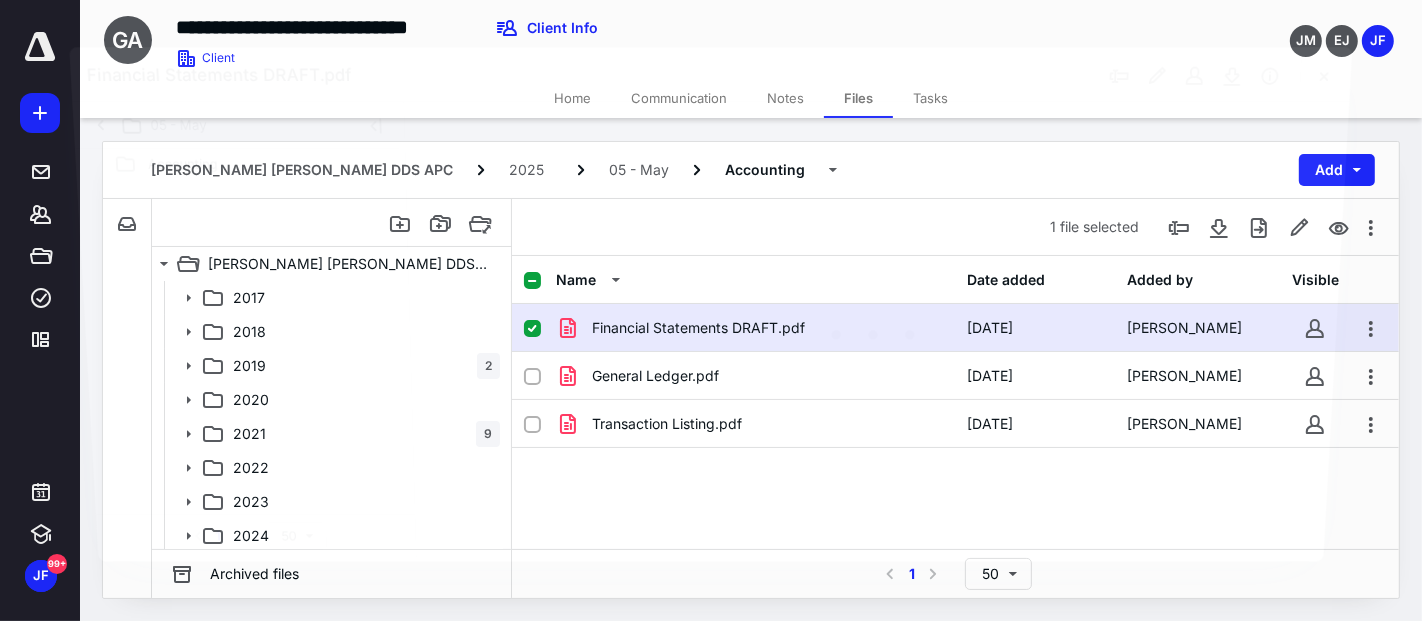 scroll, scrollTop: 333, scrollLeft: 0, axis: vertical 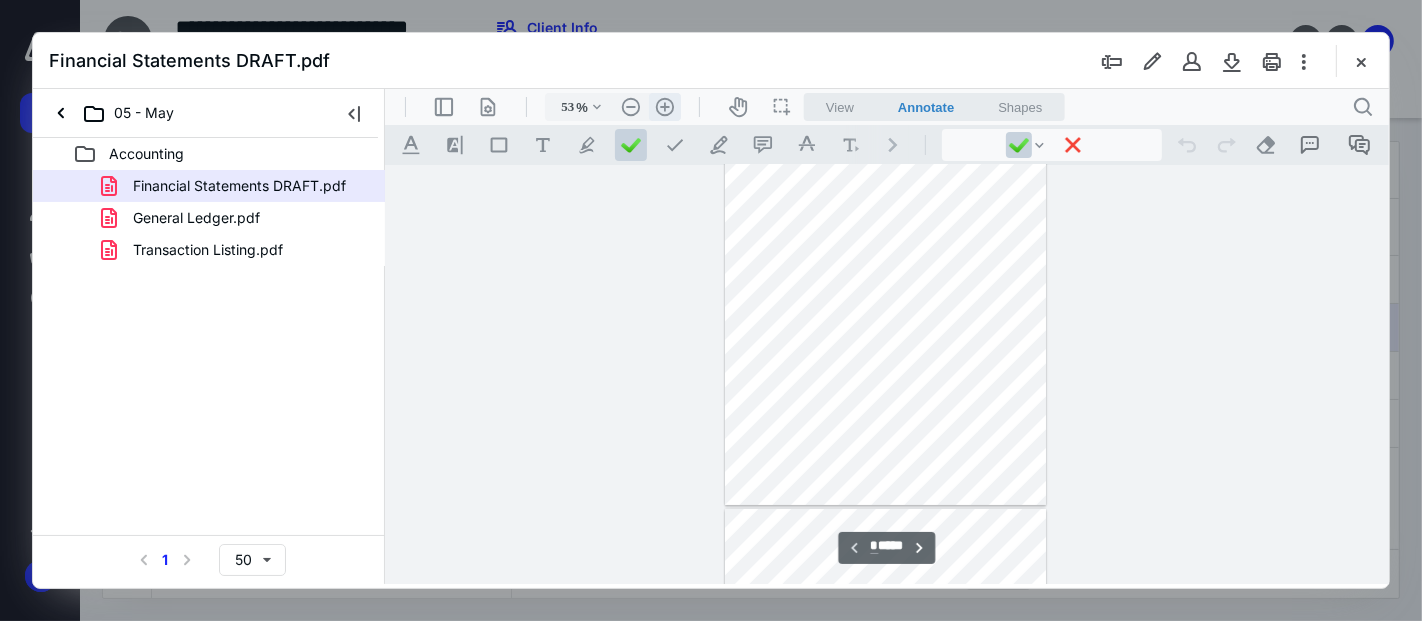 click on ".cls-1{fill:#abb0c4;} icon - header - zoom - in - line" at bounding box center (664, 106) 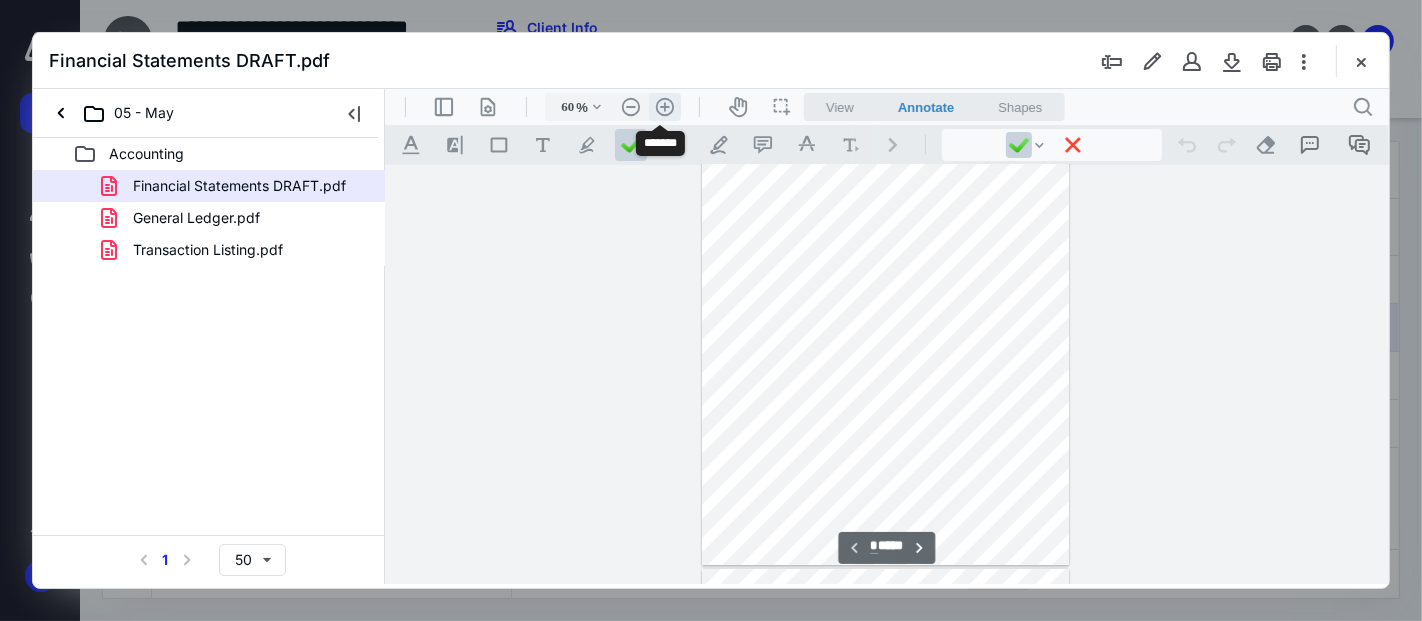 scroll, scrollTop: 113, scrollLeft: 0, axis: vertical 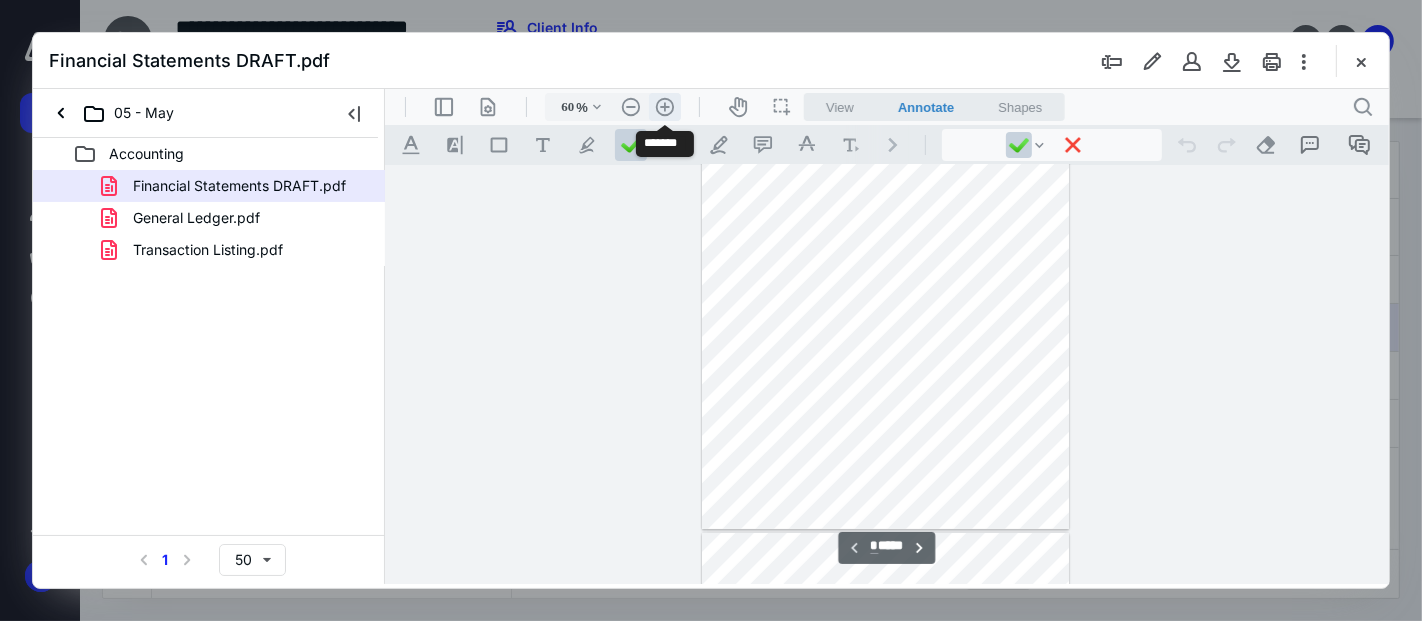 click on ".cls-1{fill:#abb0c4;} icon - header - zoom - in - line" at bounding box center [664, 106] 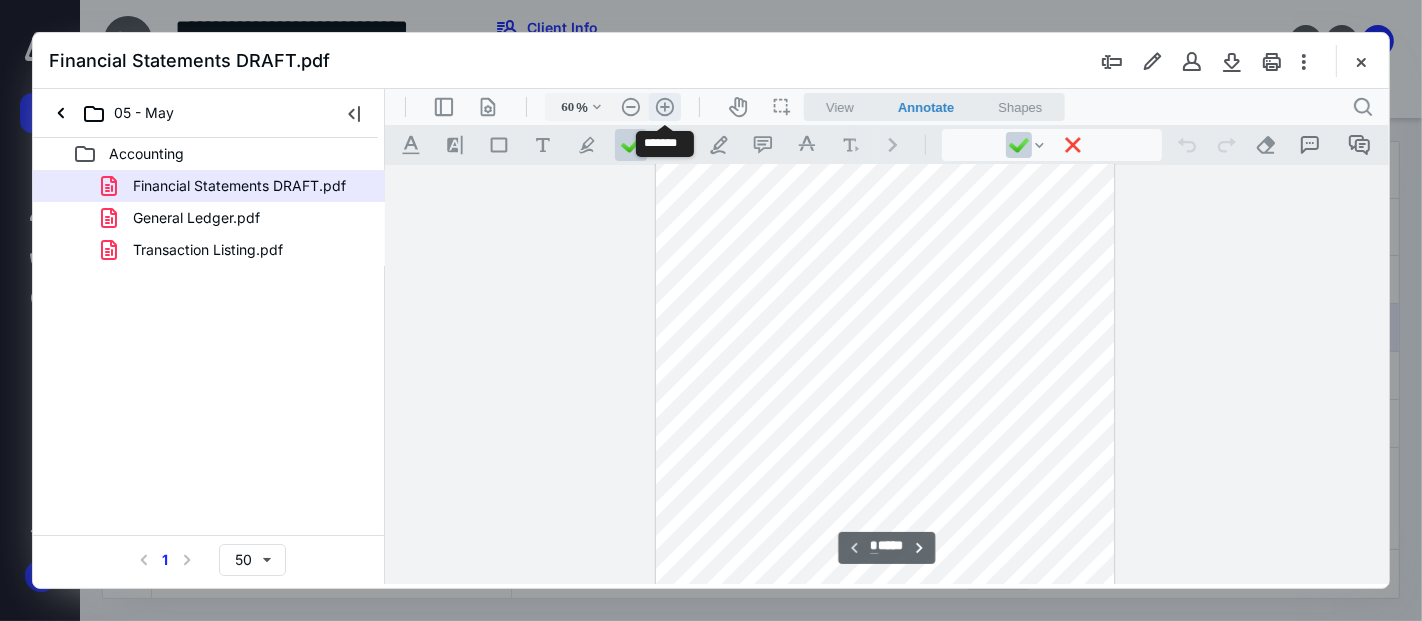 click on ".cls-1{fill:#abb0c4;} icon - header - zoom - in - line" at bounding box center [664, 106] 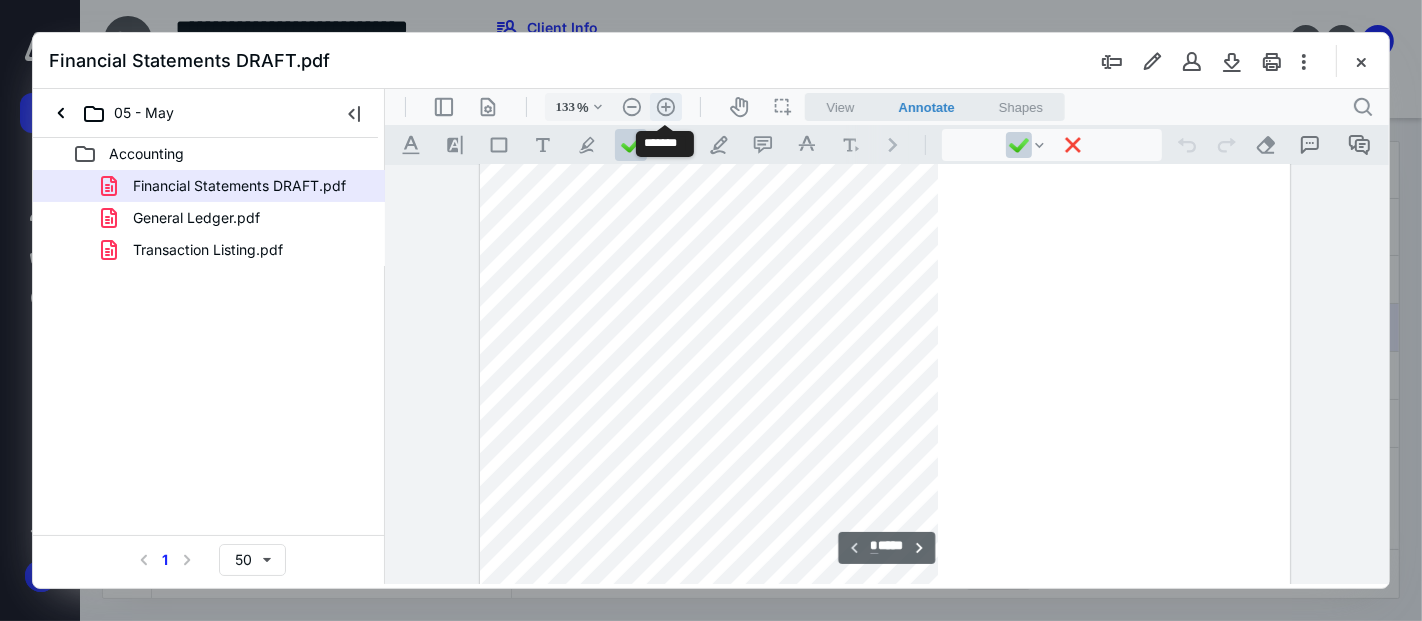 scroll, scrollTop: 457, scrollLeft: 0, axis: vertical 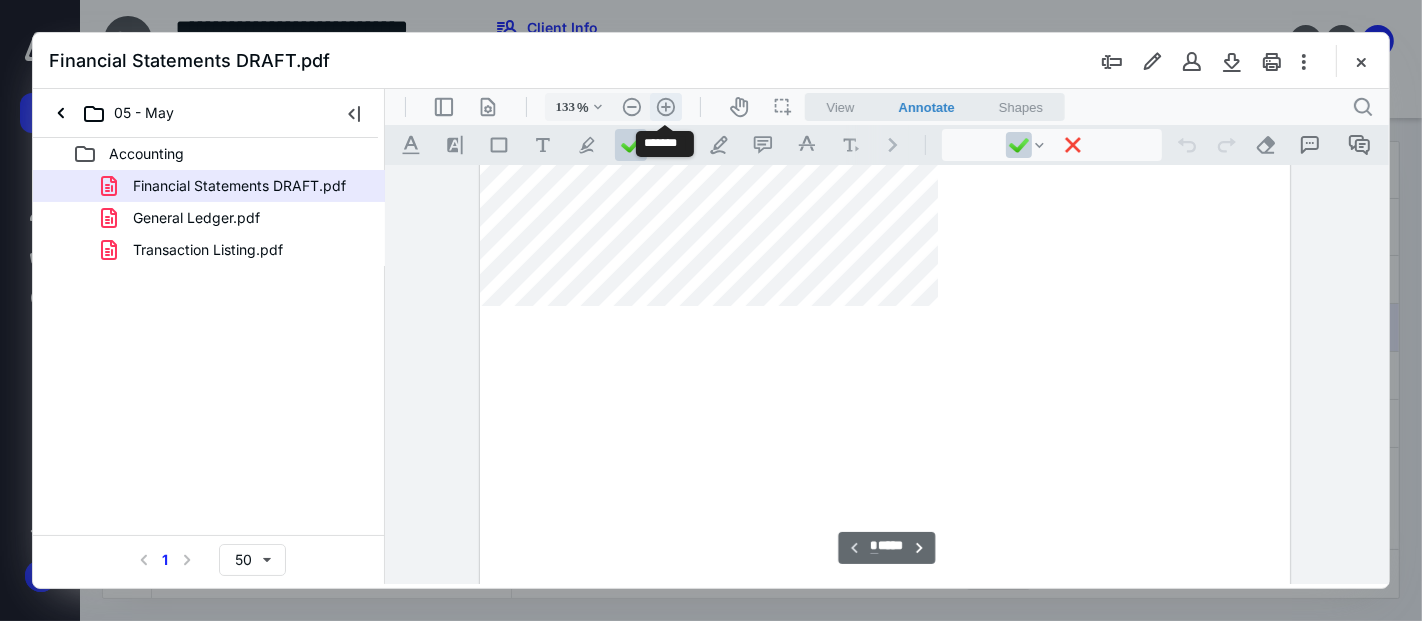 click on ".cls-1{fill:#abb0c4;} icon - header - zoom - in - line" at bounding box center [665, 106] 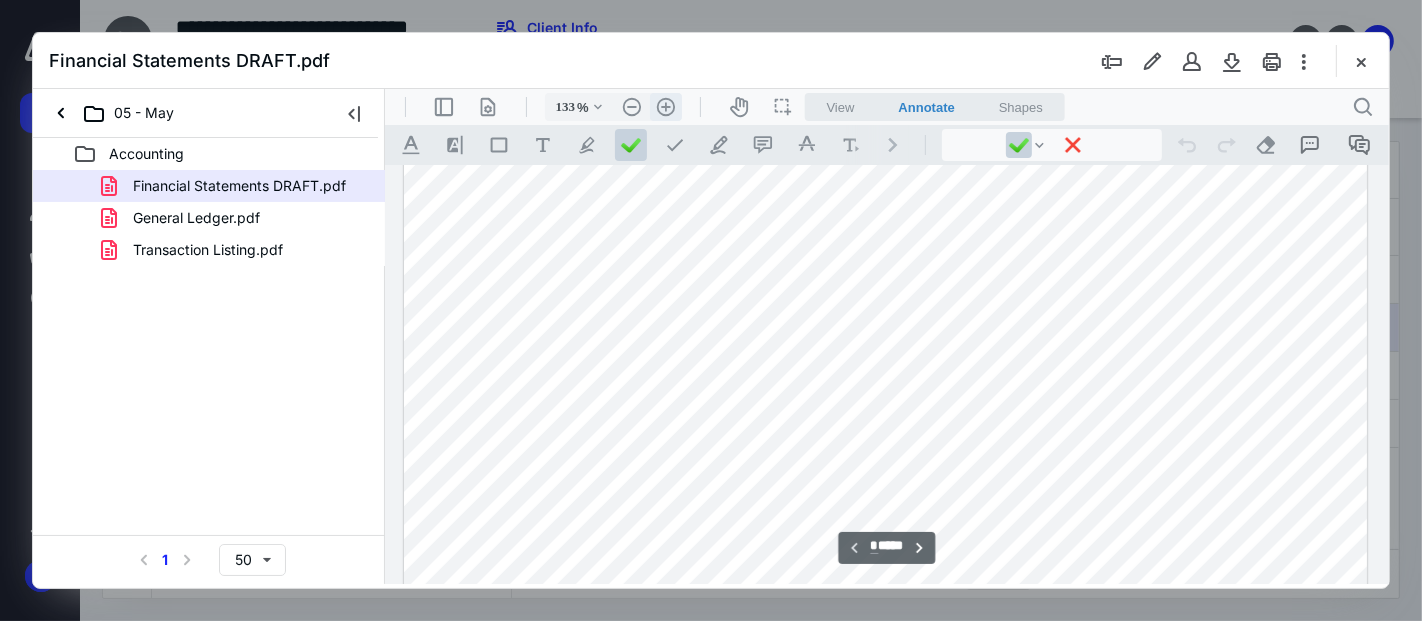 type on "158" 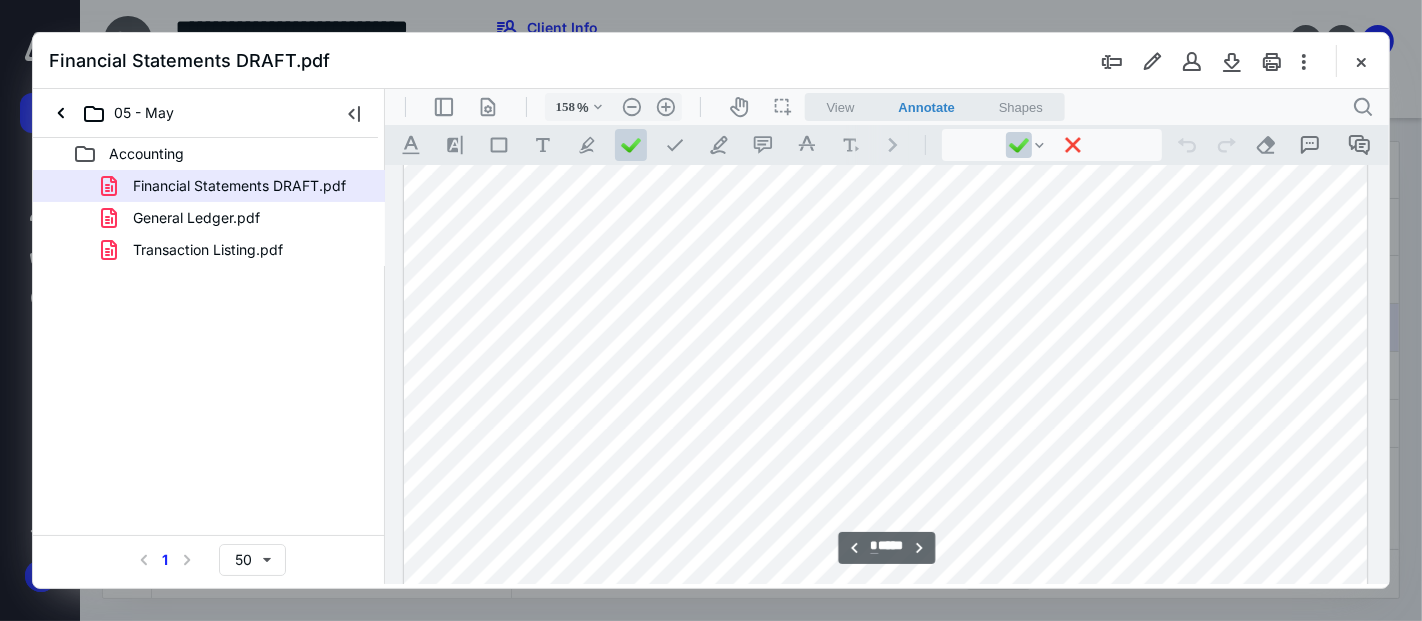 scroll, scrollTop: 9020, scrollLeft: 0, axis: vertical 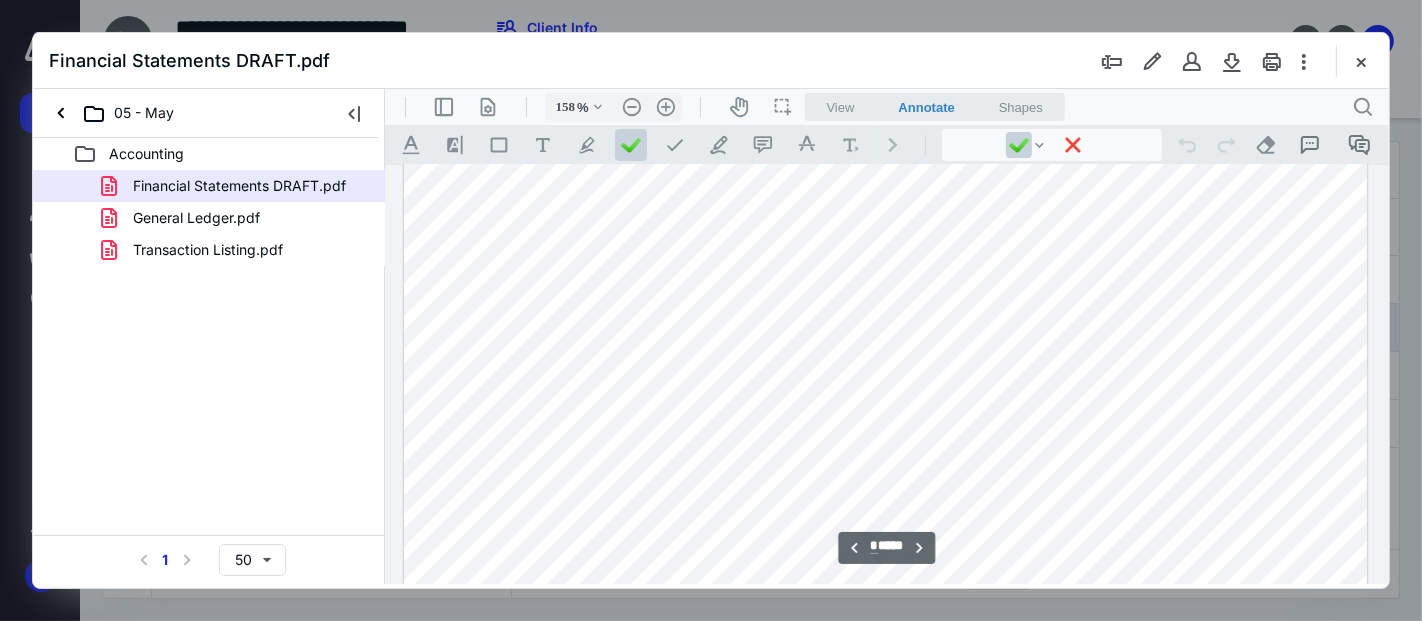 type on "**" 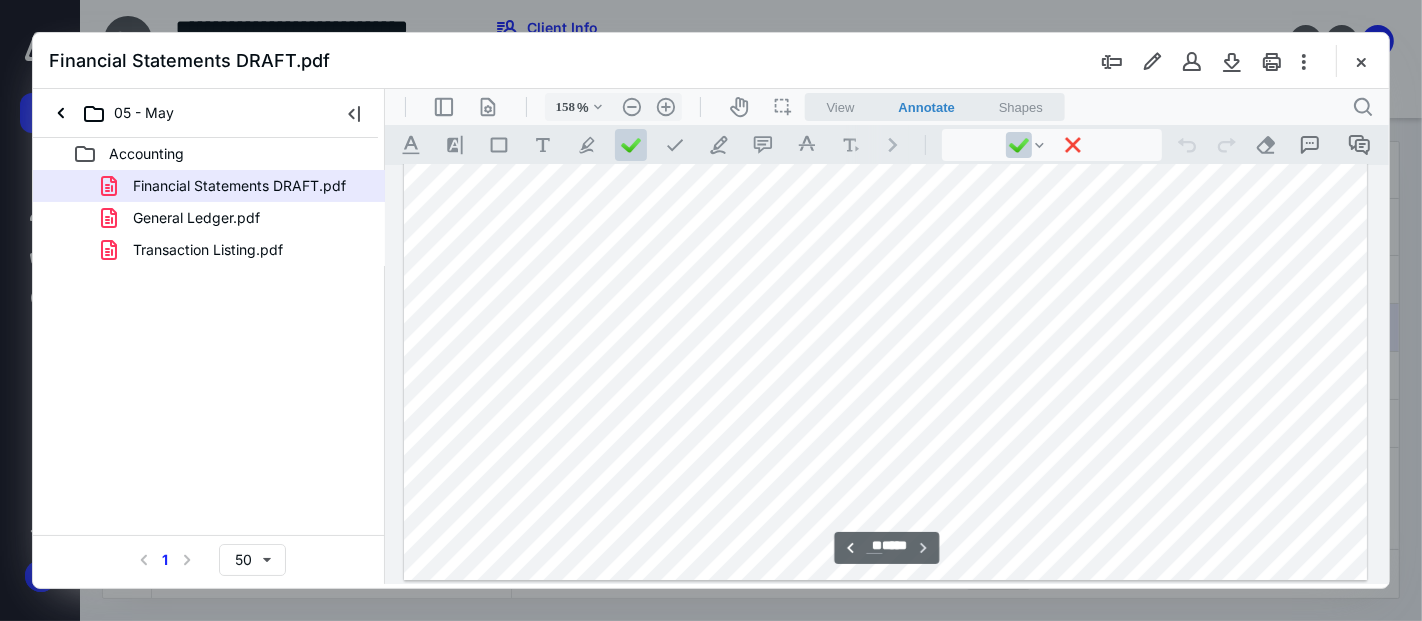 scroll, scrollTop: 11614, scrollLeft: 0, axis: vertical 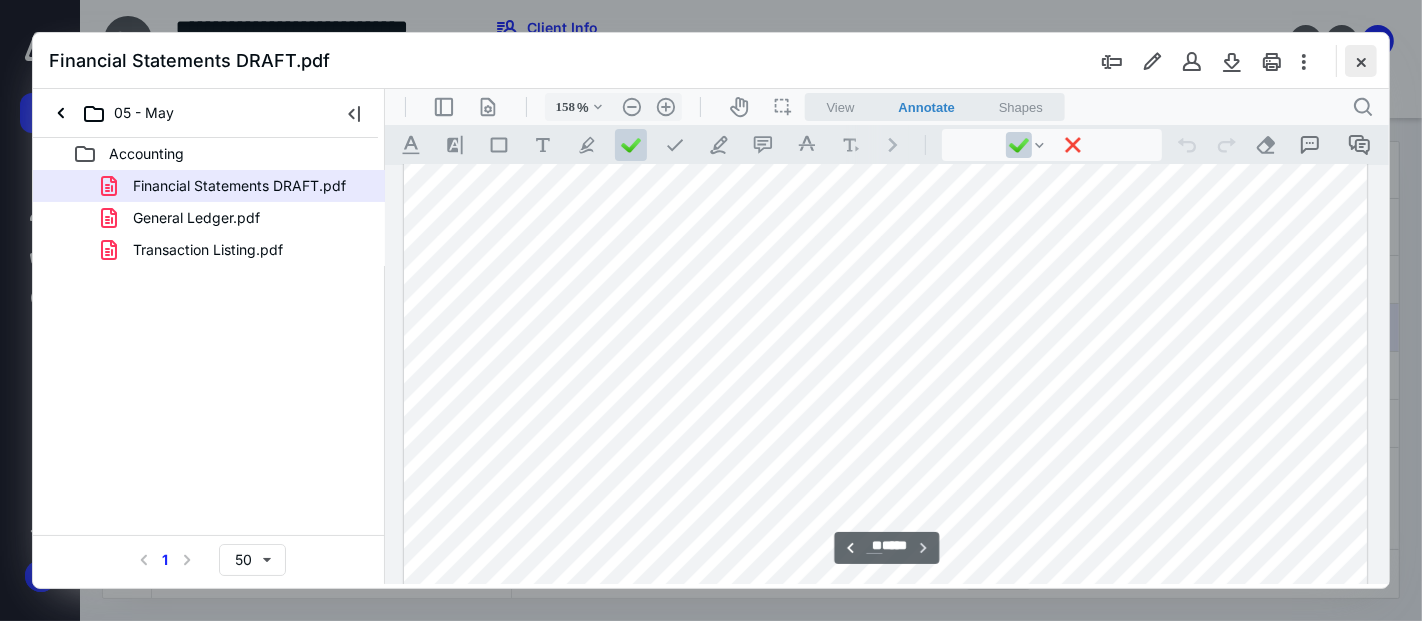 click at bounding box center [1361, 61] 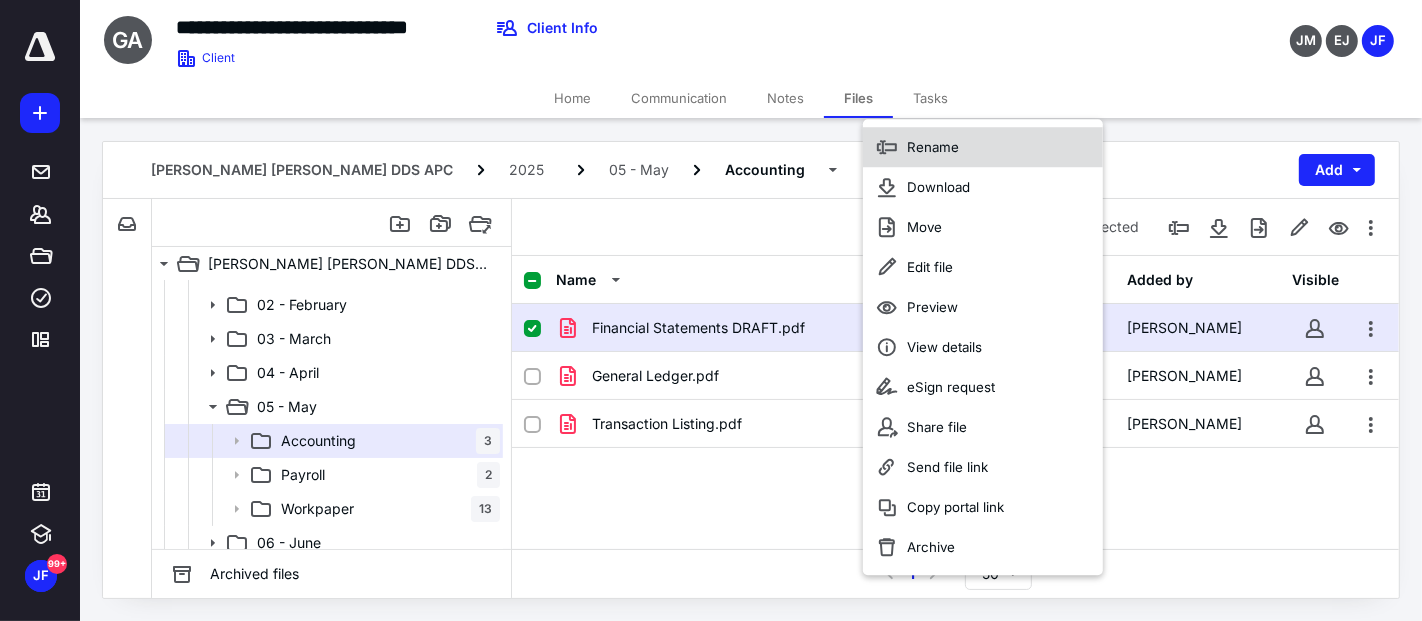 click on "Rename" at bounding box center (983, 147) 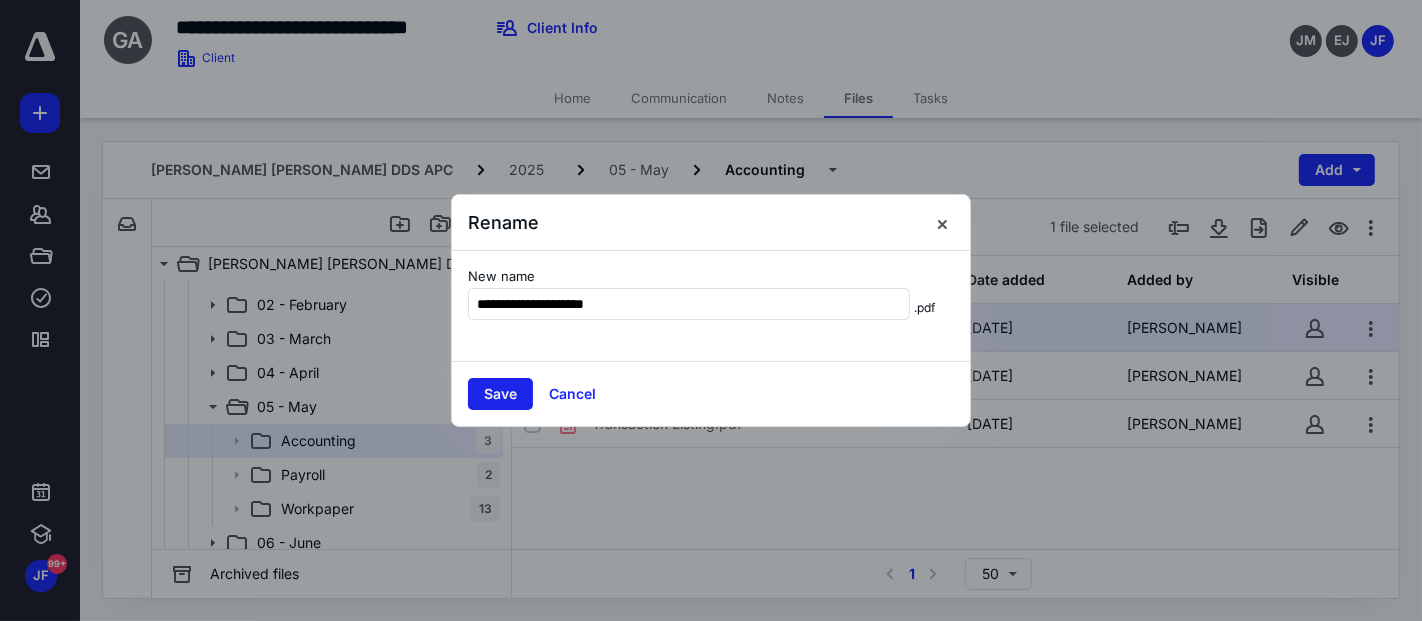 type on "**********" 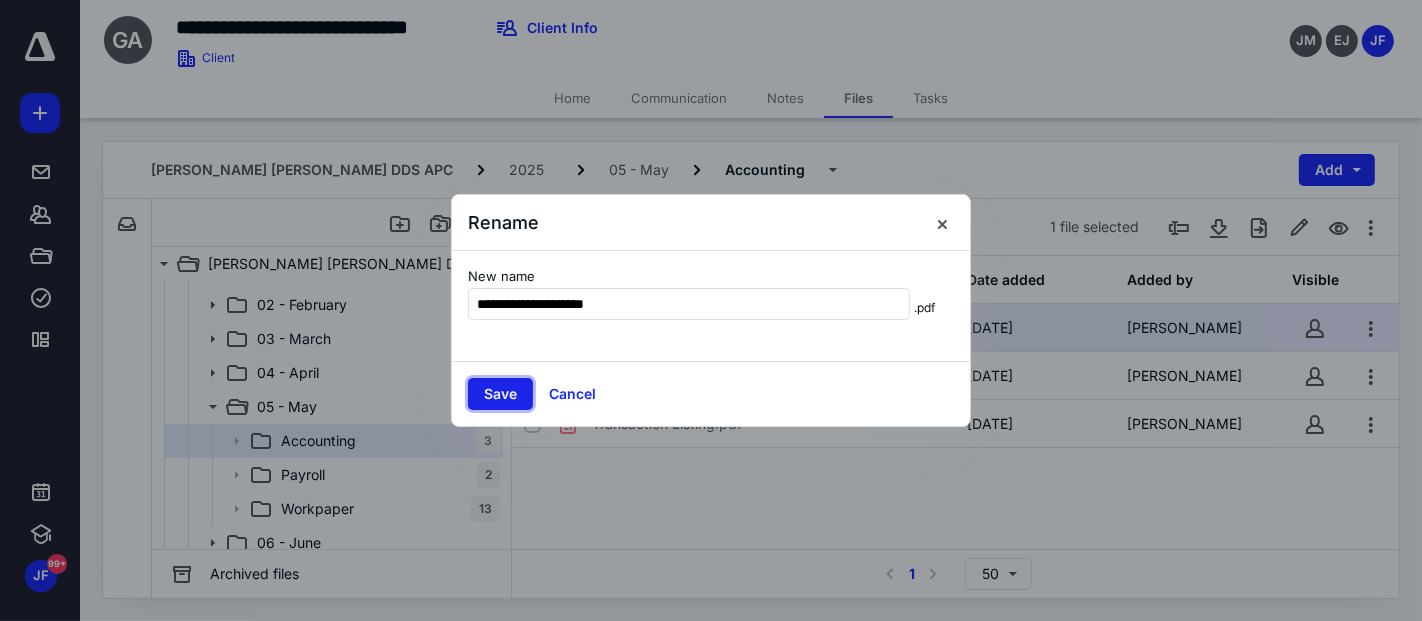 click on "Save" at bounding box center [500, 394] 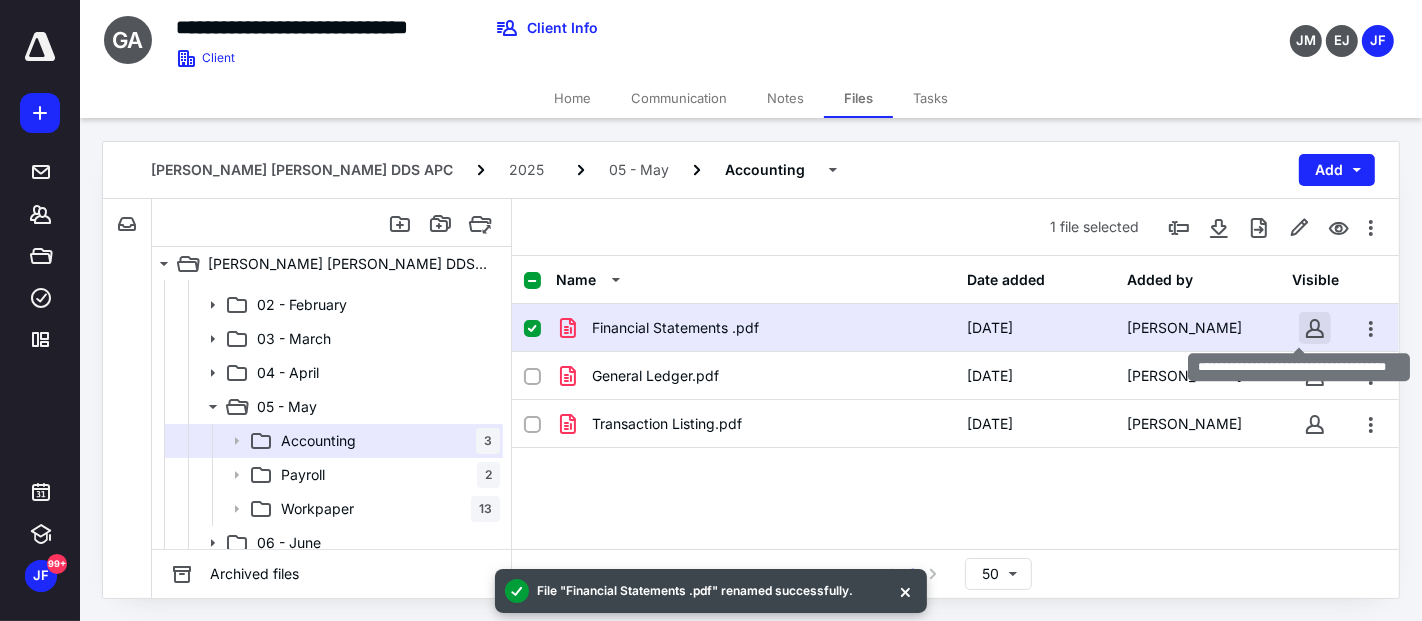 click at bounding box center (1315, 328) 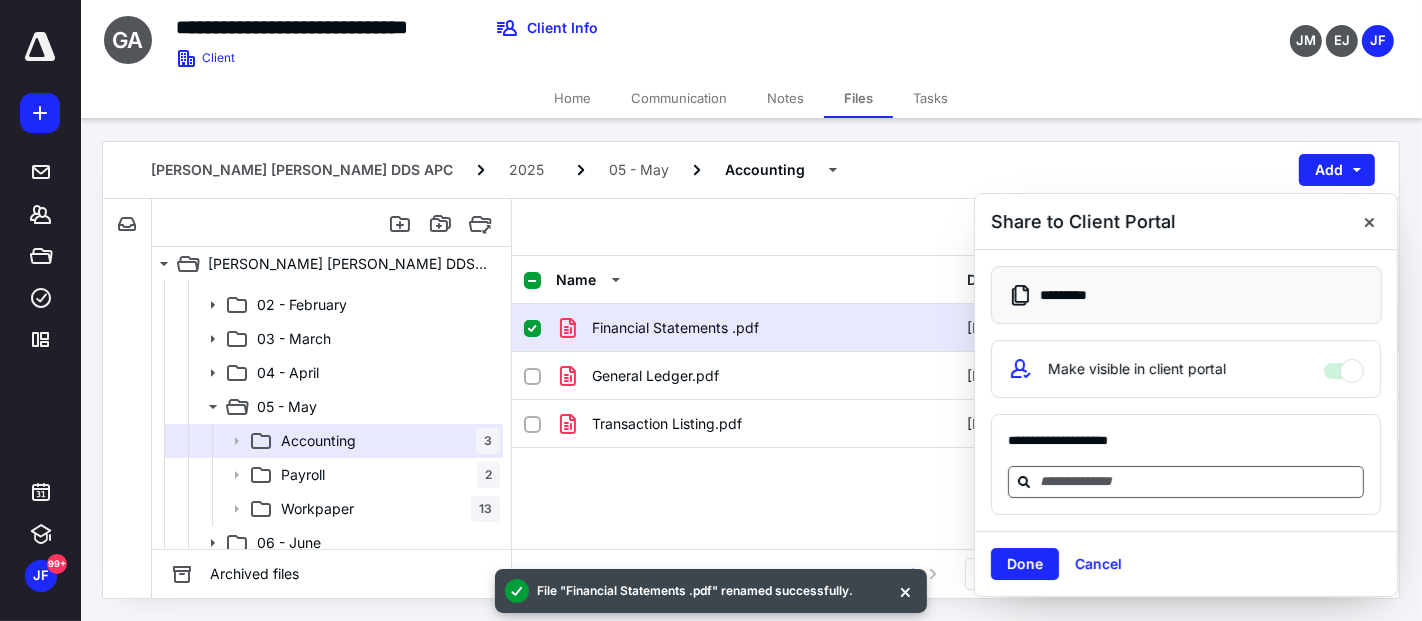 click at bounding box center (1198, 481) 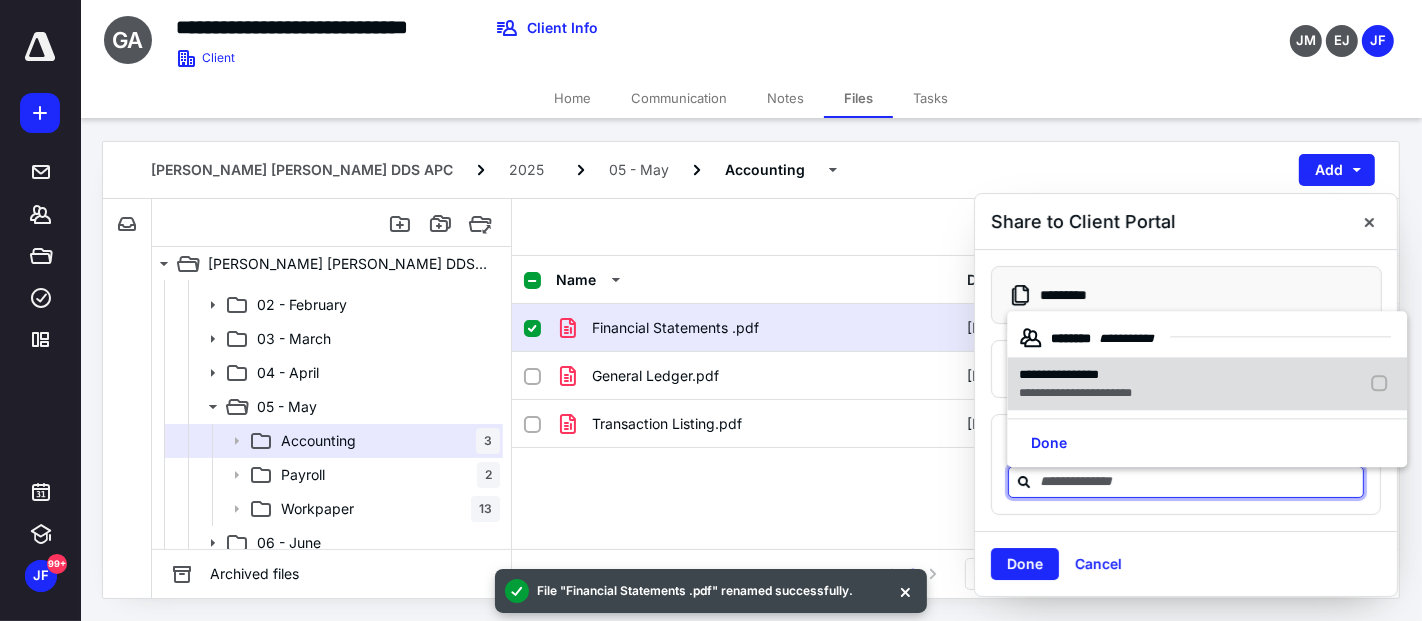 click on "**********" at bounding box center (1075, 394) 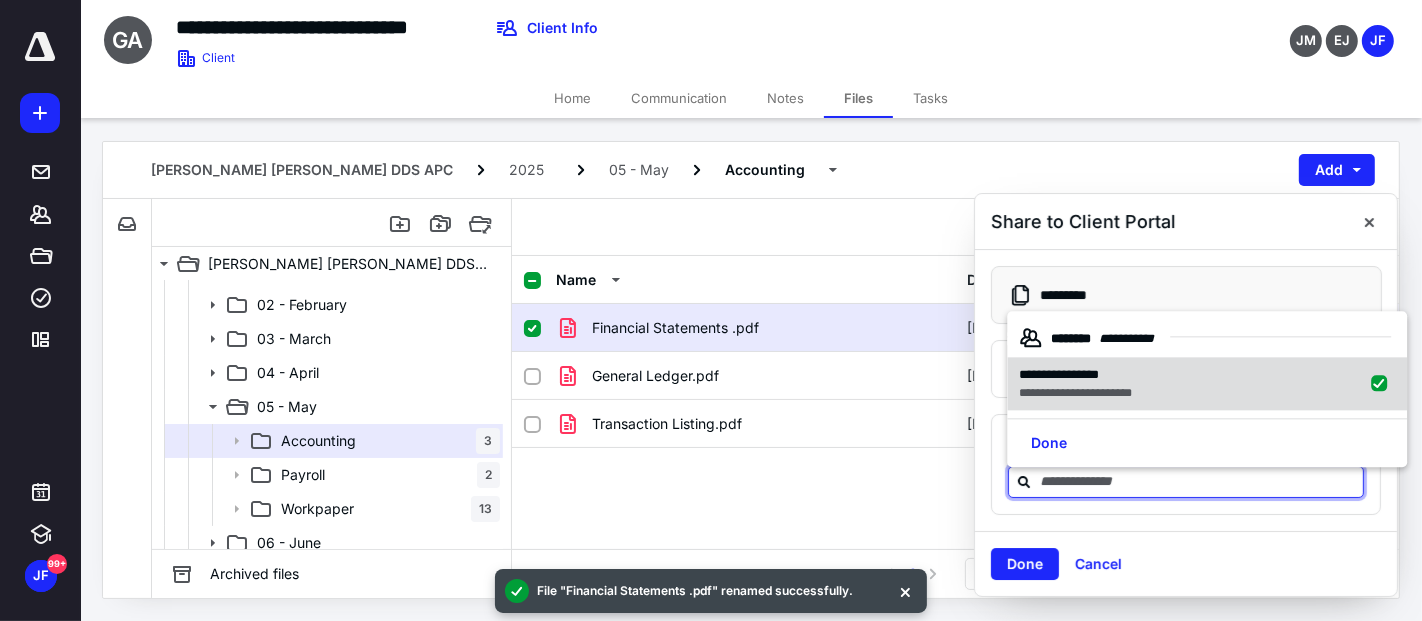 checkbox on "true" 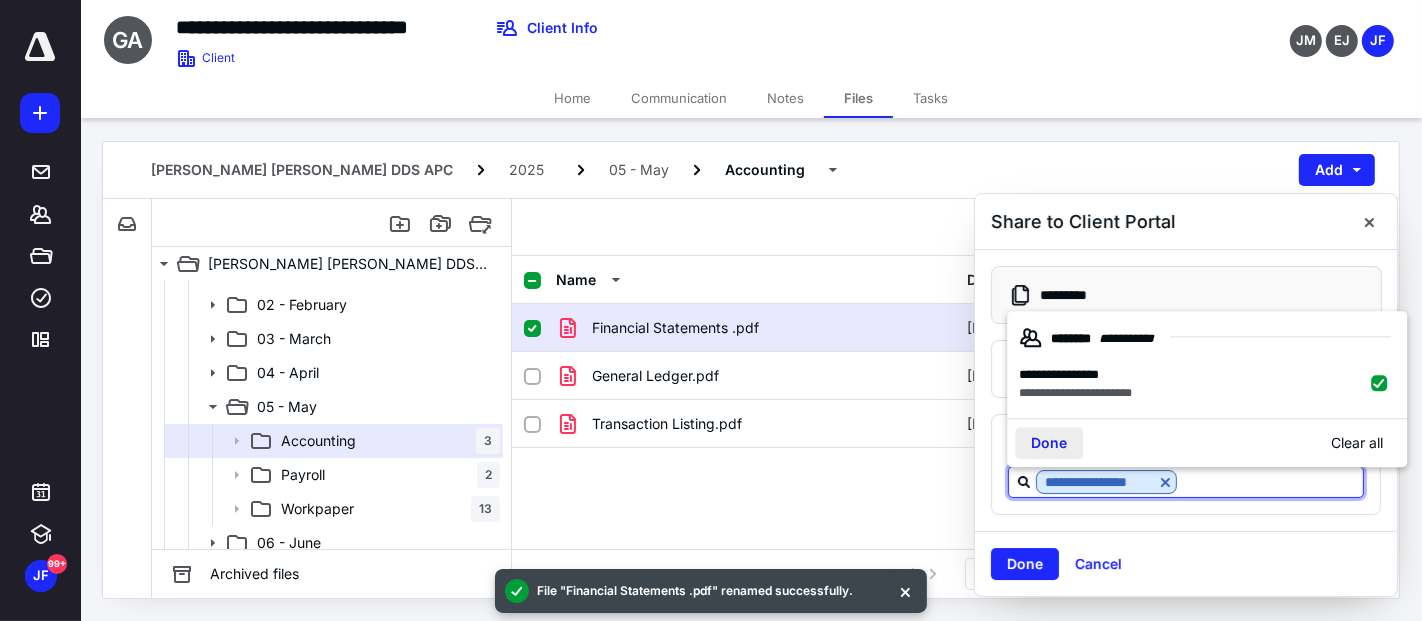 click on "Done" at bounding box center [1049, 444] 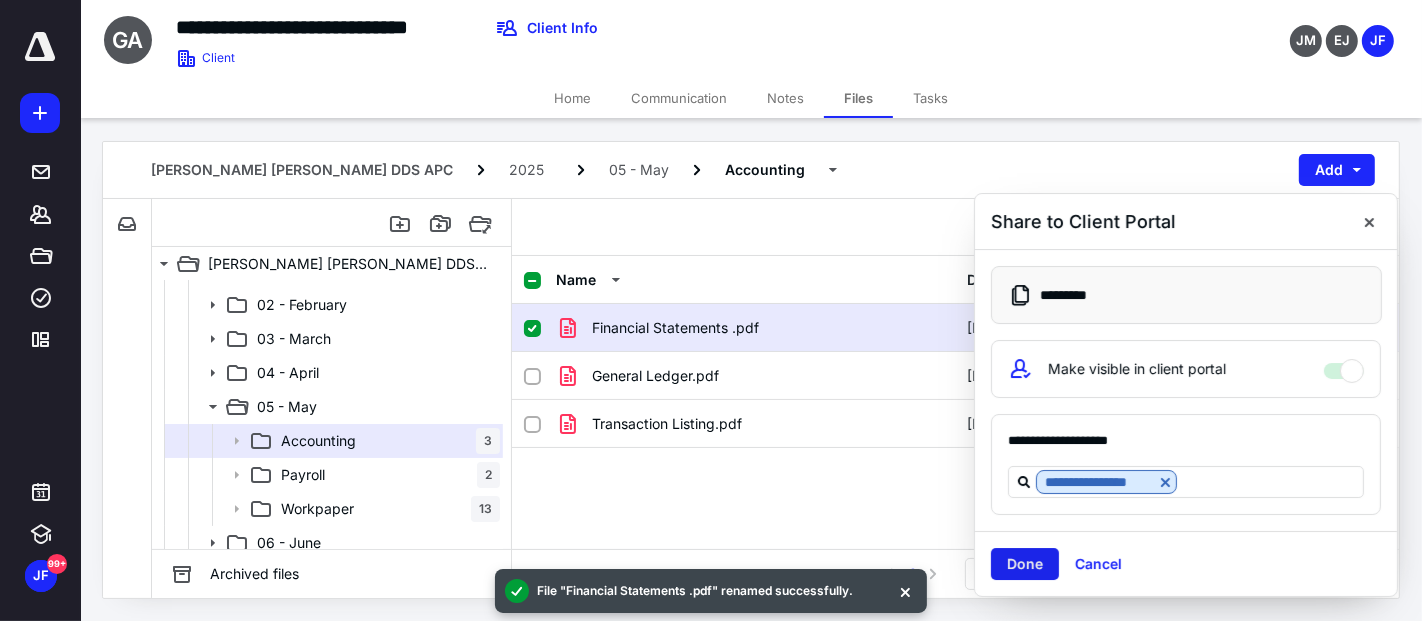 click on "Done" at bounding box center (1025, 564) 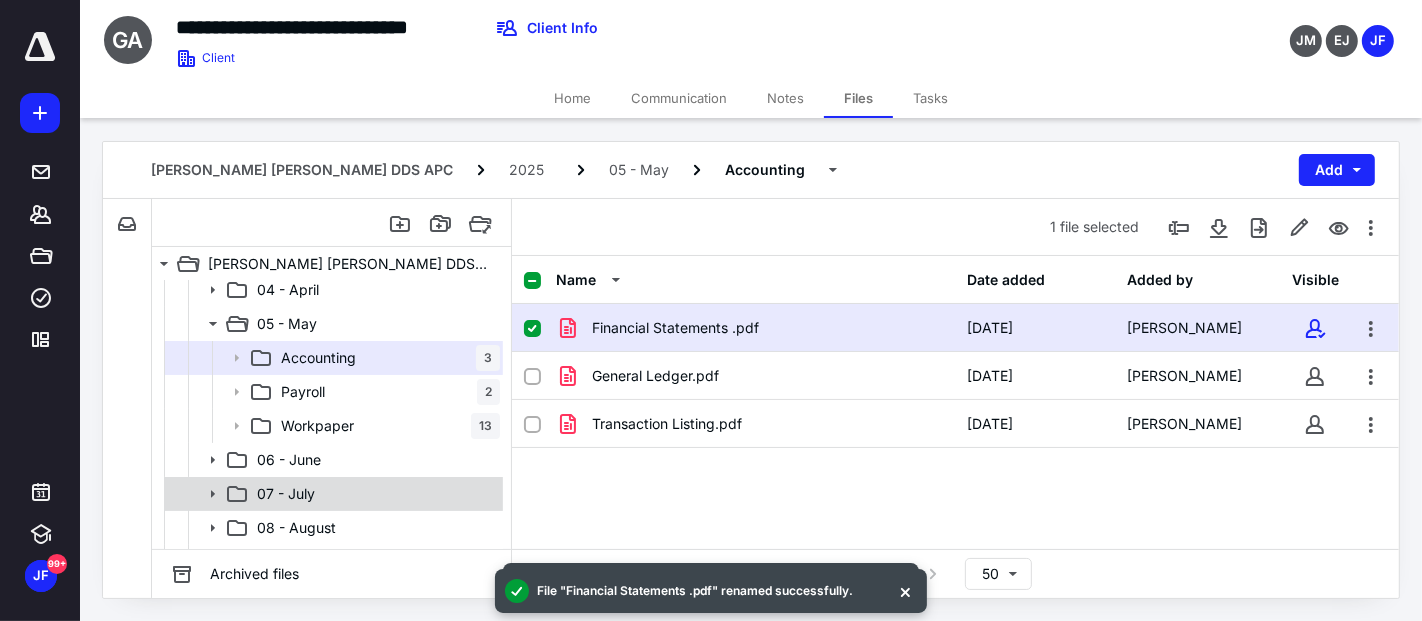 scroll, scrollTop: 444, scrollLeft: 0, axis: vertical 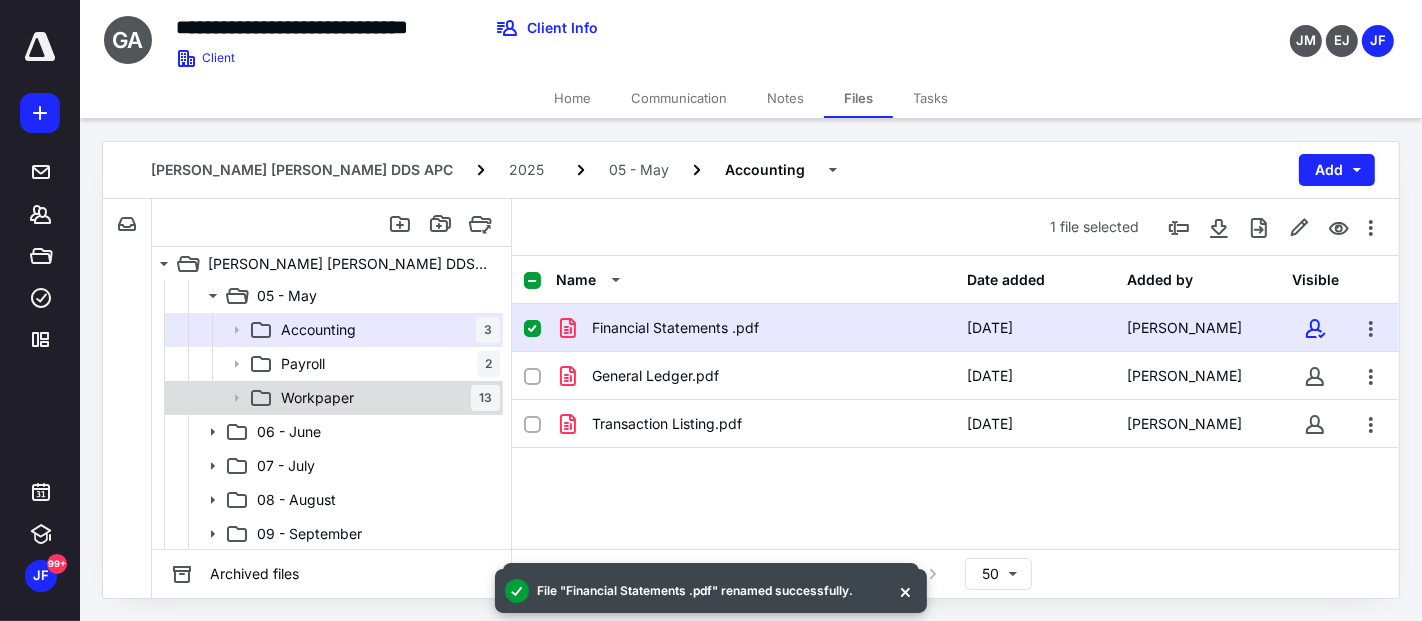 click on "Workpaper" at bounding box center [317, 398] 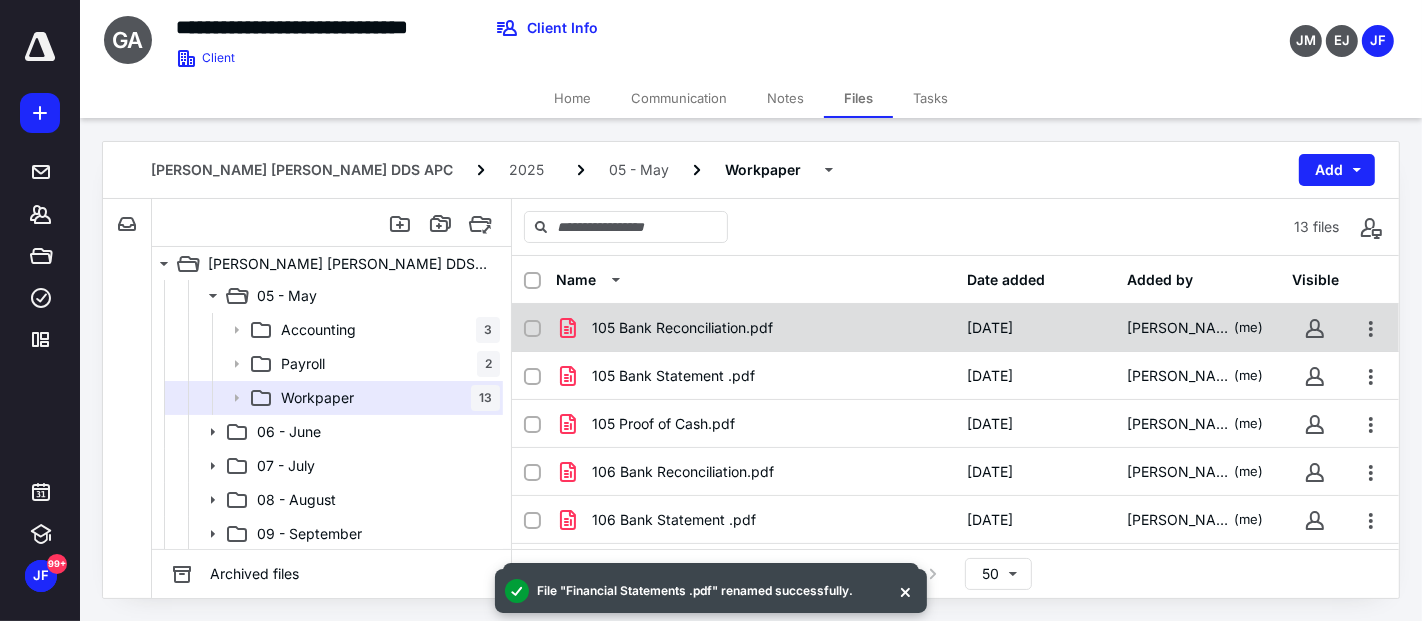 click 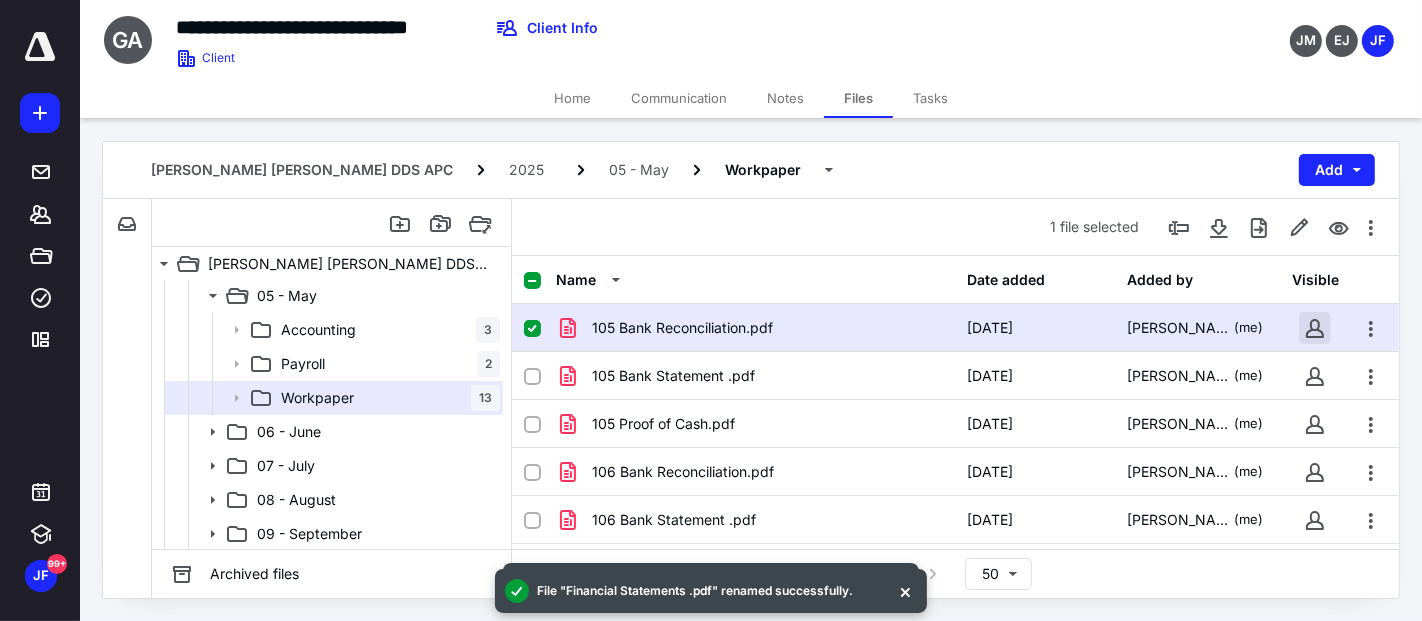 click at bounding box center (1315, 328) 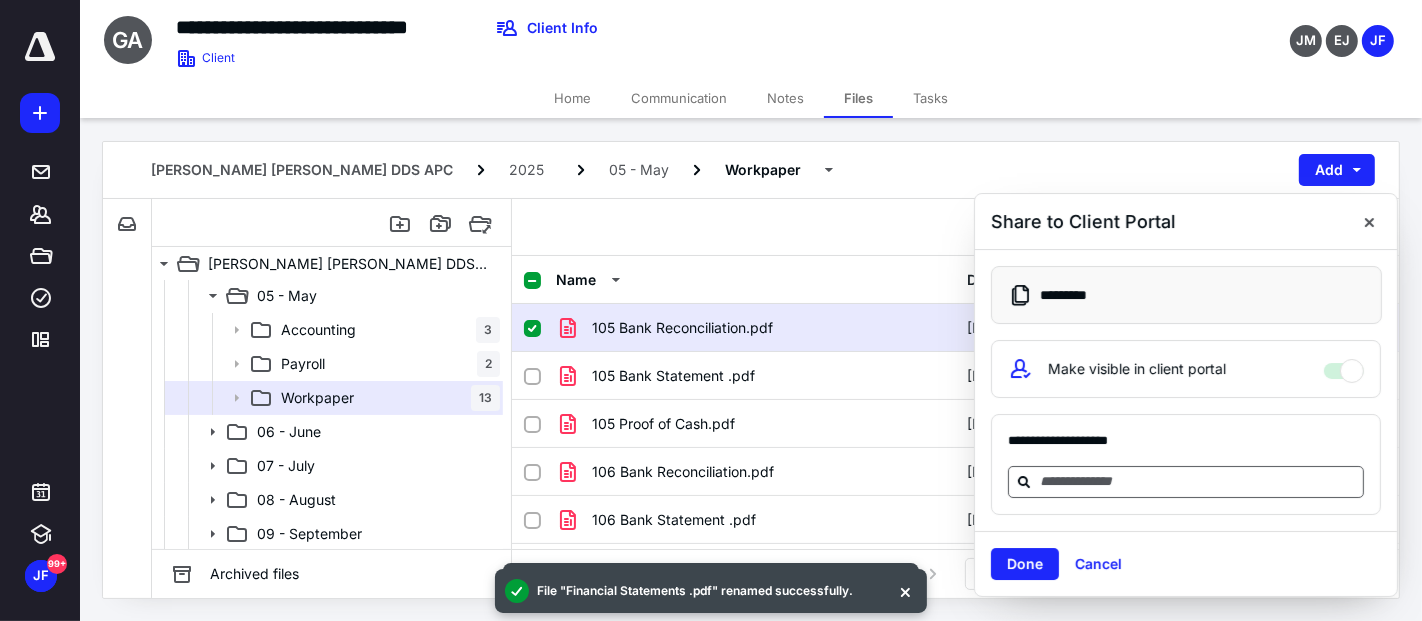 click at bounding box center (1198, 481) 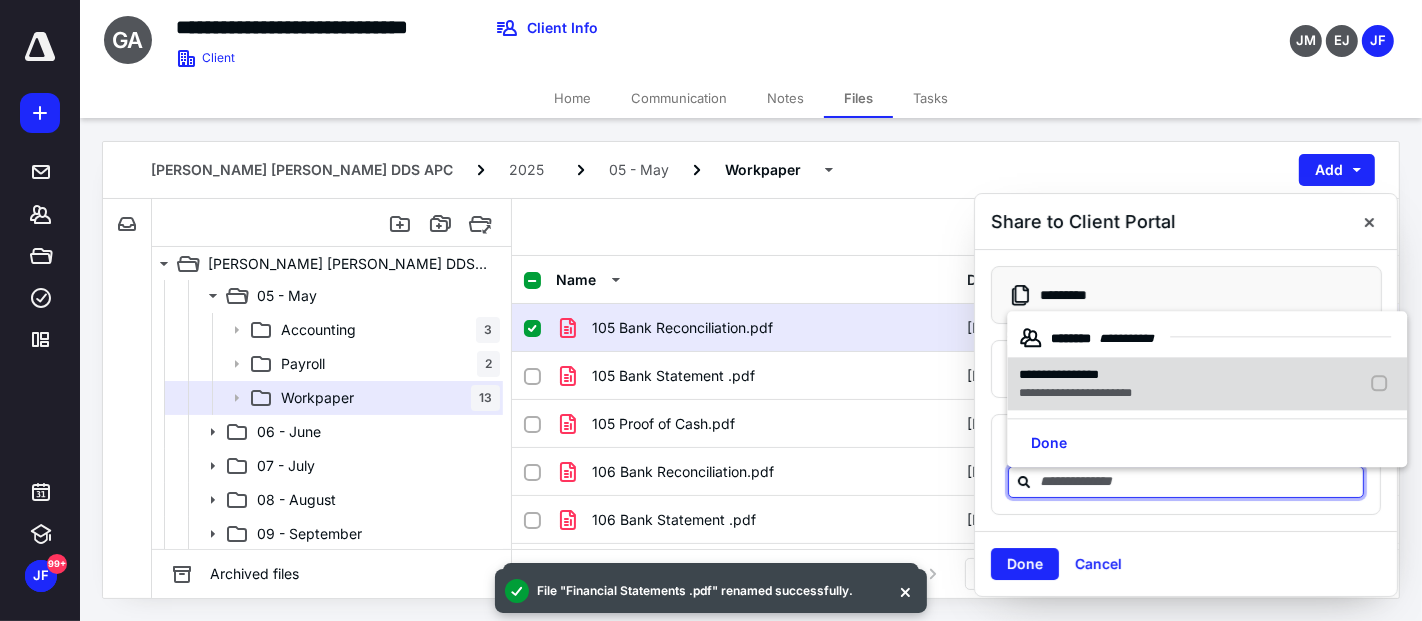 click on "**********" at bounding box center [1075, 394] 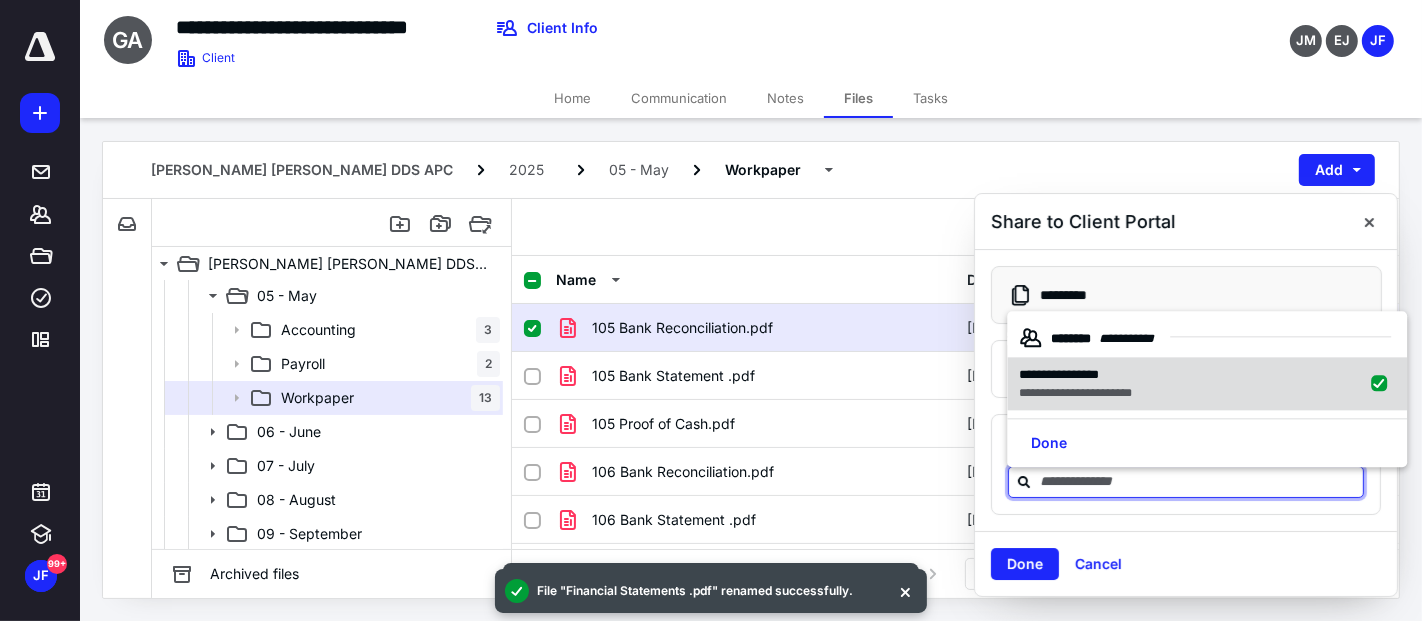 checkbox on "true" 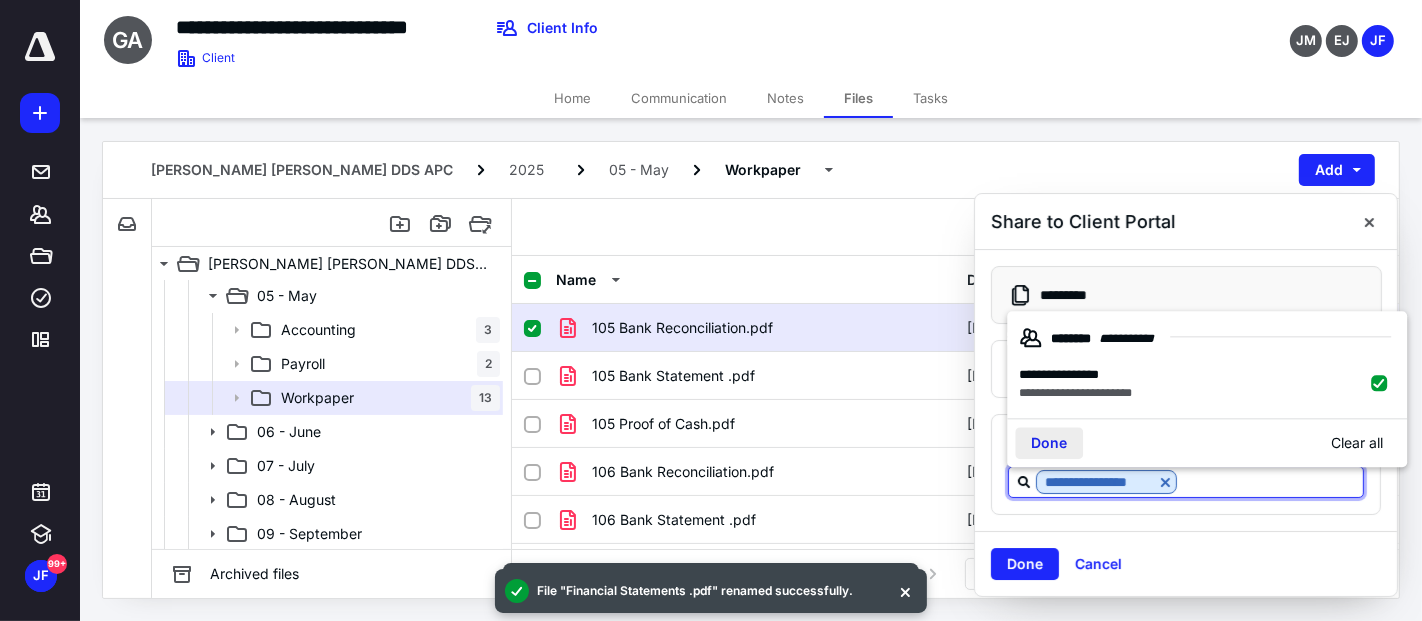 click on "Done" at bounding box center [1049, 444] 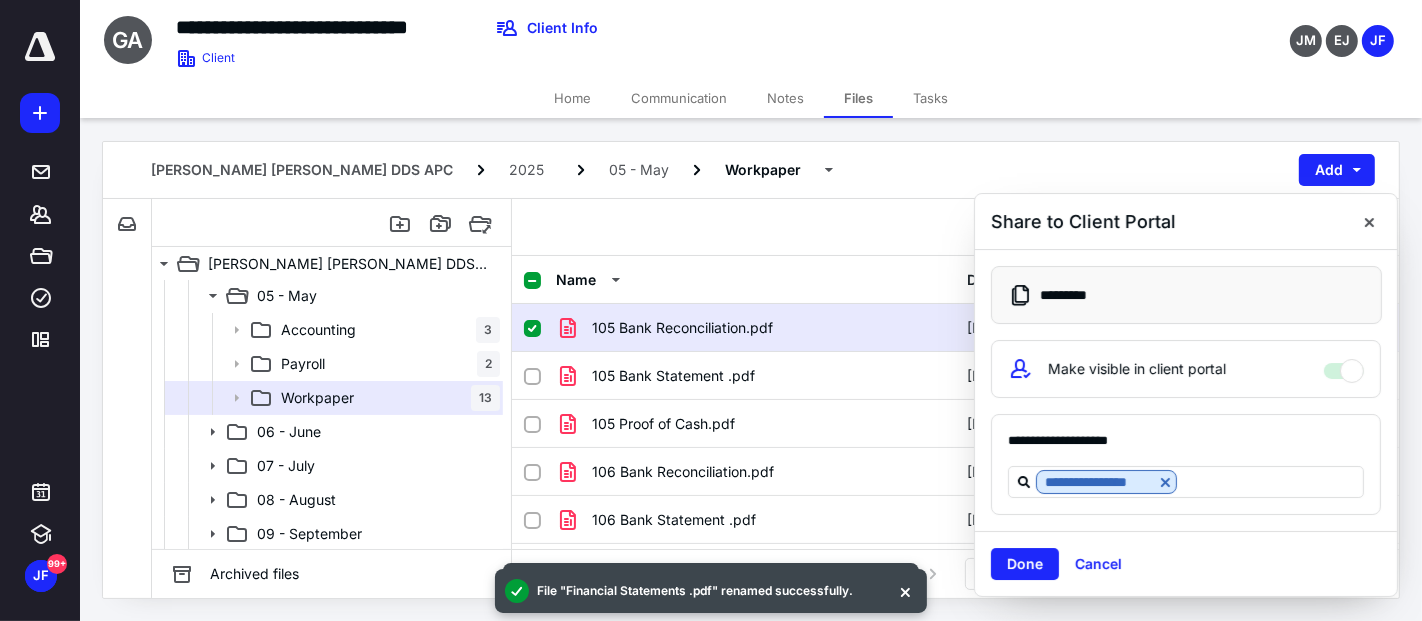 drag, startPoint x: 1040, startPoint y: 554, endPoint x: 1026, endPoint y: 551, distance: 14.3178215 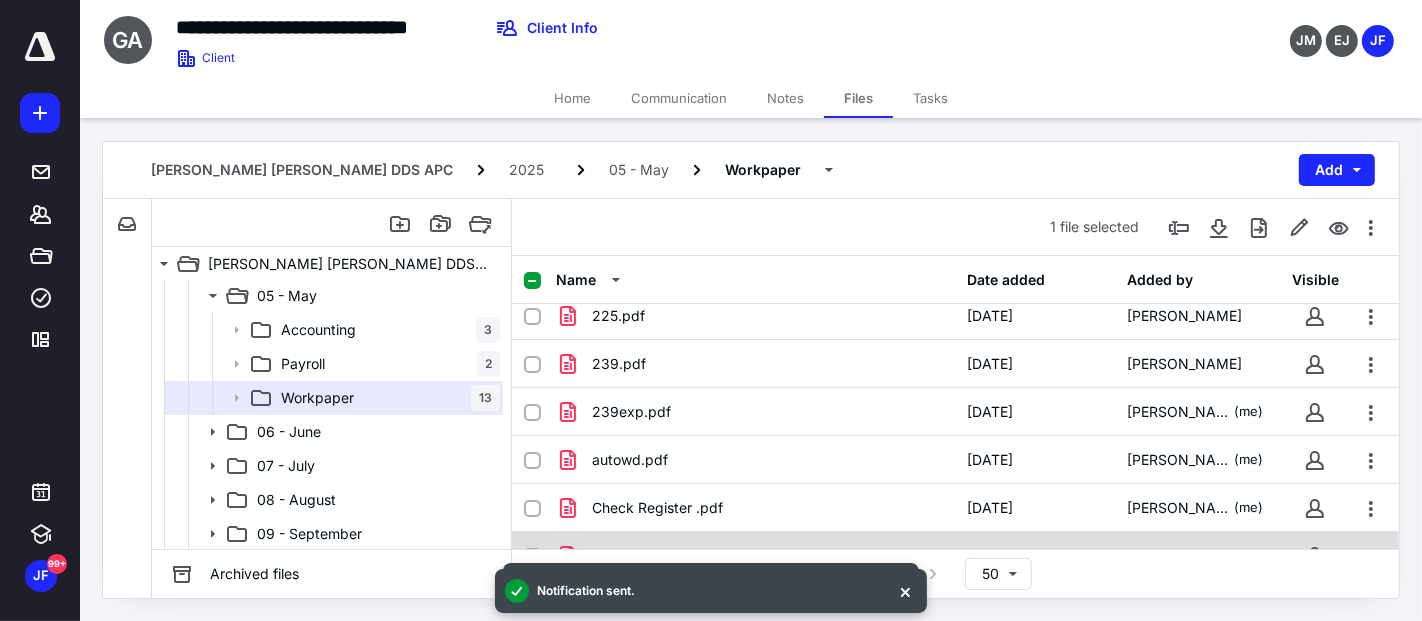 scroll, scrollTop: 373, scrollLeft: 0, axis: vertical 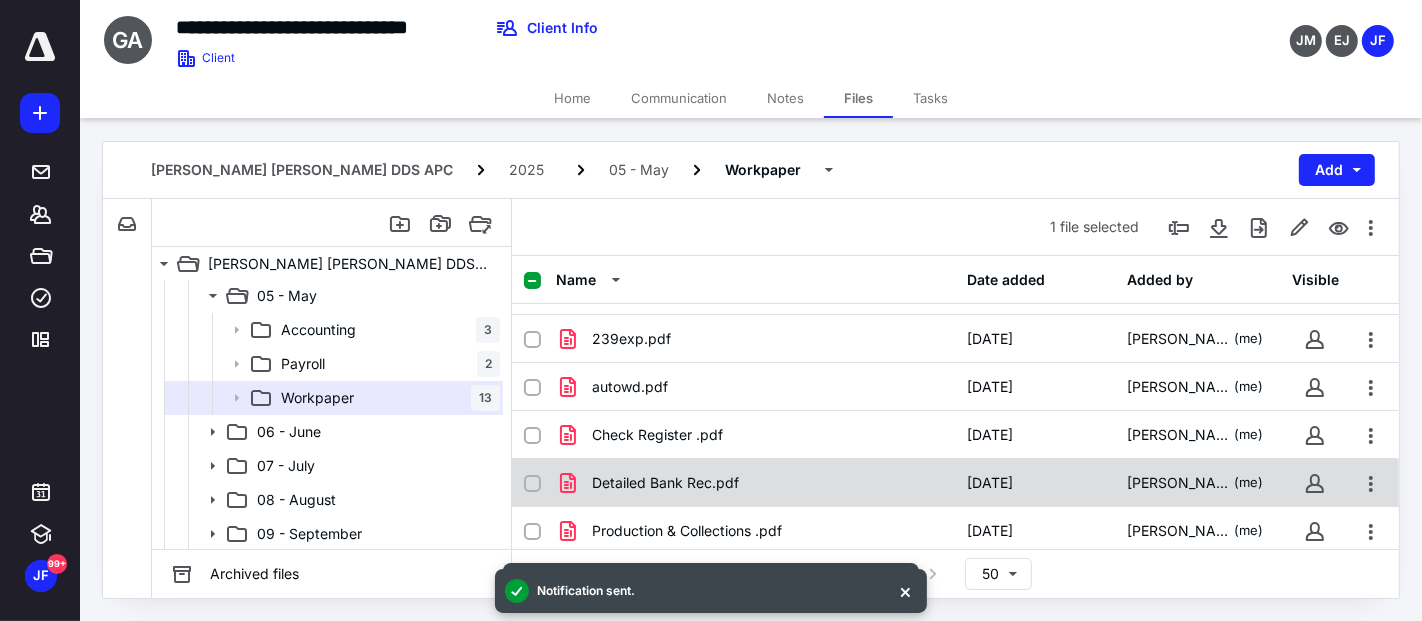 click at bounding box center [532, 484] 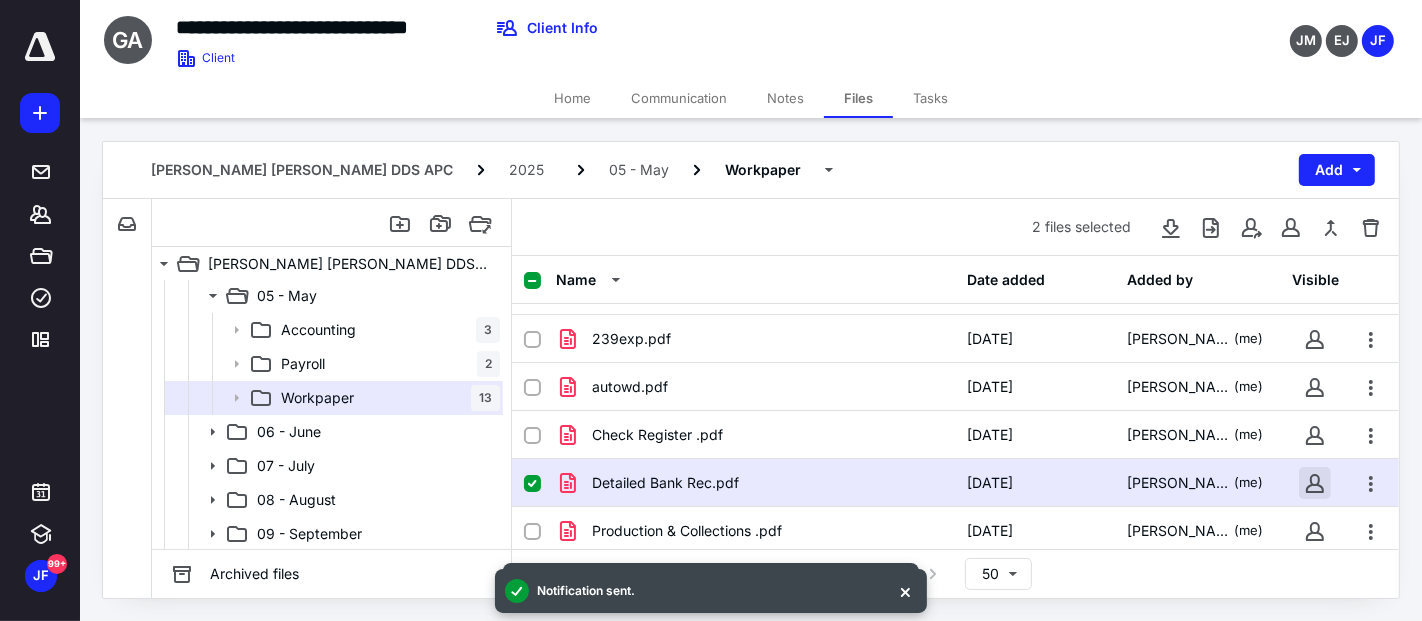checkbox on "true" 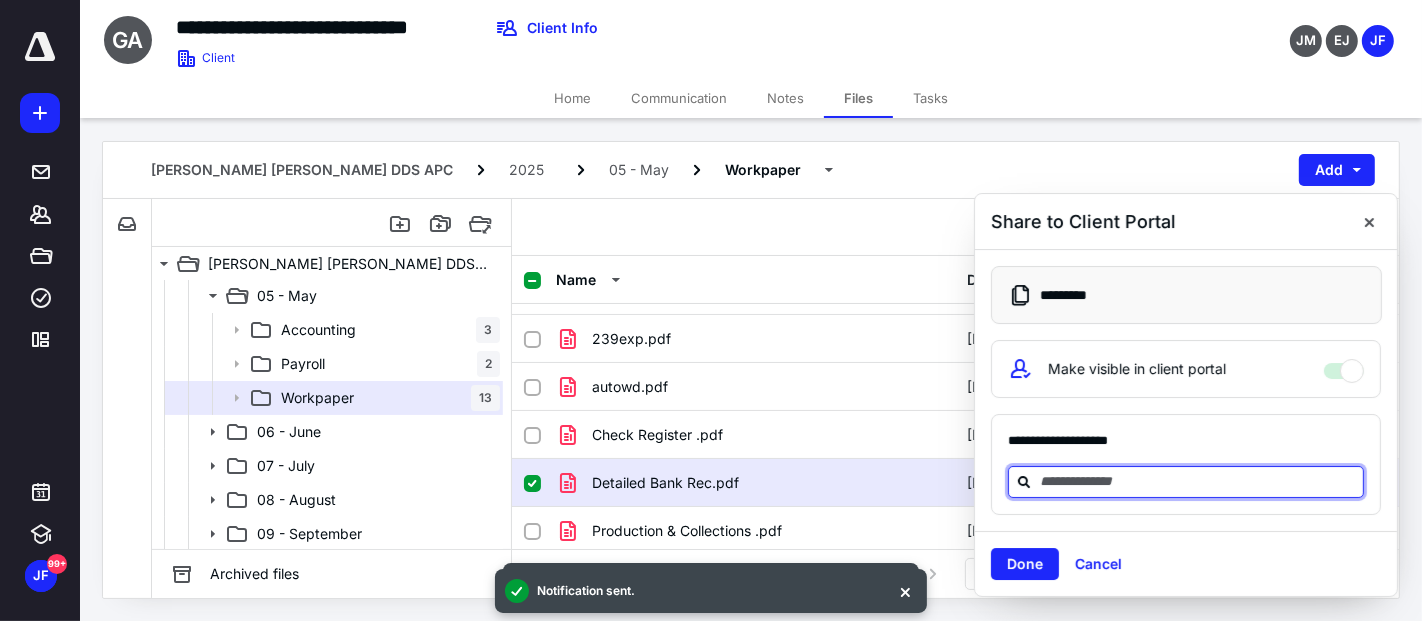 click at bounding box center [1198, 481] 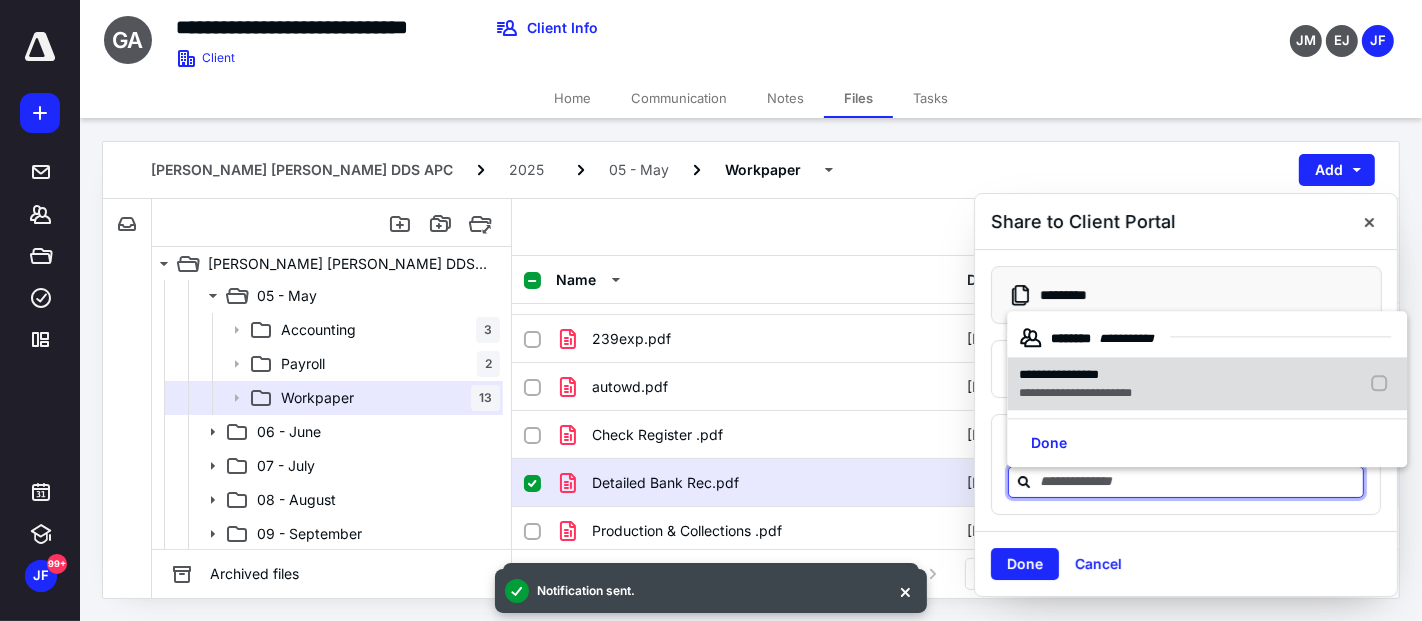 click on "**********" at bounding box center [1075, 394] 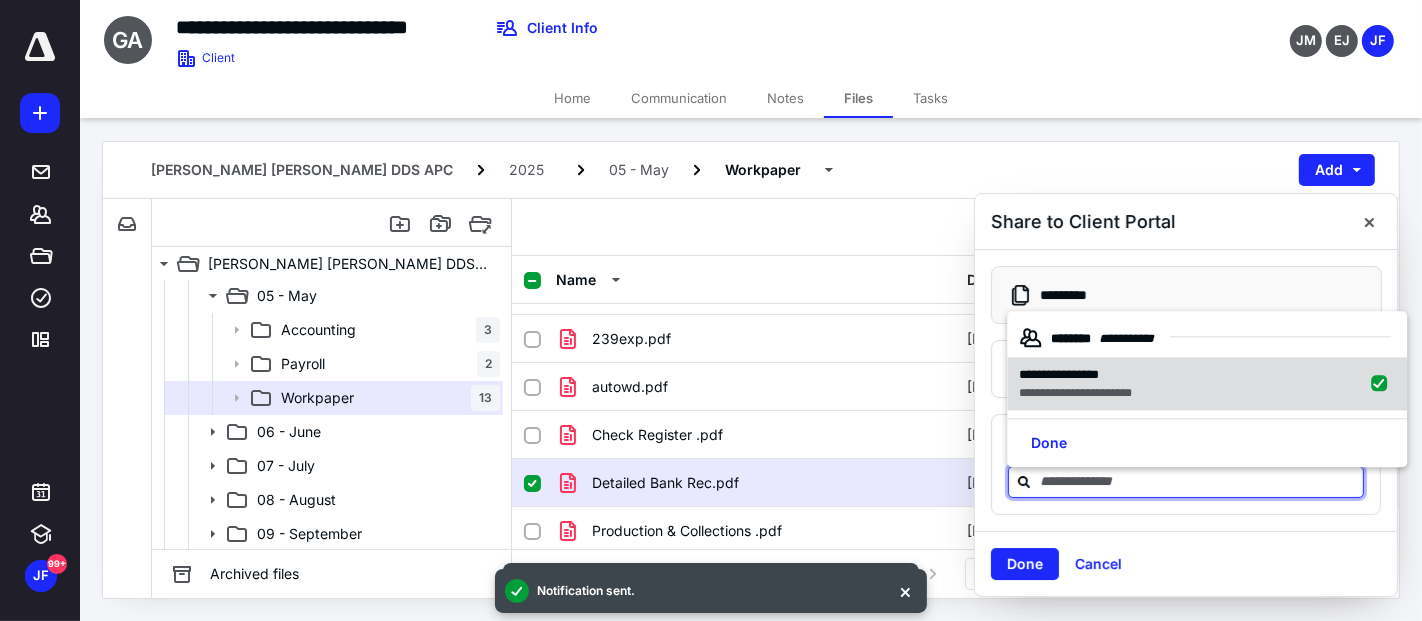 checkbox on "true" 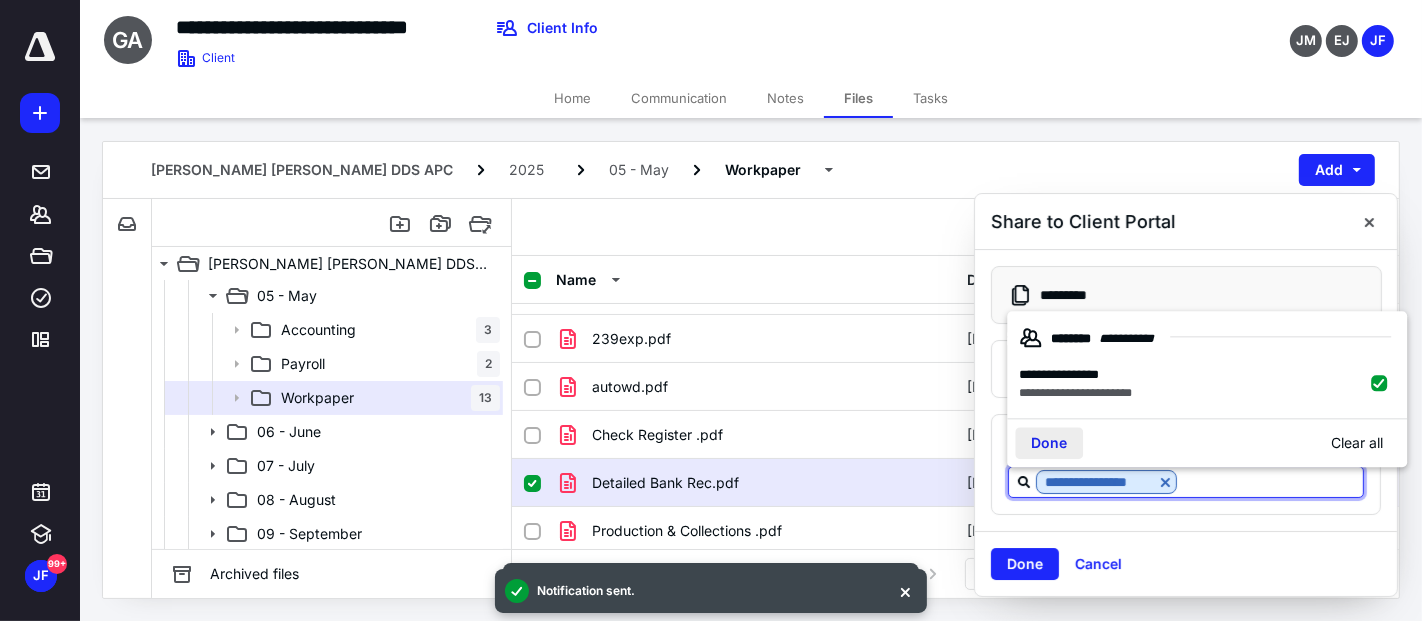 click on "Done" at bounding box center (1049, 444) 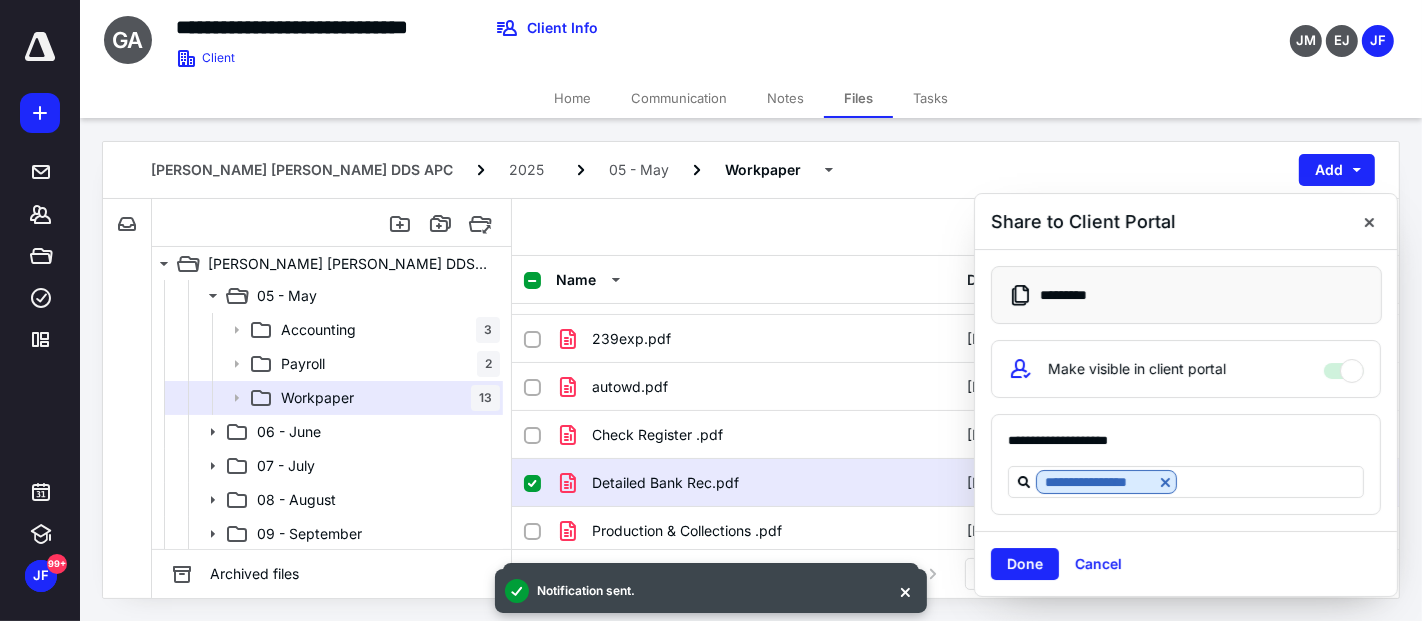 click on "Done" at bounding box center [1025, 564] 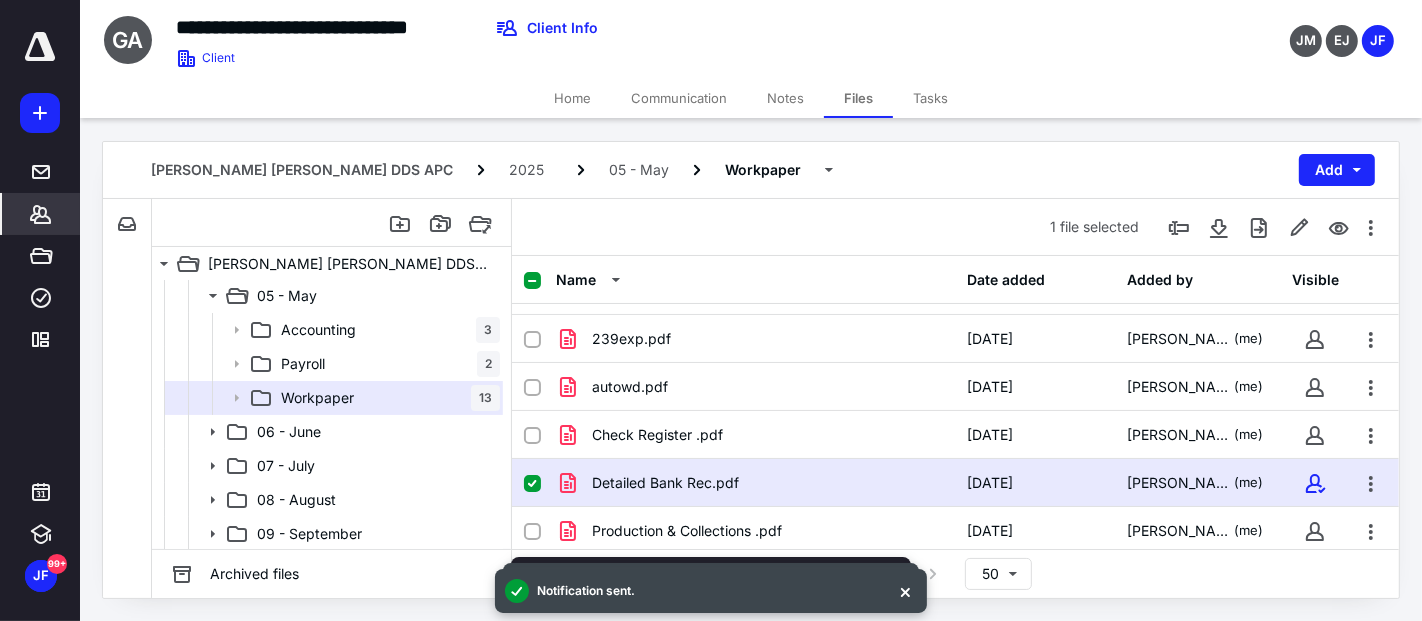 click on "Clients" at bounding box center [41, 214] 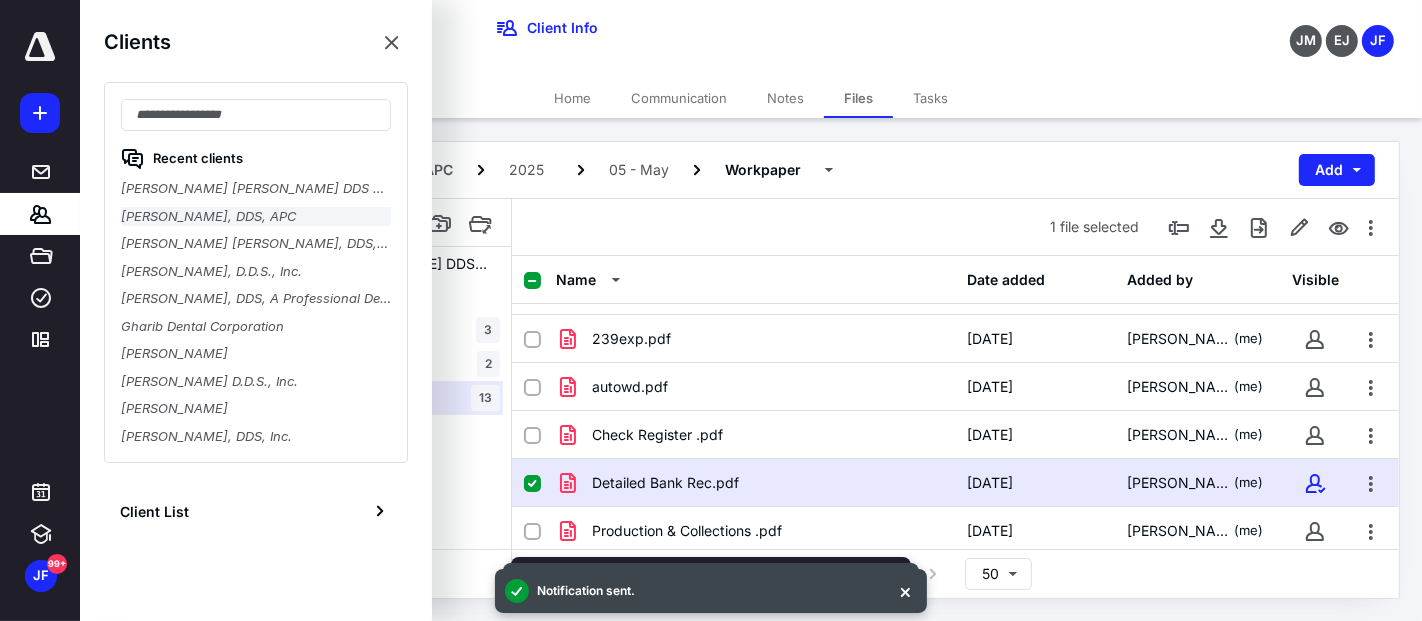 click on "[PERSON_NAME], DDS, APC" at bounding box center (256, 217) 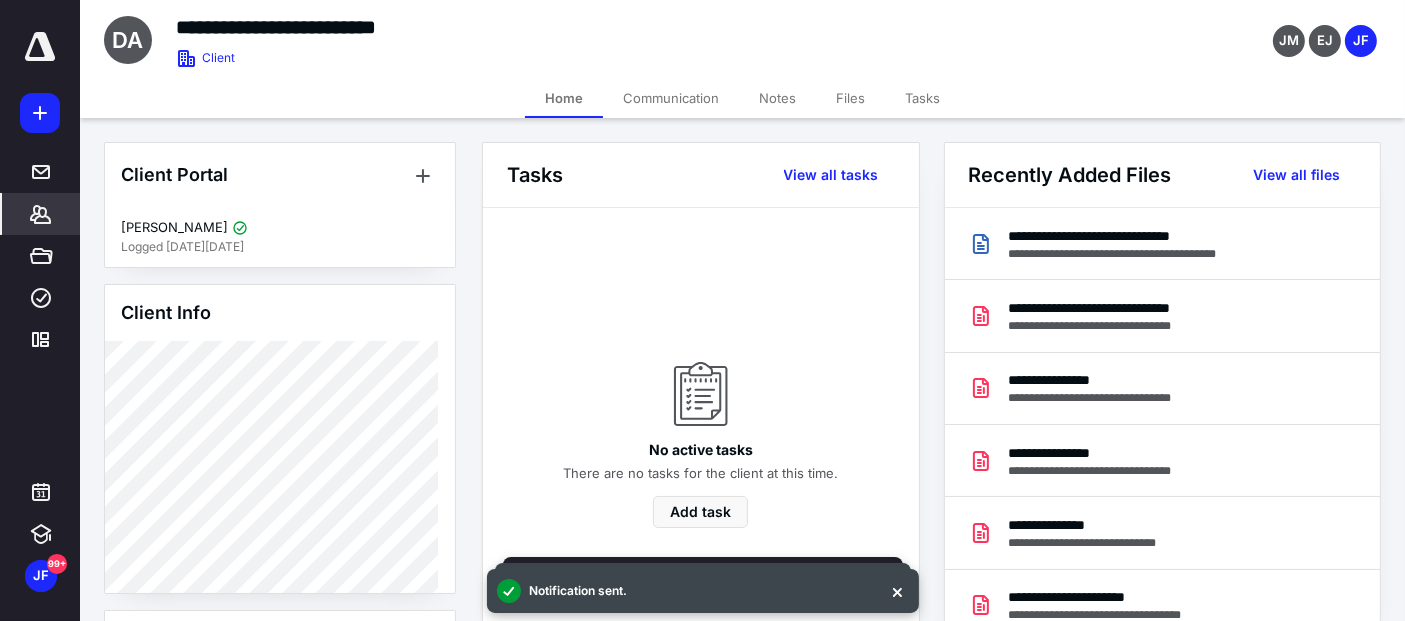 click on "Files" at bounding box center (850, 98) 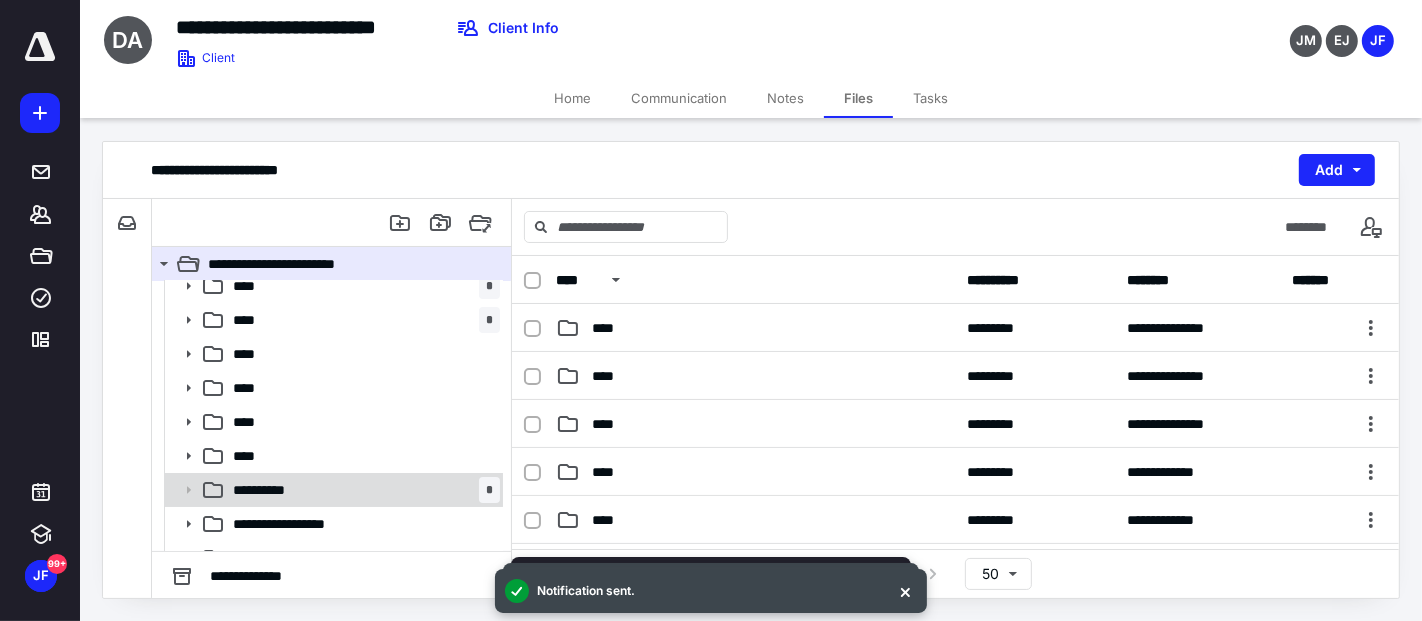 scroll, scrollTop: 222, scrollLeft: 0, axis: vertical 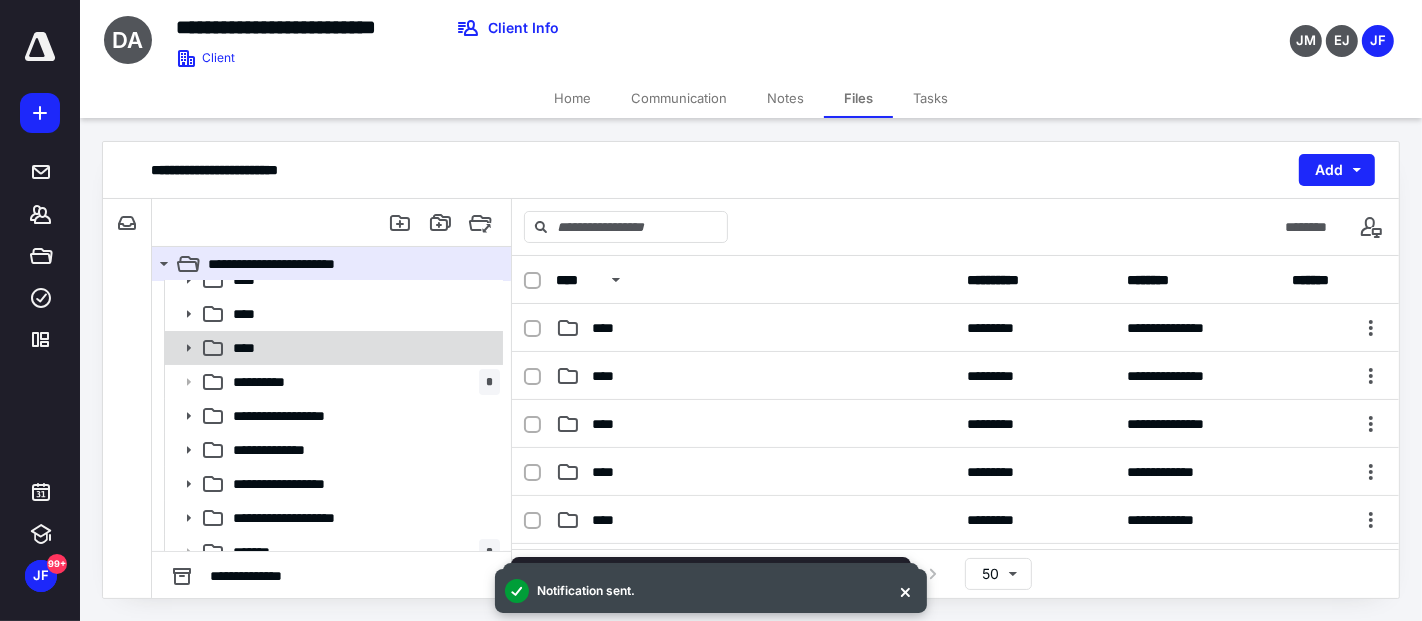 click 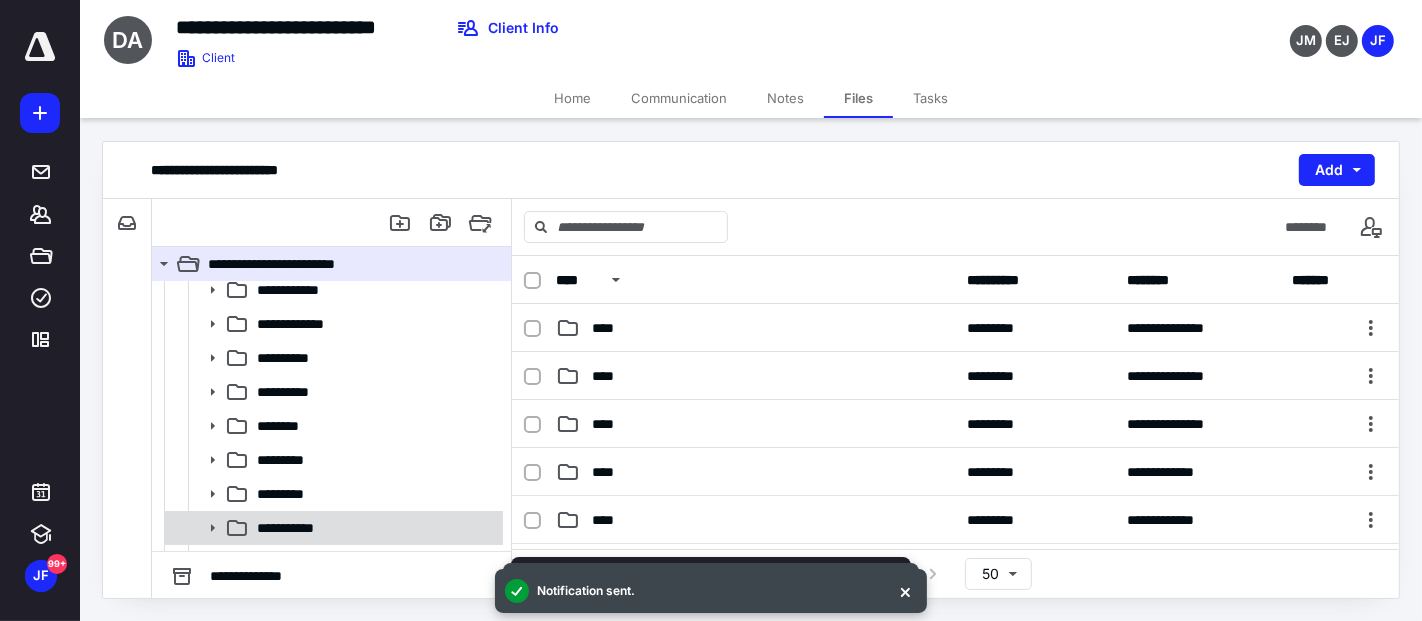 scroll, scrollTop: 444, scrollLeft: 0, axis: vertical 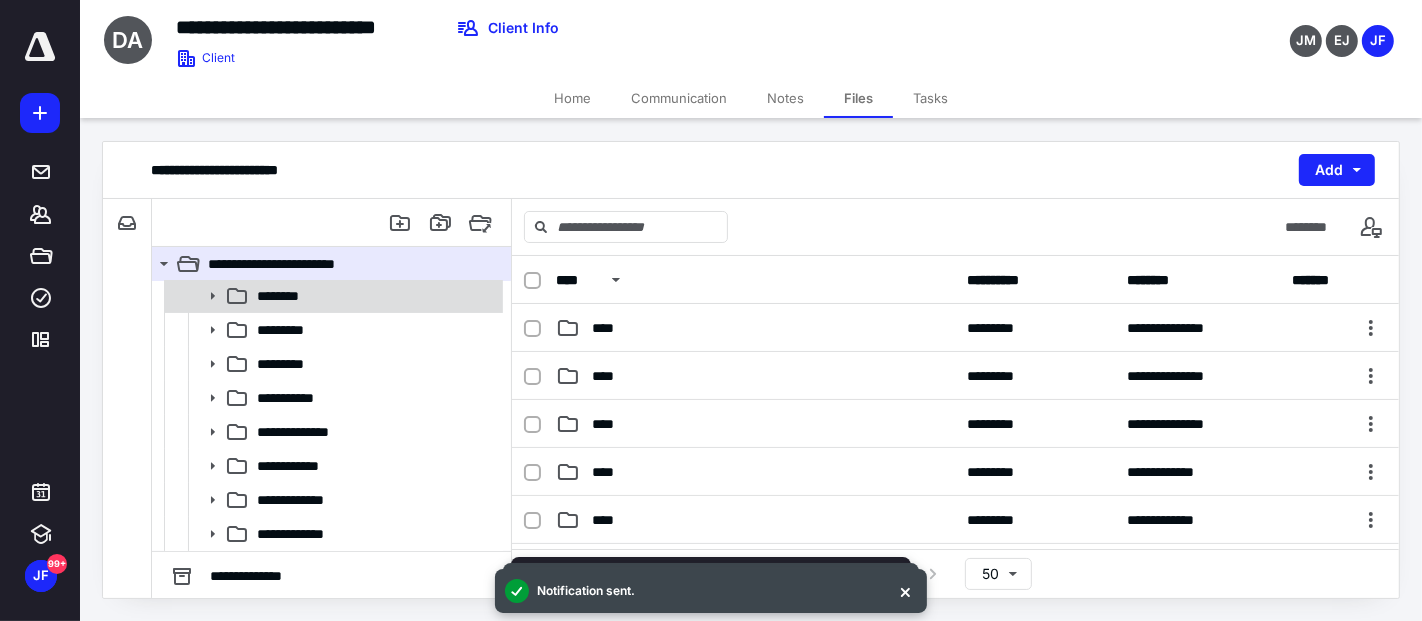 click 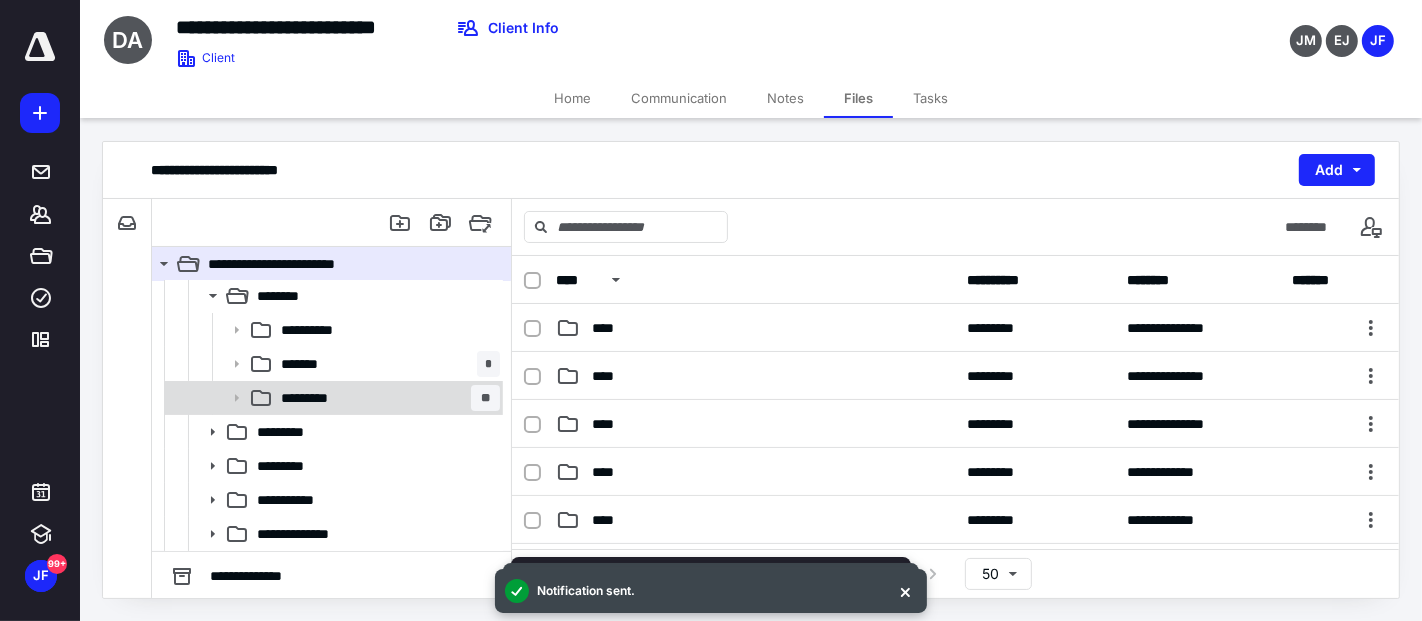 click on "********* **" at bounding box center [332, 398] 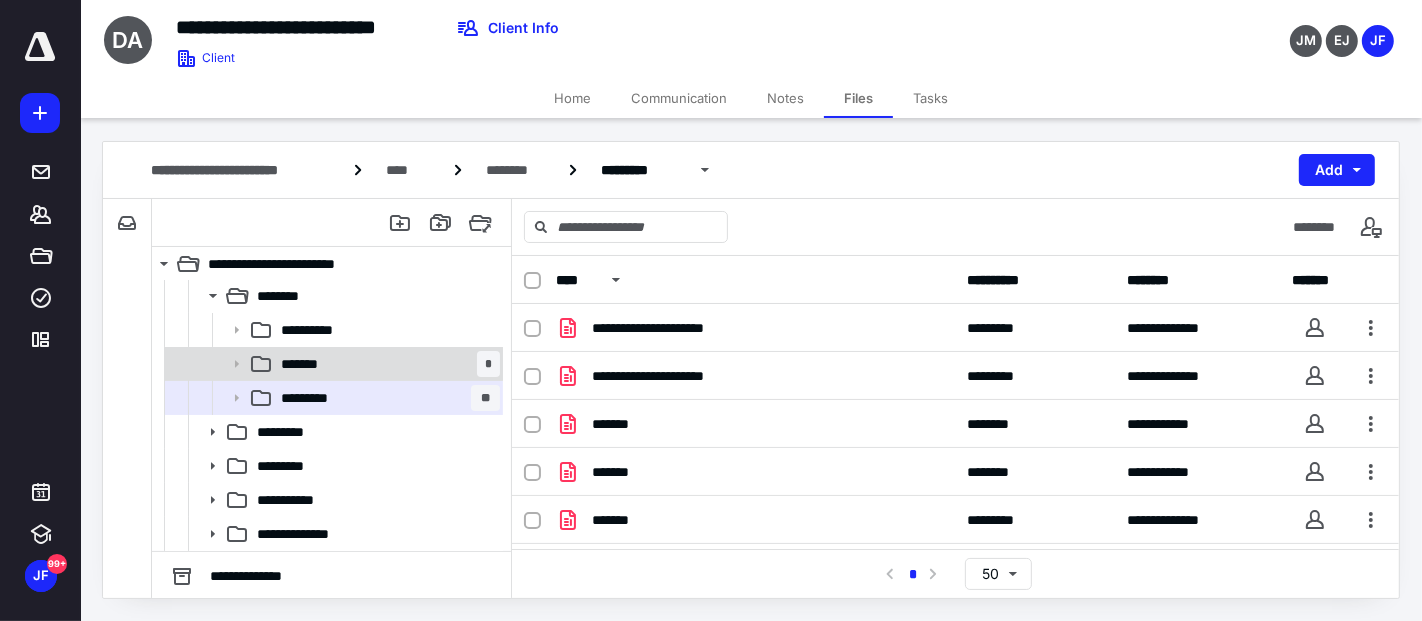click on "******* *" at bounding box center [386, 364] 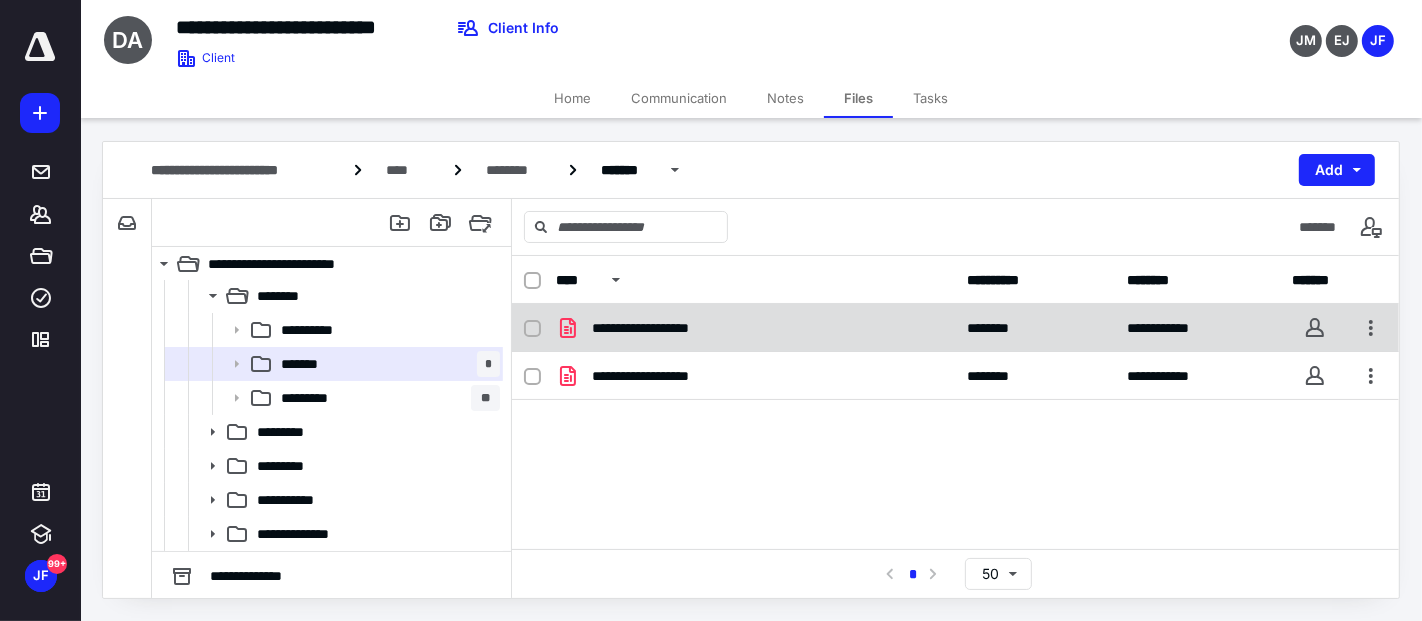 click on "**********" at bounding box center (652, 328) 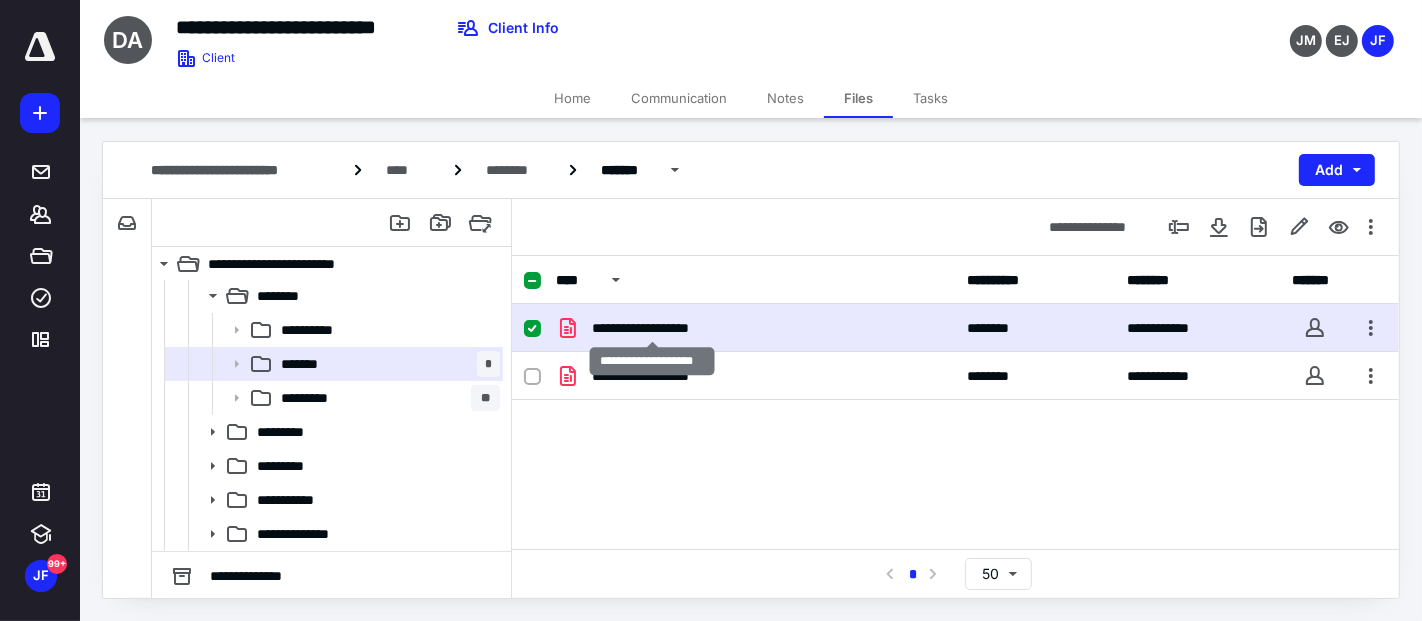 click on "**********" at bounding box center (652, 328) 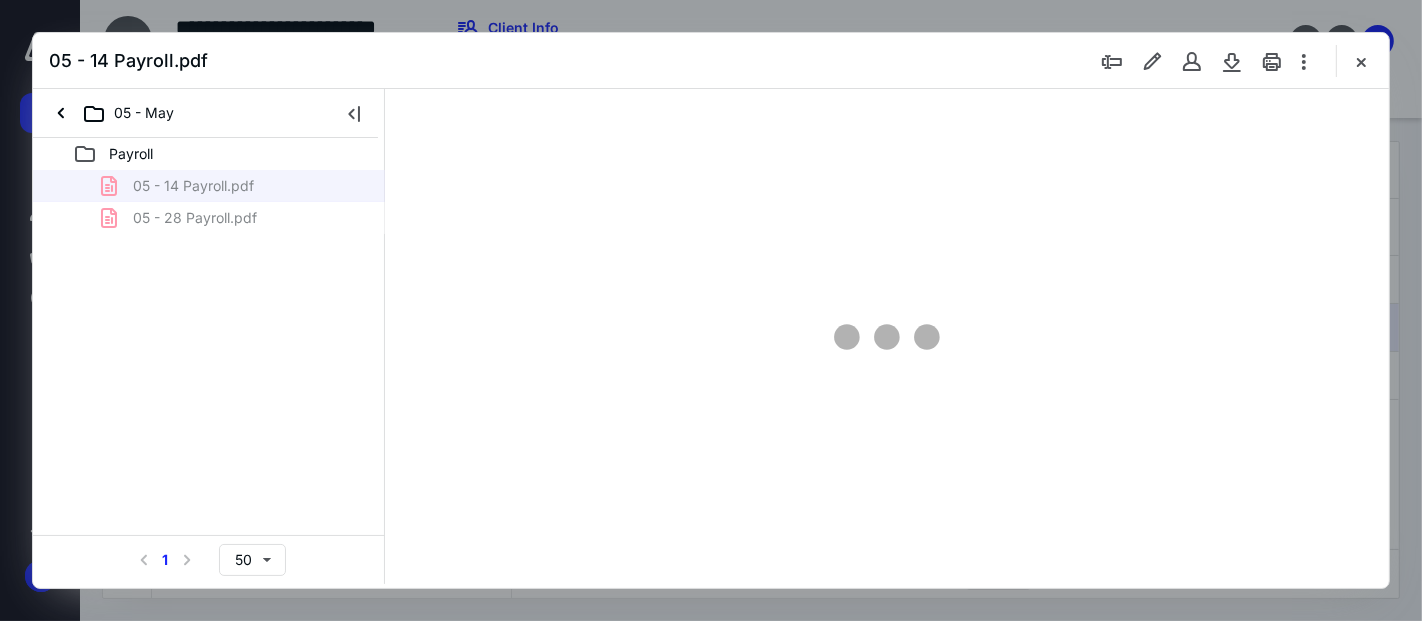 scroll, scrollTop: 444, scrollLeft: 0, axis: vertical 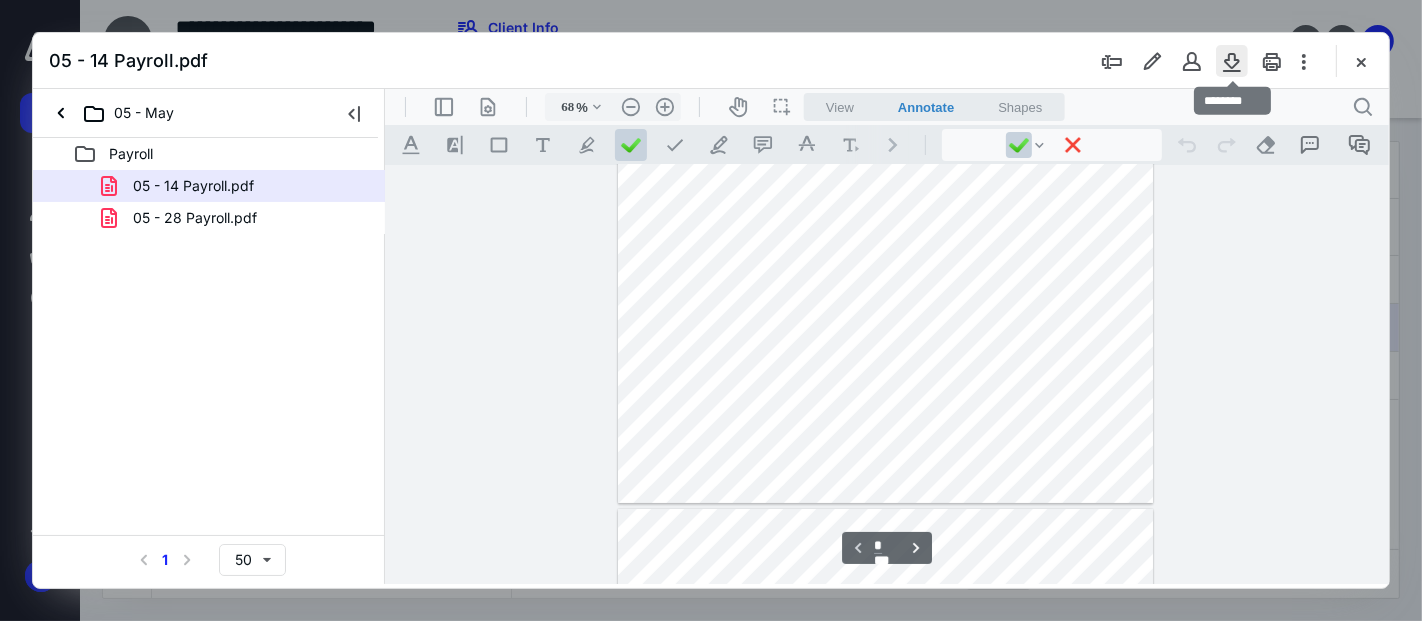 click at bounding box center (1232, 61) 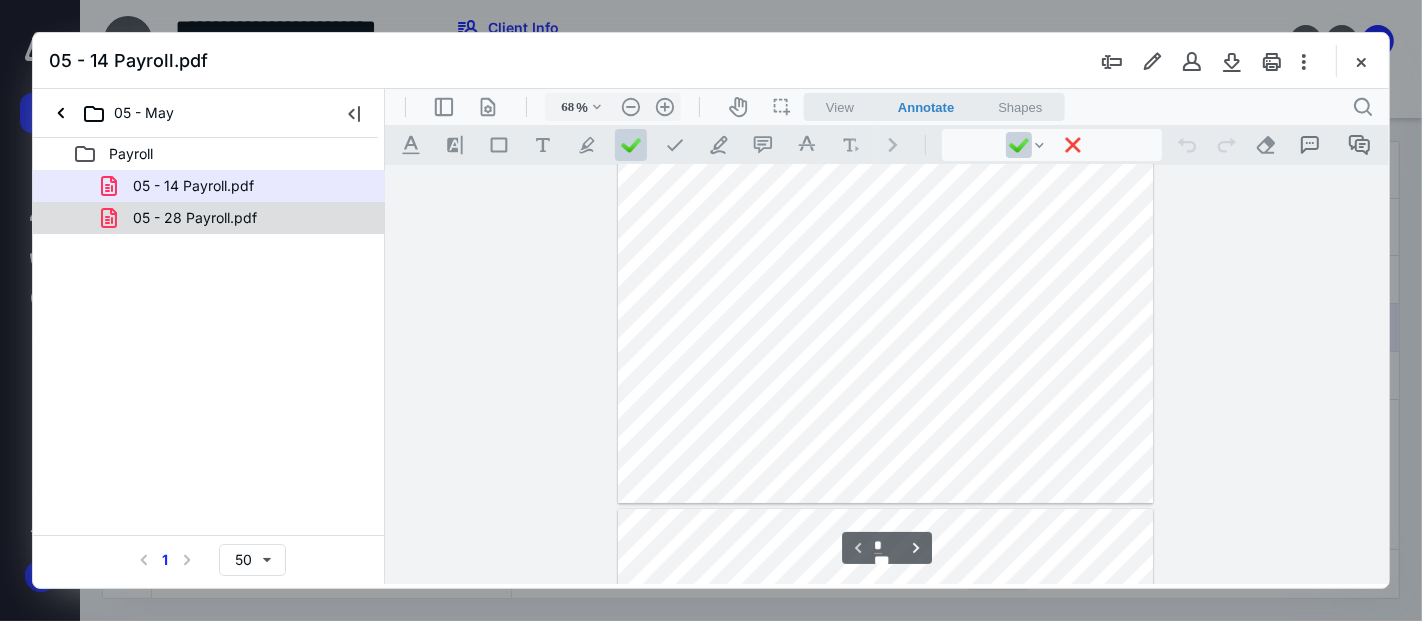 click on "05 - 28 Payroll.pdf" at bounding box center [195, 218] 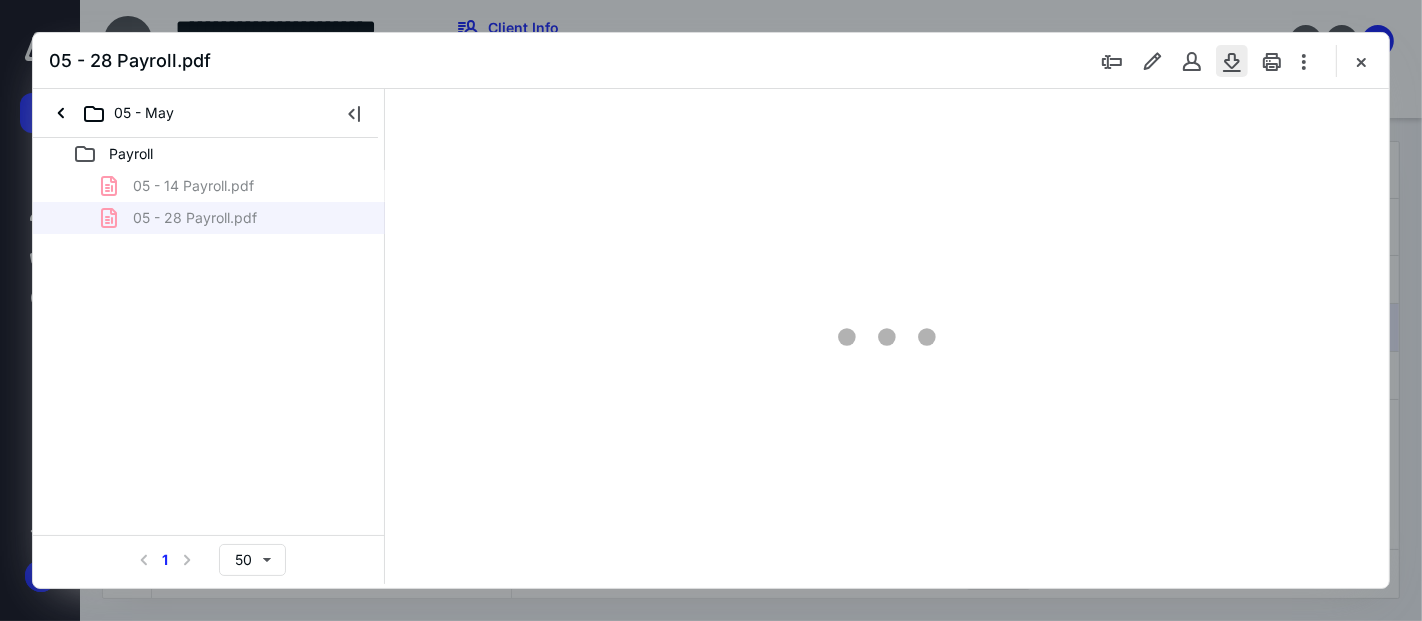 type on "68" 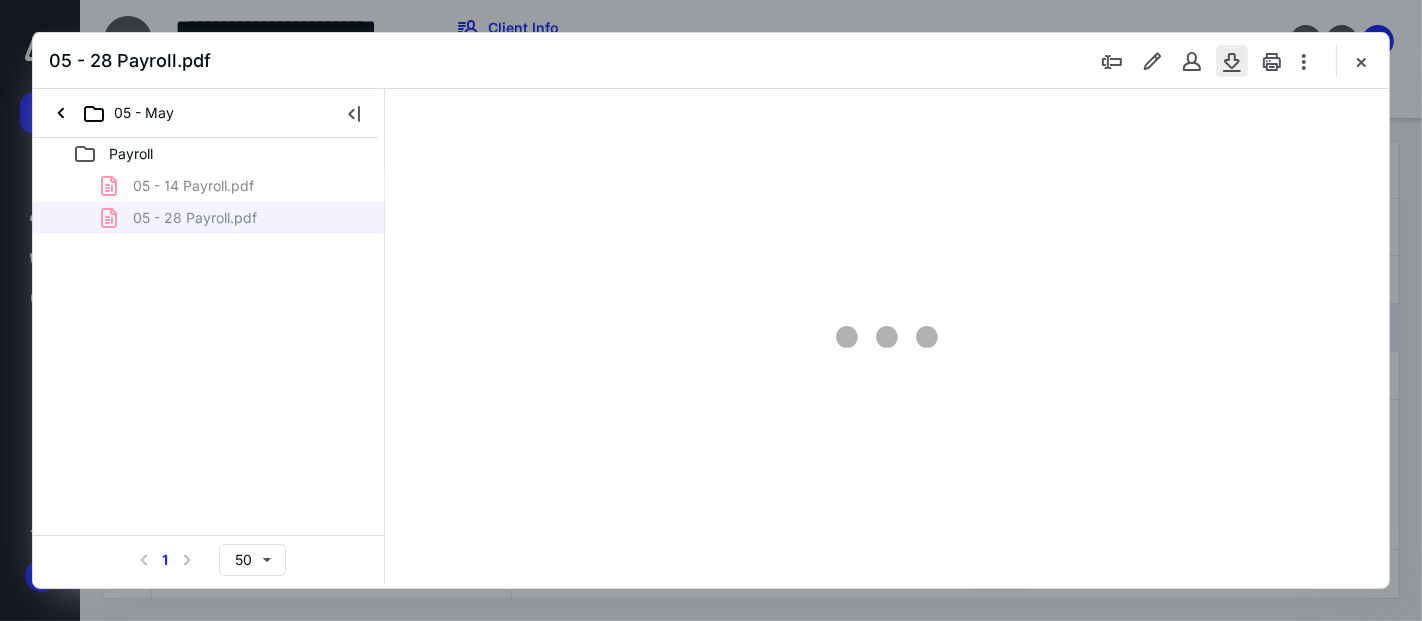 scroll, scrollTop: 79, scrollLeft: 0, axis: vertical 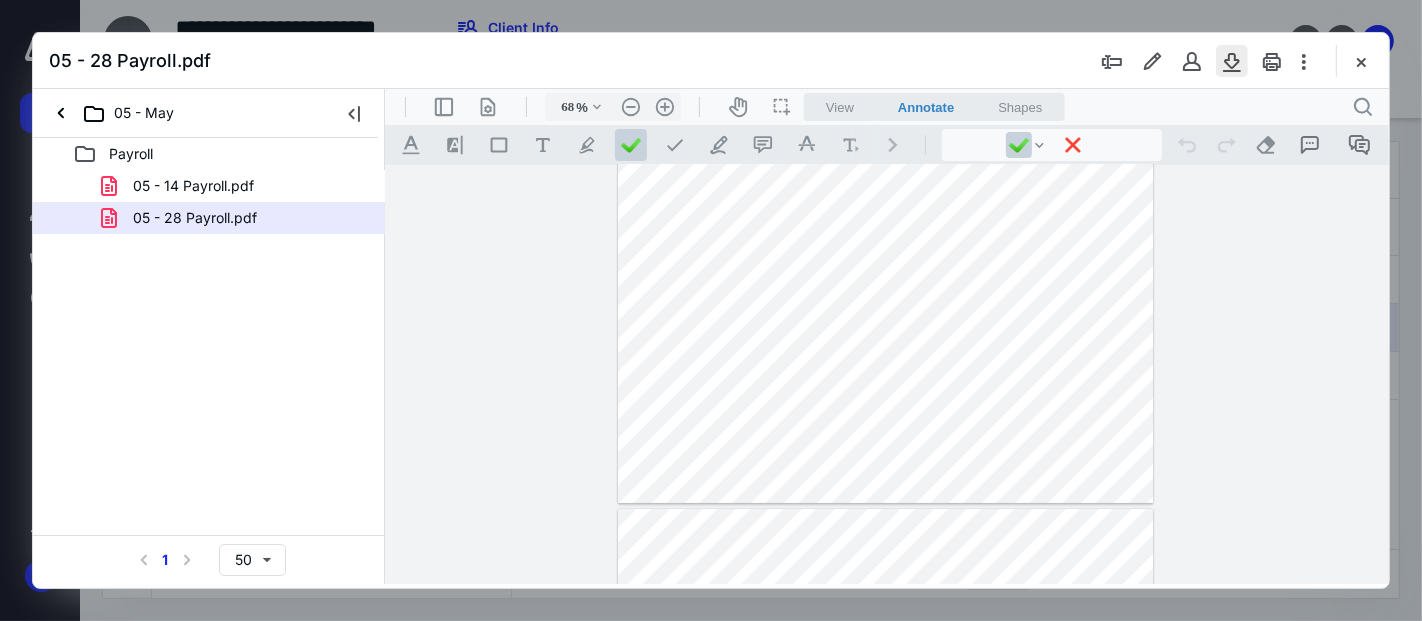 click at bounding box center [1232, 61] 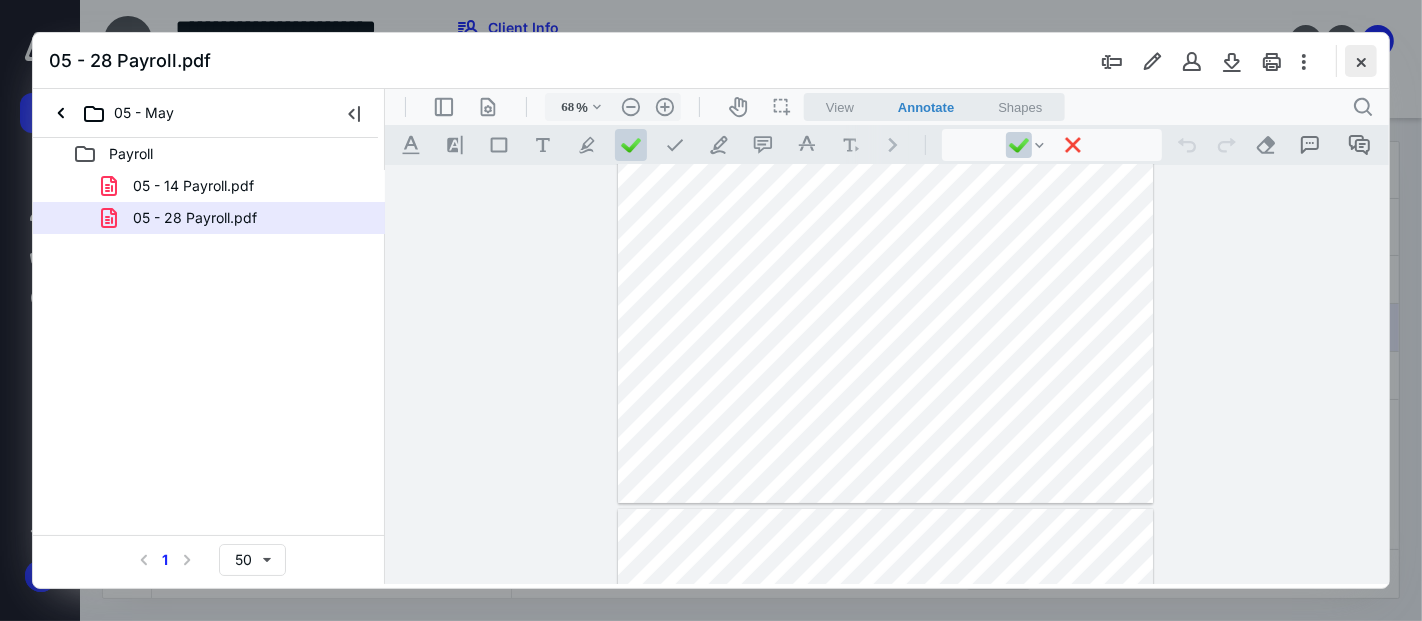 click at bounding box center [1361, 61] 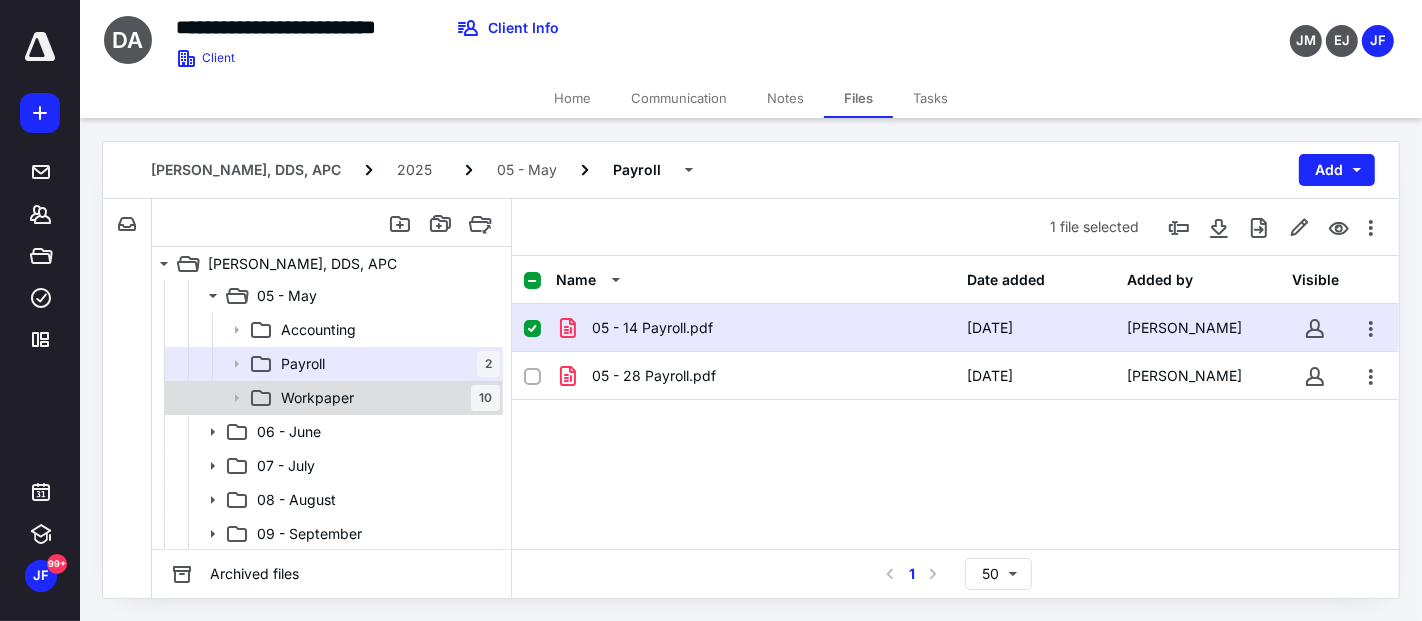 click on "Workpaper 10" at bounding box center [386, 398] 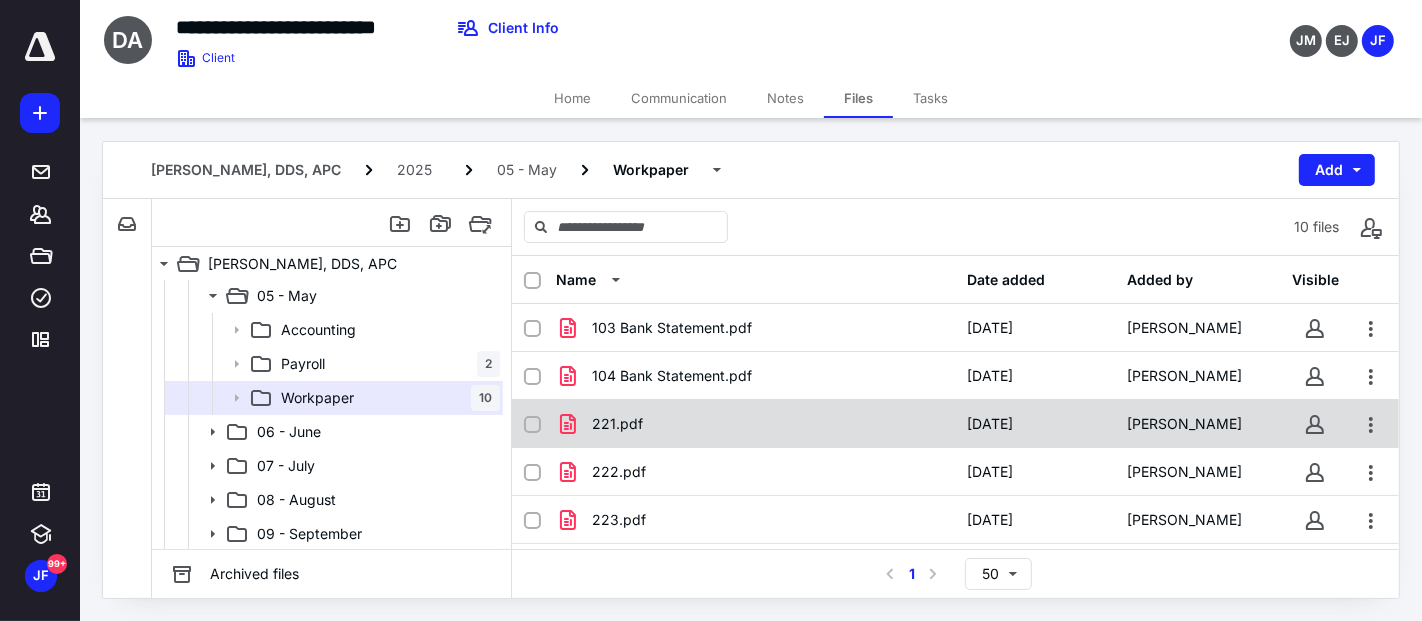 click on "221.pdf" at bounding box center [756, 424] 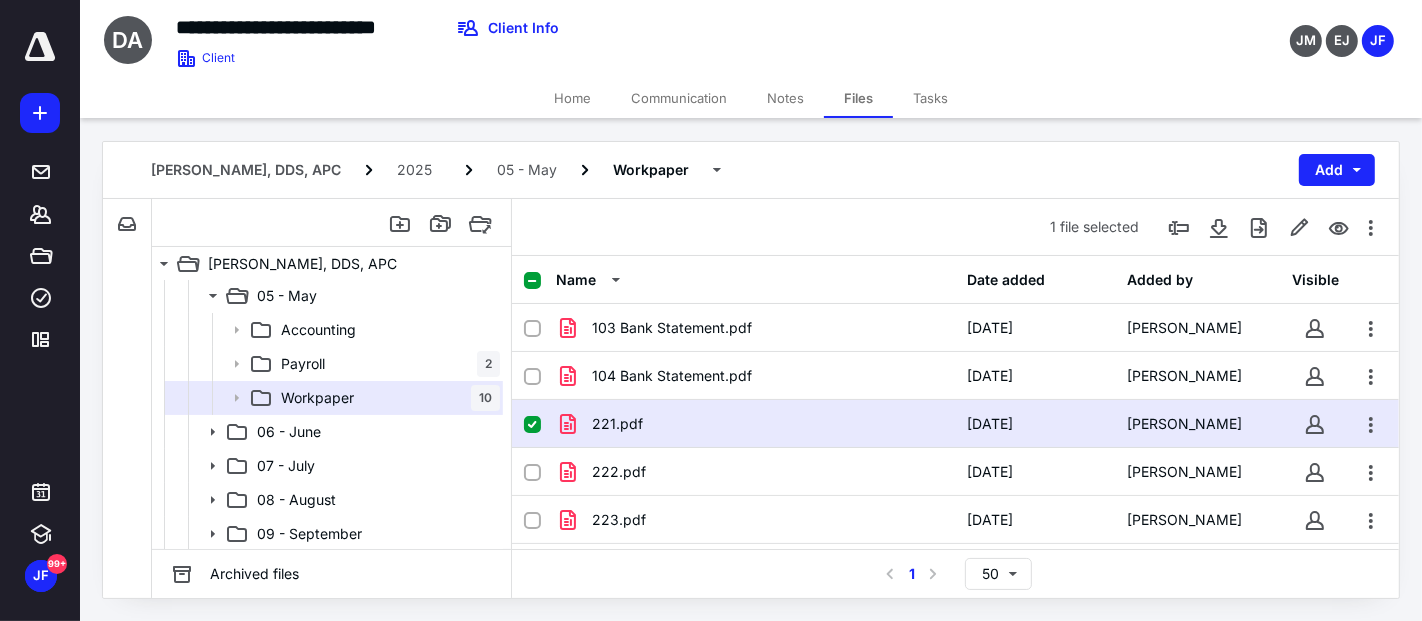 click on "221.pdf" at bounding box center [756, 424] 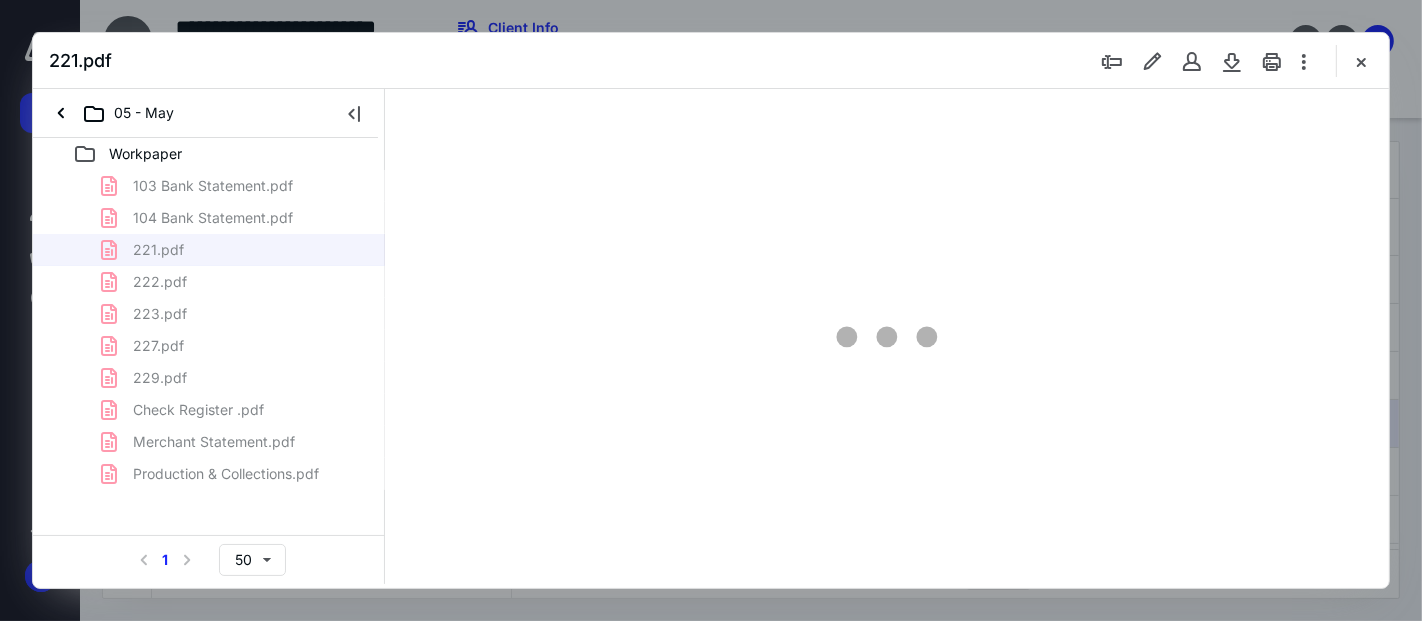 scroll, scrollTop: 0, scrollLeft: 0, axis: both 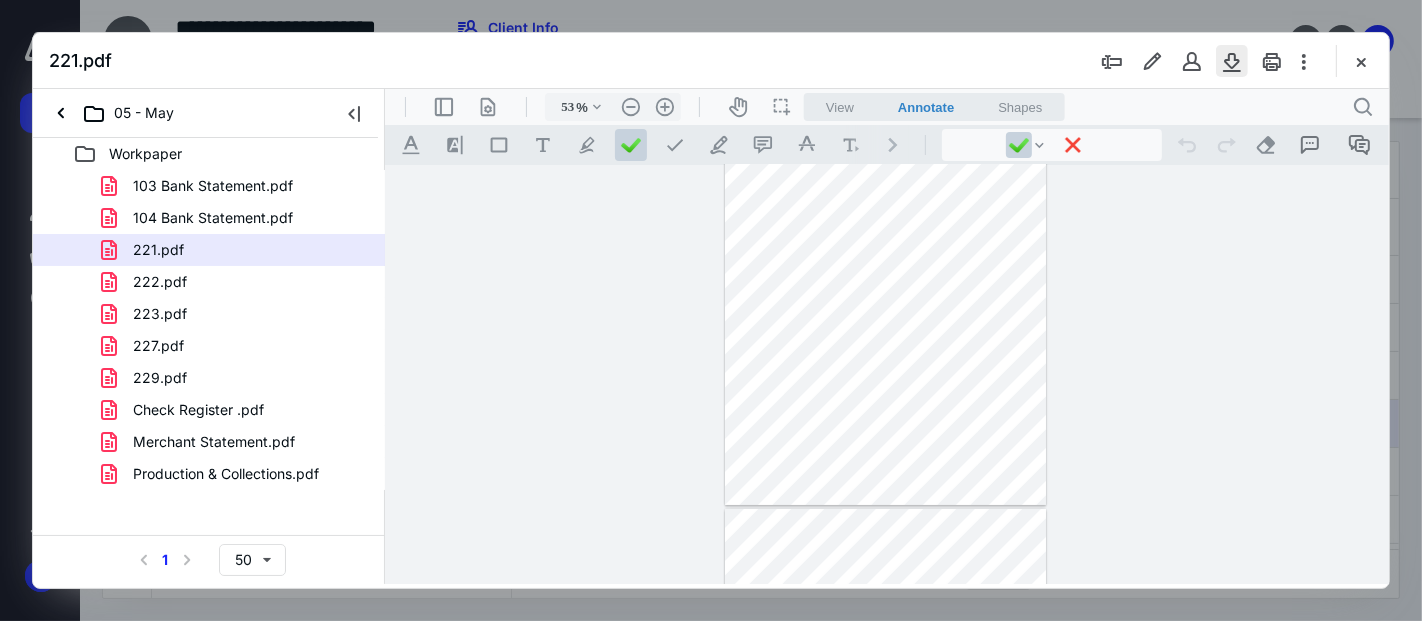 click at bounding box center (1232, 61) 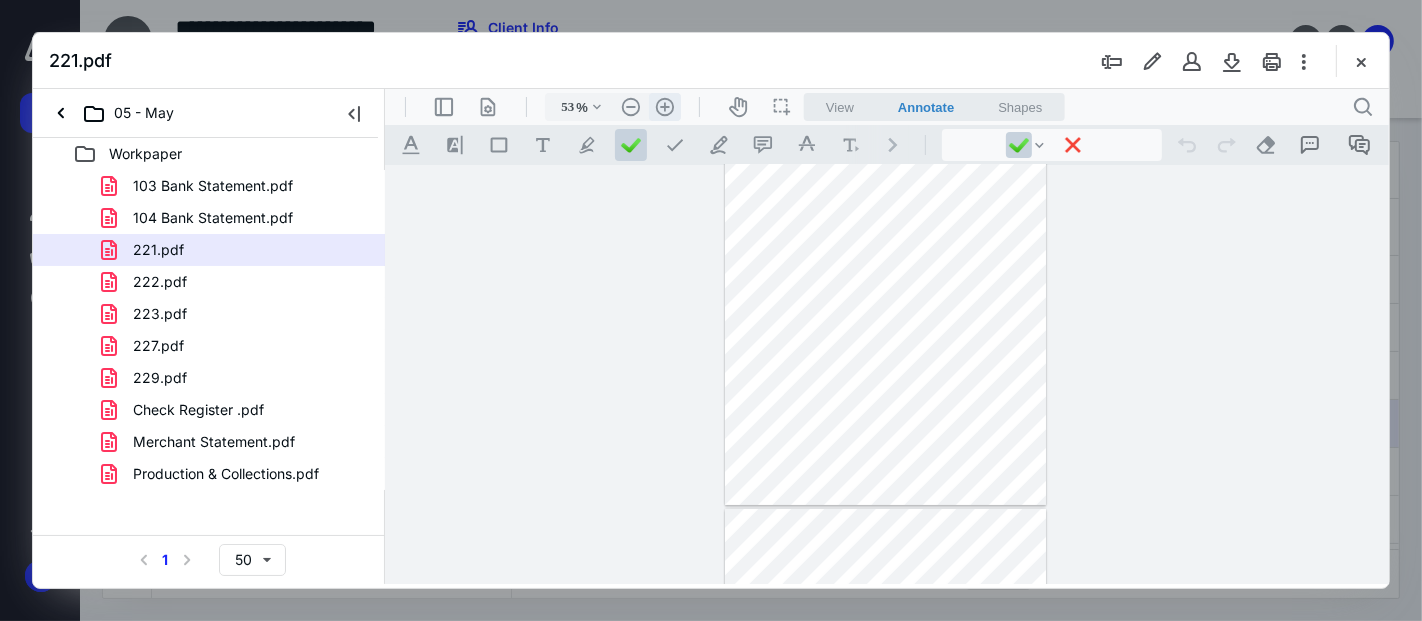 click on ".cls-1{fill:#abb0c4;} icon - header - zoom - in - line" at bounding box center [664, 106] 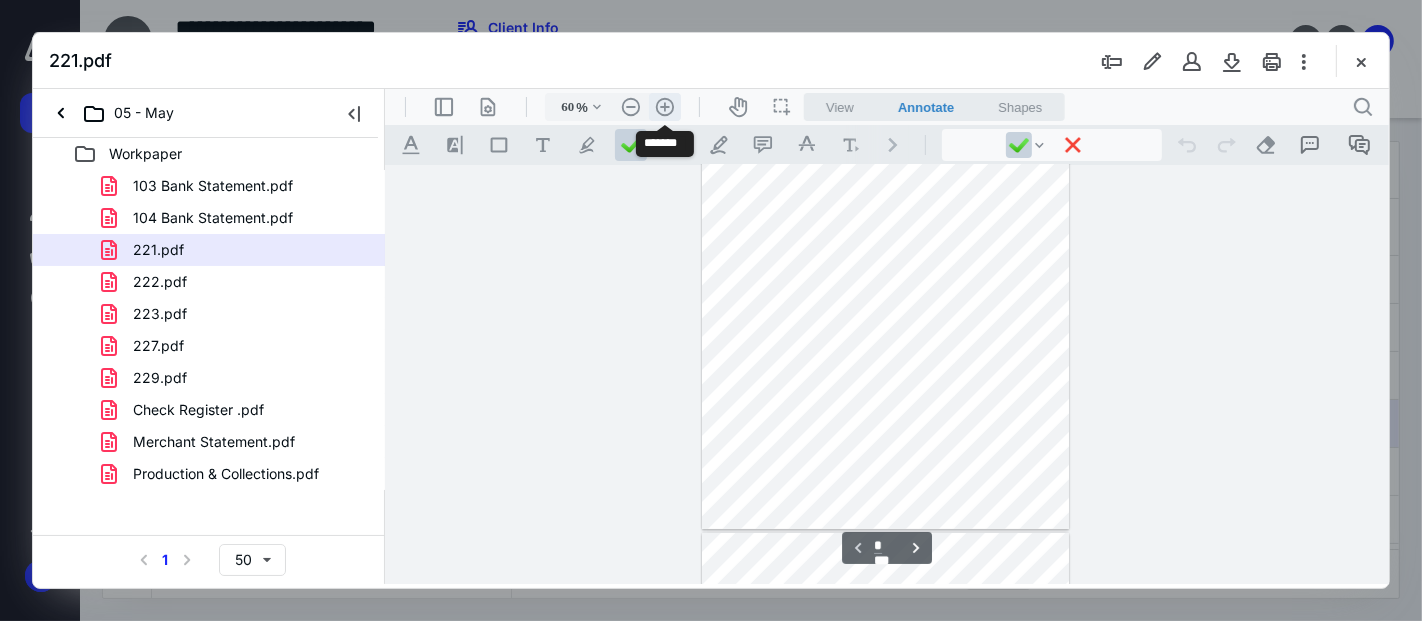 click on ".cls-1{fill:#abb0c4;} icon - header - zoom - in - line" at bounding box center (664, 106) 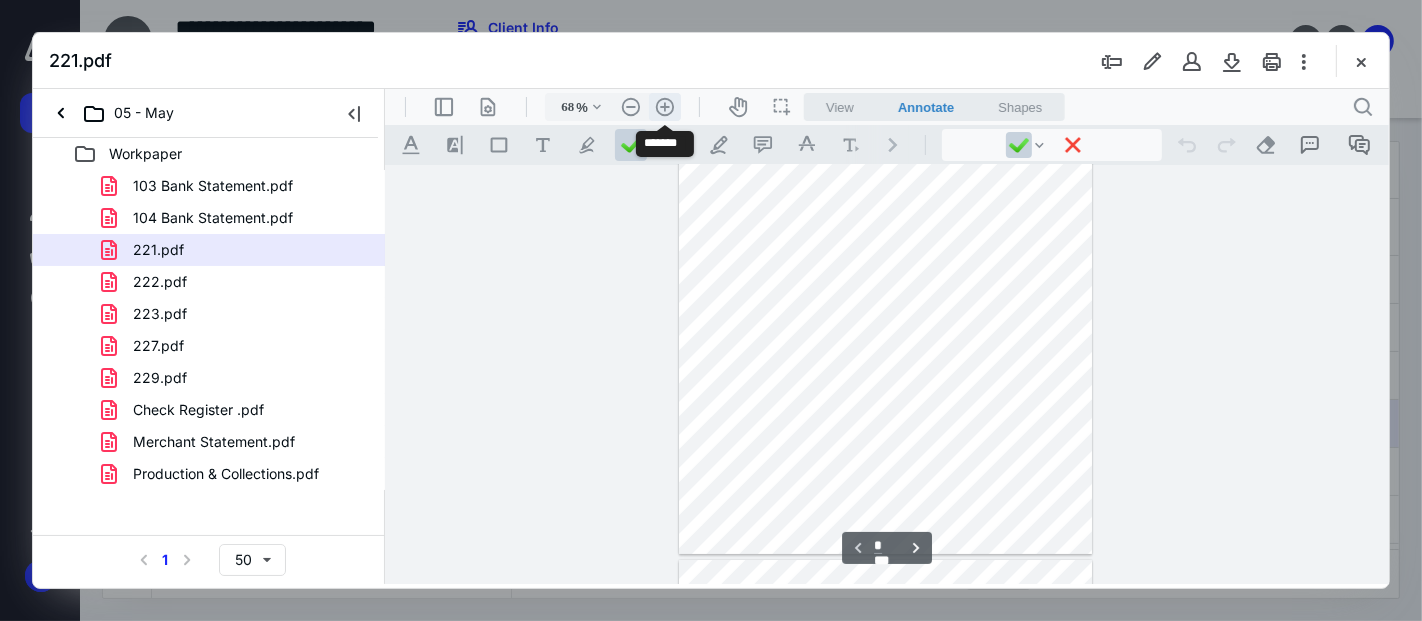 click on ".cls-1{fill:#abb0c4;} icon - header - zoom - in - line" at bounding box center [664, 106] 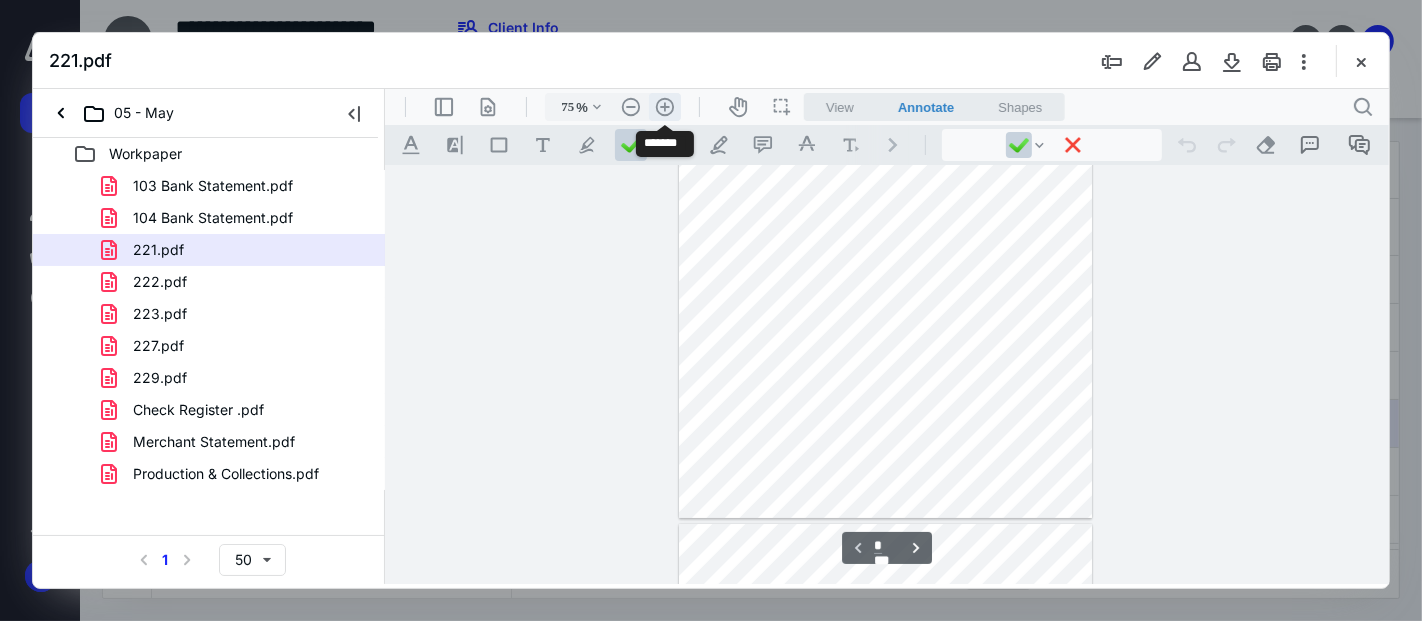 click on ".cls-1{fill:#abb0c4;} icon - header - zoom - in - line" at bounding box center (664, 106) 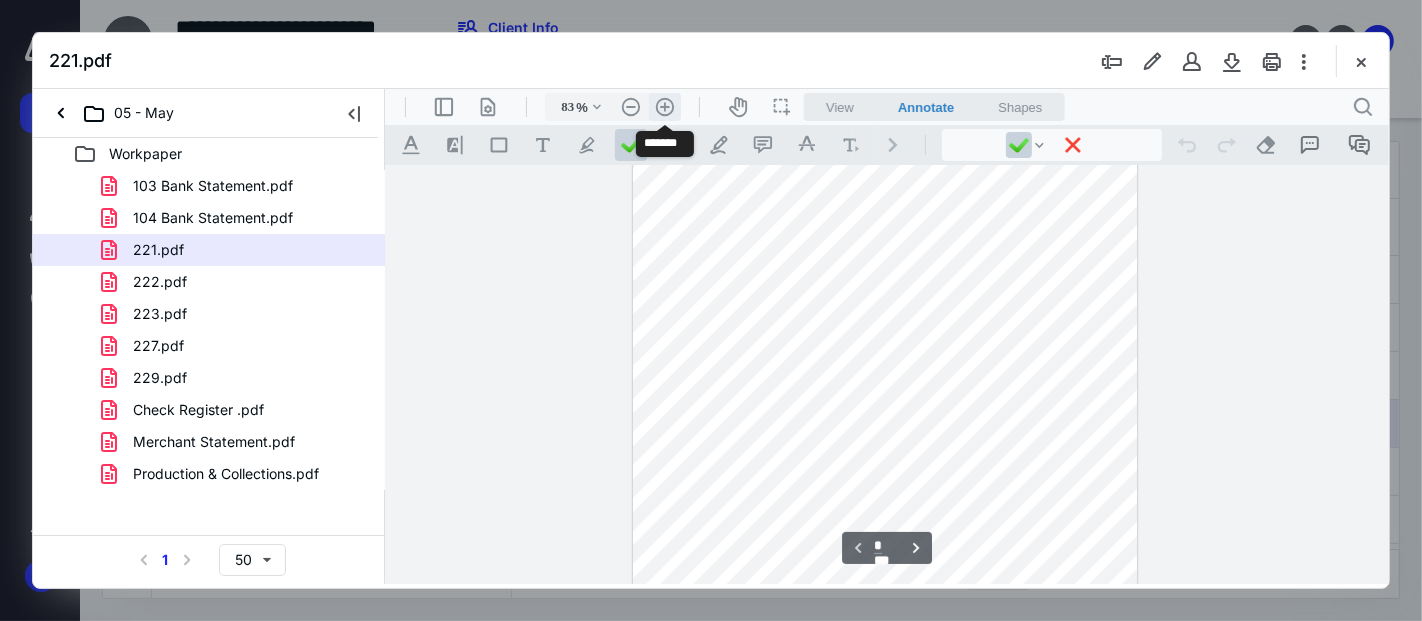scroll, scrollTop: 220, scrollLeft: 0, axis: vertical 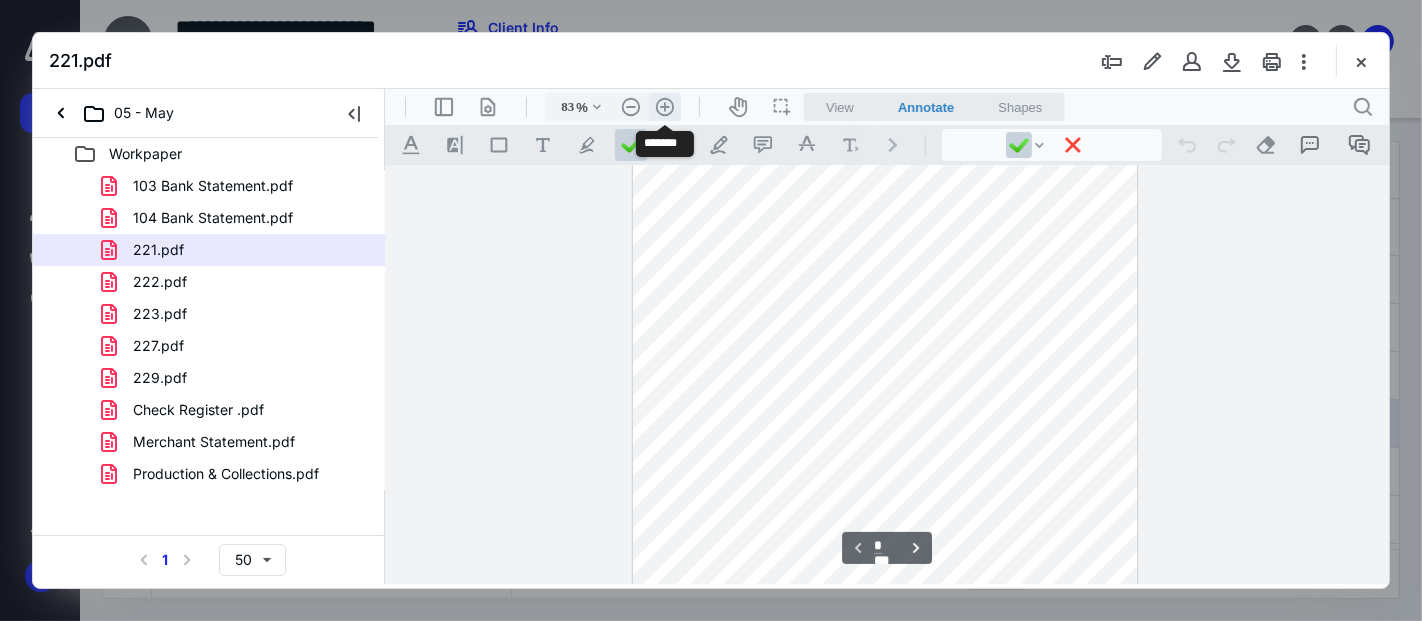 click on ".cls-1{fill:#abb0c4;} icon - header - zoom - in - line" at bounding box center (664, 106) 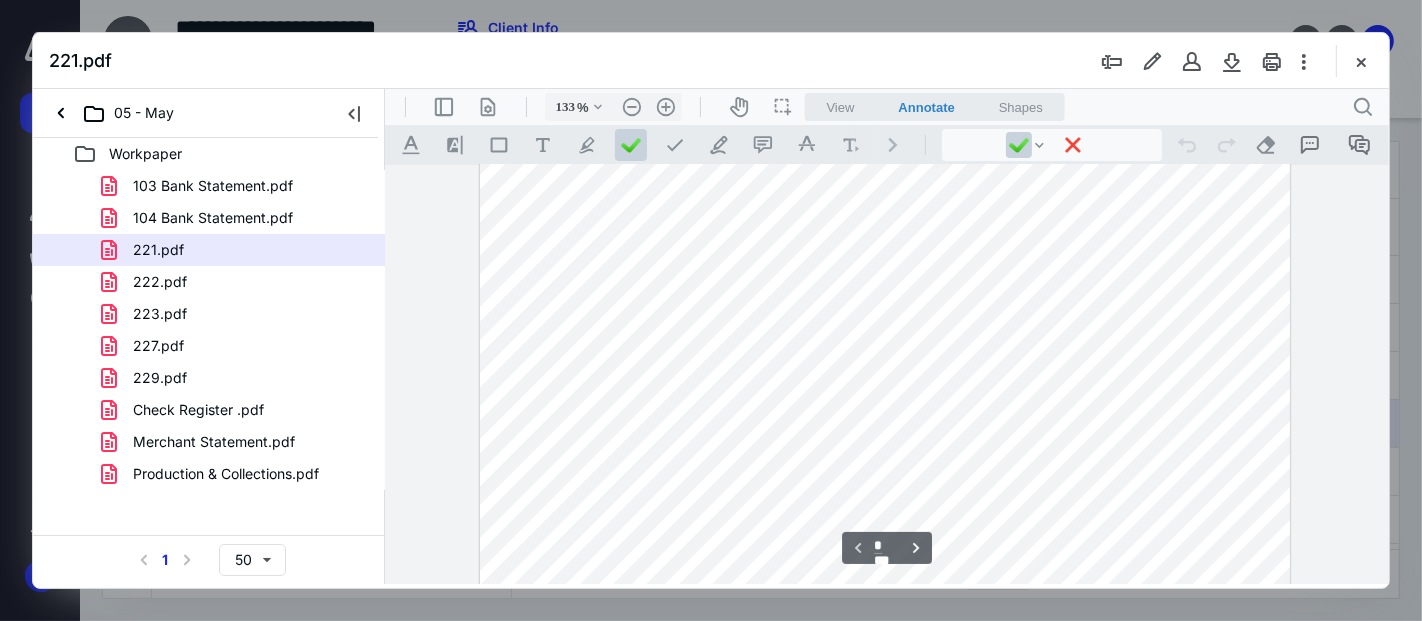 scroll, scrollTop: 0, scrollLeft: 0, axis: both 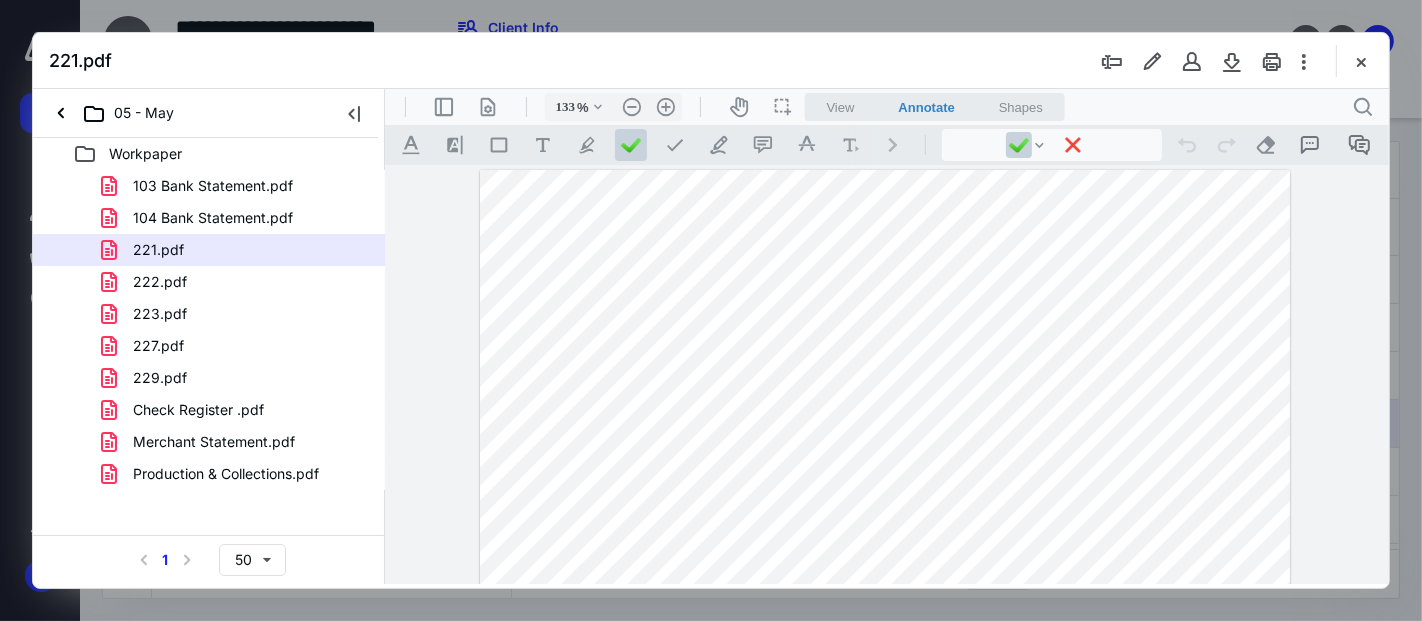click at bounding box center [884, 693] 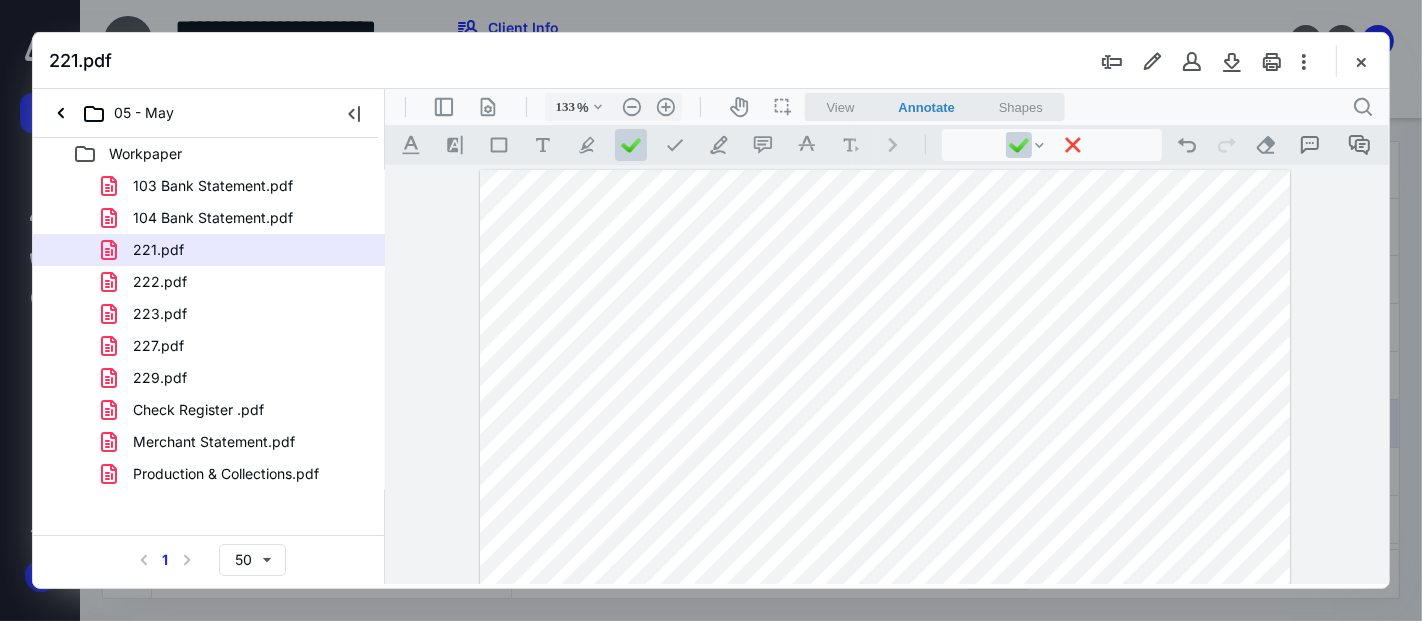 drag, startPoint x: 263, startPoint y: 267, endPoint x: 49, endPoint y: 313, distance: 218.88809 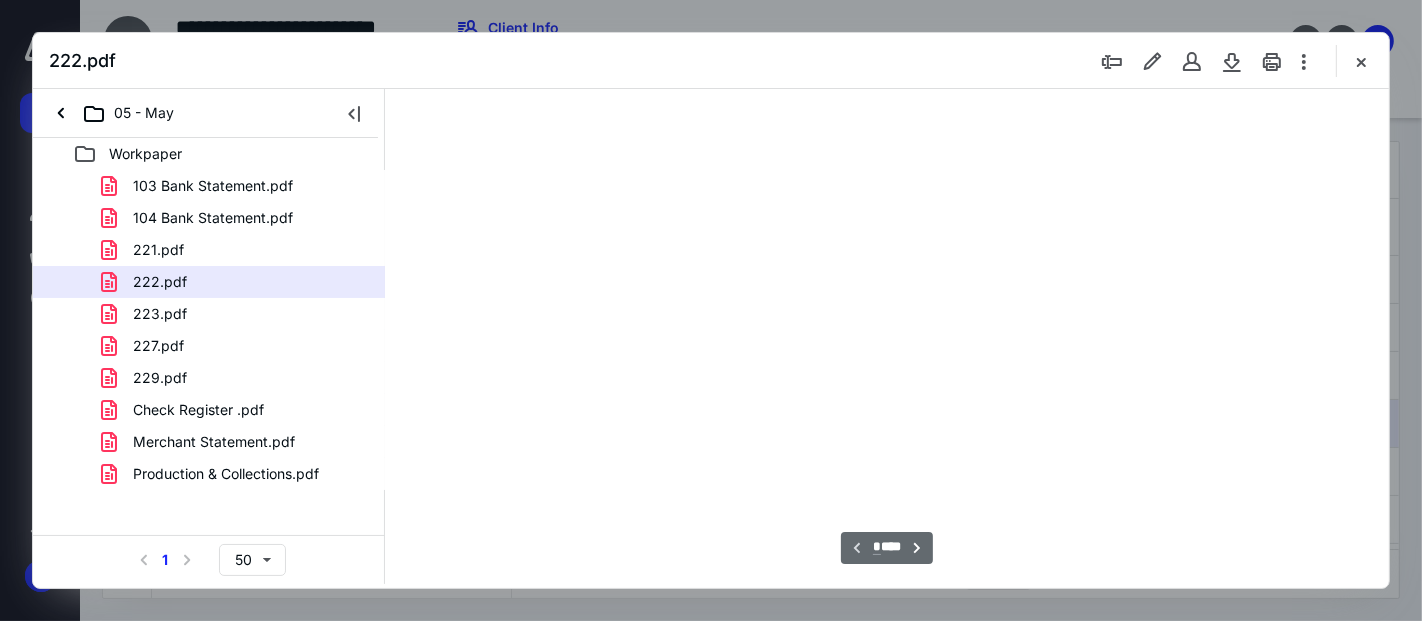 scroll, scrollTop: 77, scrollLeft: 0, axis: vertical 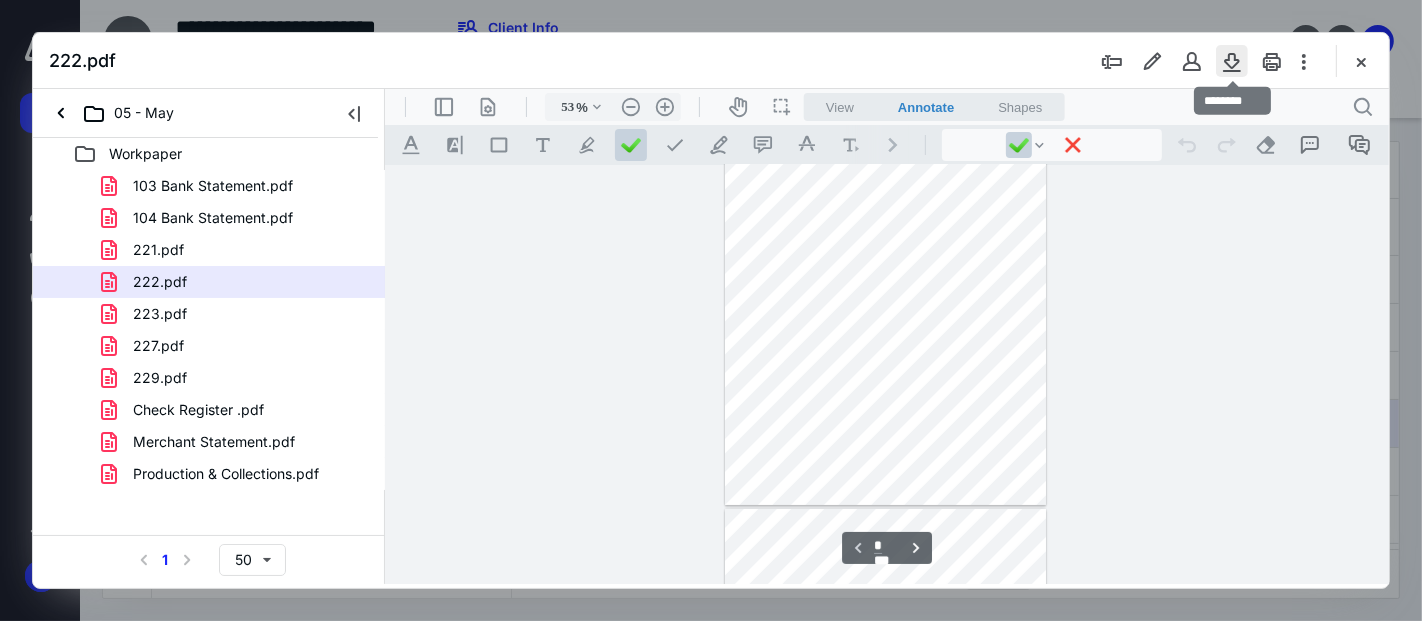 click at bounding box center [1232, 61] 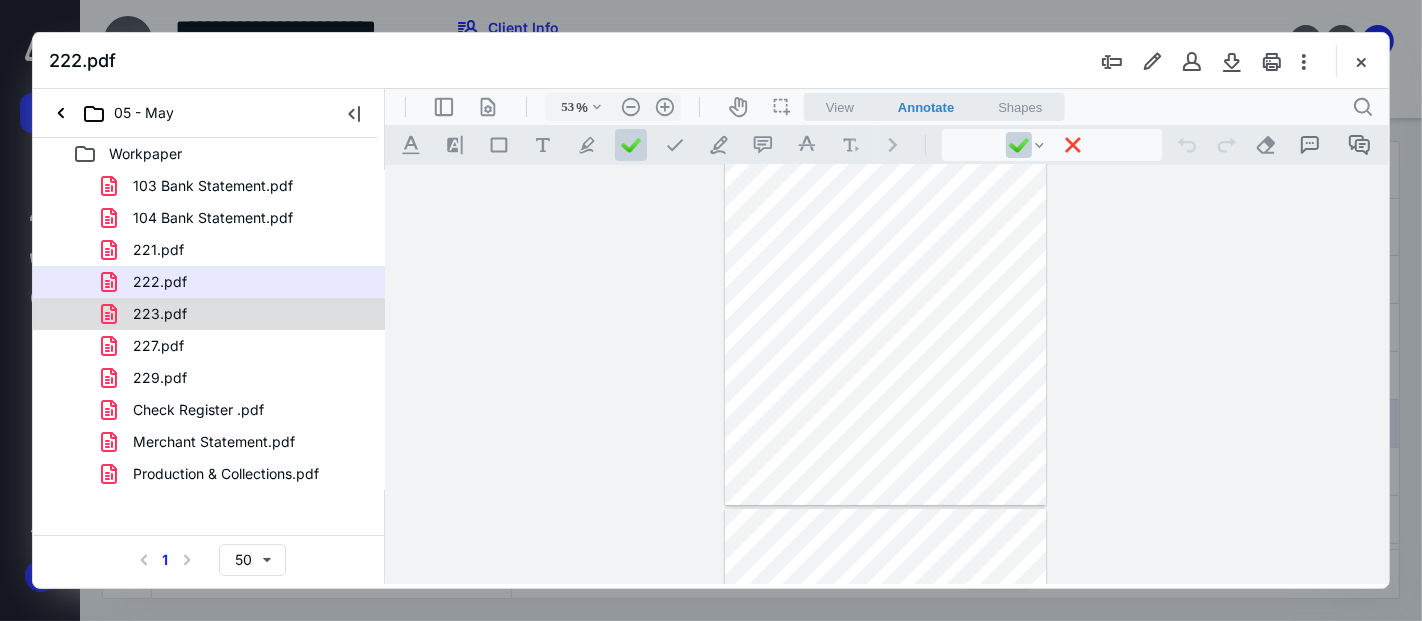 click on "223.pdf" at bounding box center [237, 314] 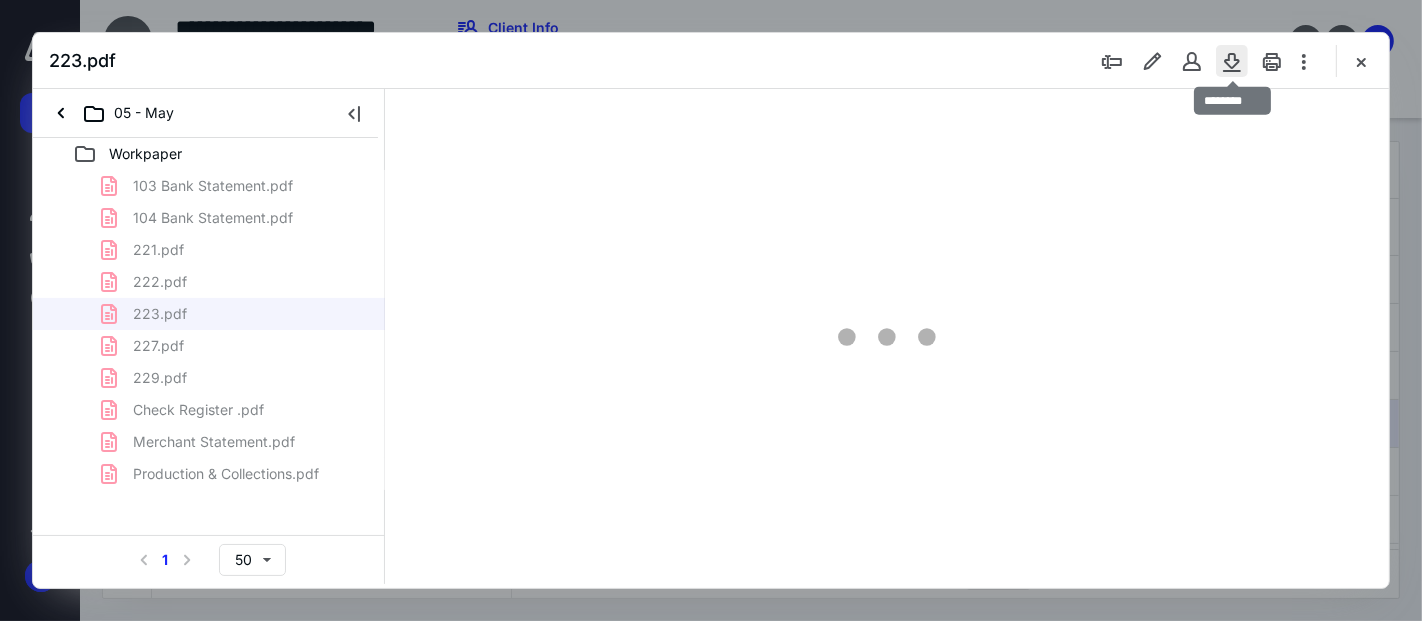 type on "53" 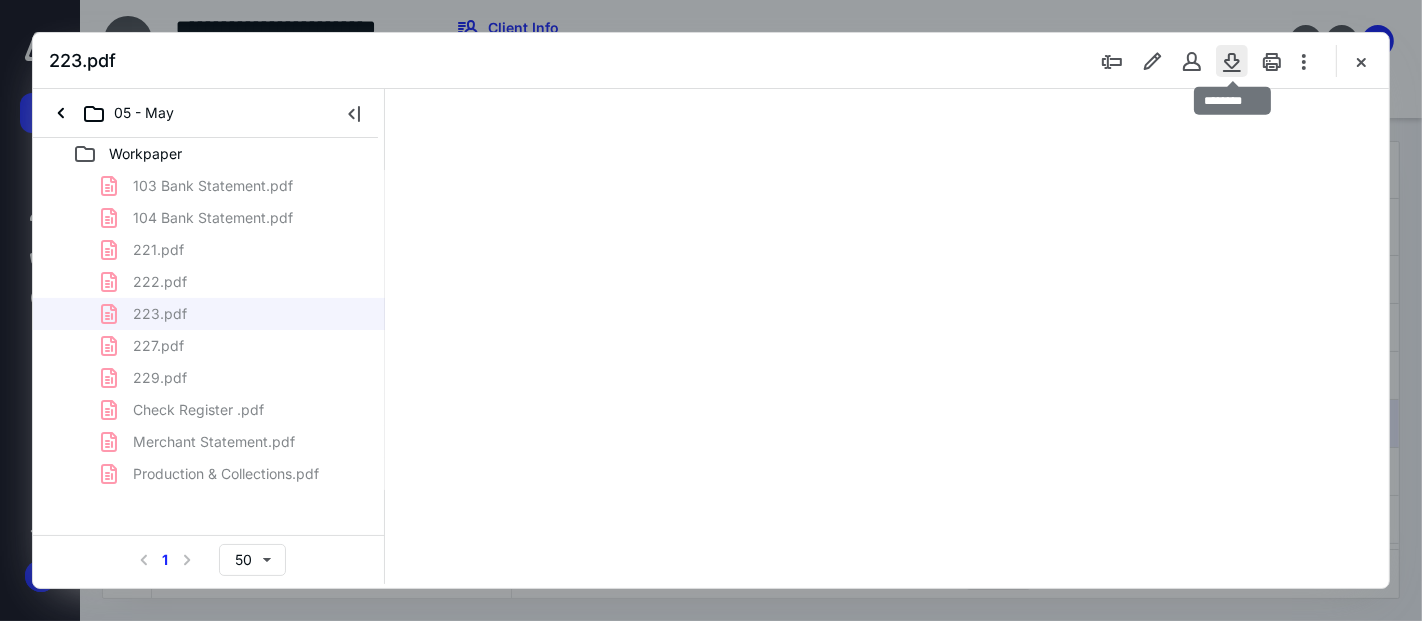 scroll, scrollTop: 77, scrollLeft: 0, axis: vertical 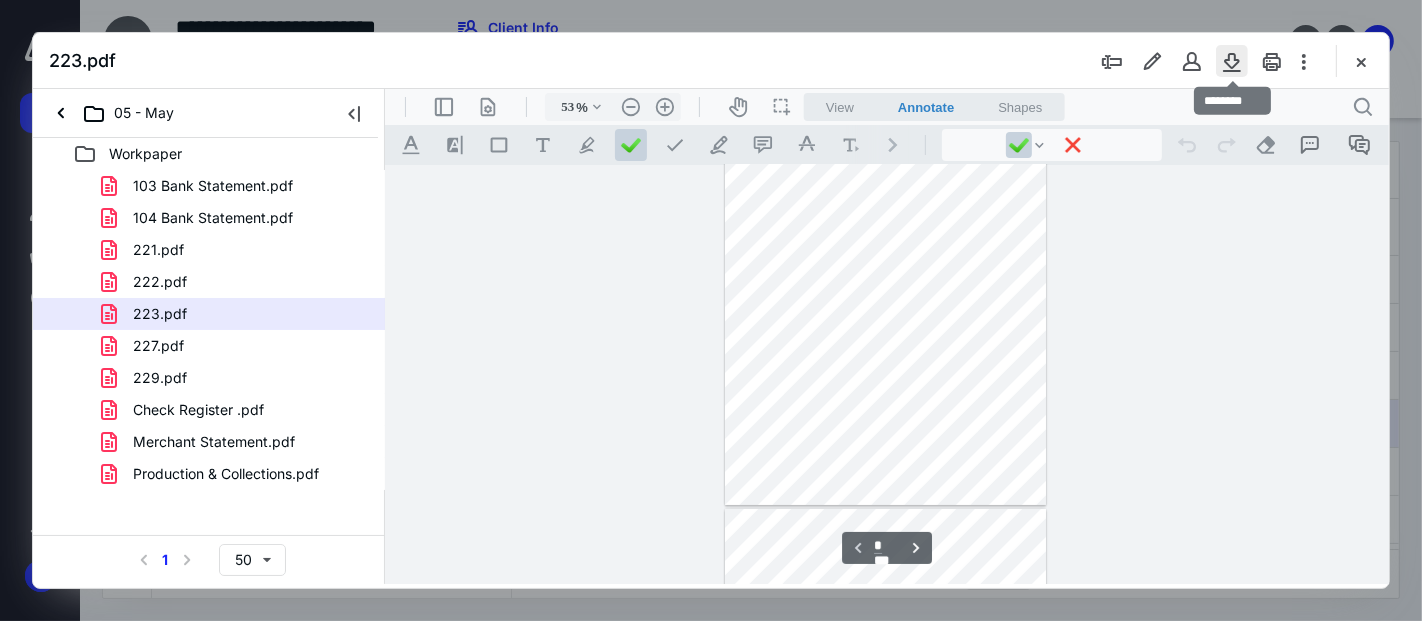 click at bounding box center [1232, 61] 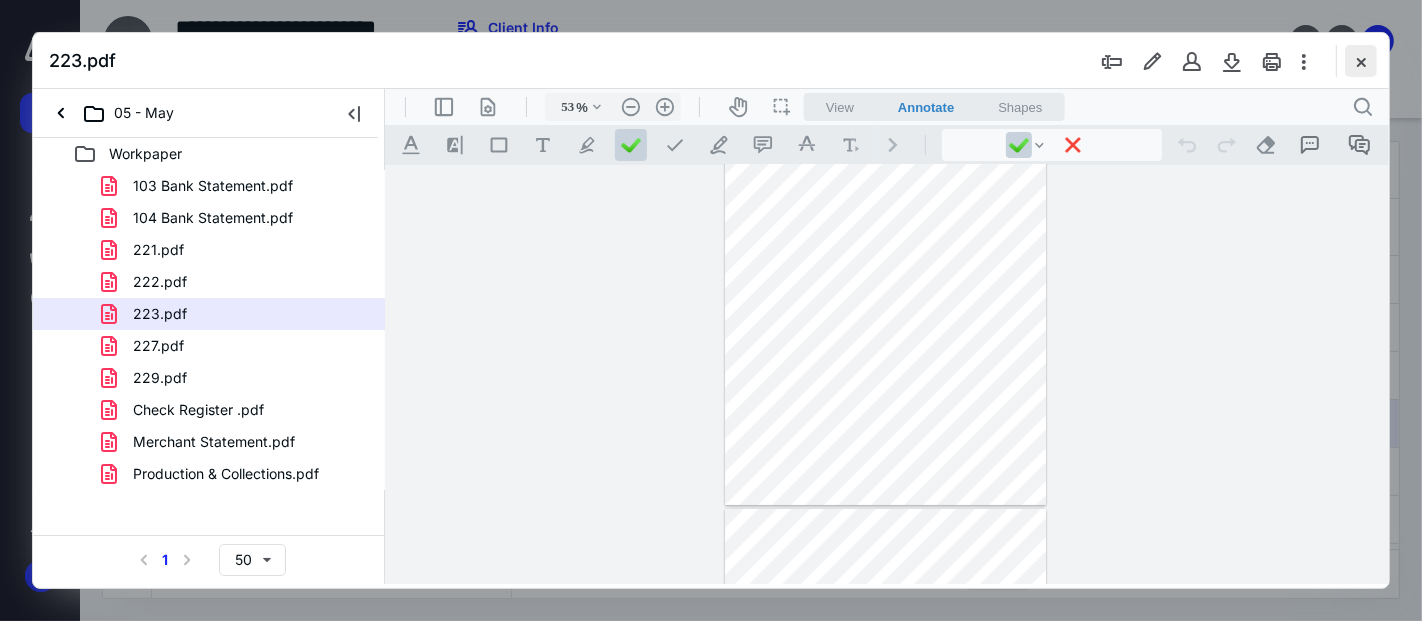 click at bounding box center [1361, 61] 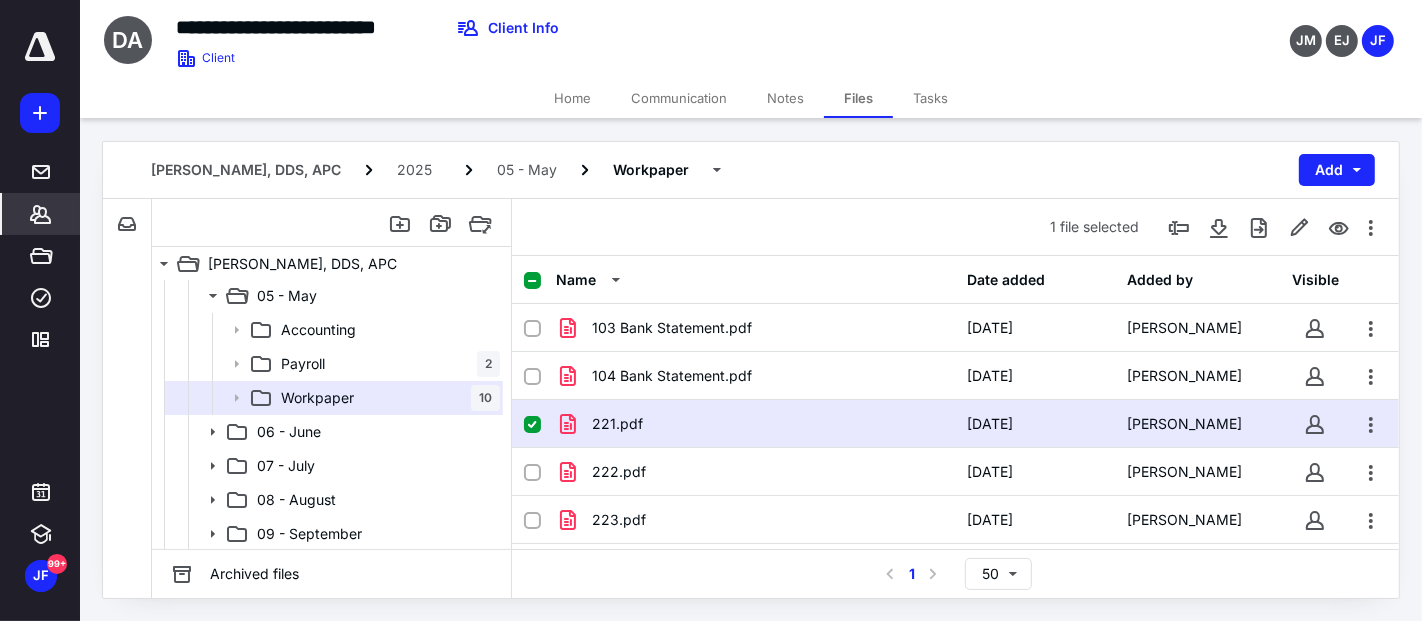 click 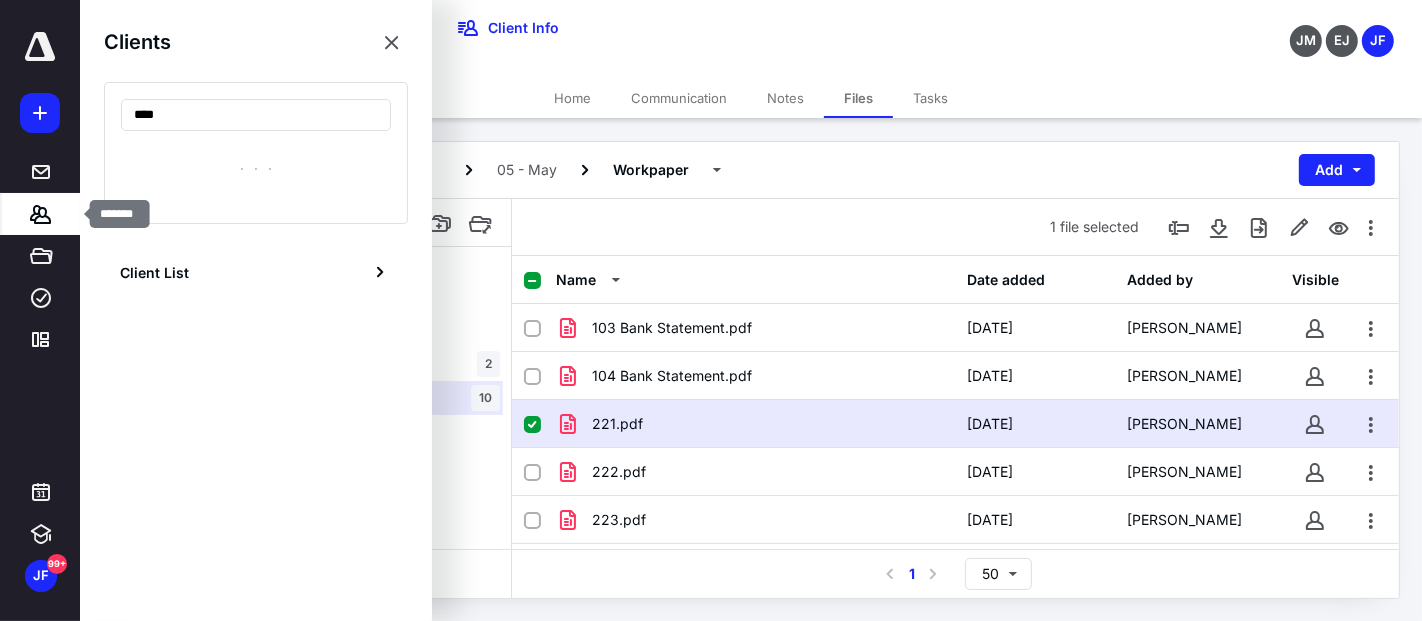 type on "****" 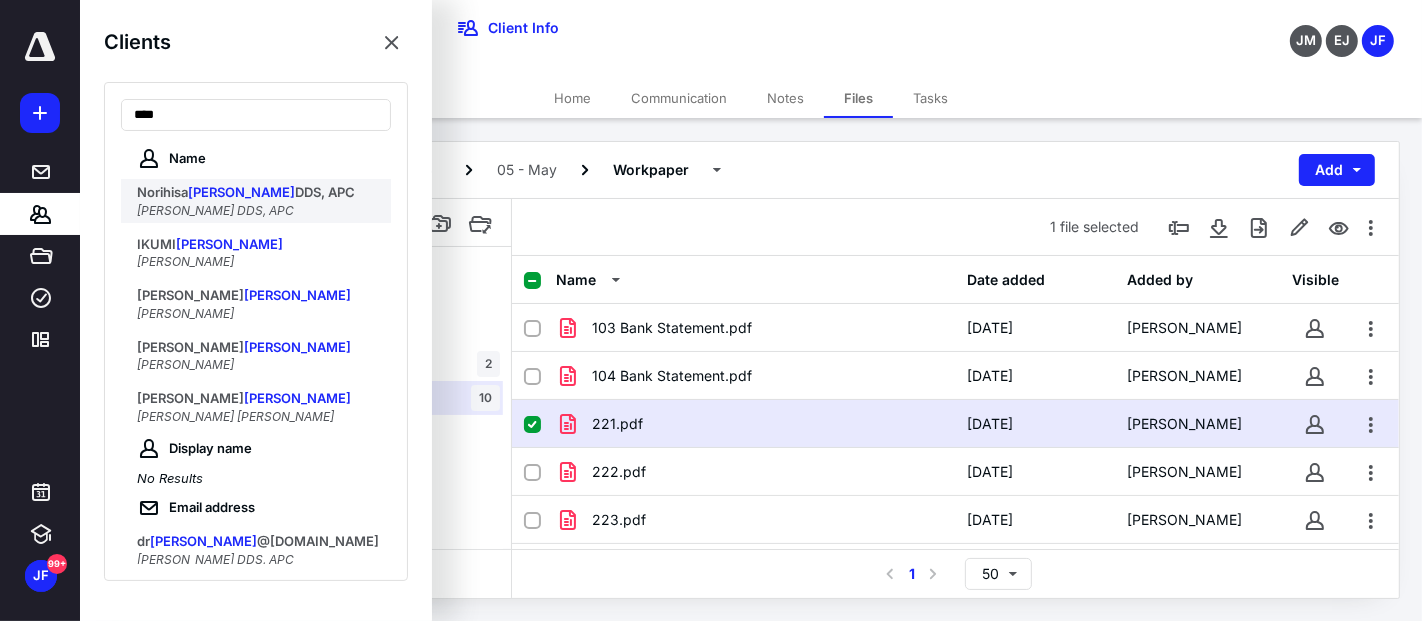 click on "[PERSON_NAME] DDS, APC" at bounding box center [215, 210] 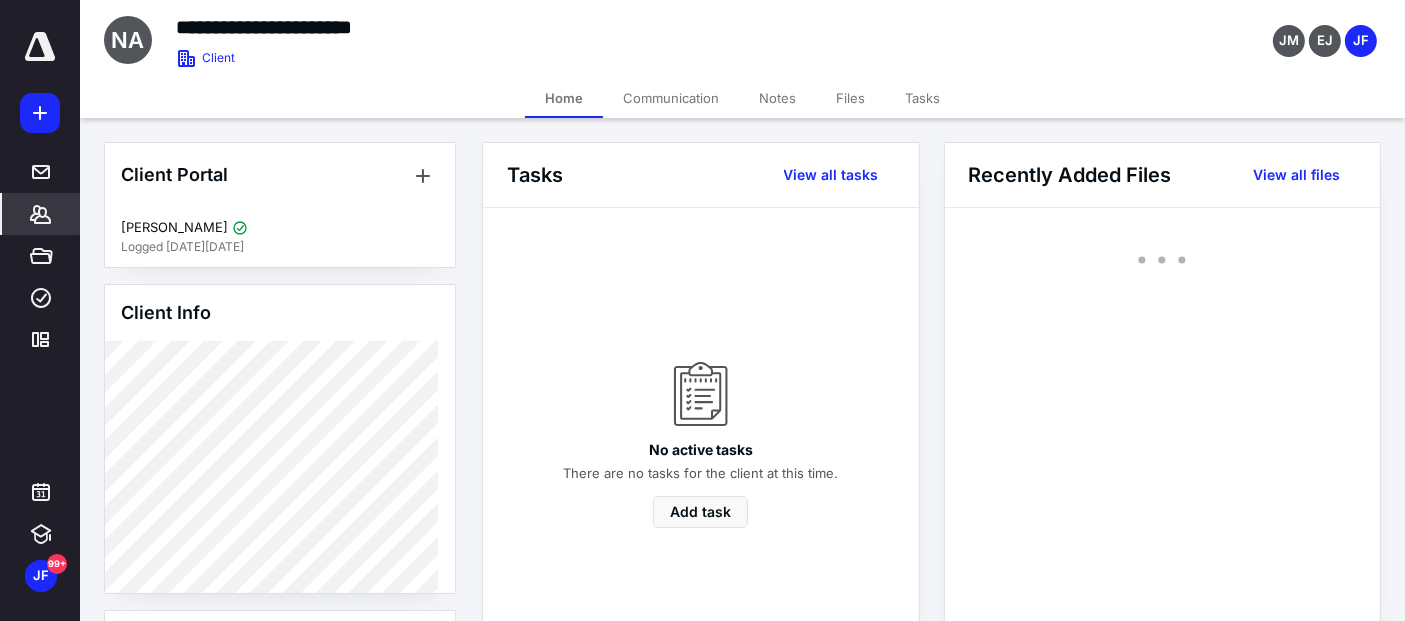 click on "Files" at bounding box center [850, 98] 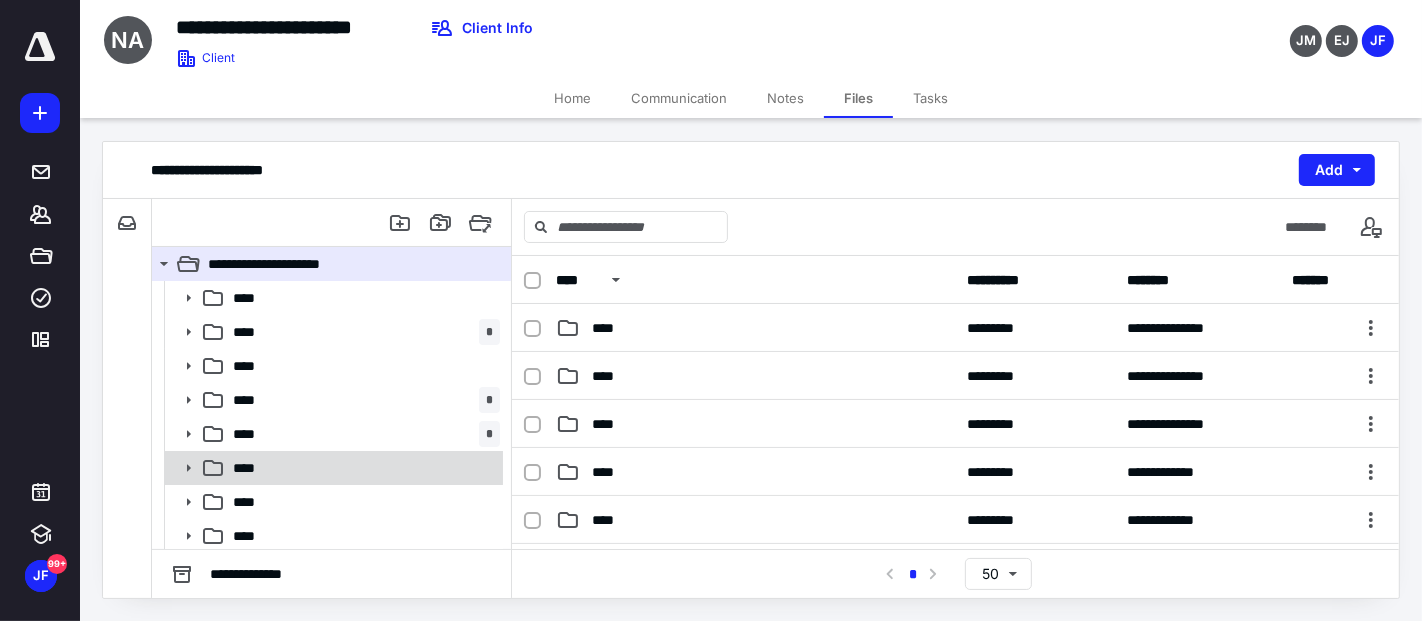 scroll, scrollTop: 111, scrollLeft: 0, axis: vertical 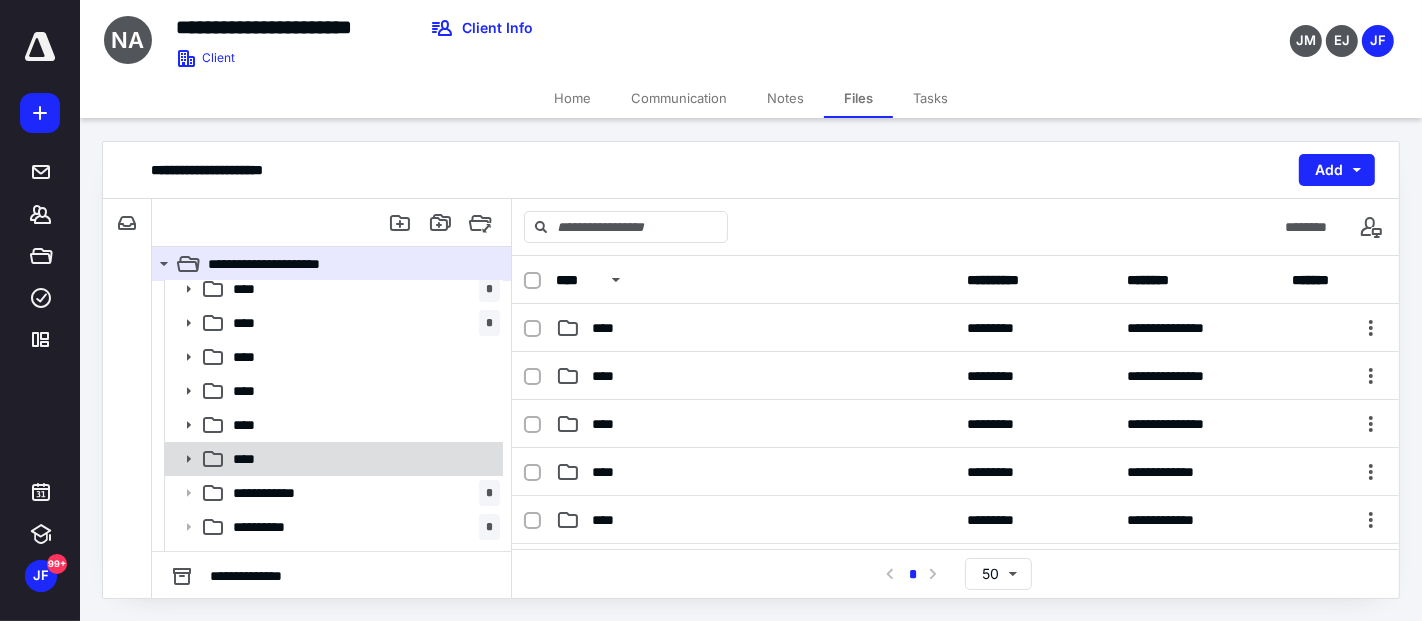 click 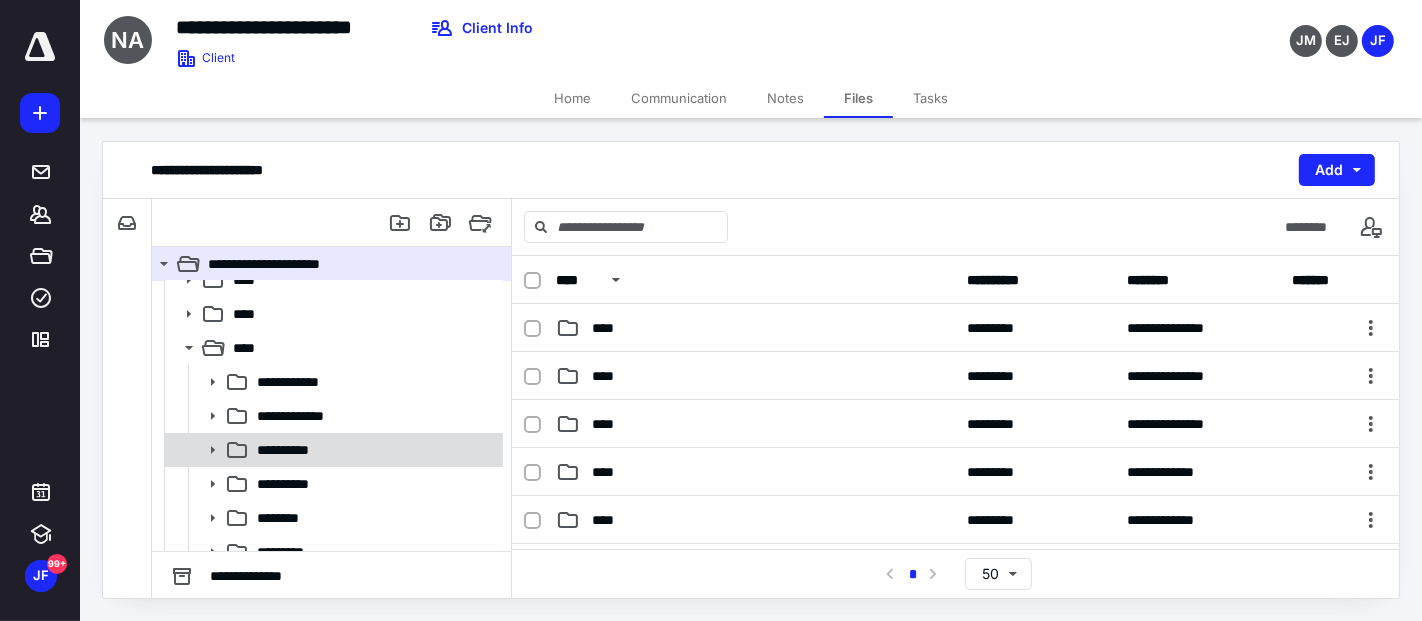 click 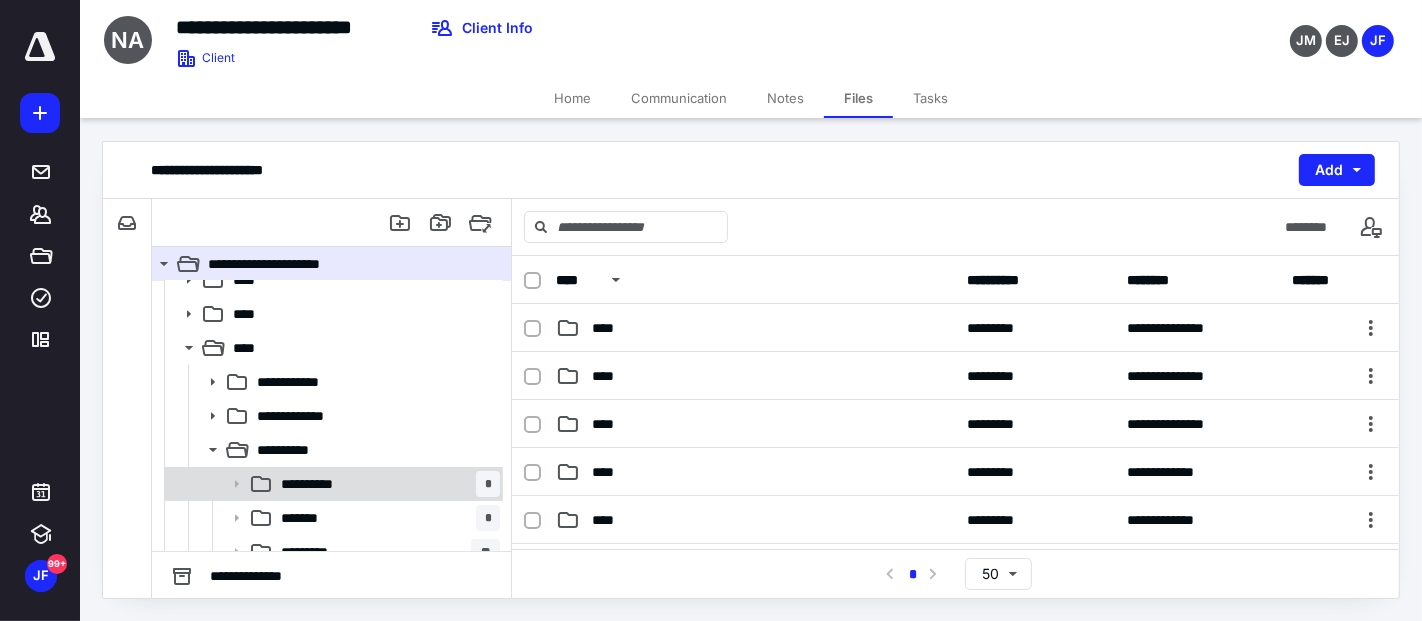 scroll, scrollTop: 333, scrollLeft: 0, axis: vertical 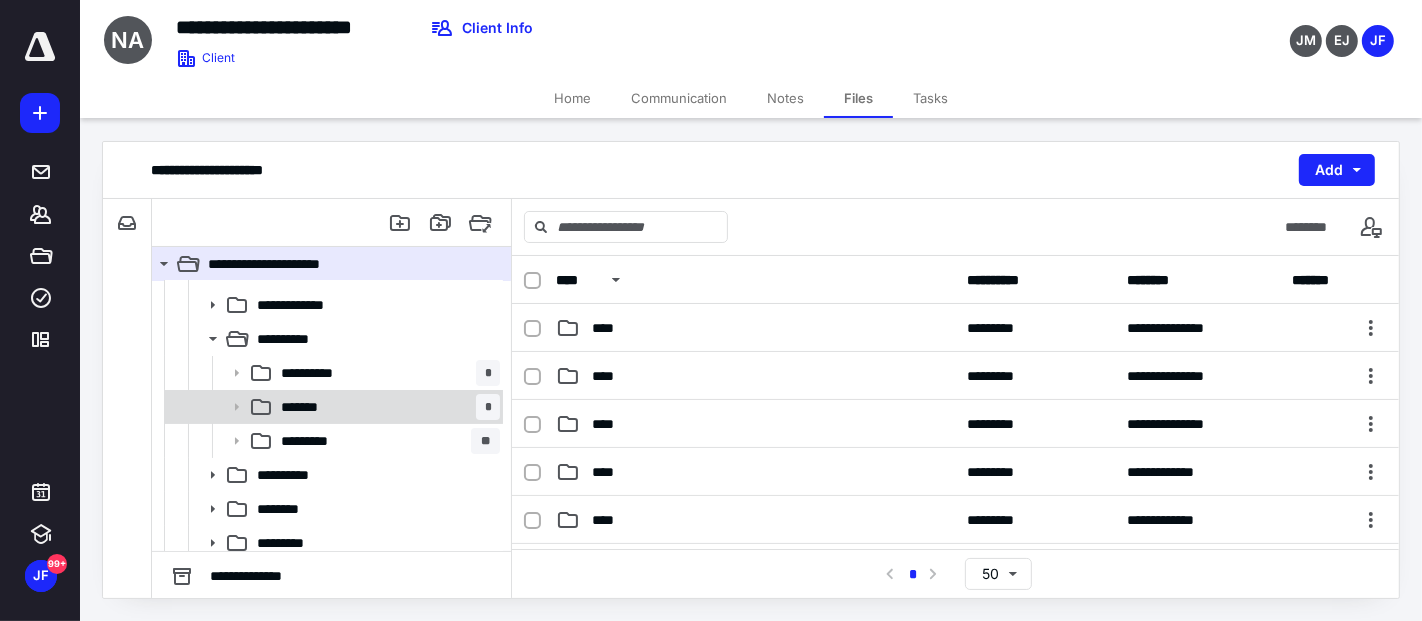 click on "******* *" at bounding box center (332, 407) 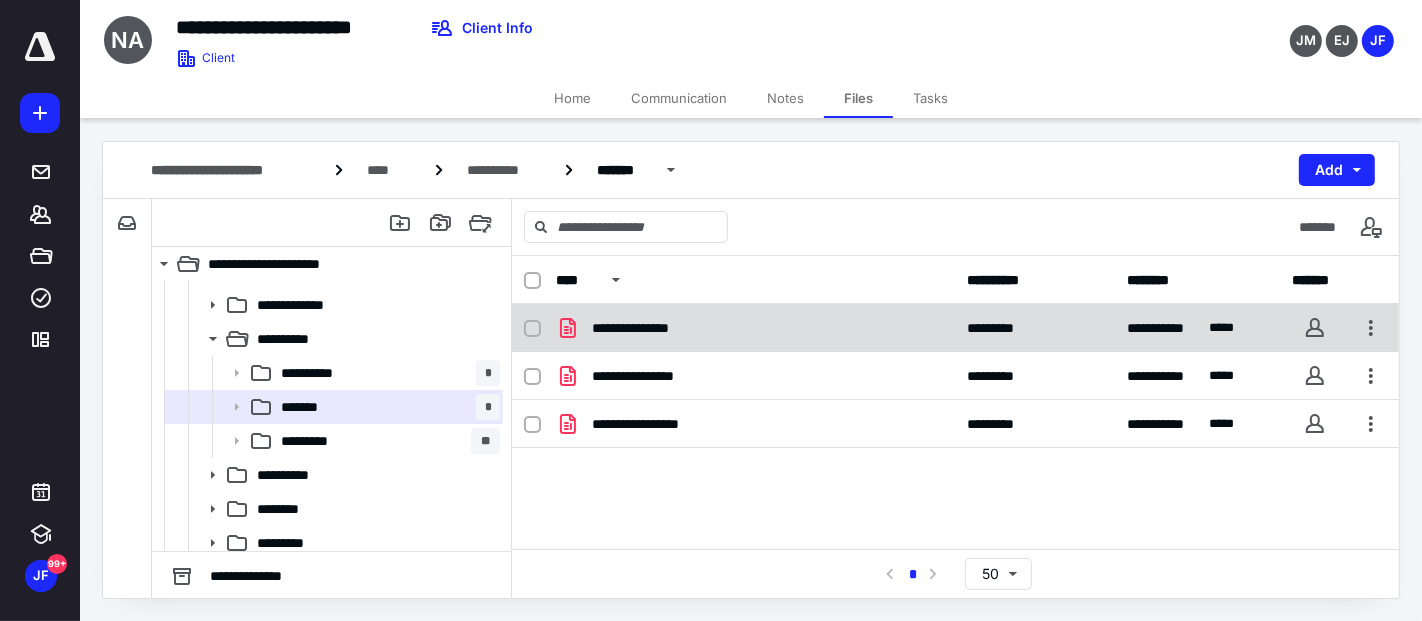 click on "**********" at bounding box center [640, 328] 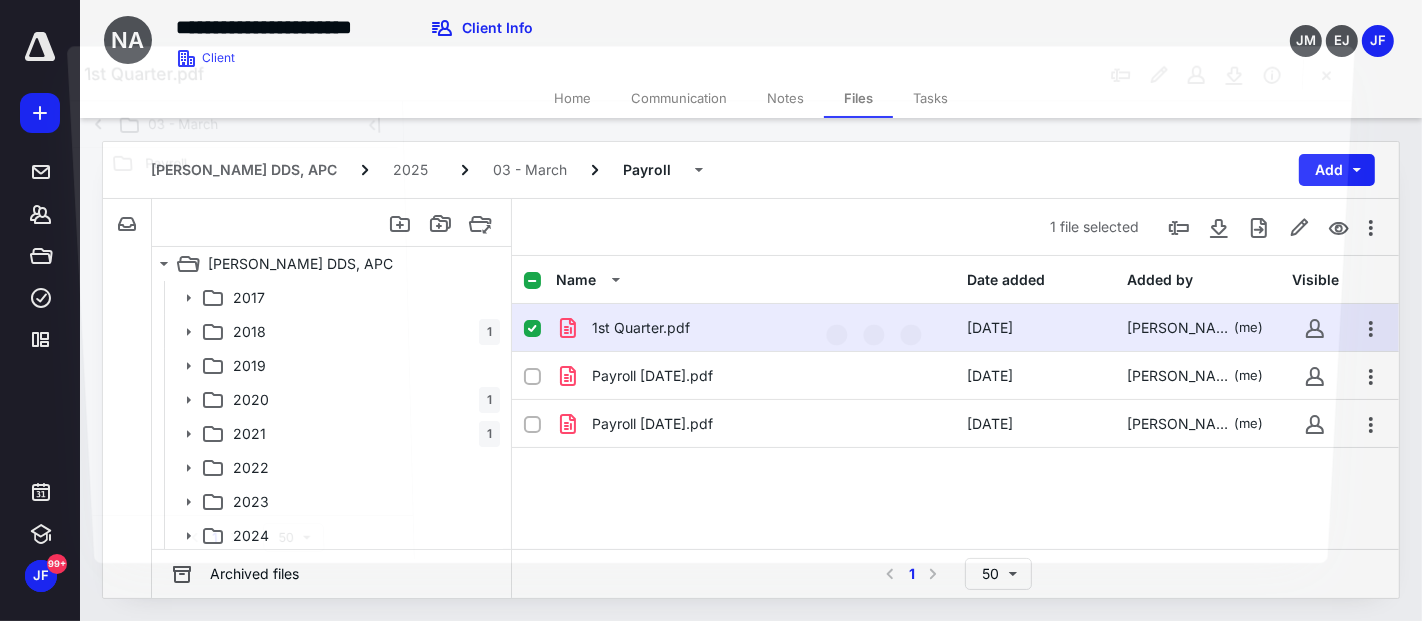 scroll, scrollTop: 333, scrollLeft: 0, axis: vertical 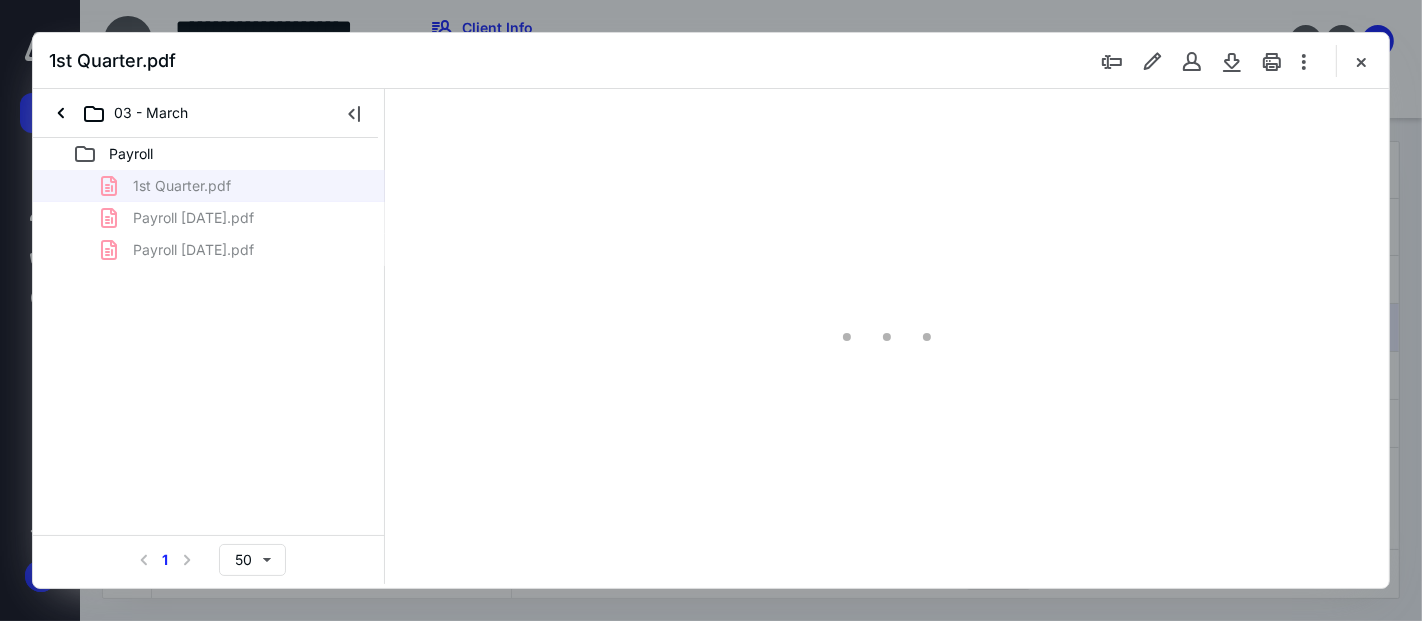 type on "53" 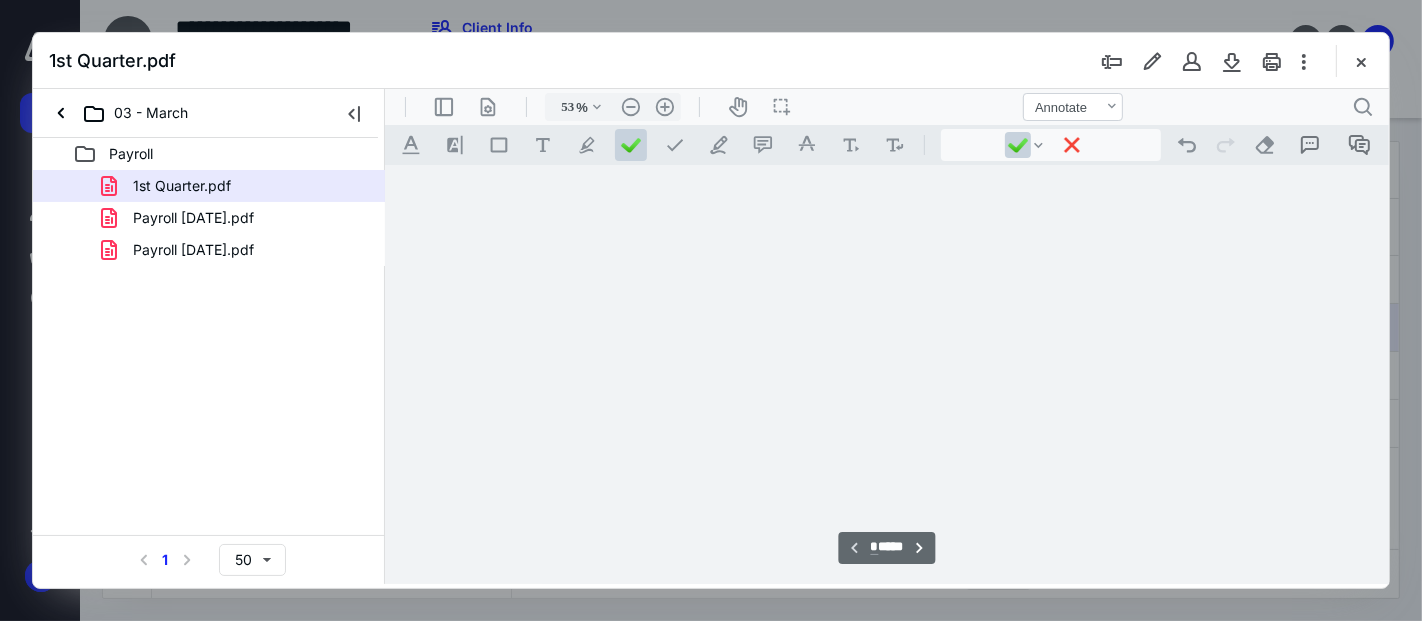 scroll, scrollTop: 77, scrollLeft: 0, axis: vertical 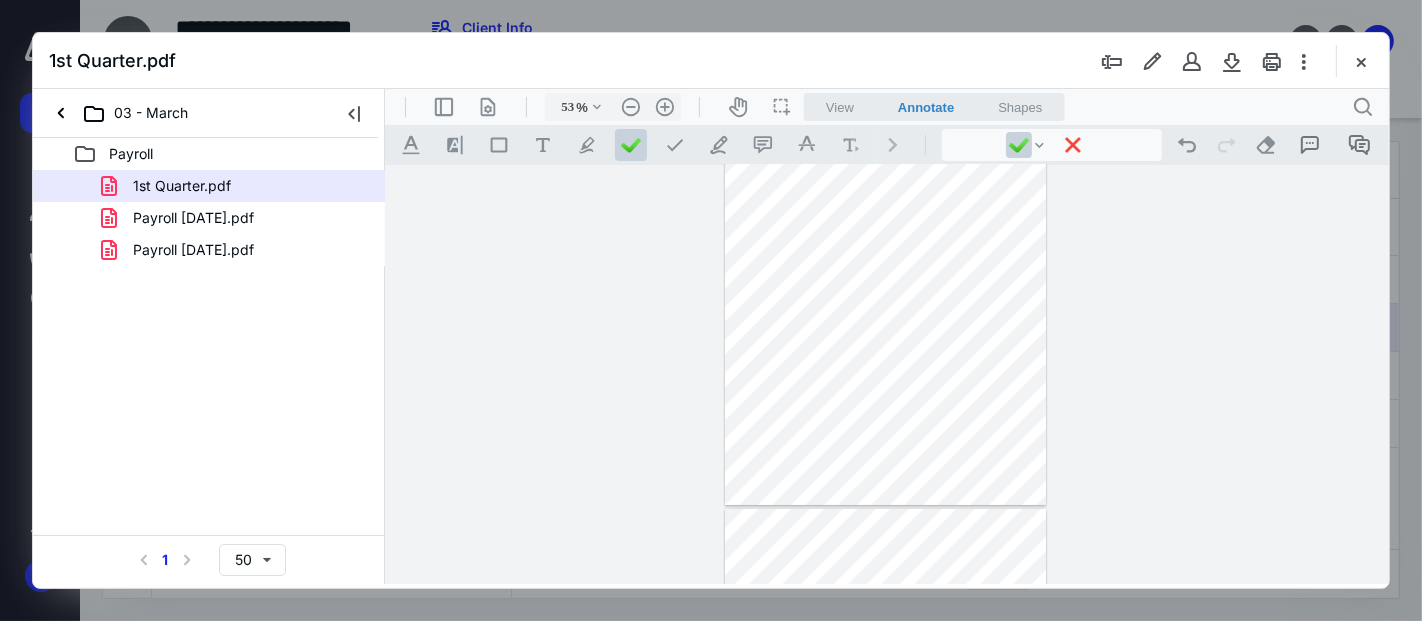type on "*" 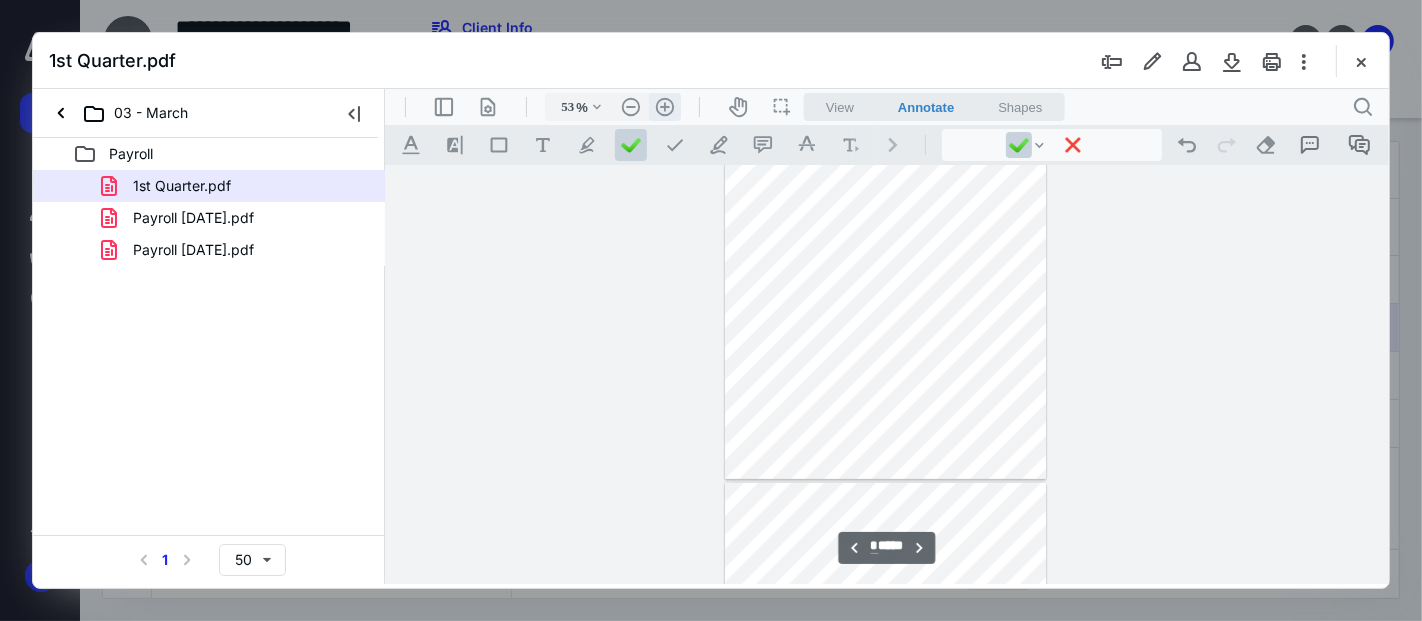 click on ".cls-1{fill:#abb0c4;} icon - header - zoom - in - line" at bounding box center [664, 106] 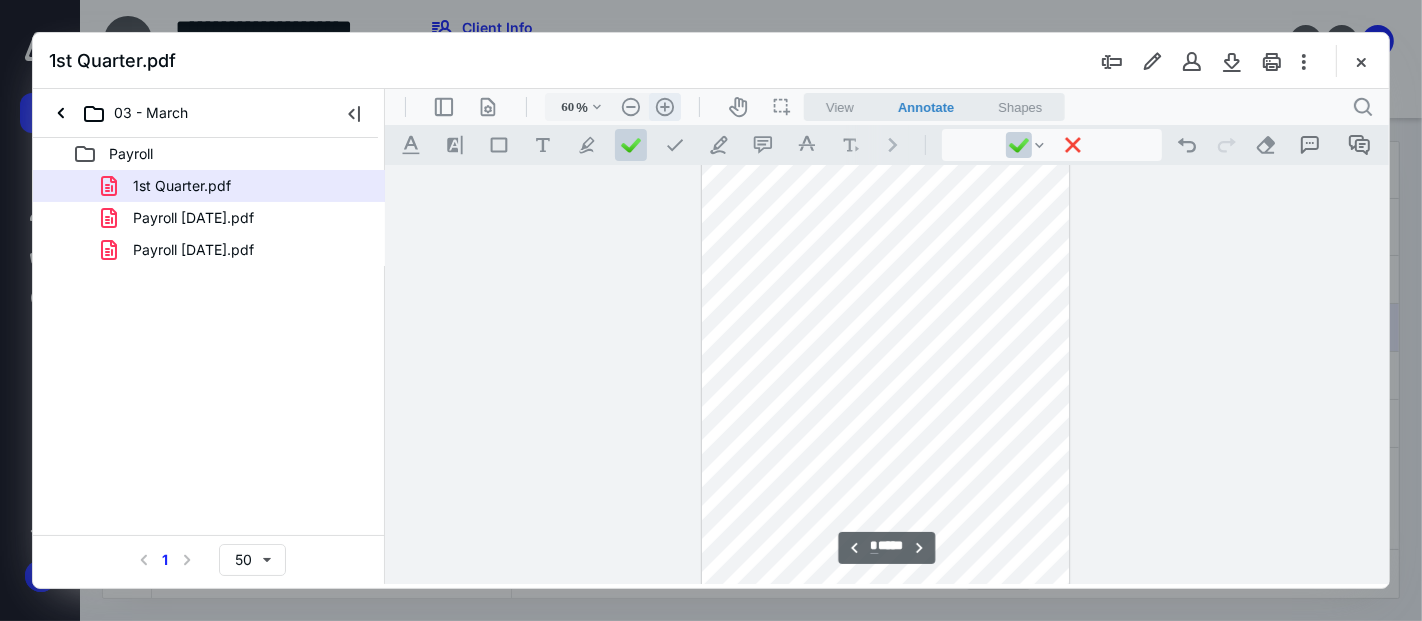 scroll, scrollTop: 621, scrollLeft: 0, axis: vertical 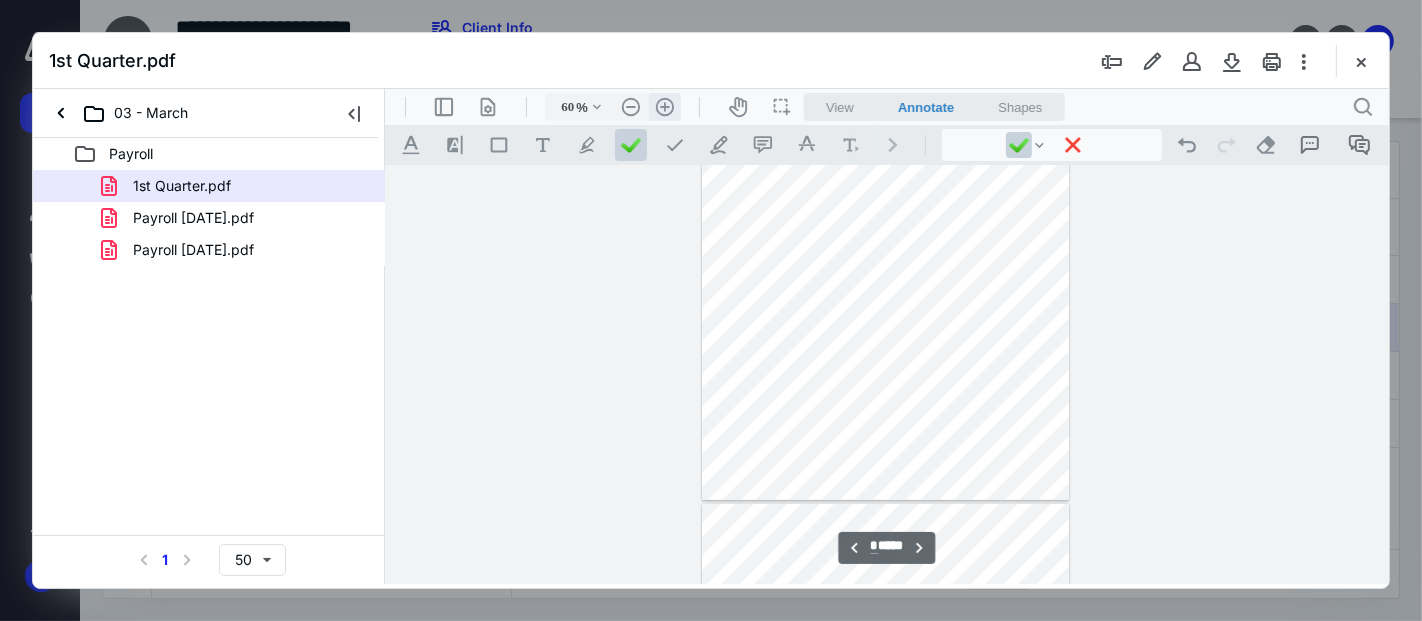 click on ".cls-1{fill:#abb0c4;} icon - header - zoom - in - line" at bounding box center [664, 106] 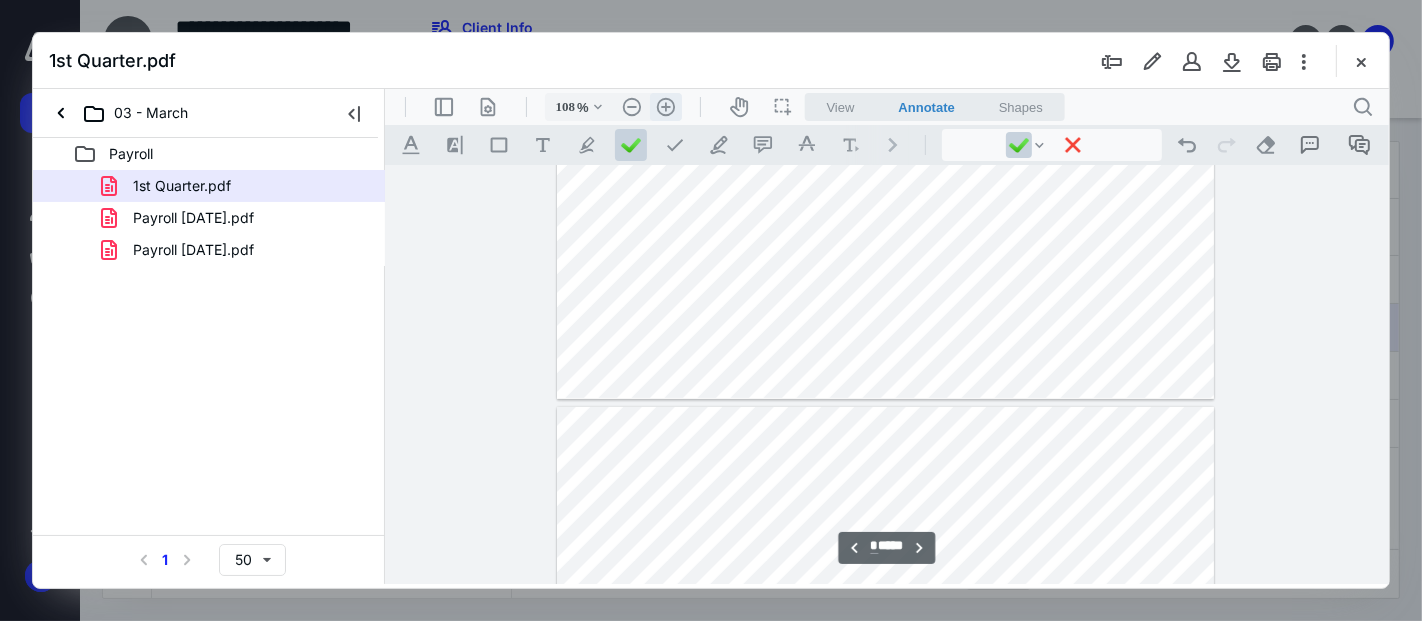 scroll, scrollTop: 1249, scrollLeft: 0, axis: vertical 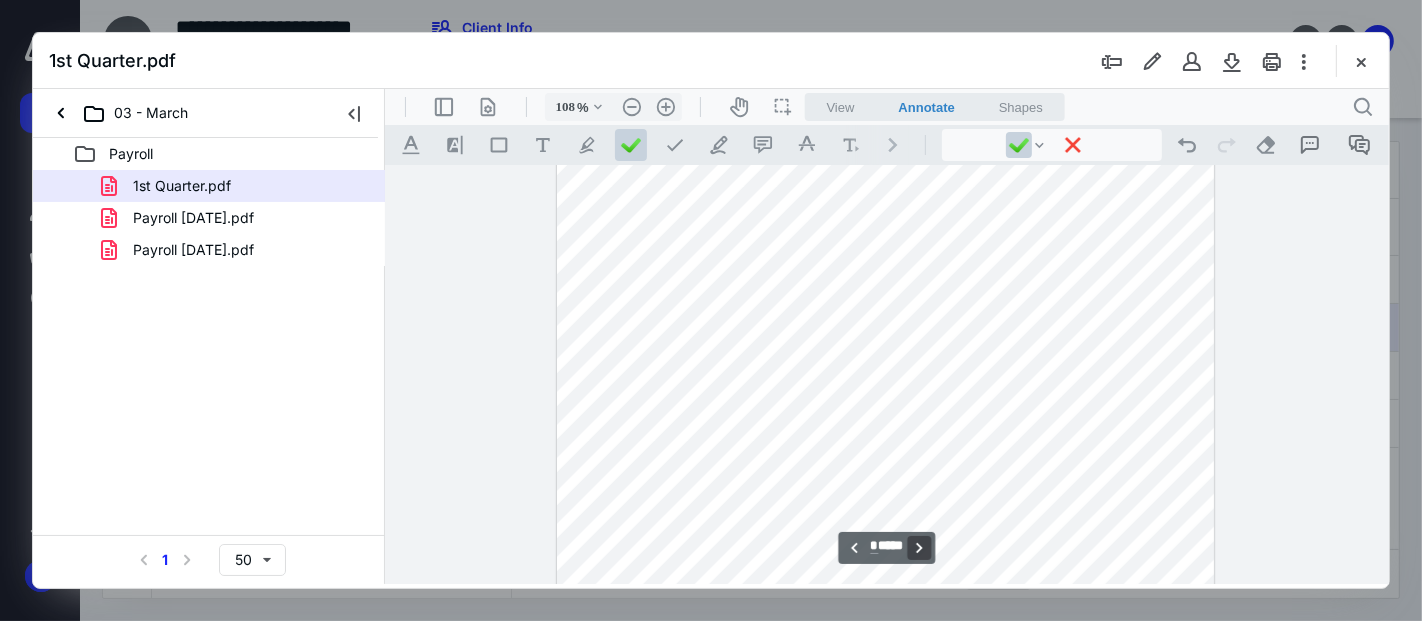 click on "**********" at bounding box center (919, 547) 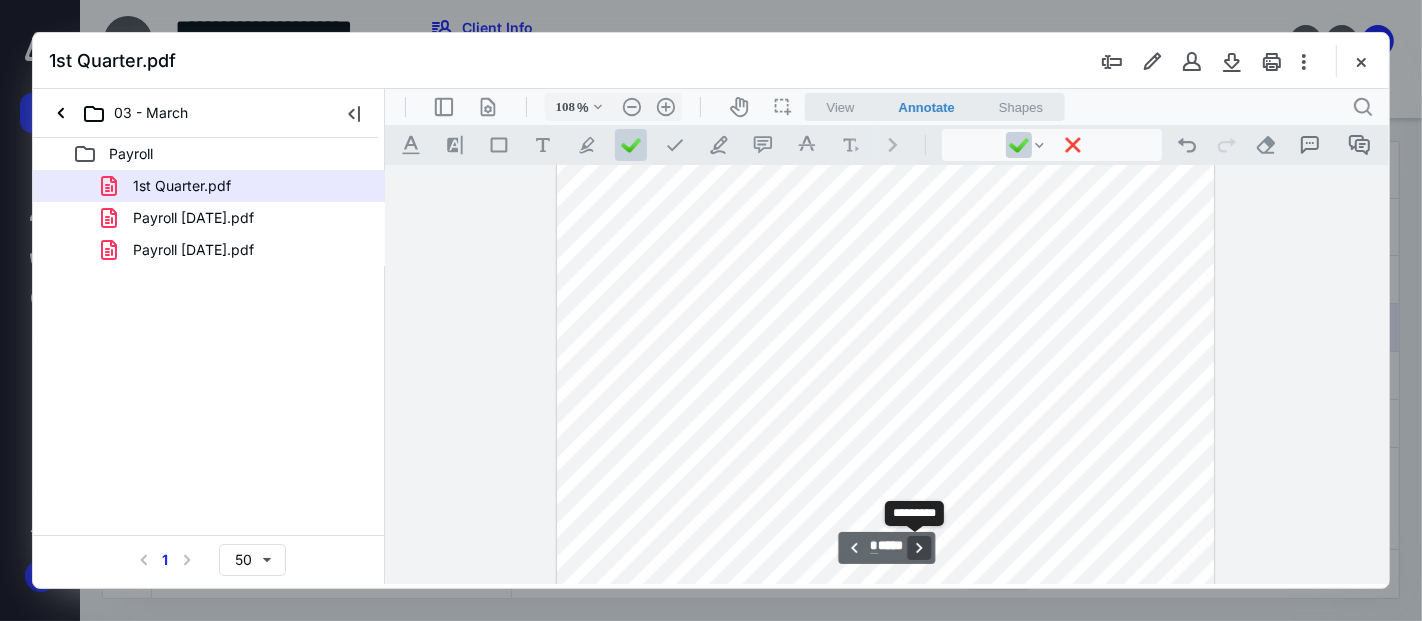 click on "**********" at bounding box center [919, 547] 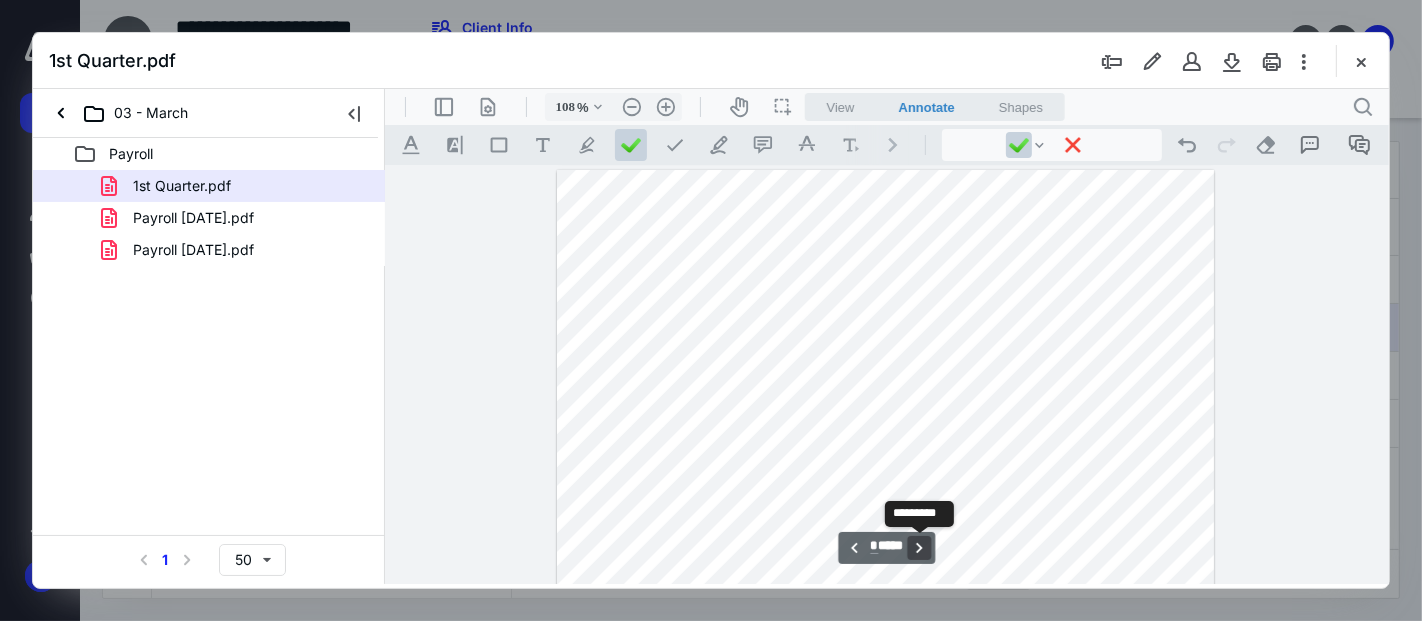 click on "**********" at bounding box center (919, 547) 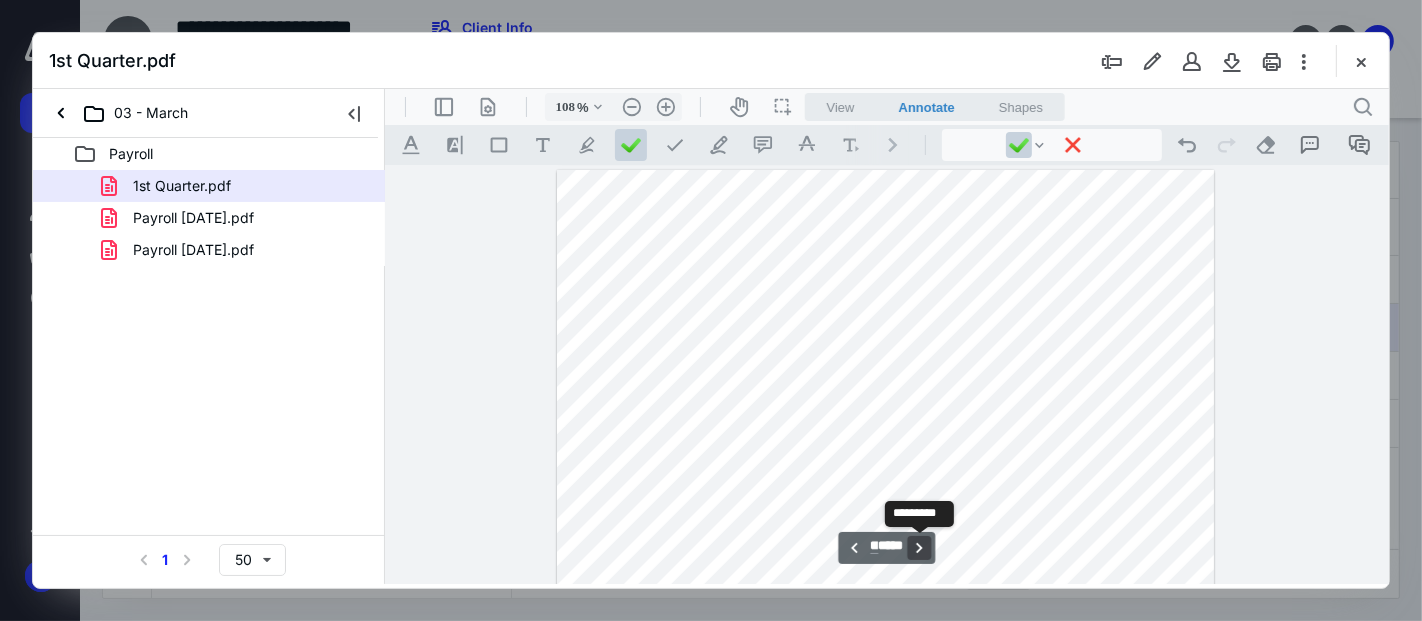 click on "**********" at bounding box center (919, 547) 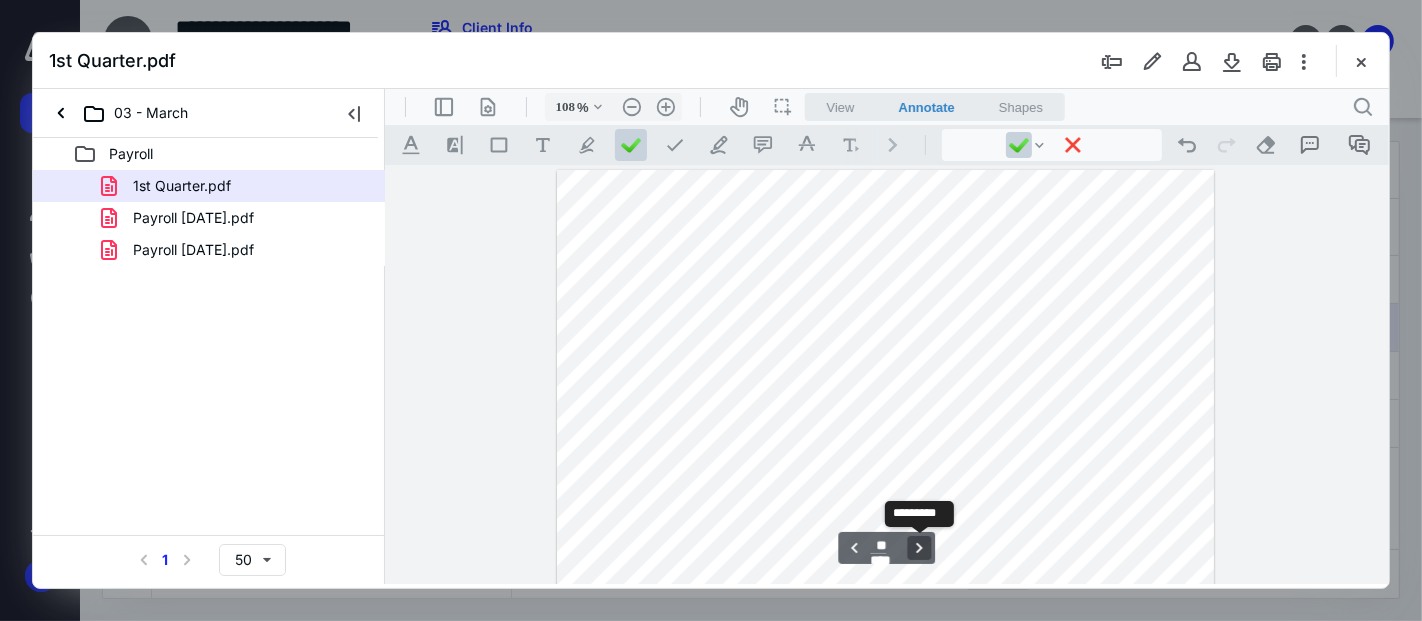 type on "**" 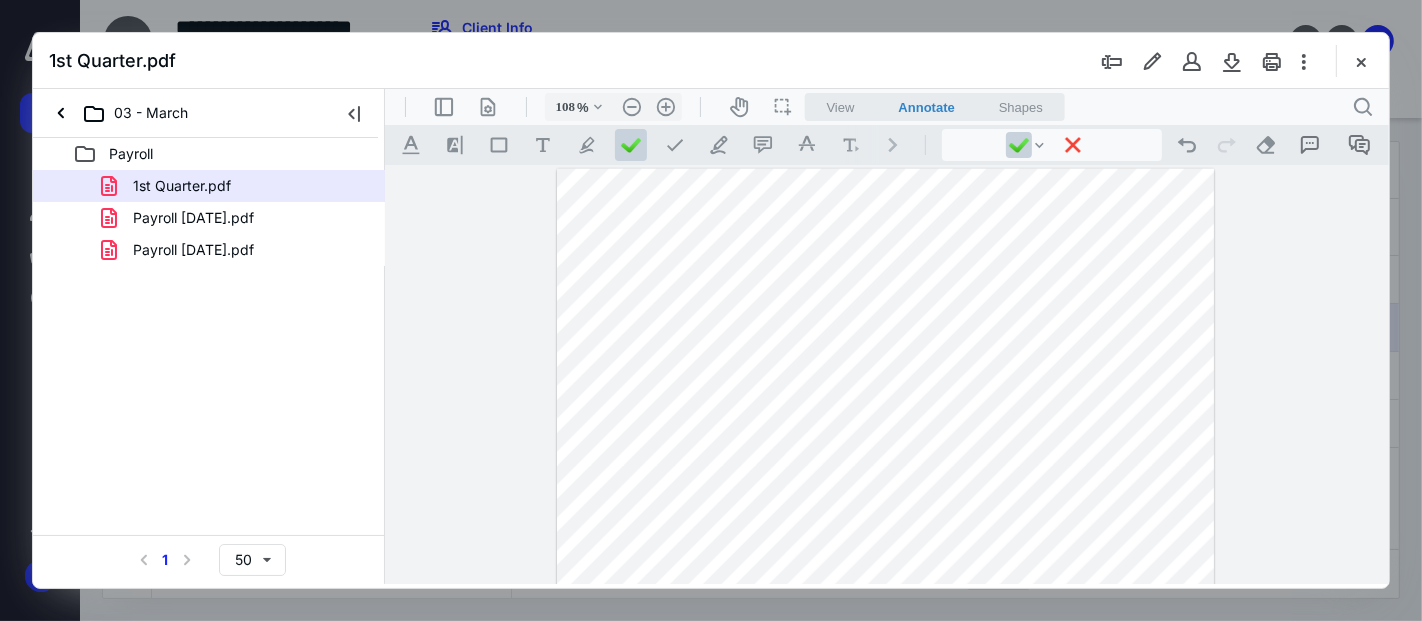 drag, startPoint x: 1372, startPoint y: 62, endPoint x: 1283, endPoint y: 56, distance: 89.20202 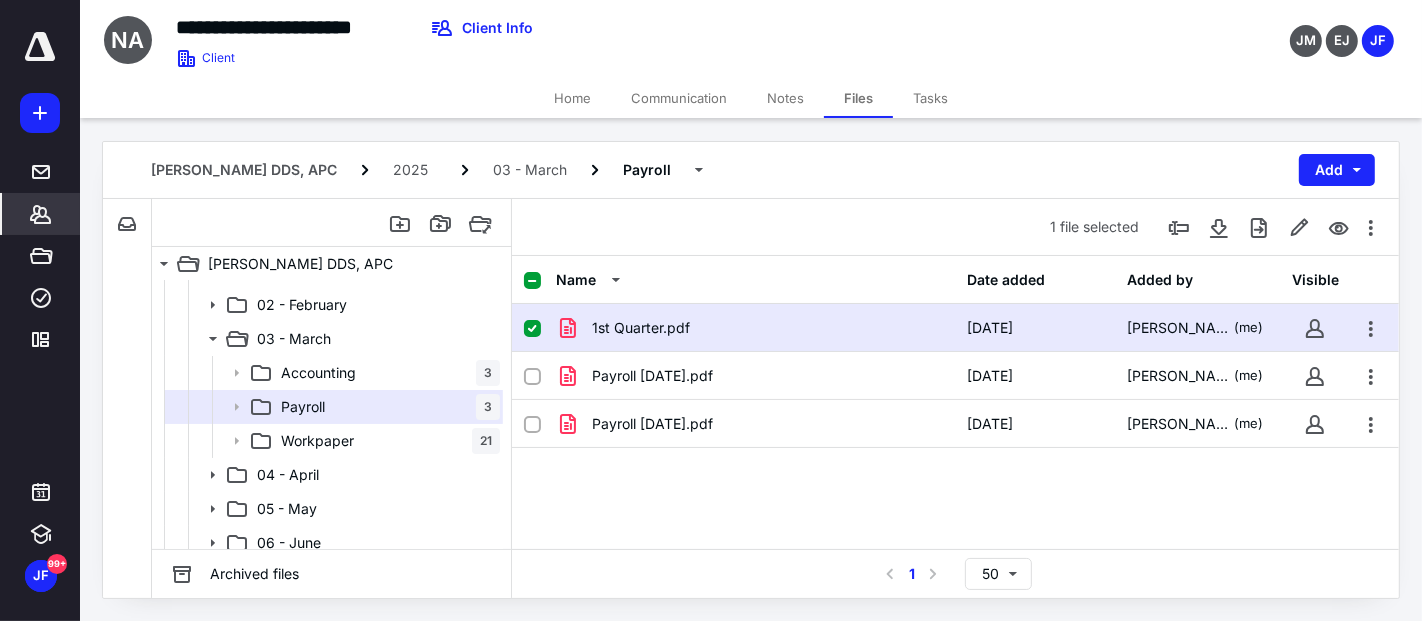 click on "Clients" at bounding box center [40, 214] 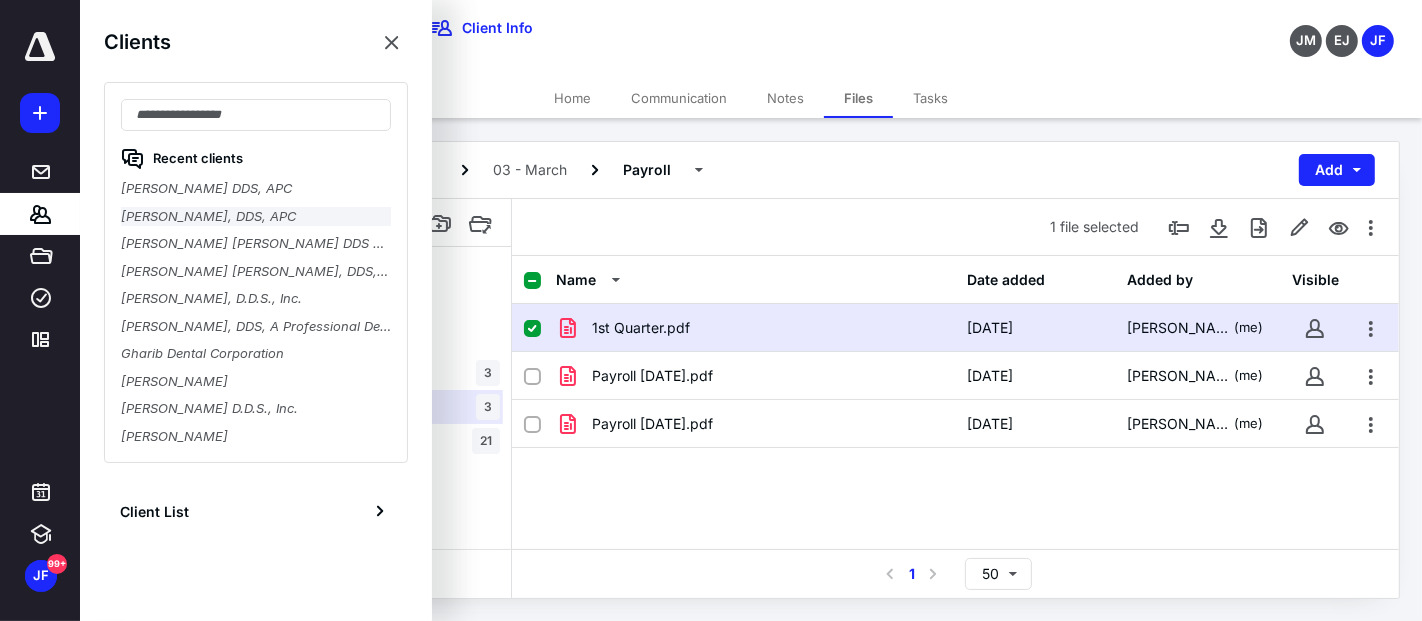 click on "[PERSON_NAME], DDS, APC" at bounding box center [256, 217] 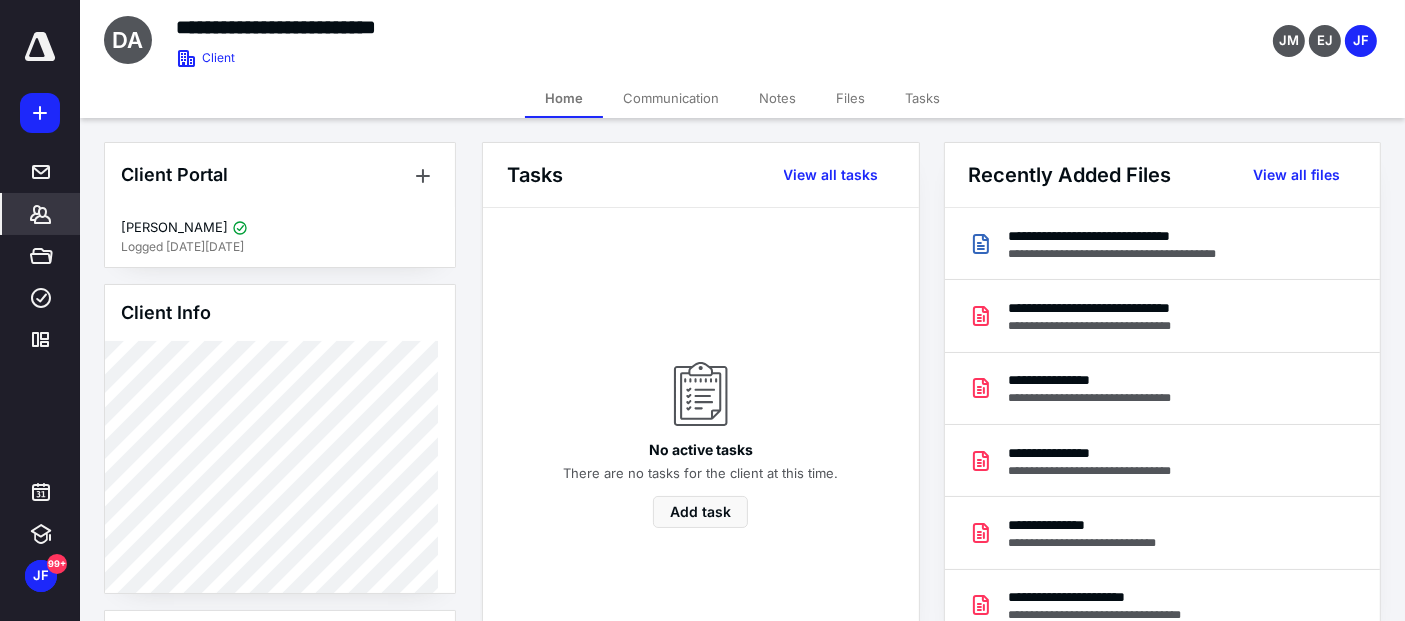 click on "Files" at bounding box center (850, 98) 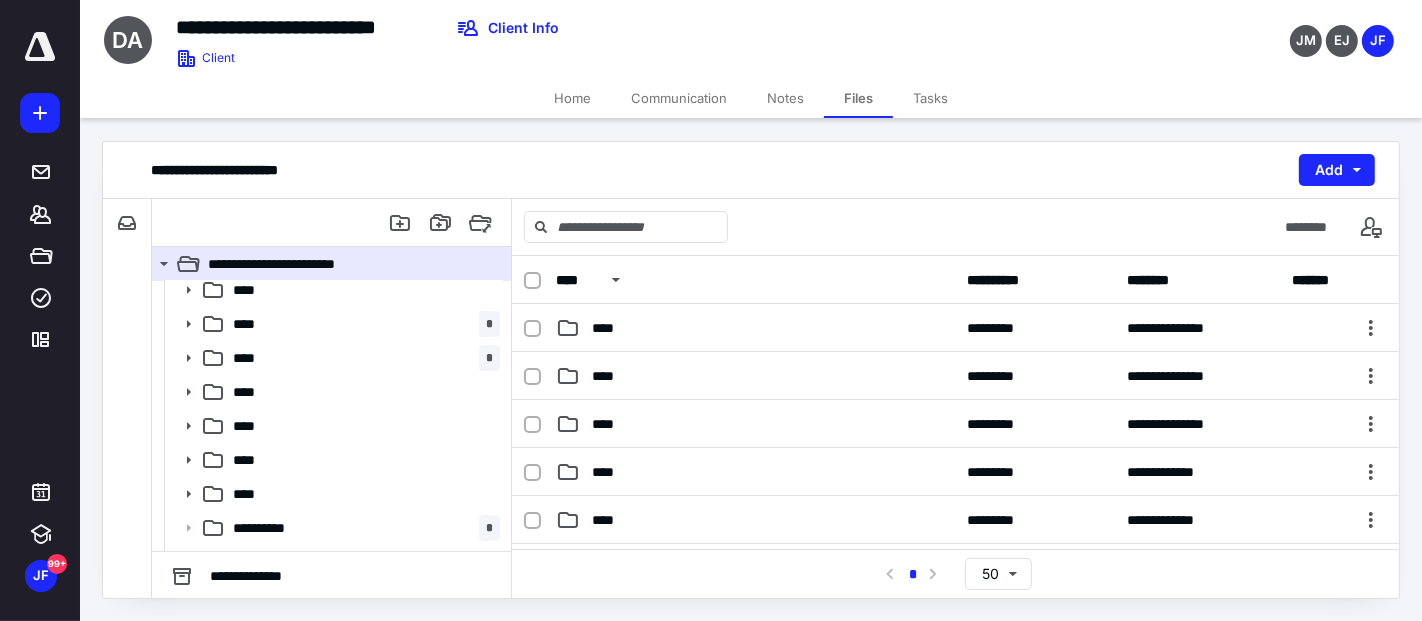 scroll, scrollTop: 111, scrollLeft: 0, axis: vertical 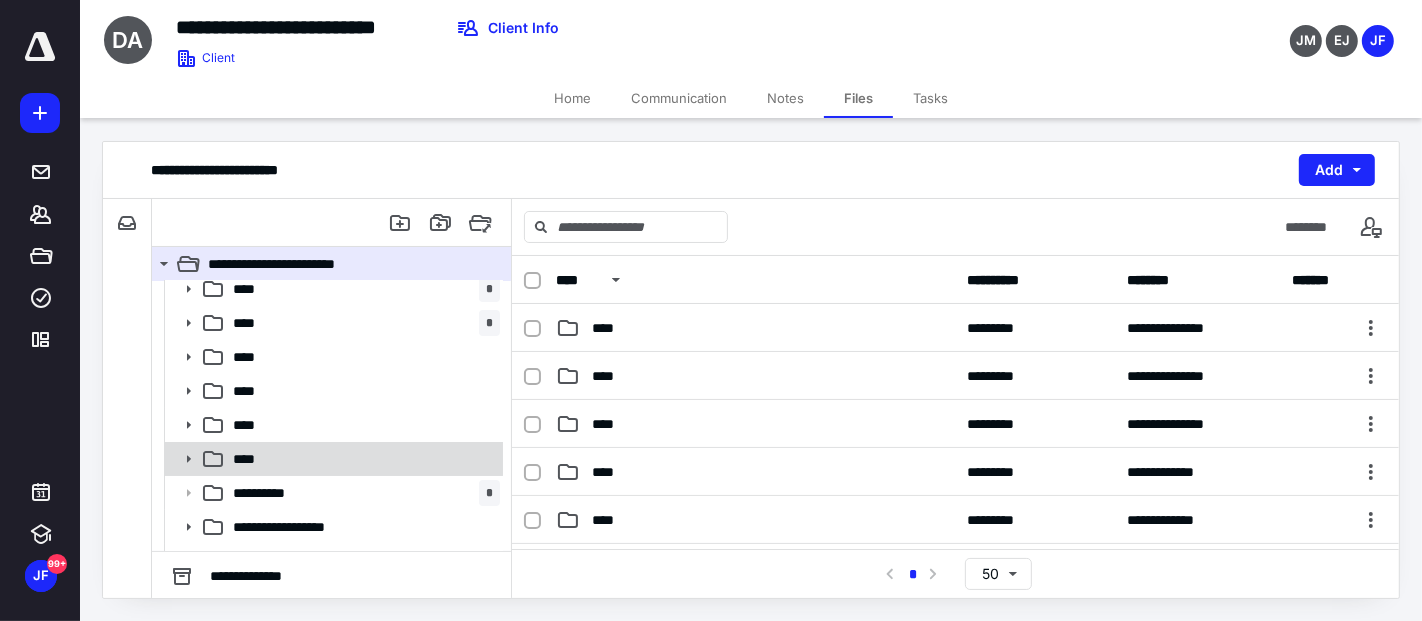 click 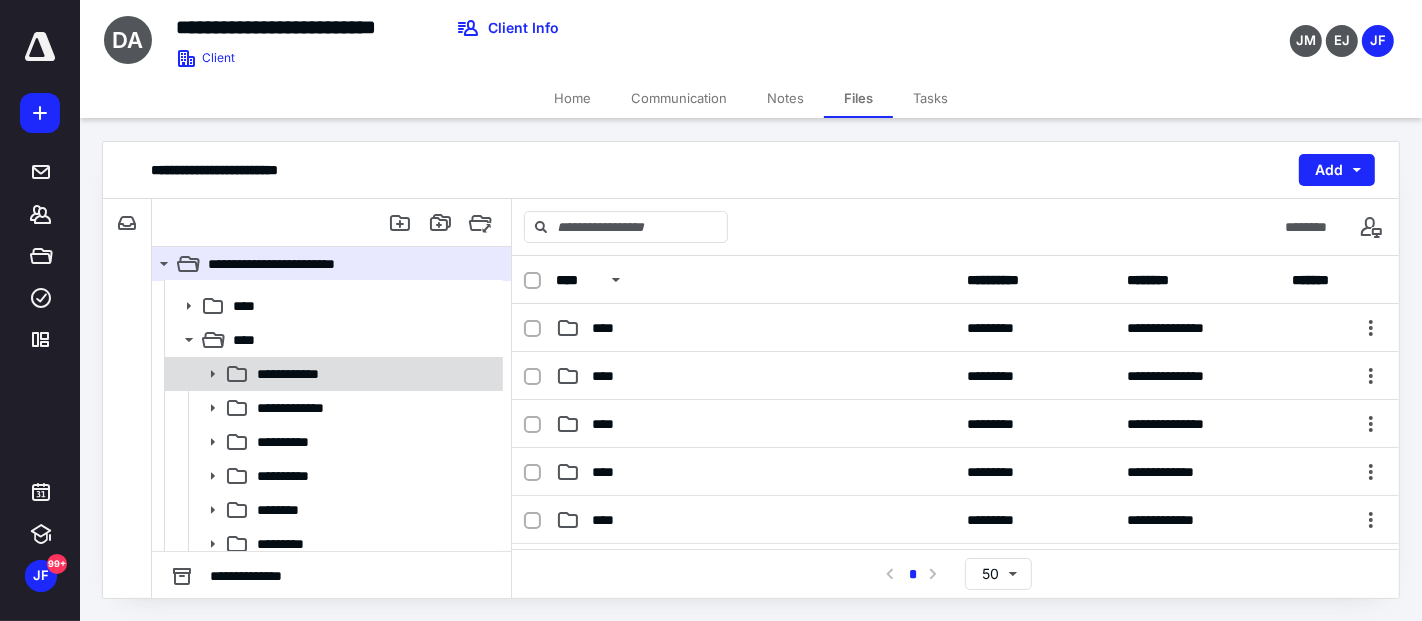 scroll, scrollTop: 333, scrollLeft: 0, axis: vertical 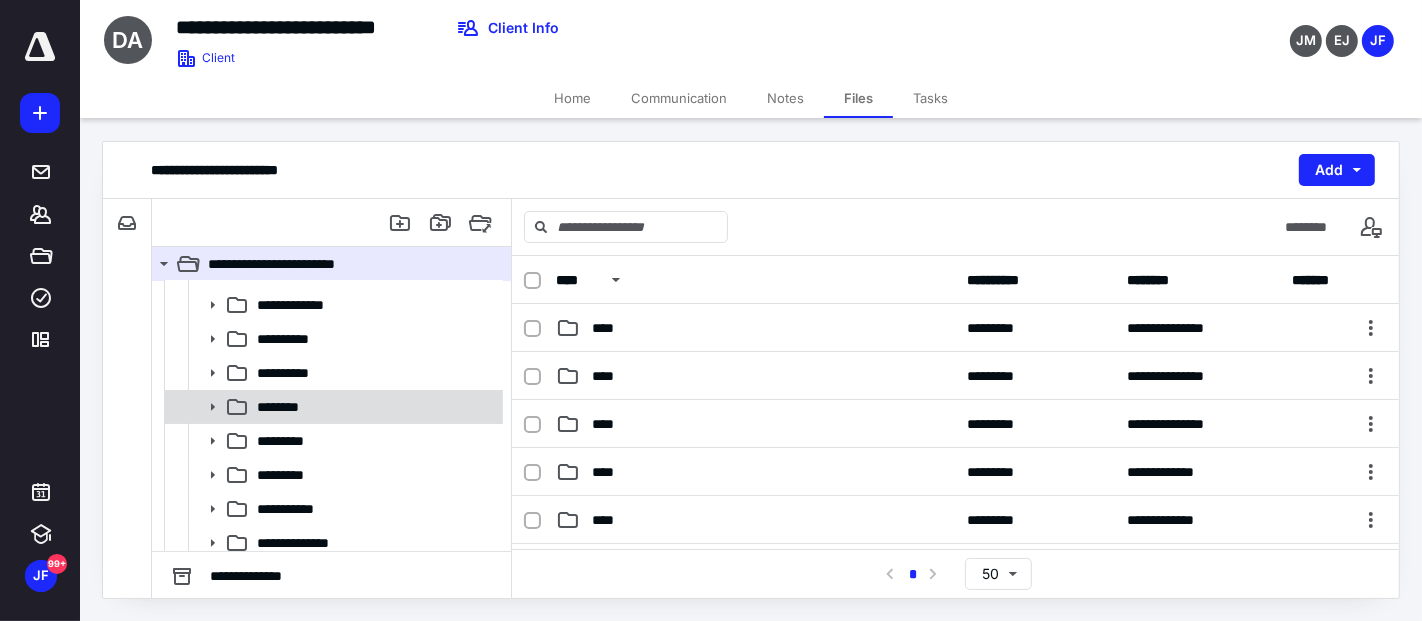 click 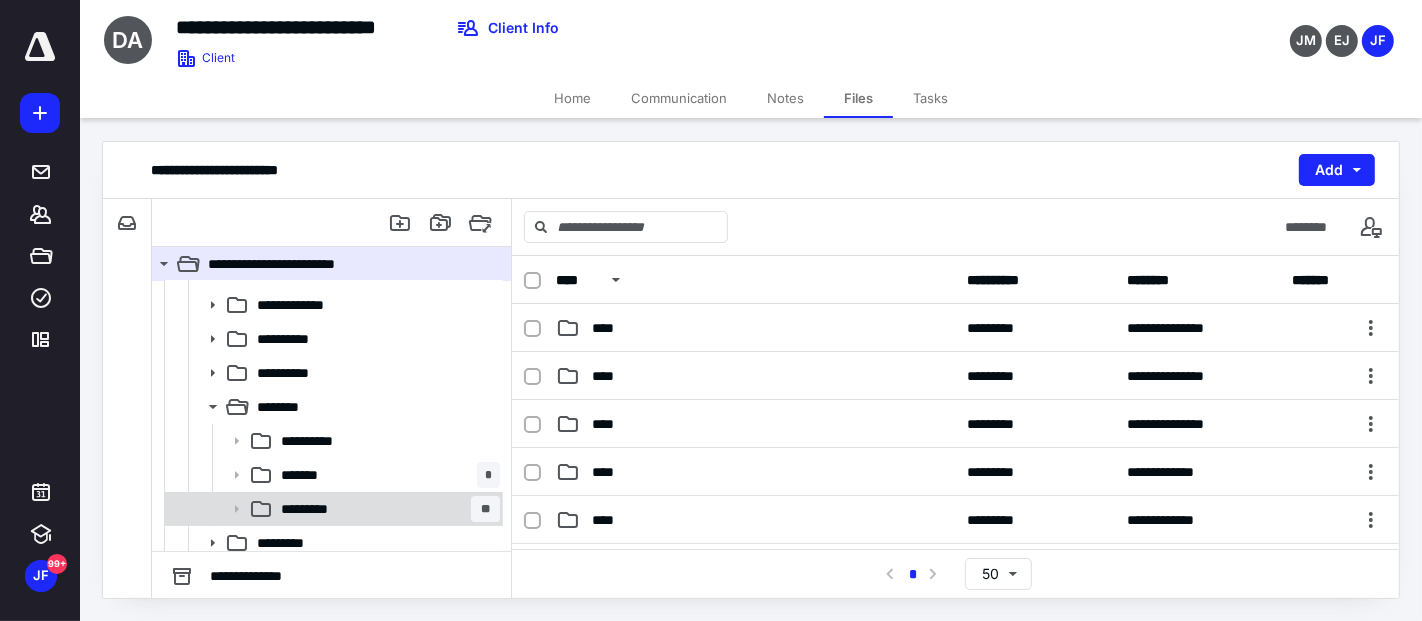 click on "********* **" at bounding box center (386, 509) 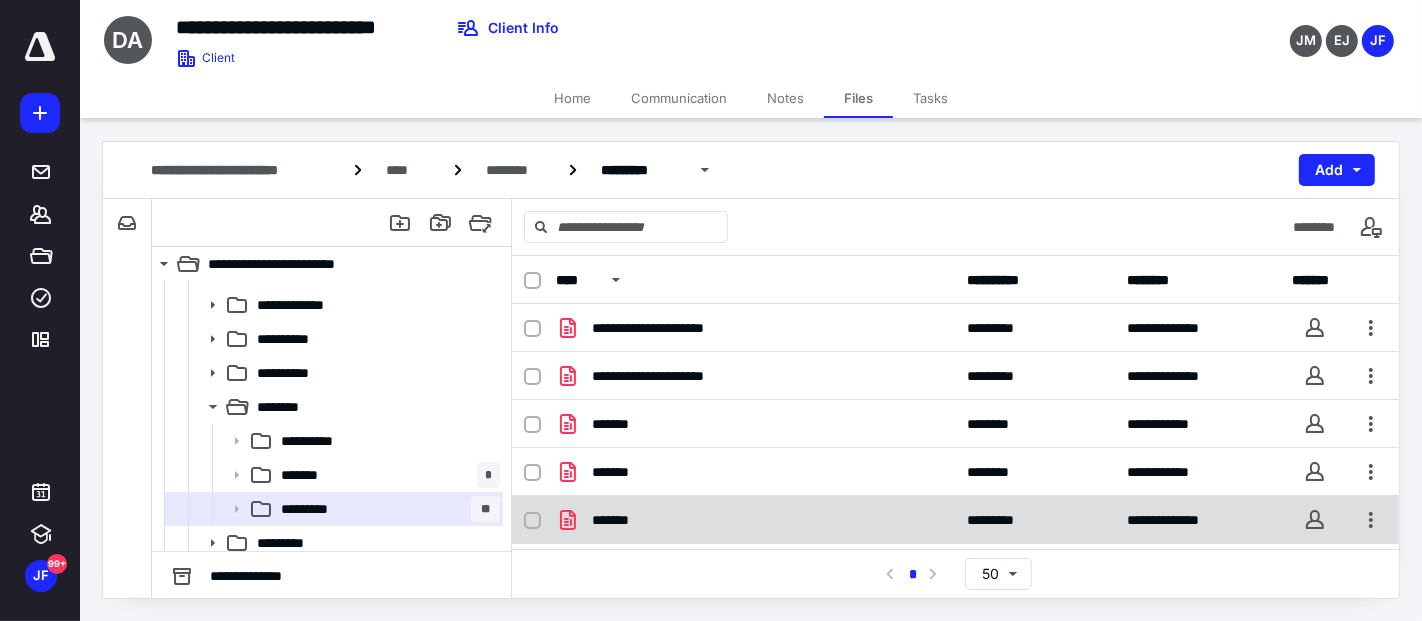 click on "**********" at bounding box center (955, 520) 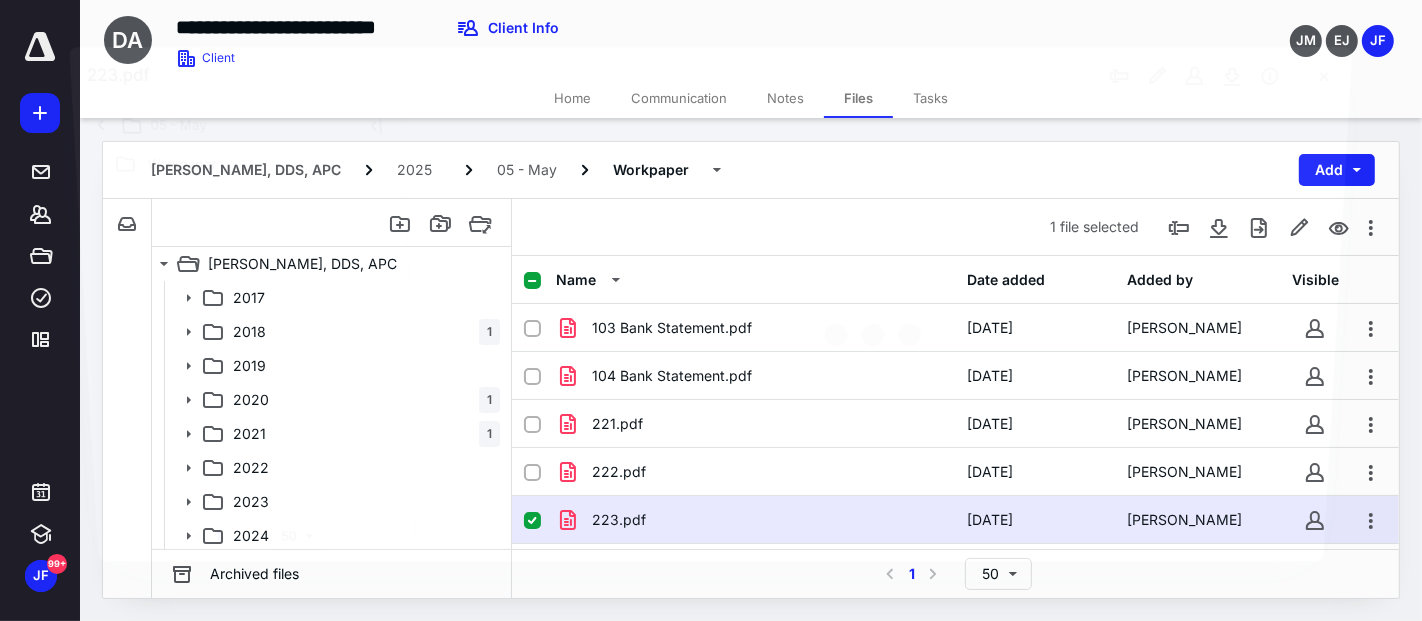 scroll, scrollTop: 333, scrollLeft: 0, axis: vertical 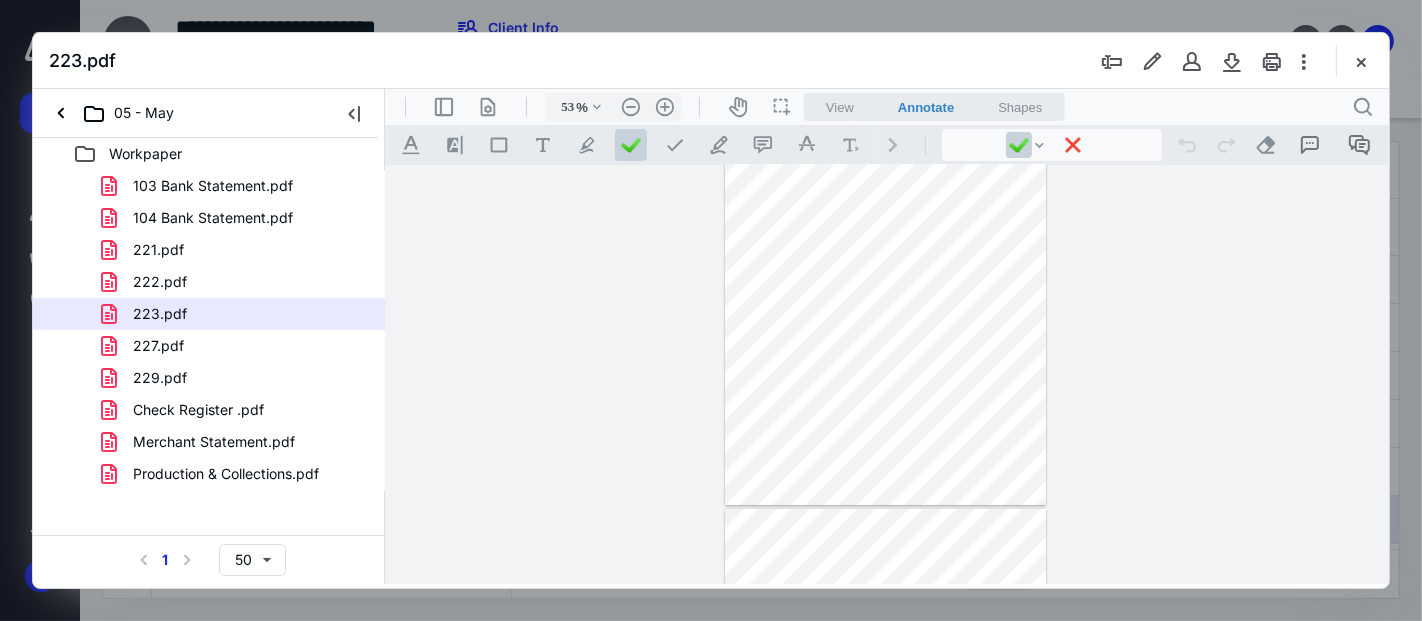 click on "227.pdf" at bounding box center (237, 346) 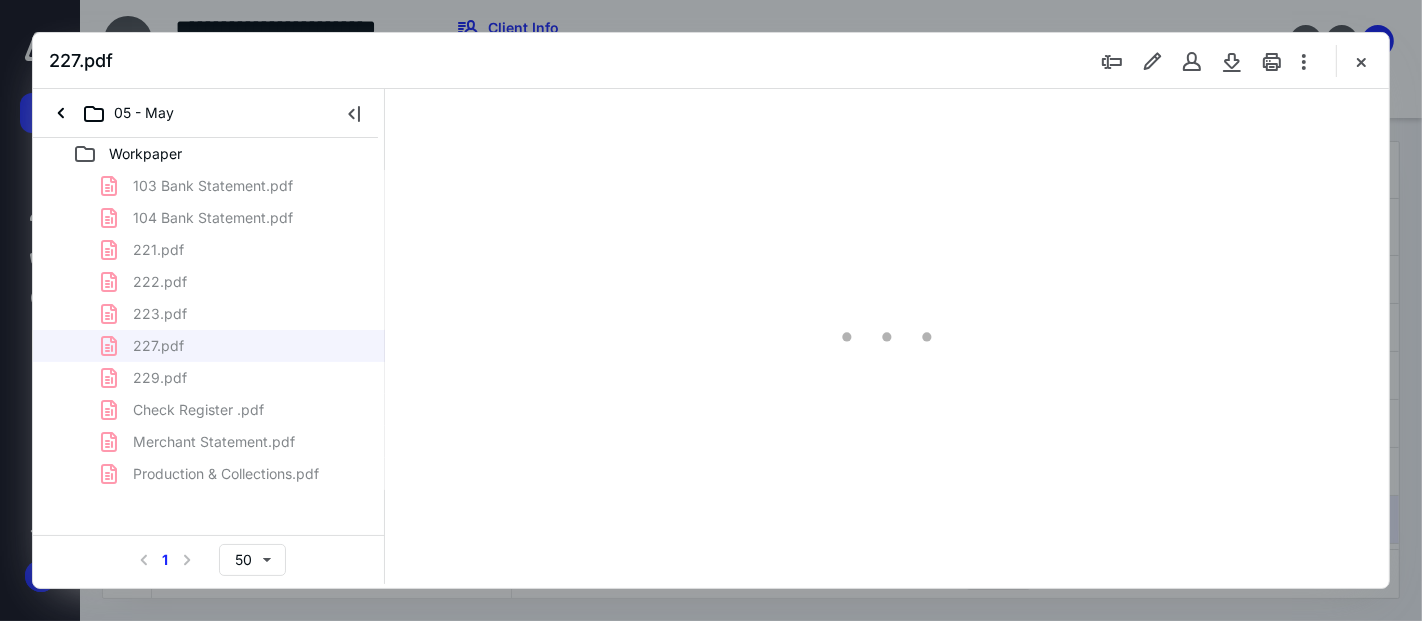 scroll, scrollTop: 77, scrollLeft: 0, axis: vertical 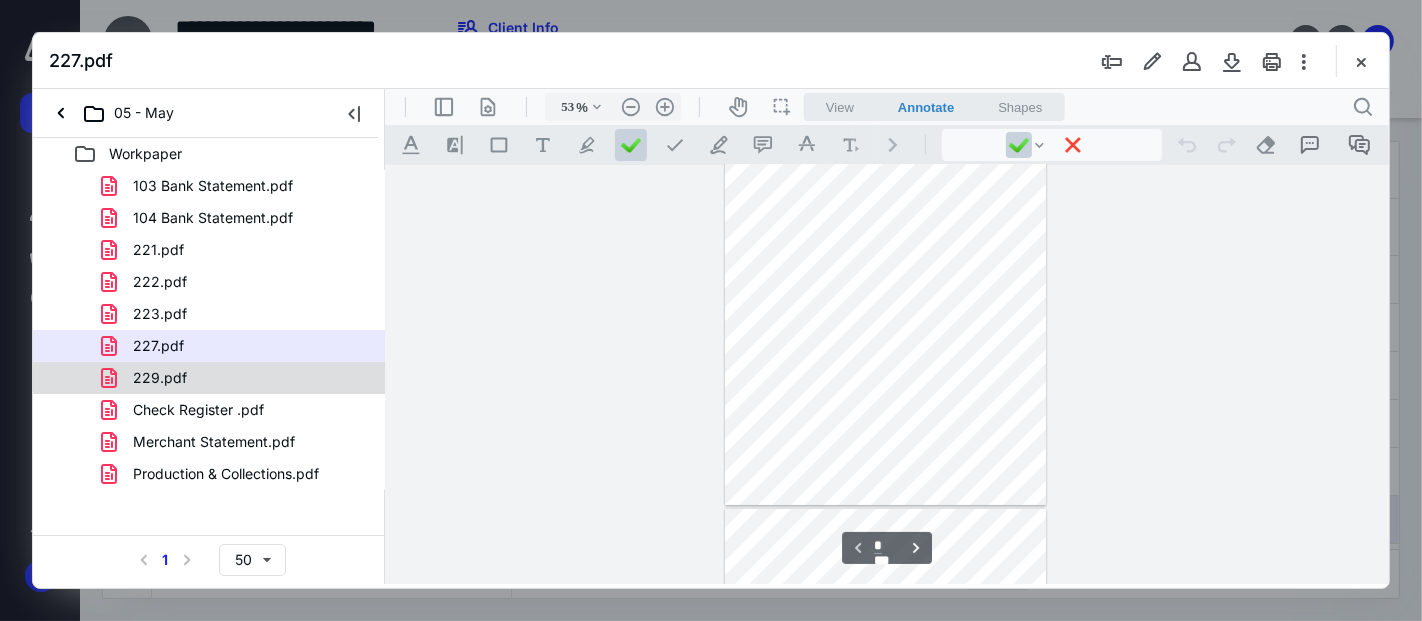 click on "229.pdf" at bounding box center [160, 378] 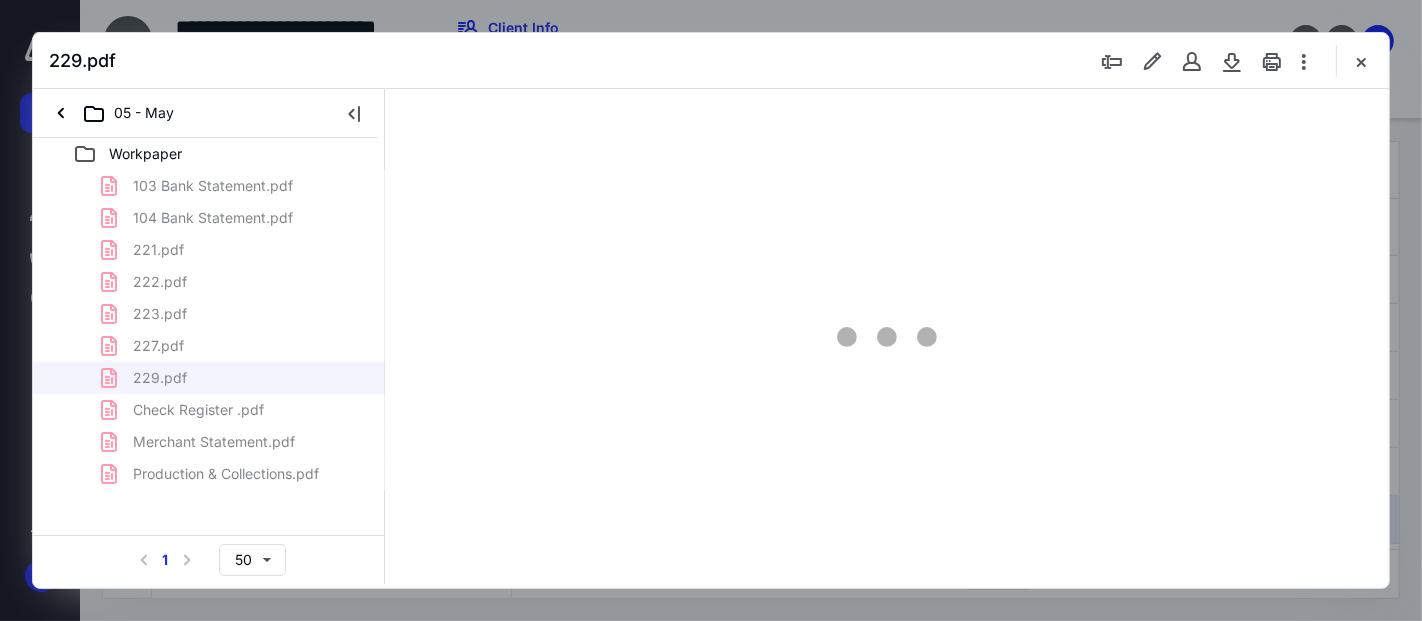 scroll, scrollTop: 77, scrollLeft: 0, axis: vertical 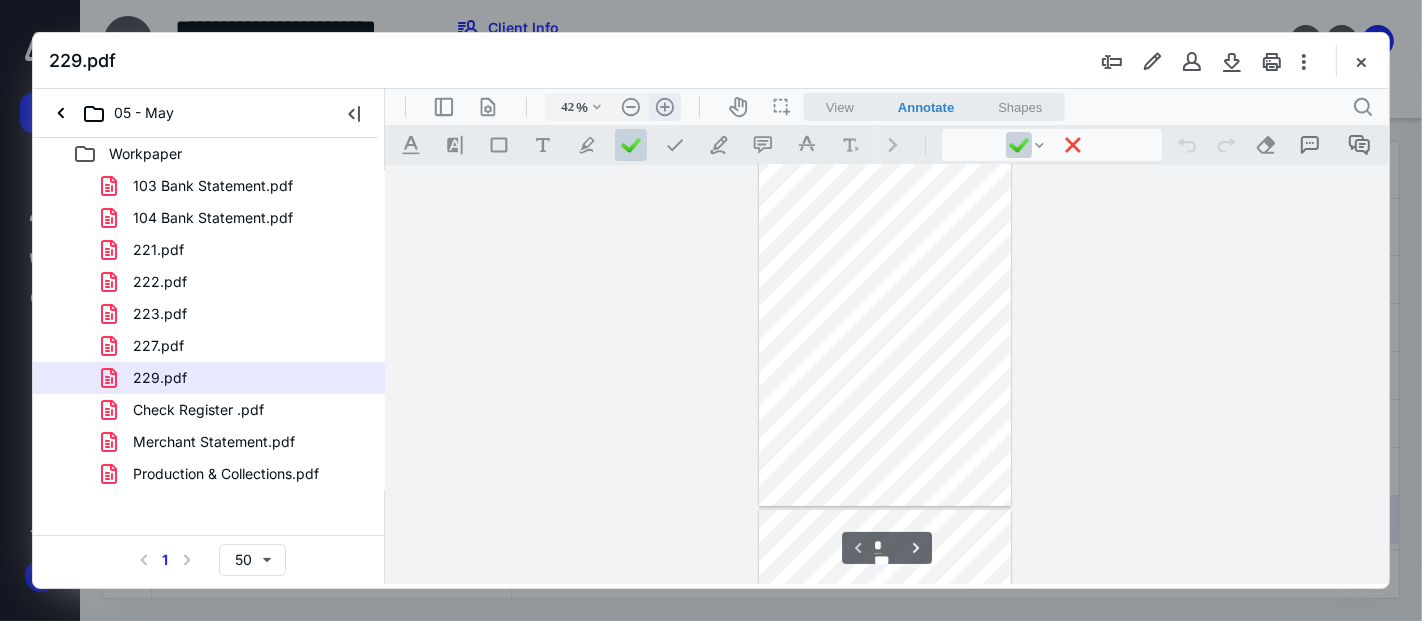 click on ".cls-1{fill:#abb0c4;} icon - header - zoom - in - line" at bounding box center (664, 106) 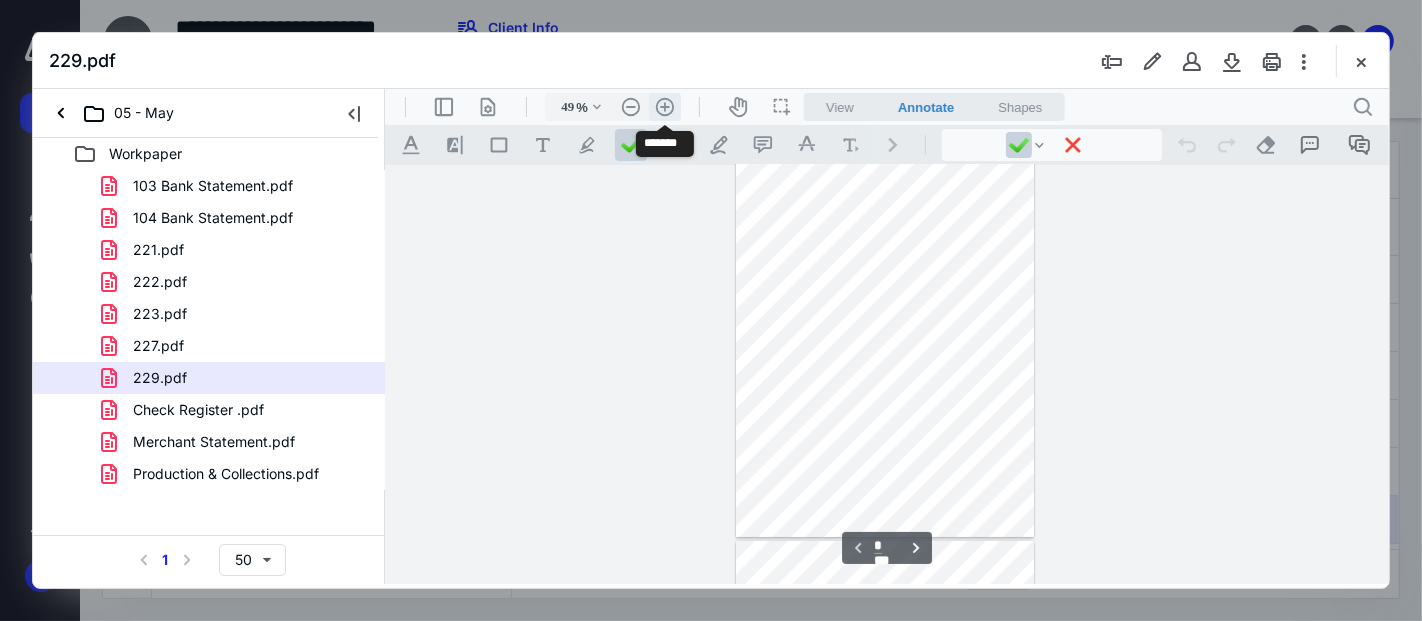 click on ".cls-1{fill:#abb0c4;} icon - header - zoom - in - line" at bounding box center [664, 106] 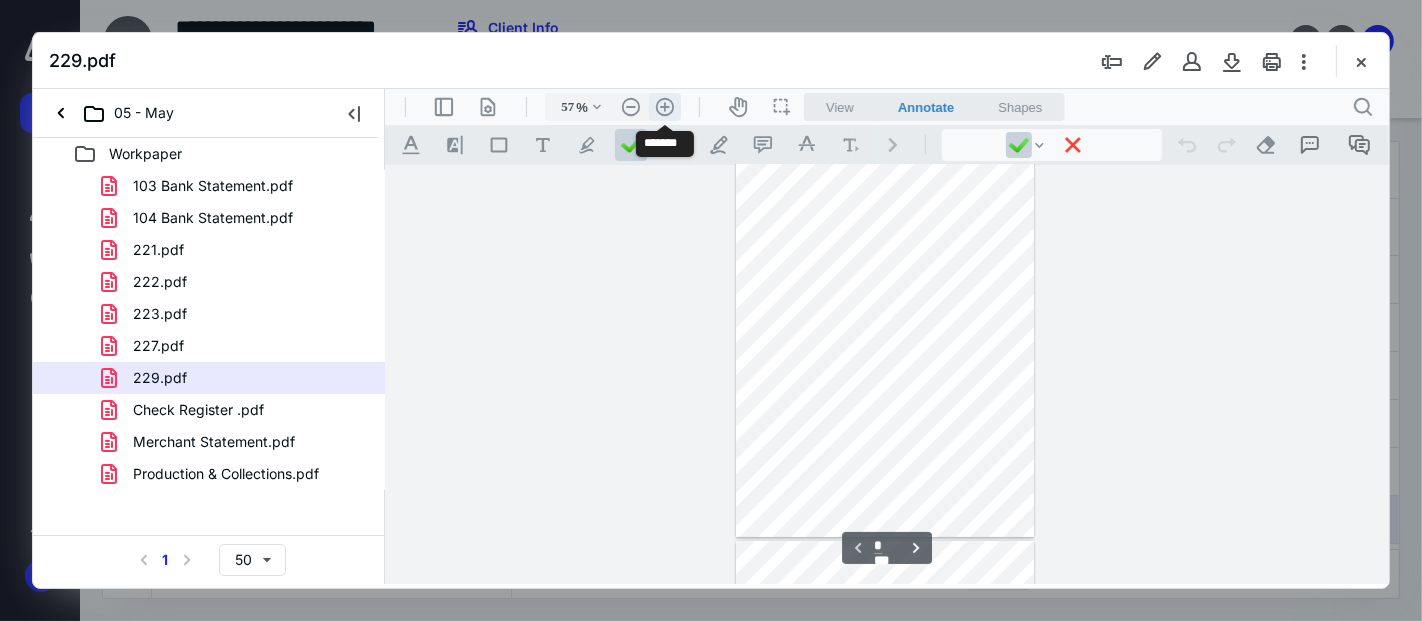 scroll, scrollTop: 168, scrollLeft: 0, axis: vertical 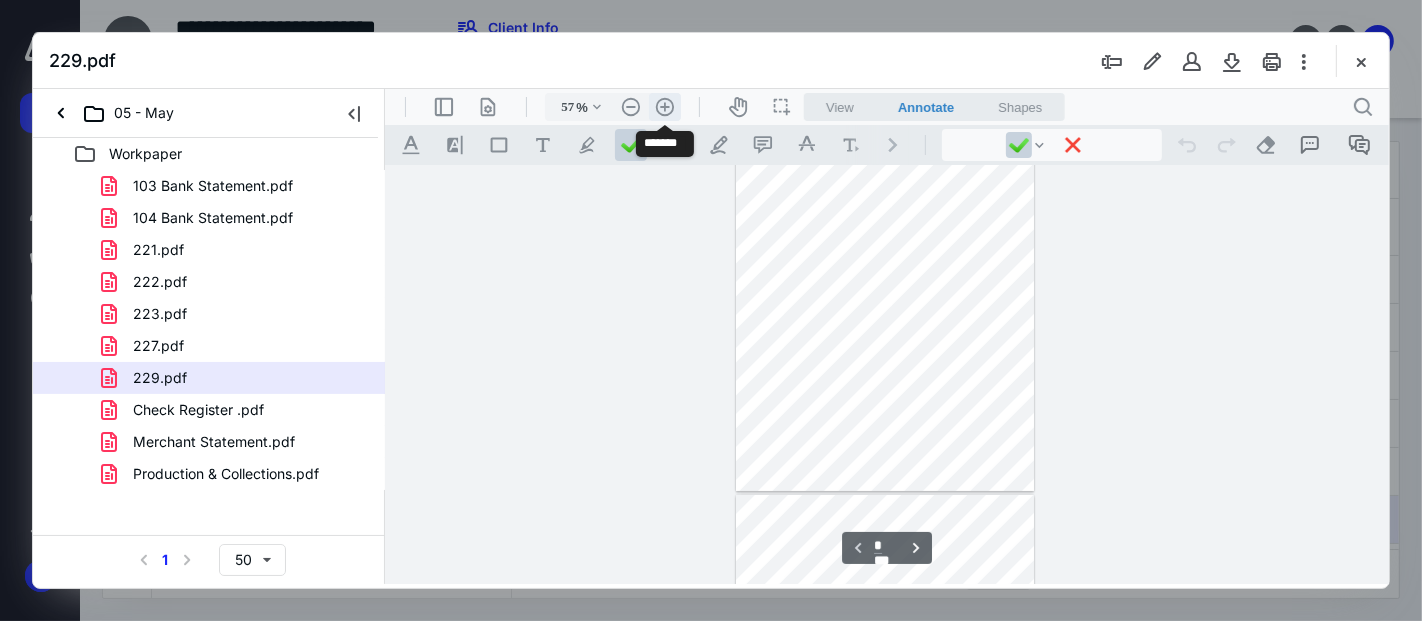 click on ".cls-1{fill:#abb0c4;} icon - header - zoom - in - line" at bounding box center (664, 106) 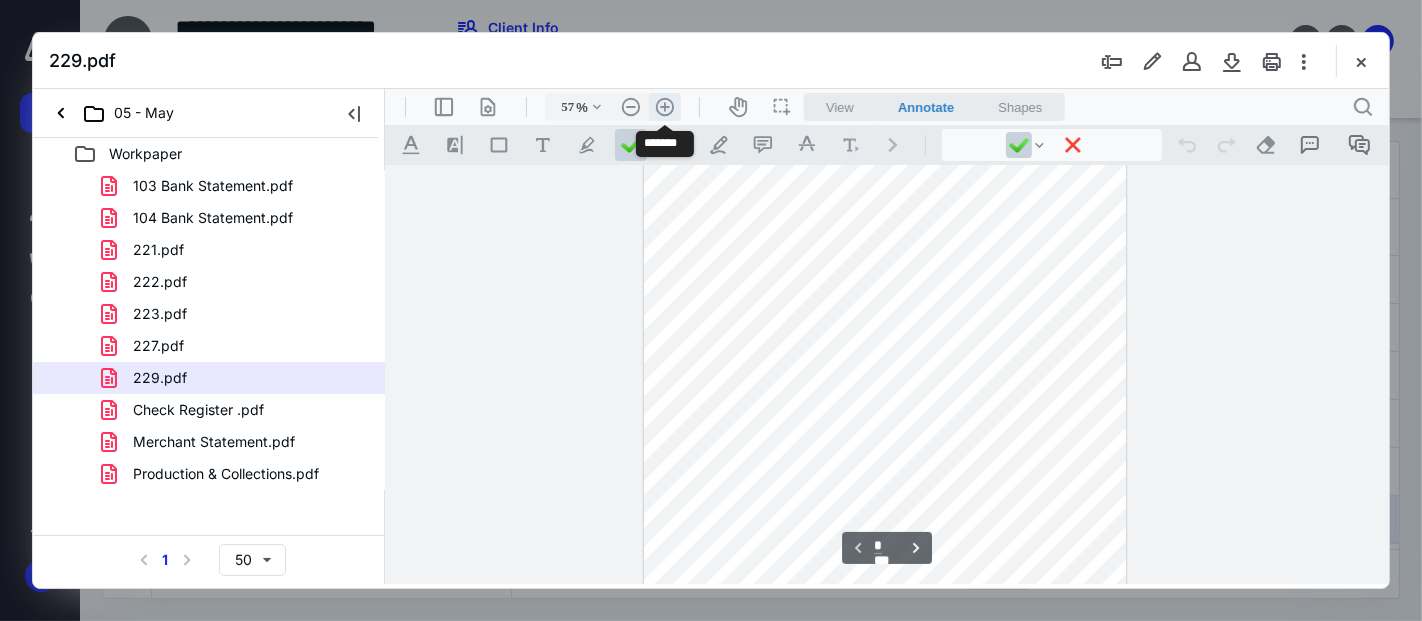 click on ".cls-1{fill:#abb0c4;} icon - header - zoom - in - line" at bounding box center (664, 106) 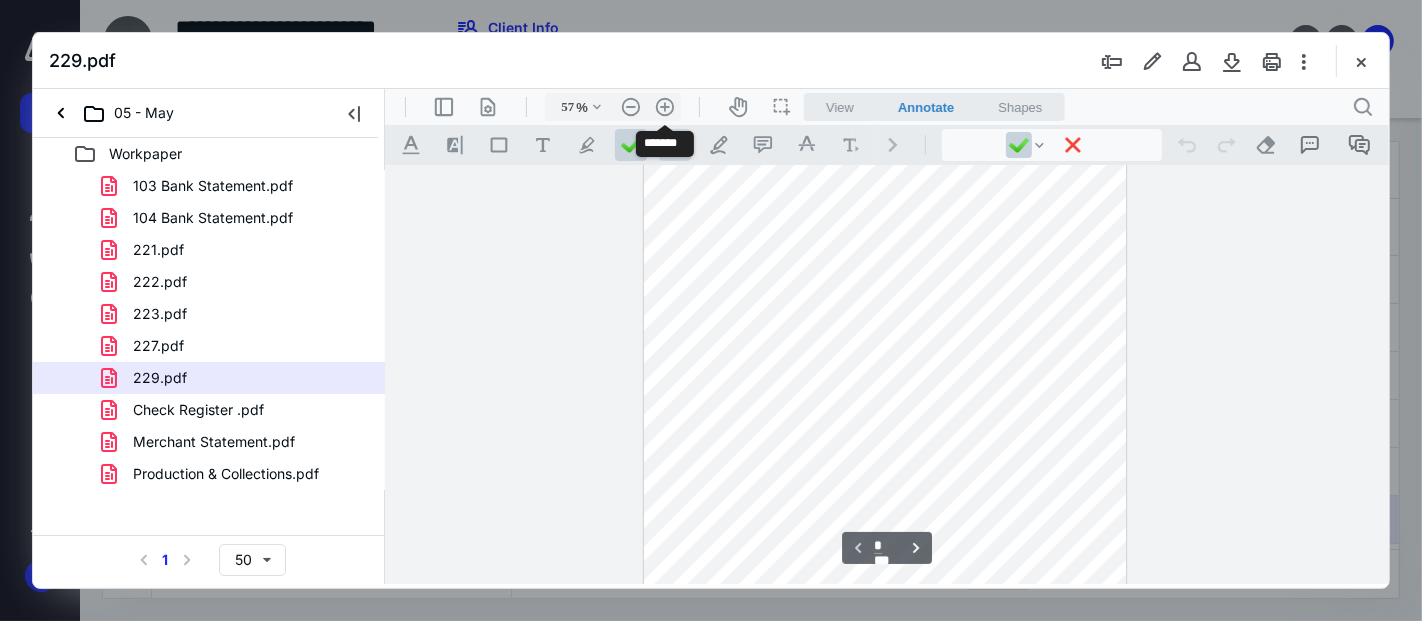 drag, startPoint x: 660, startPoint y: 108, endPoint x: 659, endPoint y: 133, distance: 25.019993 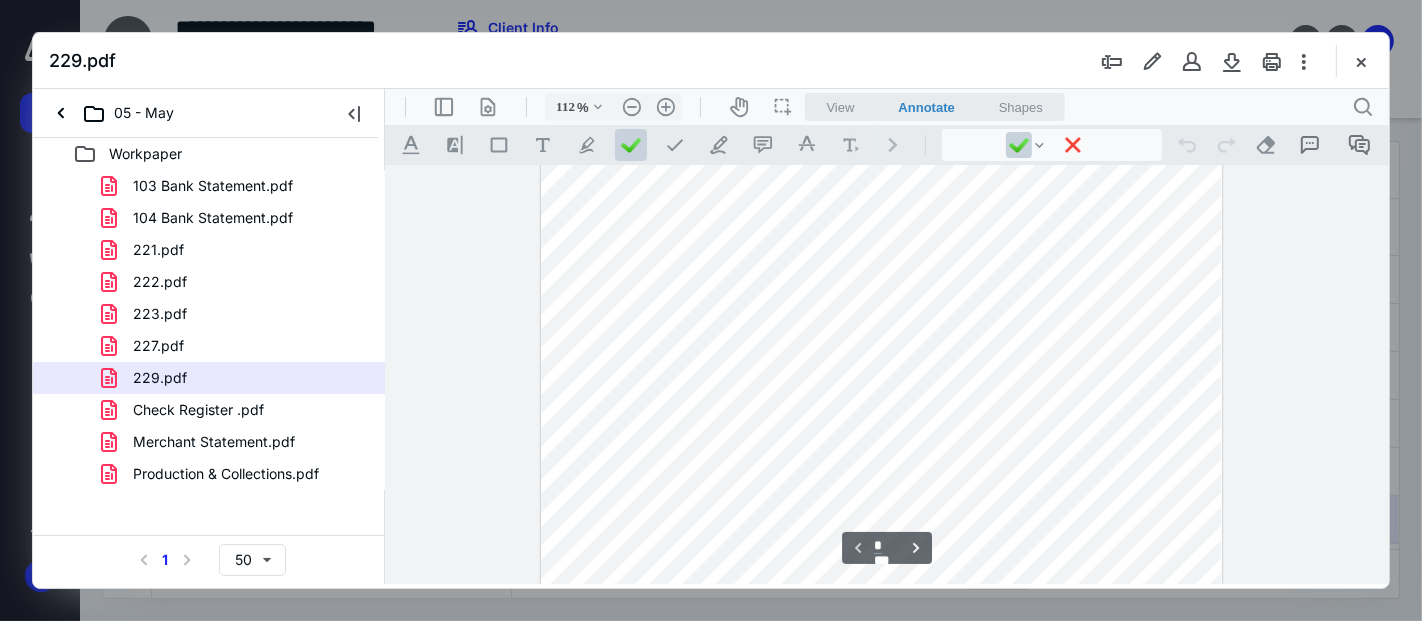 scroll, scrollTop: 277, scrollLeft: 69, axis: both 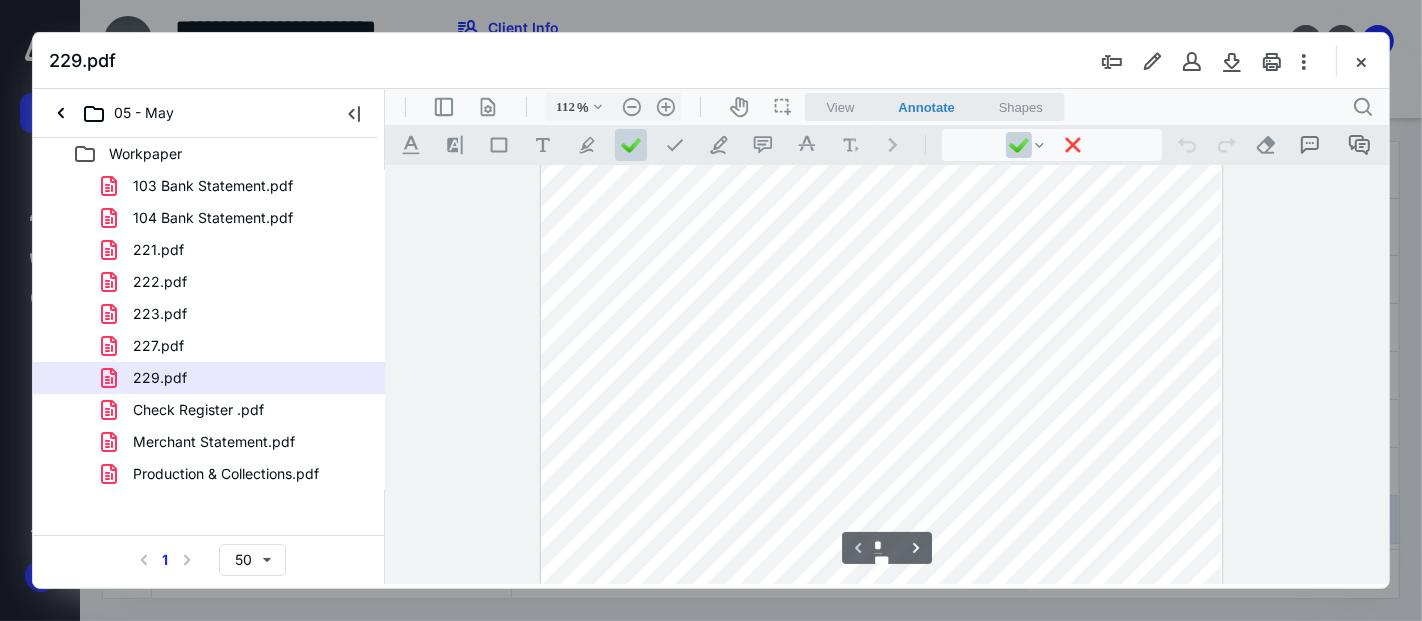 click on "**********" at bounding box center (886, 547) 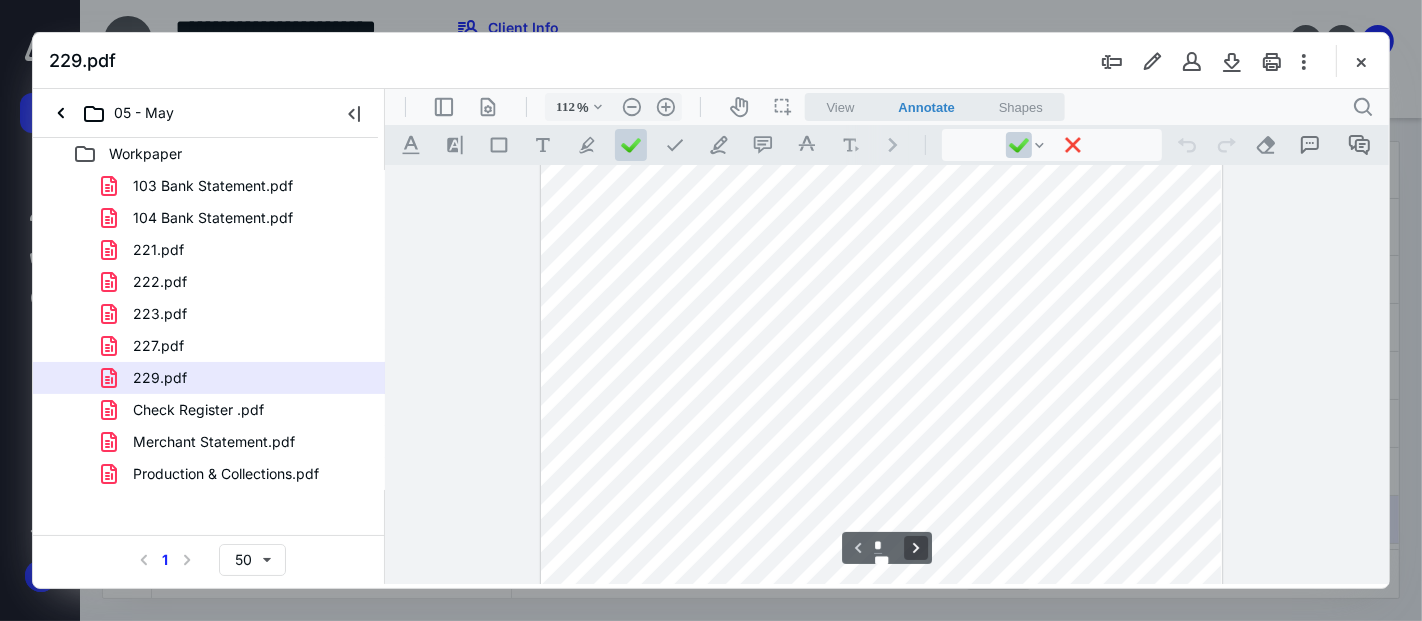 click on "**********" at bounding box center [915, 547] 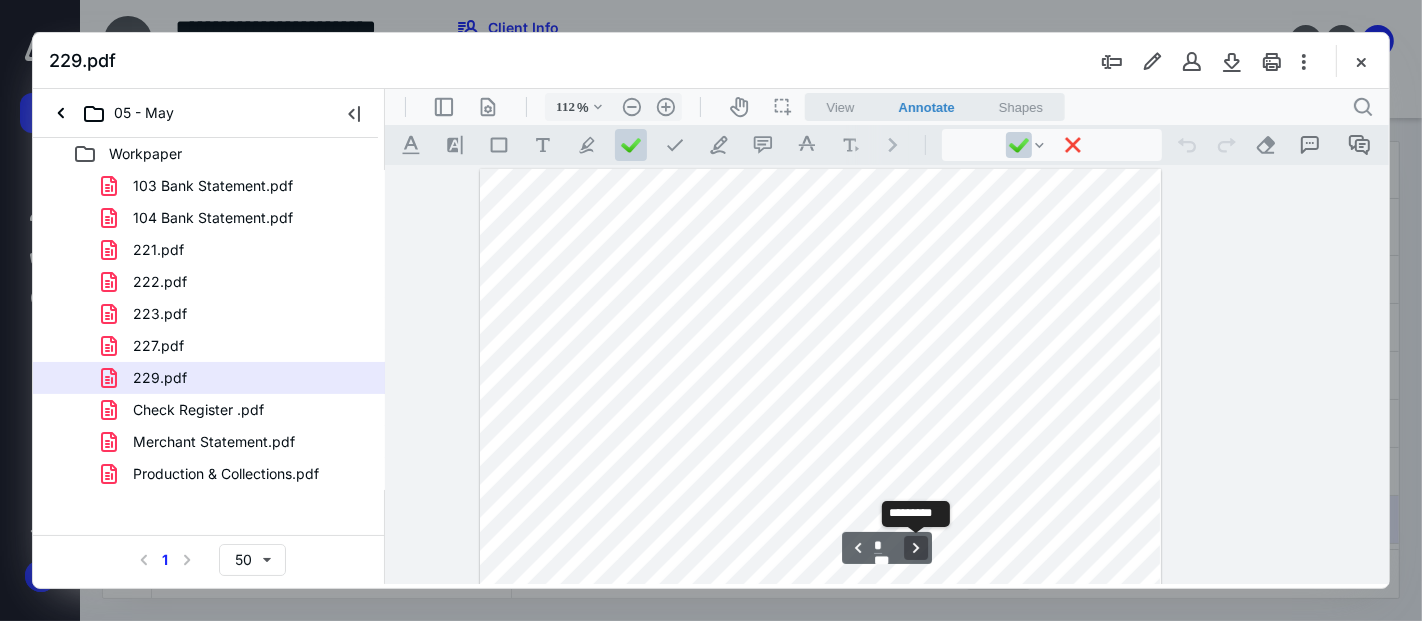 click on "**********" at bounding box center (915, 547) 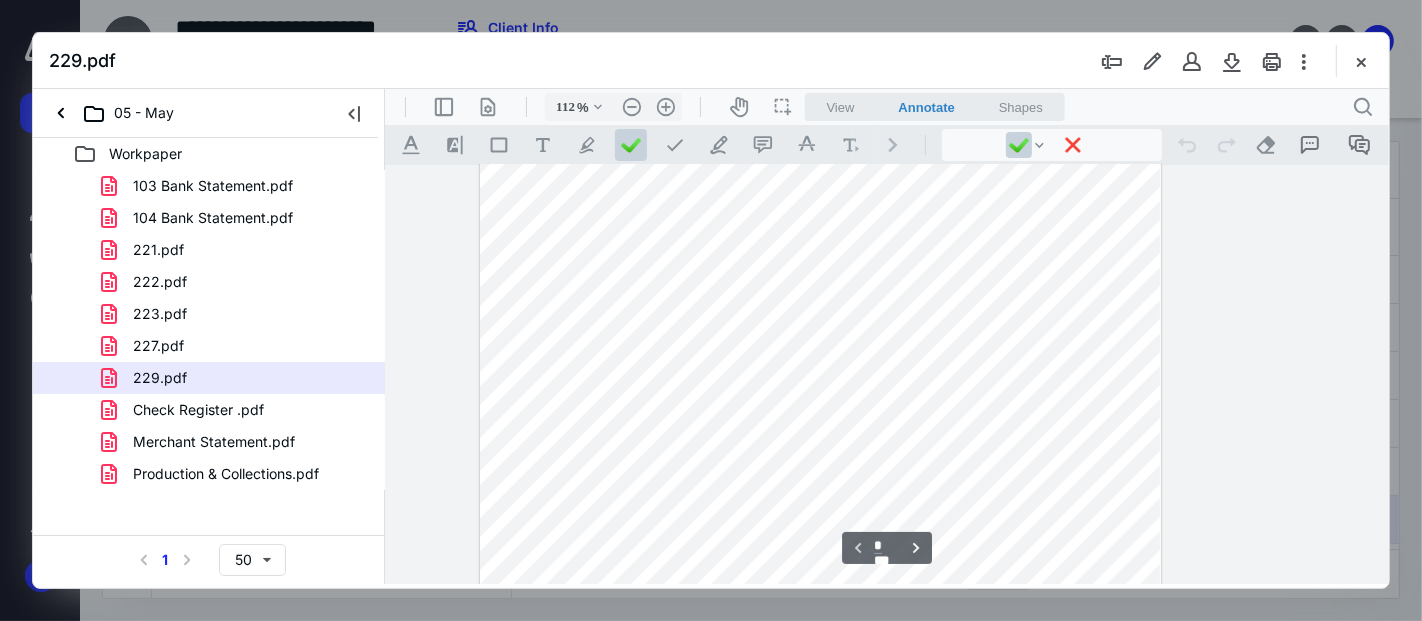 scroll, scrollTop: 222, scrollLeft: 136, axis: both 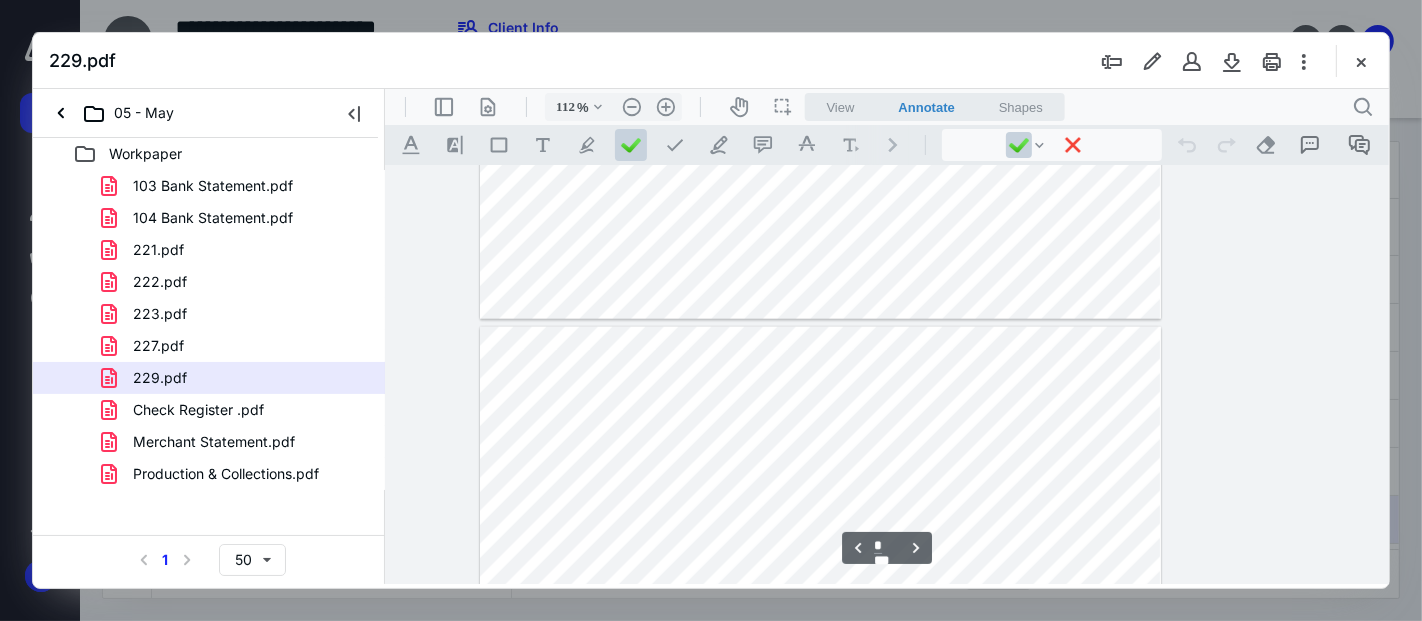 type on "*" 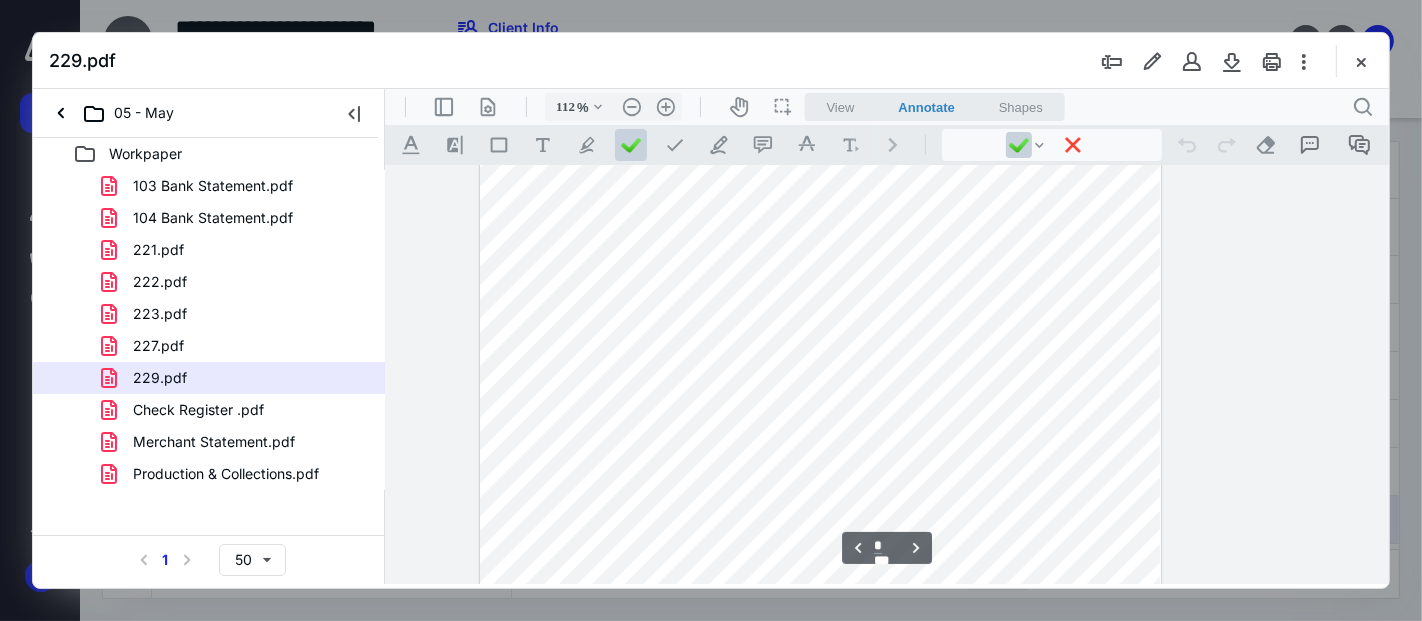 scroll, scrollTop: 2333, scrollLeft: 136, axis: both 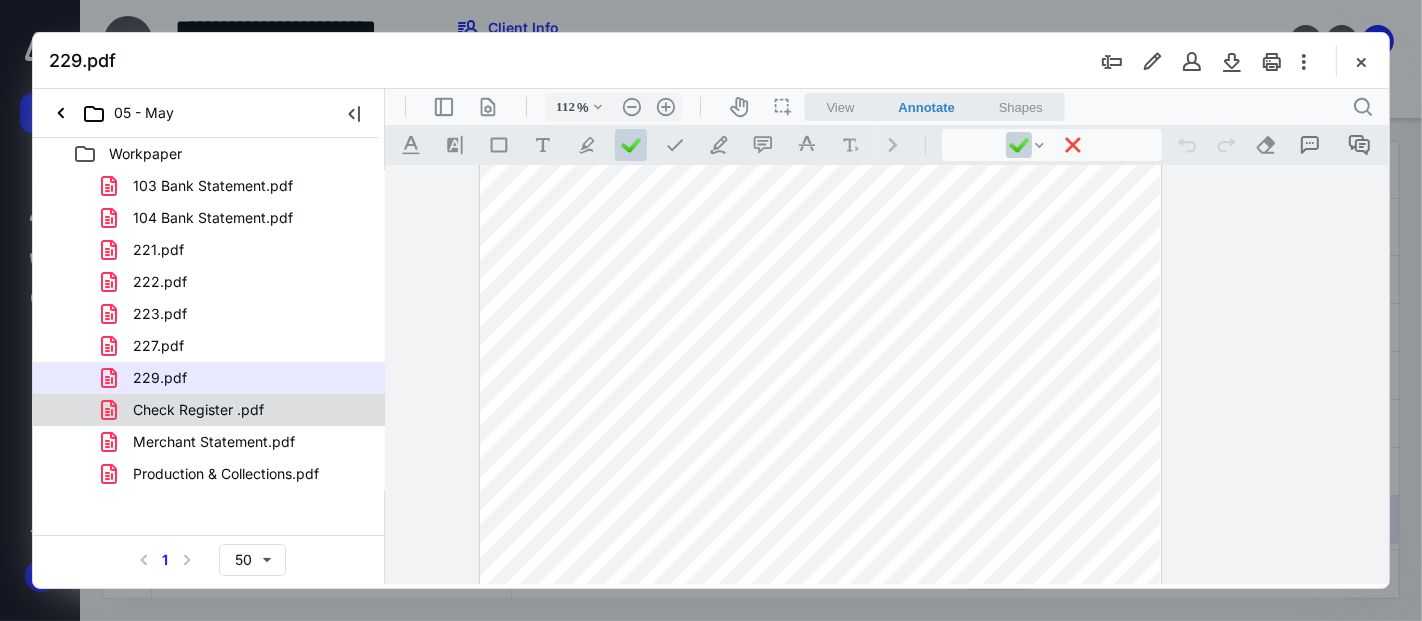 click on "Check Register .pdf" at bounding box center (198, 410) 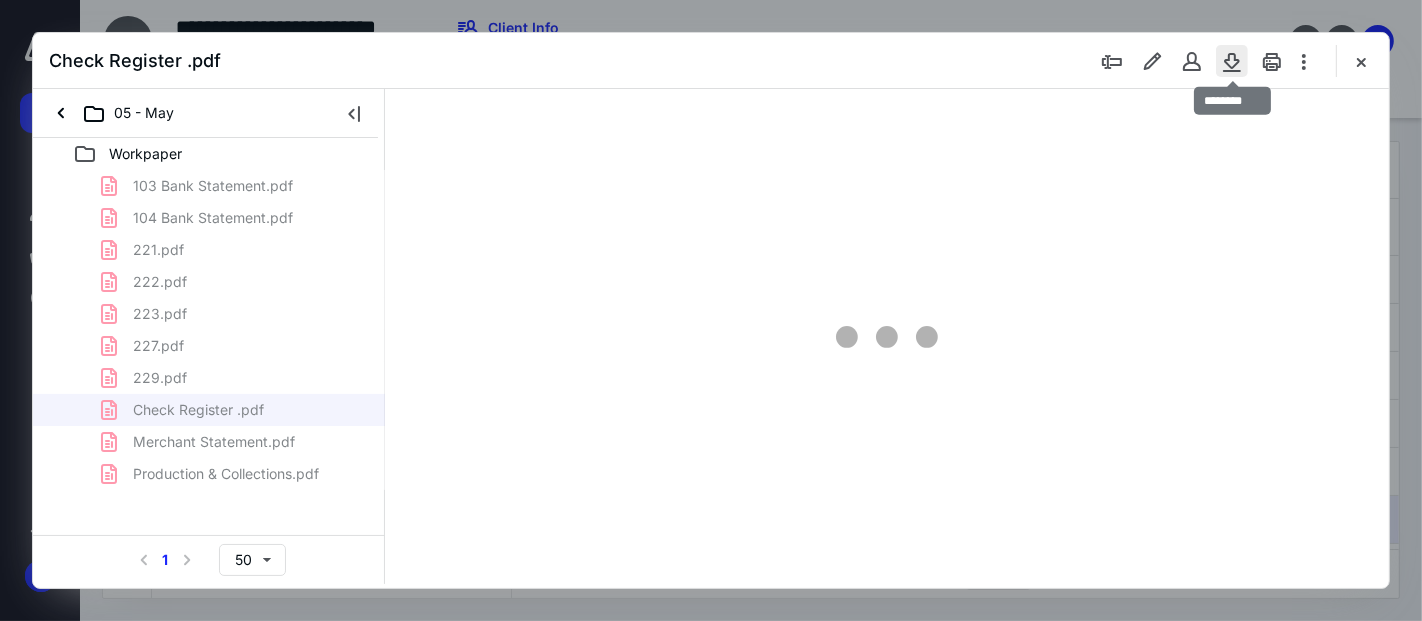 scroll, scrollTop: 77, scrollLeft: 0, axis: vertical 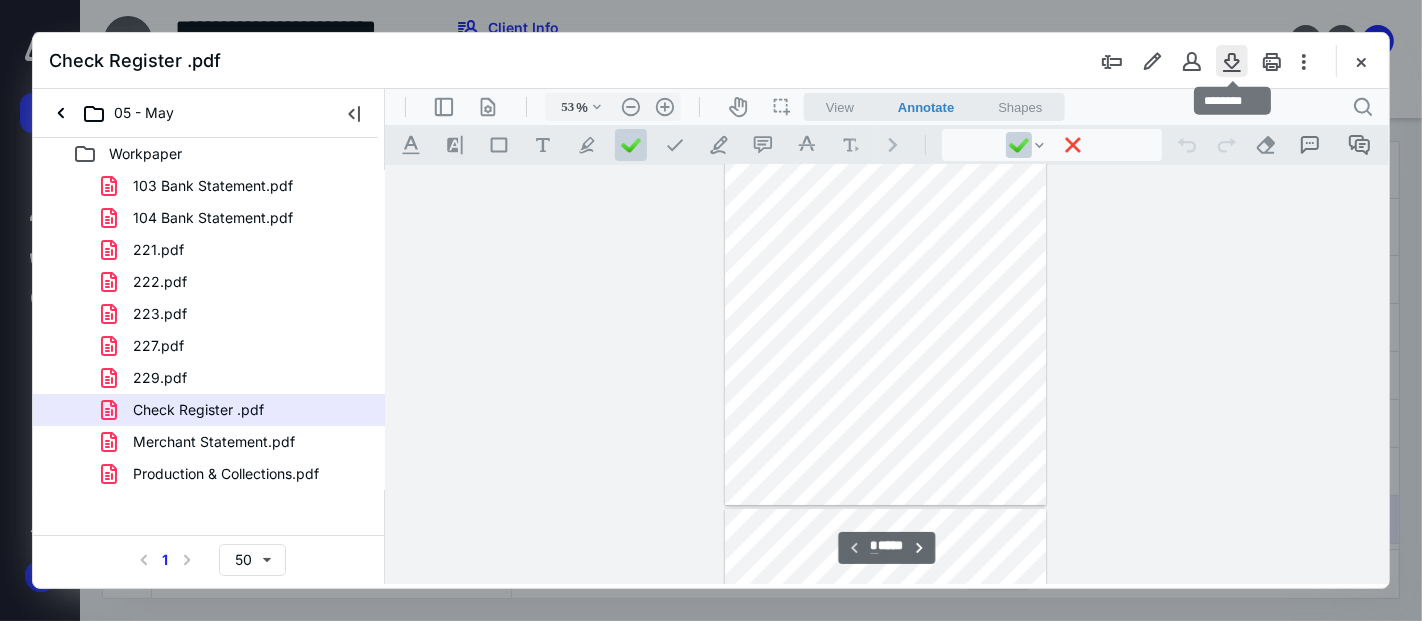 click at bounding box center [1232, 61] 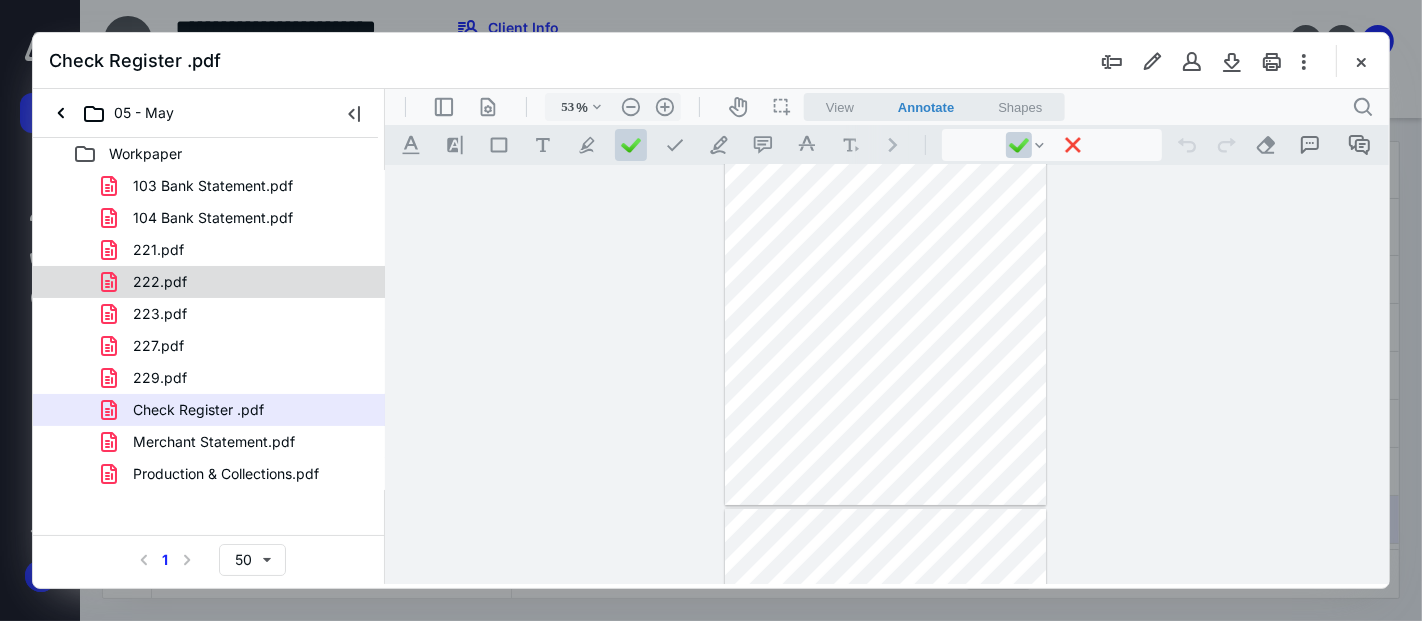 click on "222.pdf" at bounding box center [160, 282] 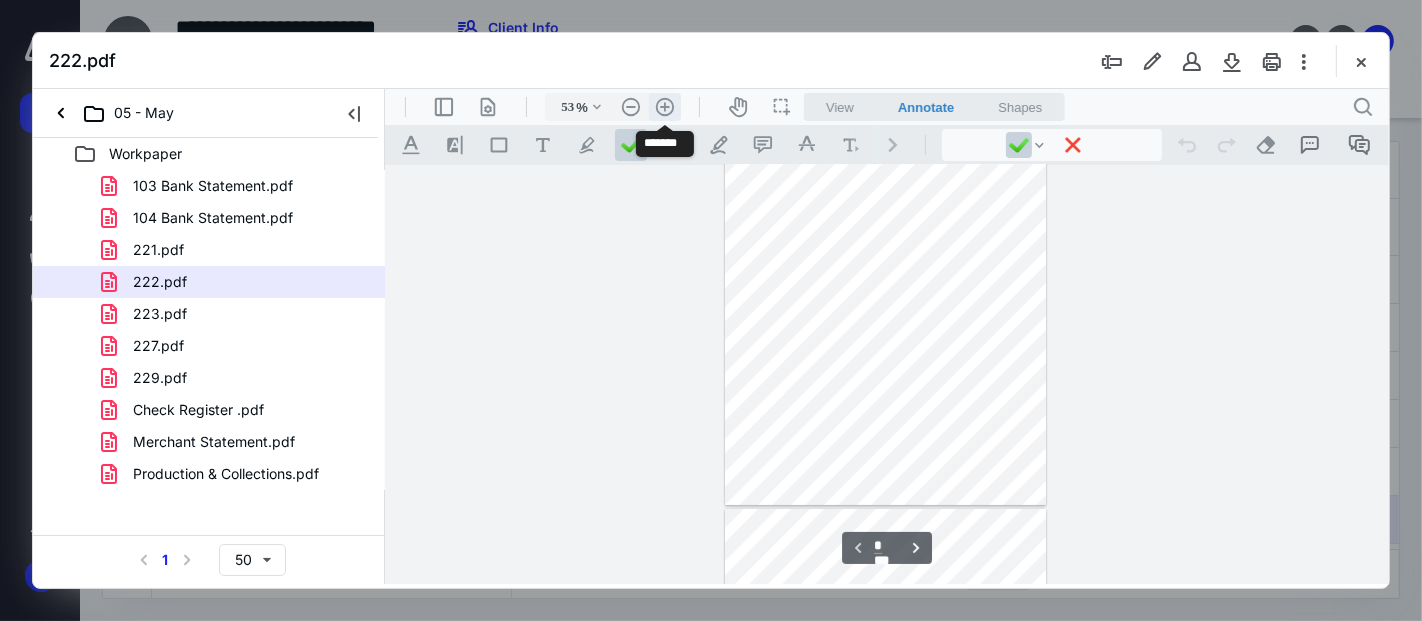click on ".cls-1{fill:#abb0c4;} icon - header - zoom - in - line" at bounding box center [664, 106] 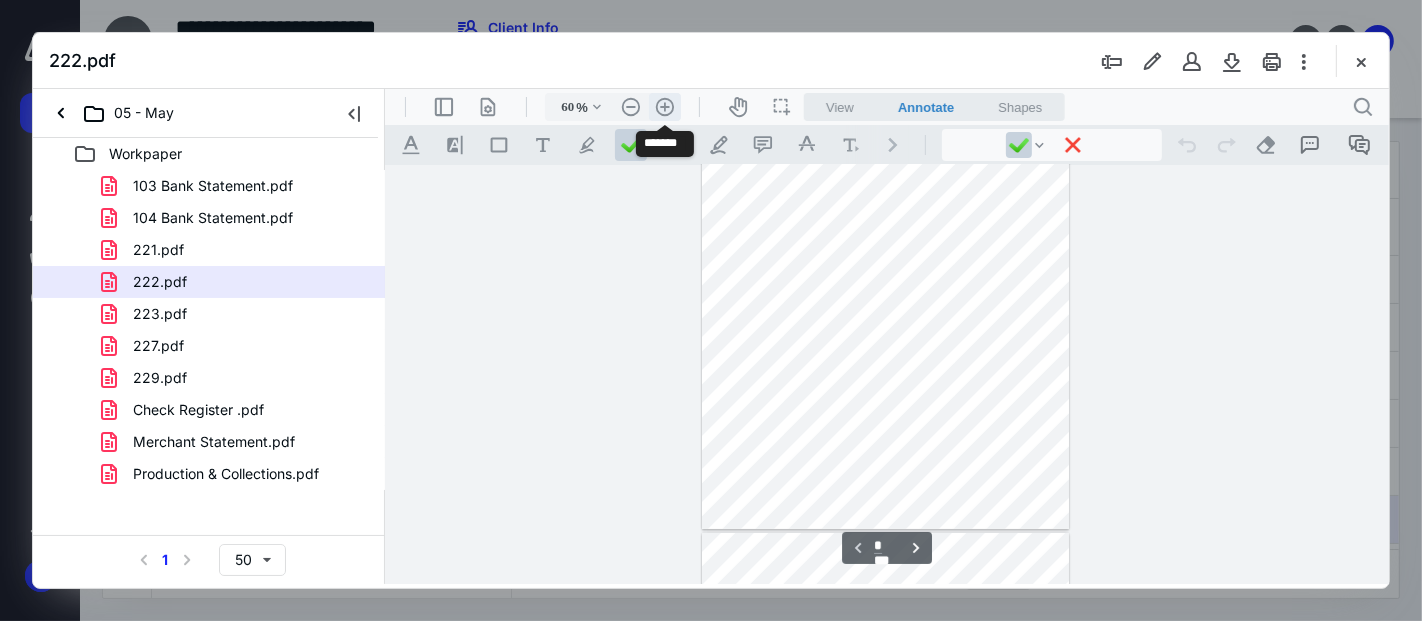click on ".cls-1{fill:#abb0c4;} icon - header - zoom - in - line" at bounding box center (664, 106) 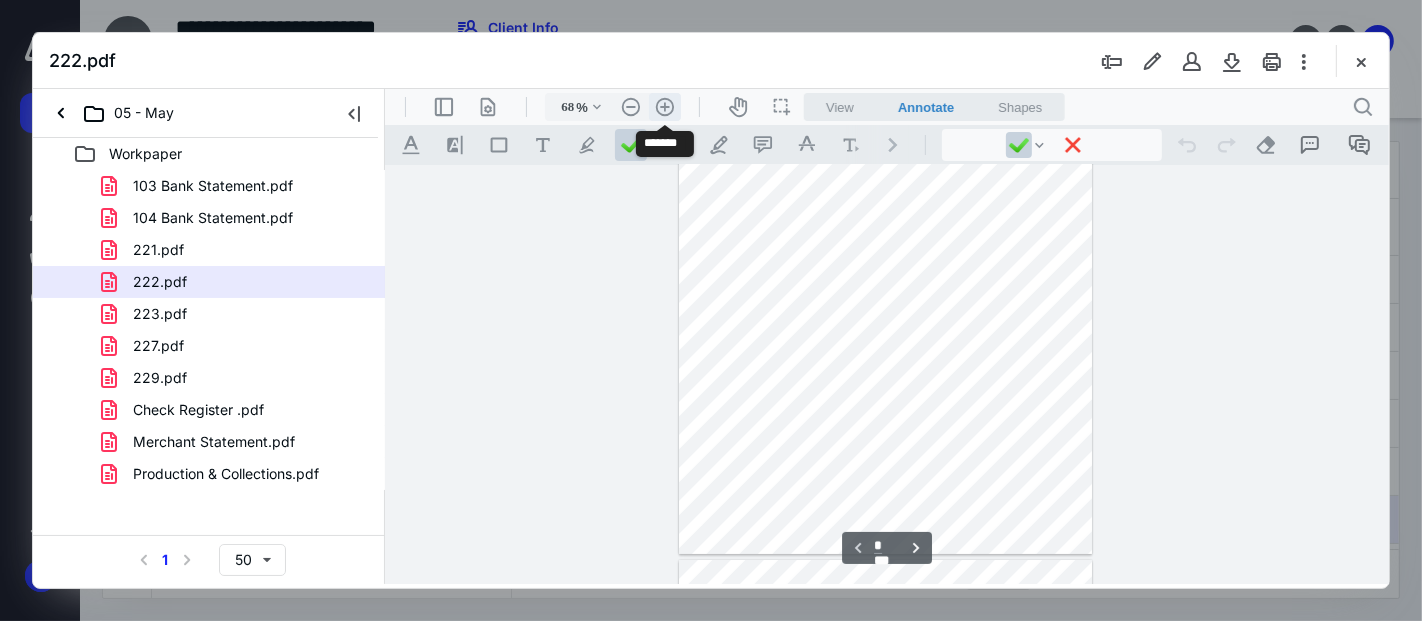 click on ".cls-1{fill:#abb0c4;} icon - header - zoom - in - line" at bounding box center [664, 106] 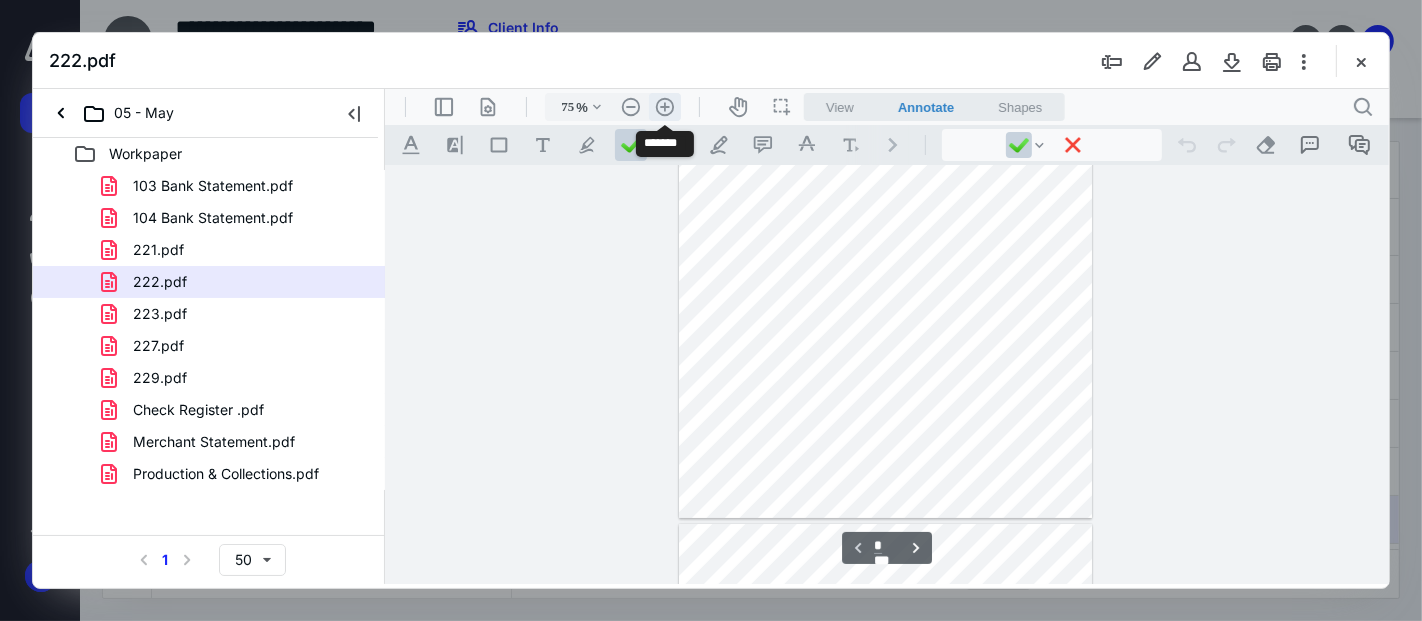 click on ".cls-1{fill:#abb0c4;} icon - header - zoom - in - line" at bounding box center (664, 106) 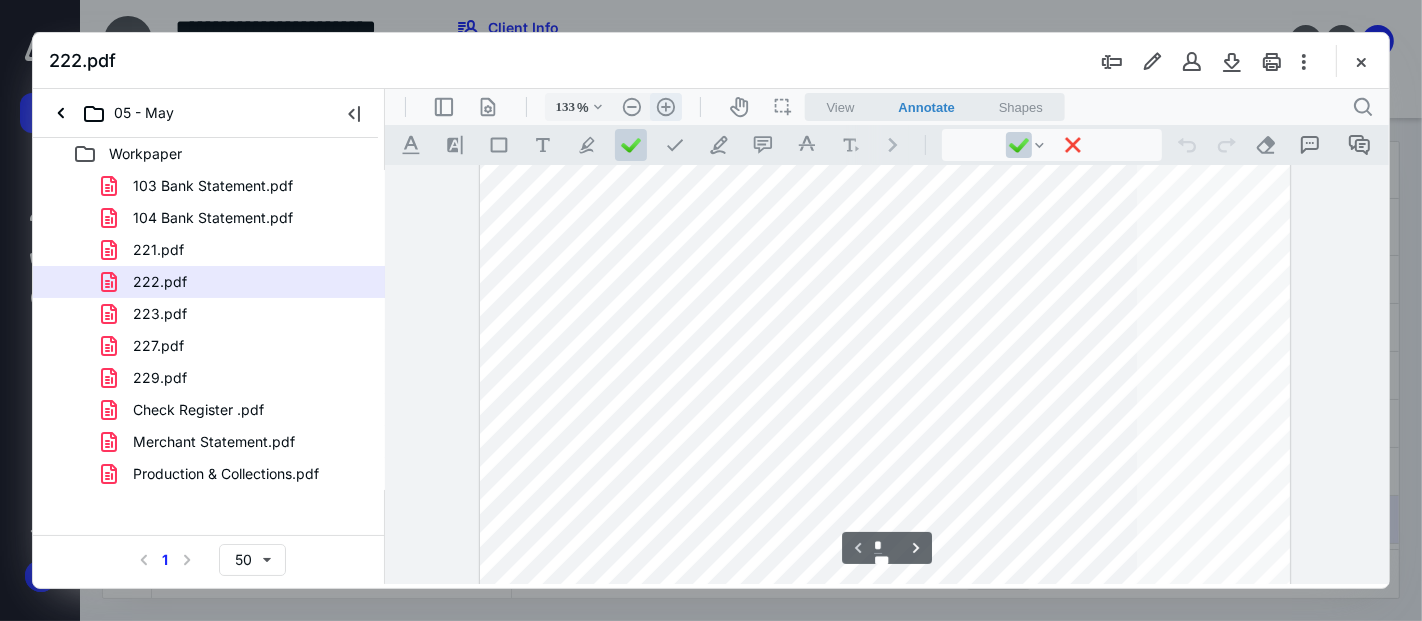 scroll, scrollTop: 12, scrollLeft: 0, axis: vertical 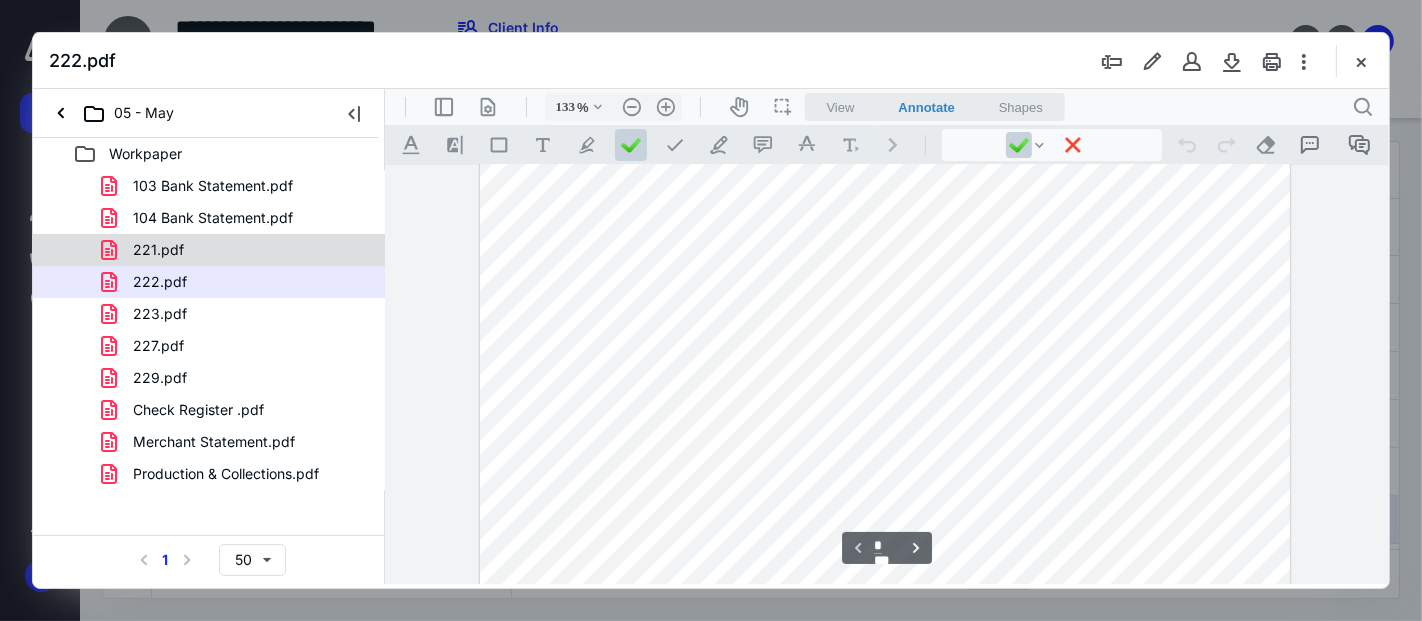 click on "221.pdf" at bounding box center (158, 250) 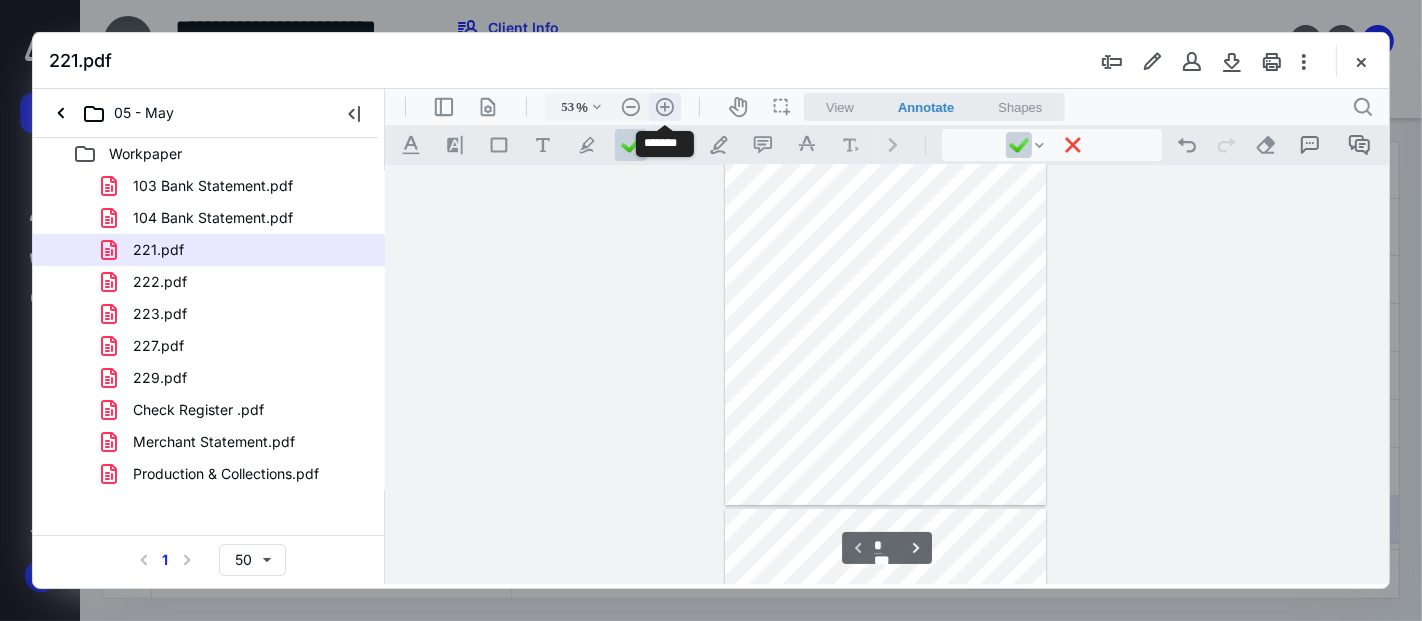 click on ".cls-1{fill:#abb0c4;} icon - header - zoom - in - line" at bounding box center [664, 106] 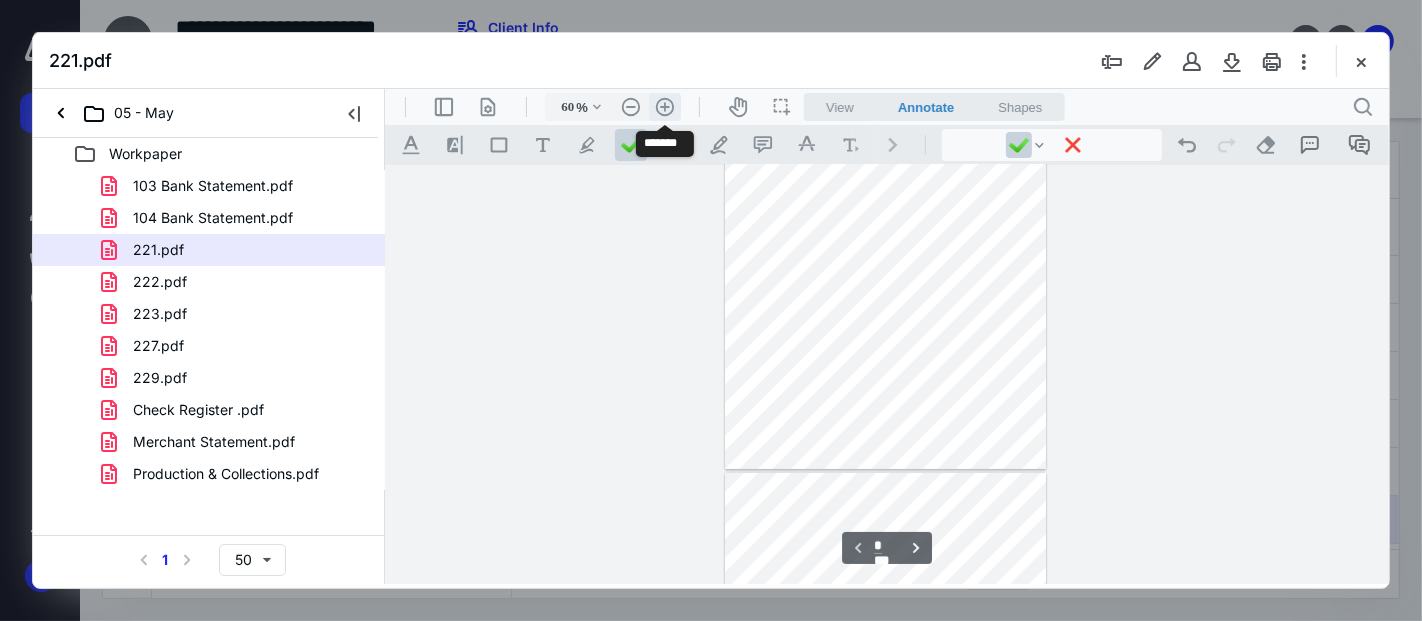 click on ".cls-1{fill:#abb0c4;} icon - header - zoom - in - line" at bounding box center (664, 106) 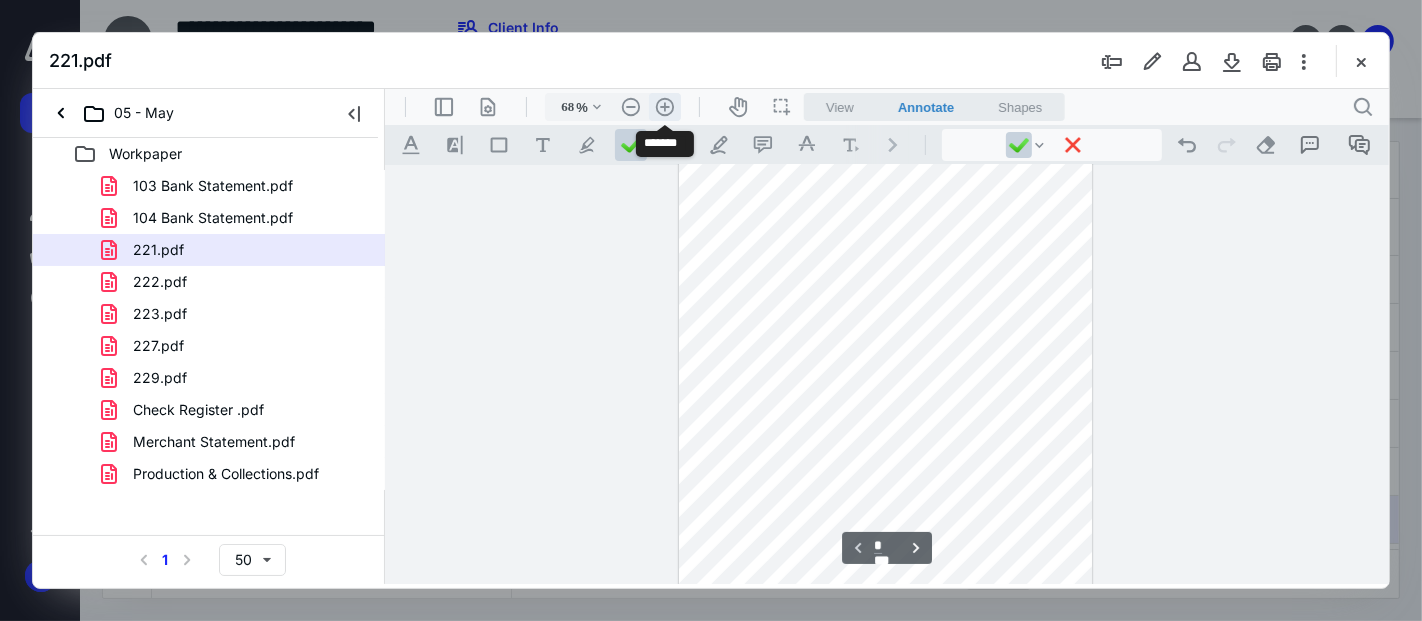 scroll, scrollTop: 148, scrollLeft: 0, axis: vertical 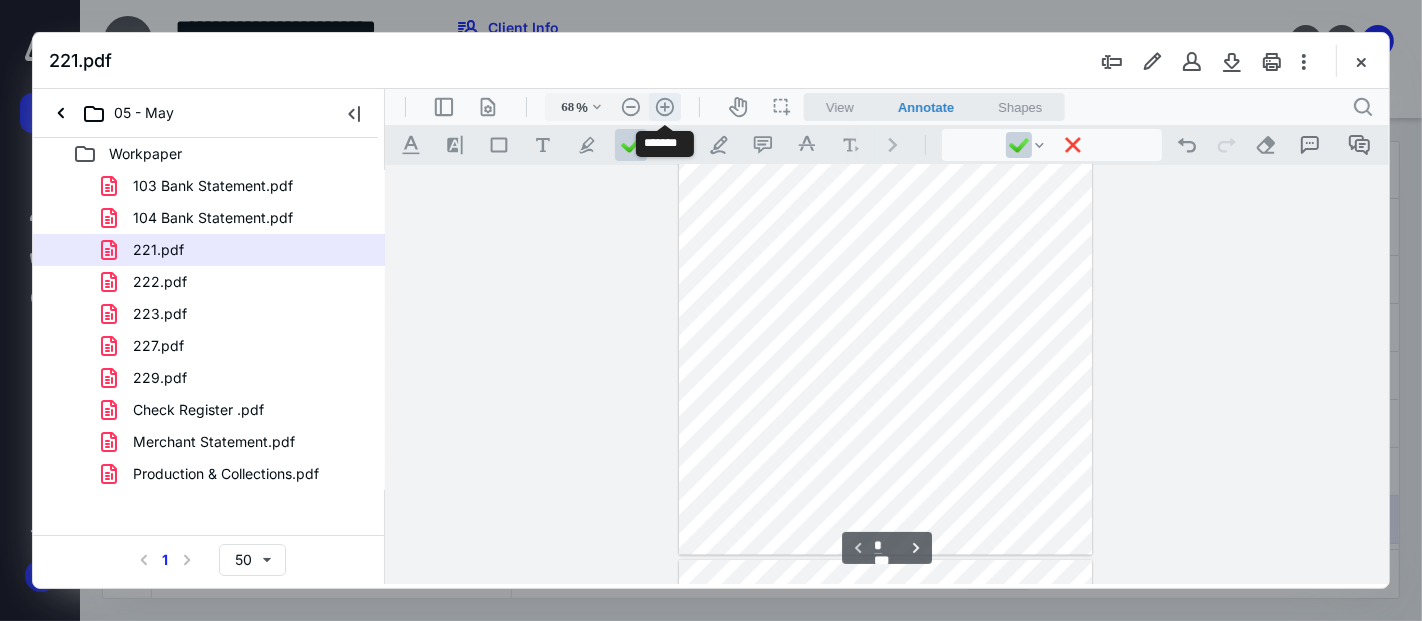 click on ".cls-1{fill:#abb0c4;} icon - header - zoom - in - line" at bounding box center [664, 106] 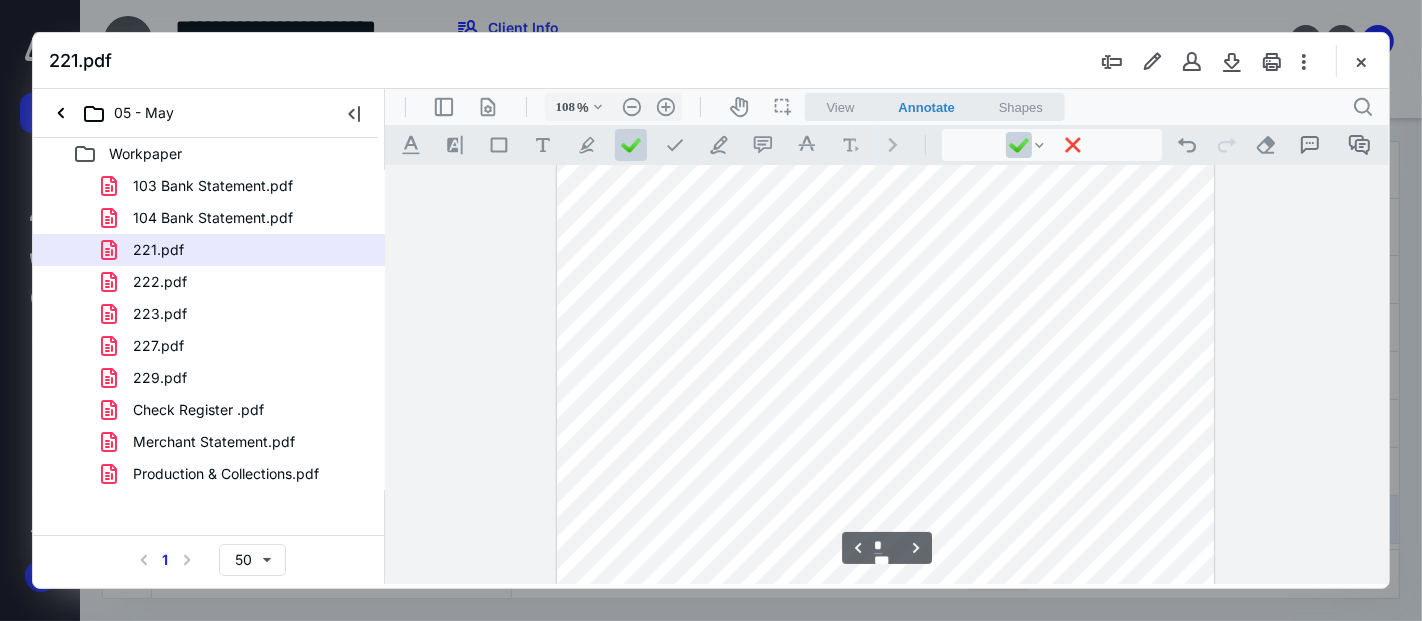 scroll, scrollTop: 1671, scrollLeft: 0, axis: vertical 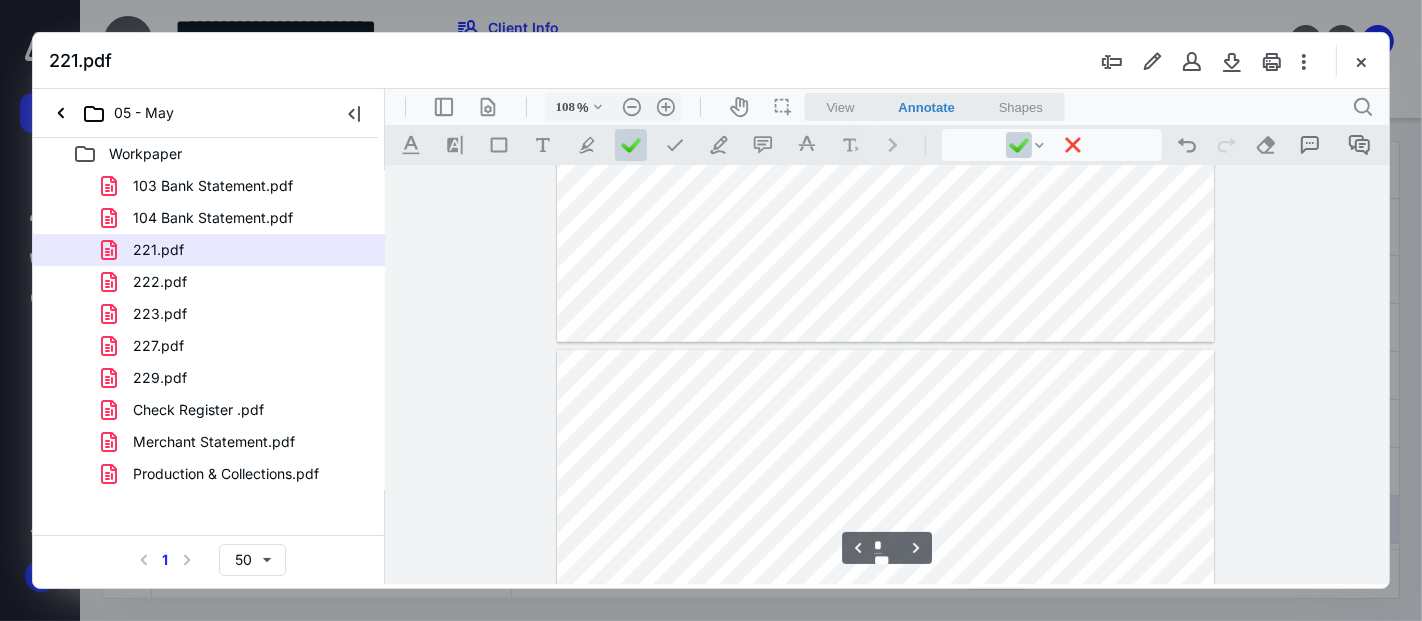 type on "*" 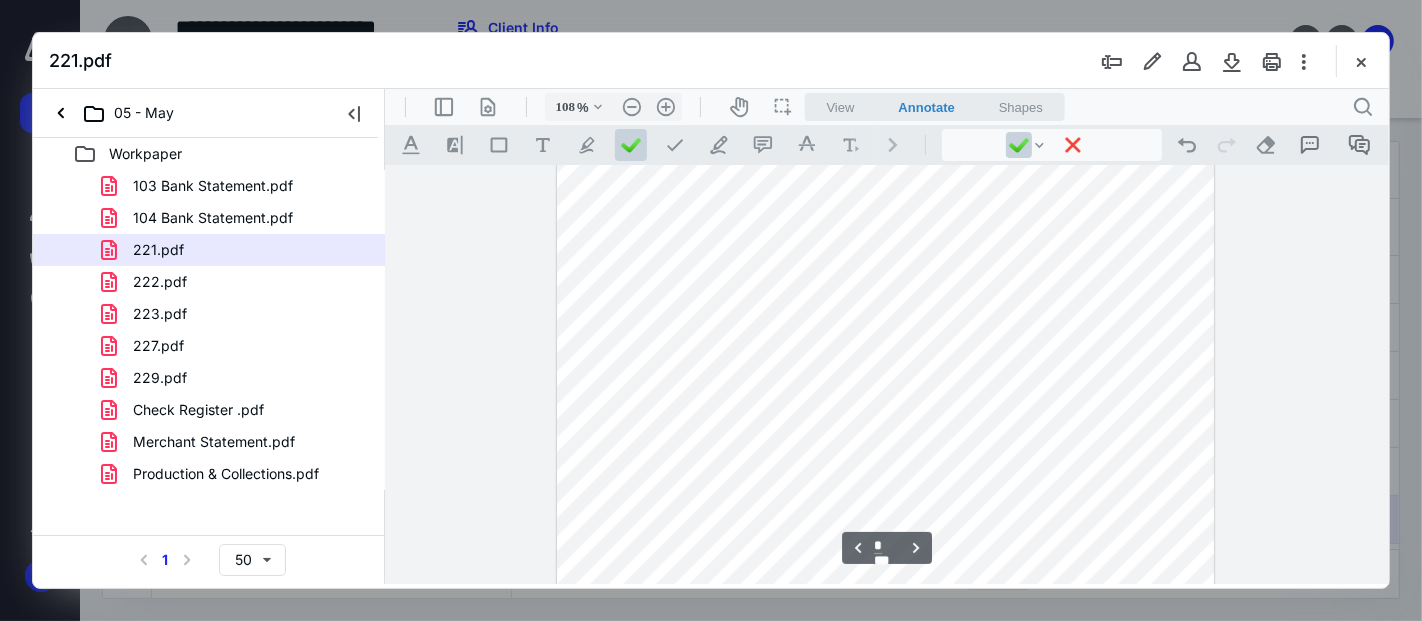 scroll, scrollTop: 2227, scrollLeft: 0, axis: vertical 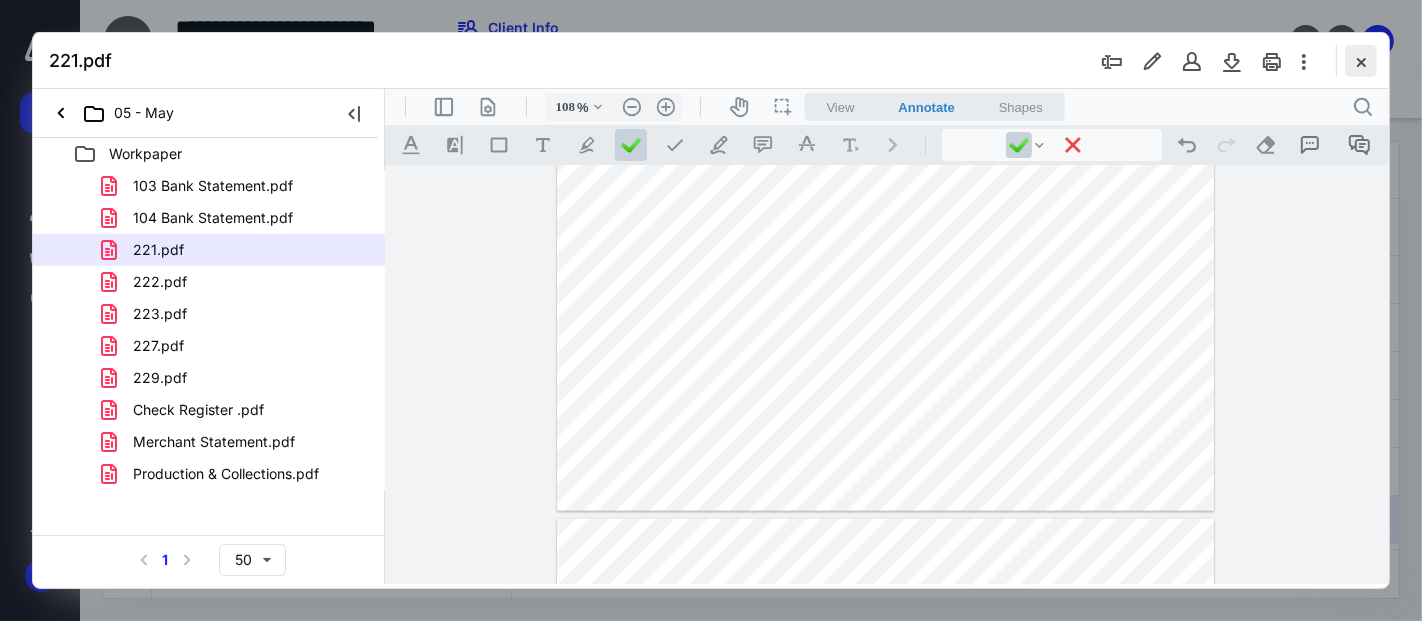 click at bounding box center (1361, 61) 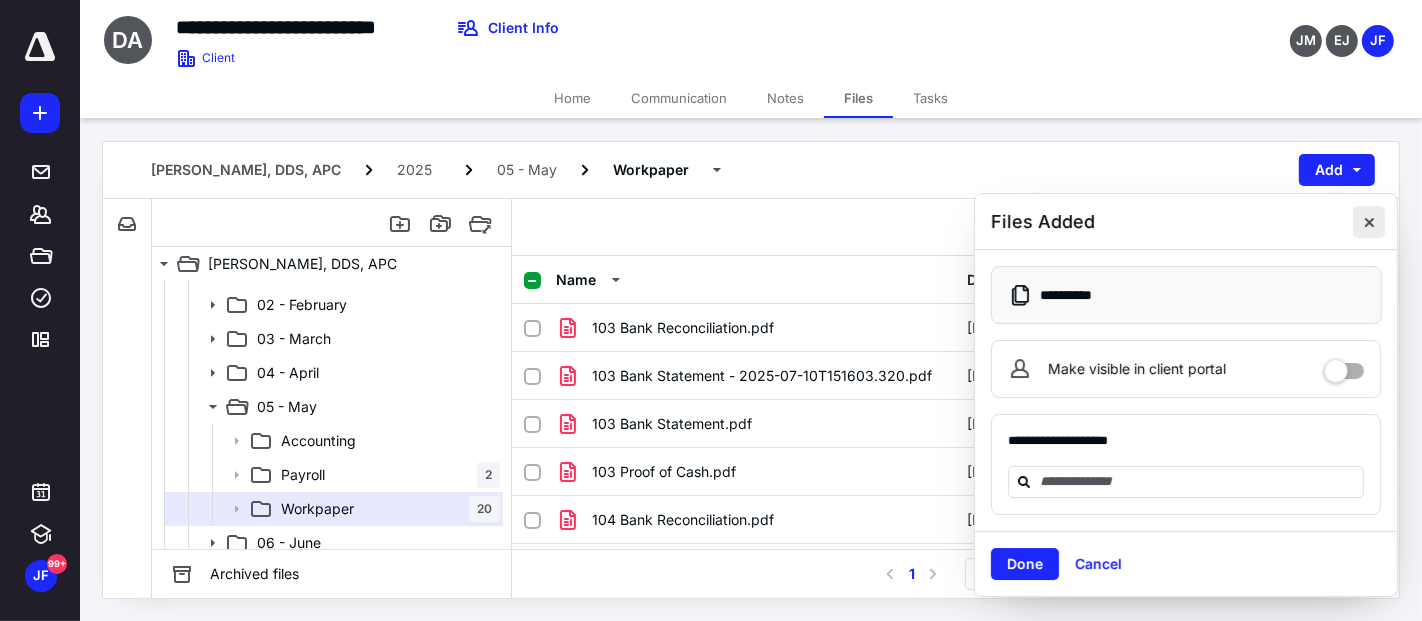 click at bounding box center (1369, 222) 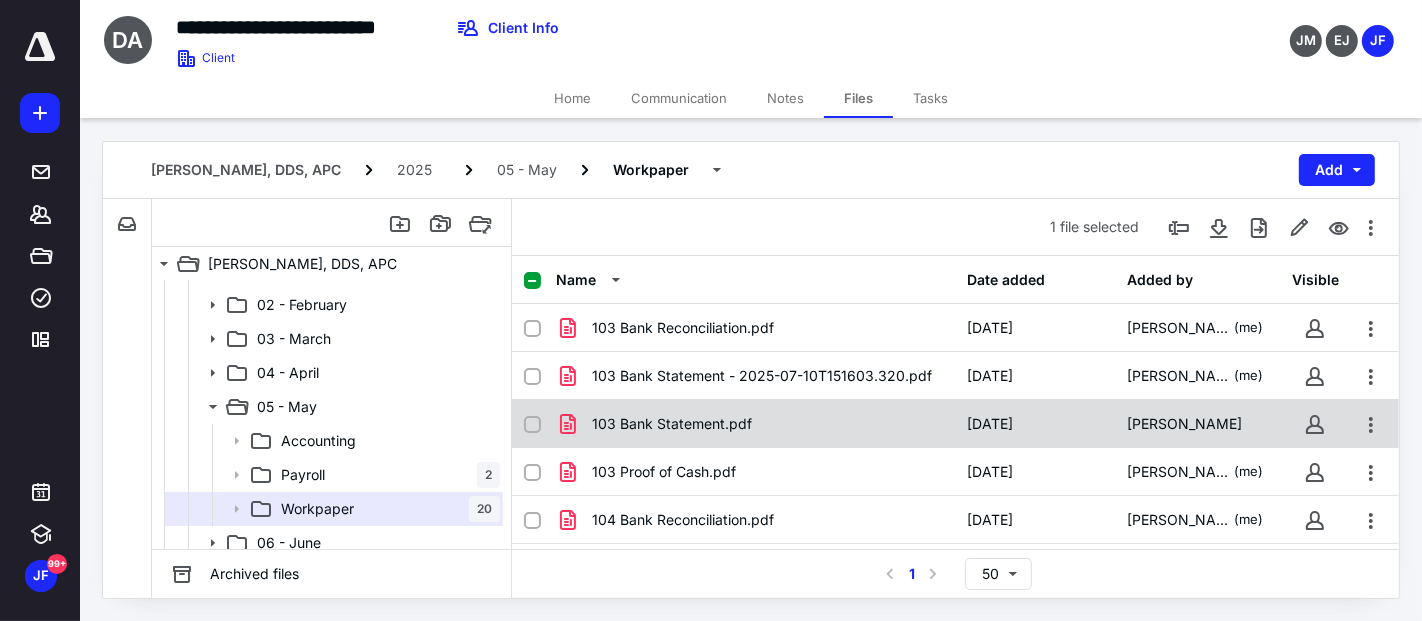 checkbox on "true" 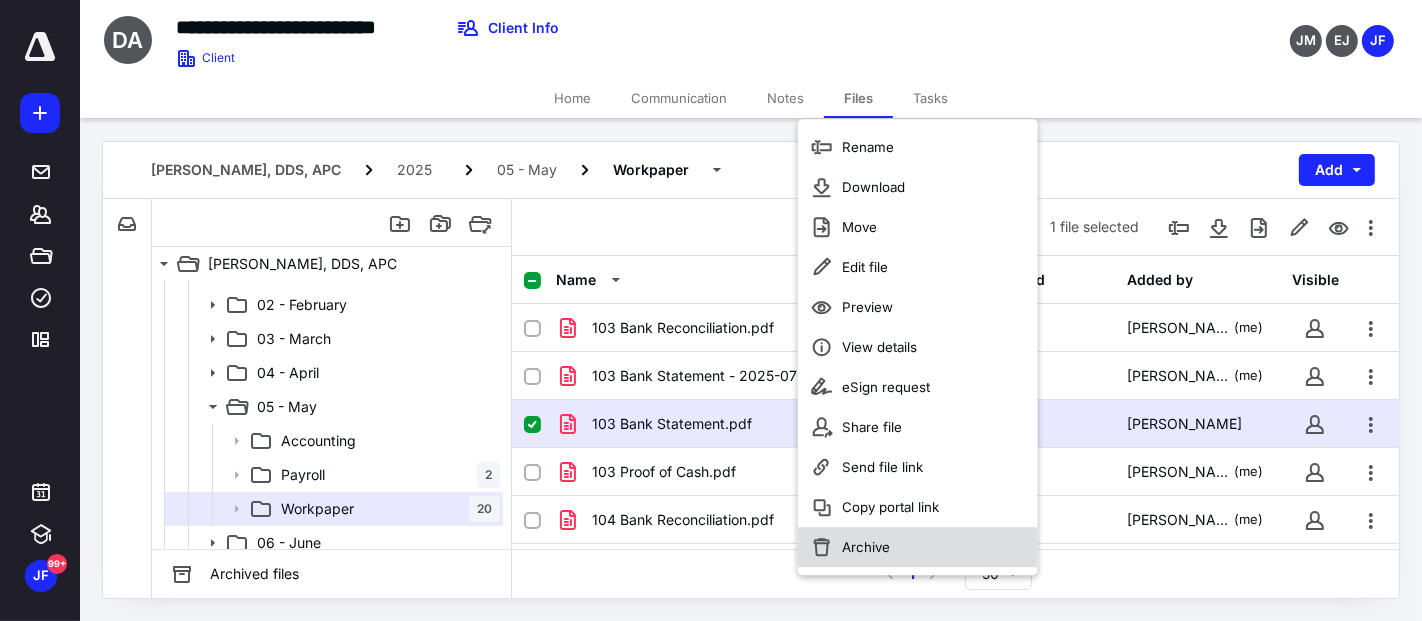 click on "Archive" at bounding box center (918, 547) 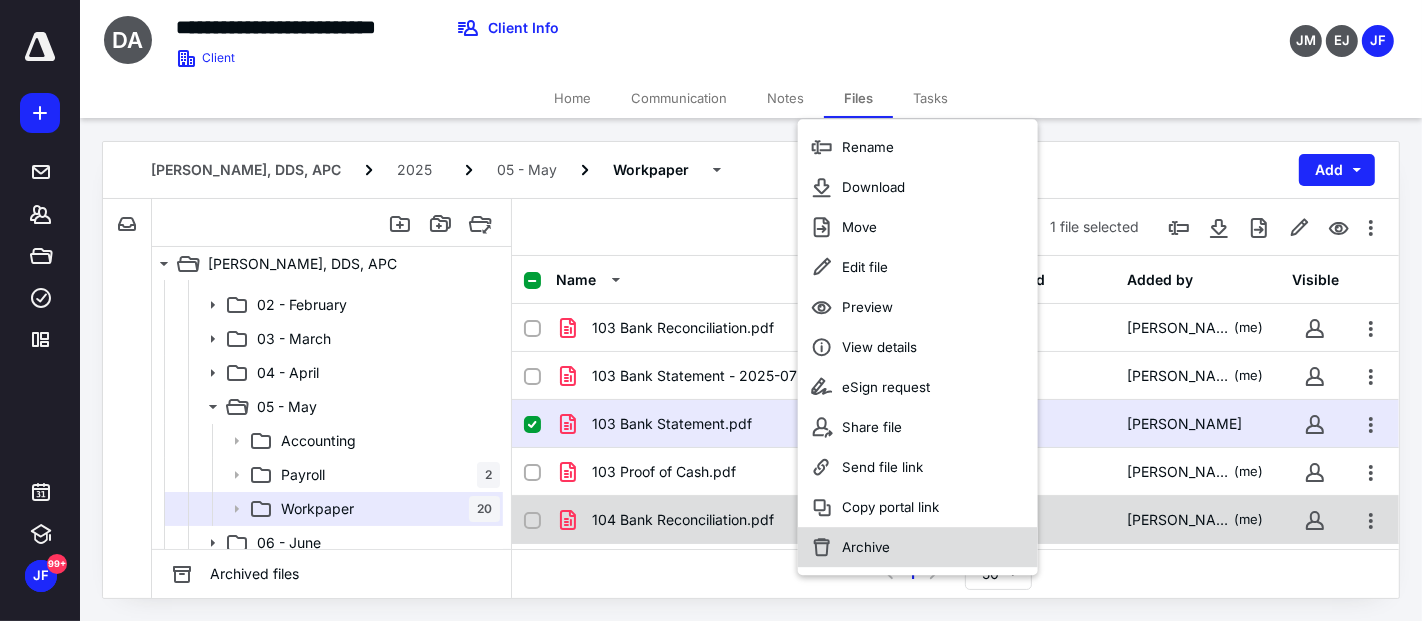 checkbox on "false" 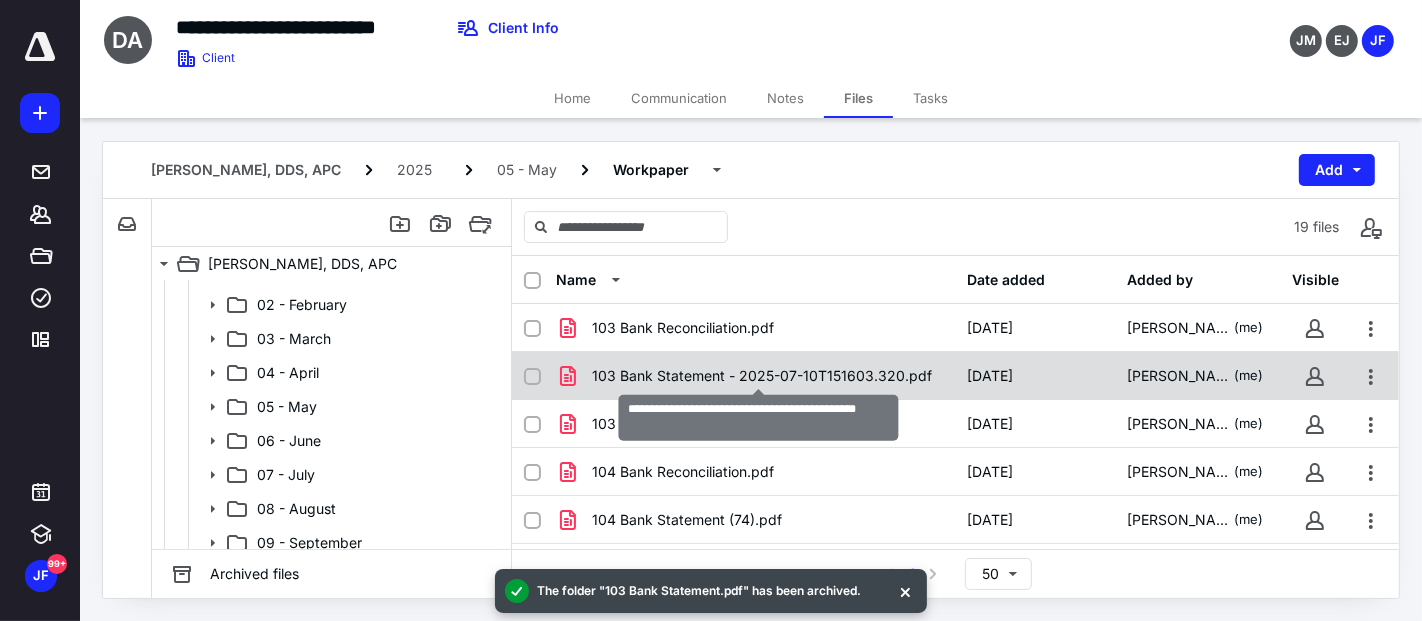checkbox on "true" 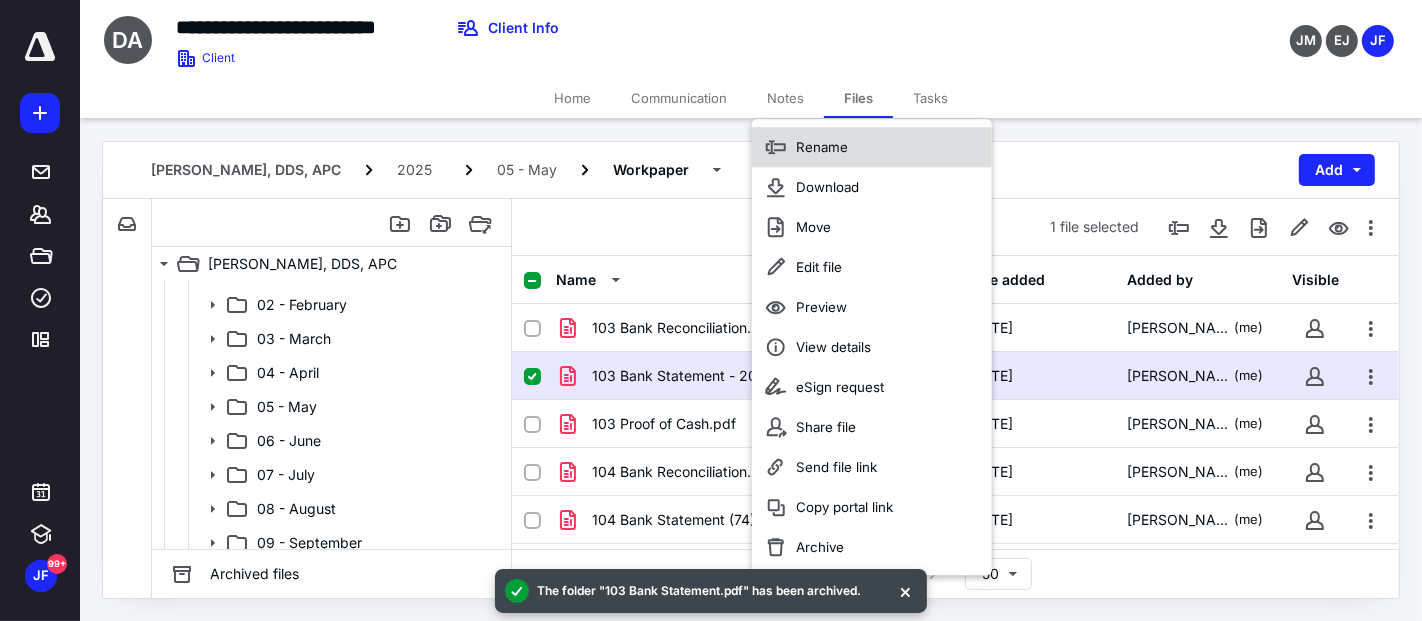 click on "Rename" at bounding box center [822, 147] 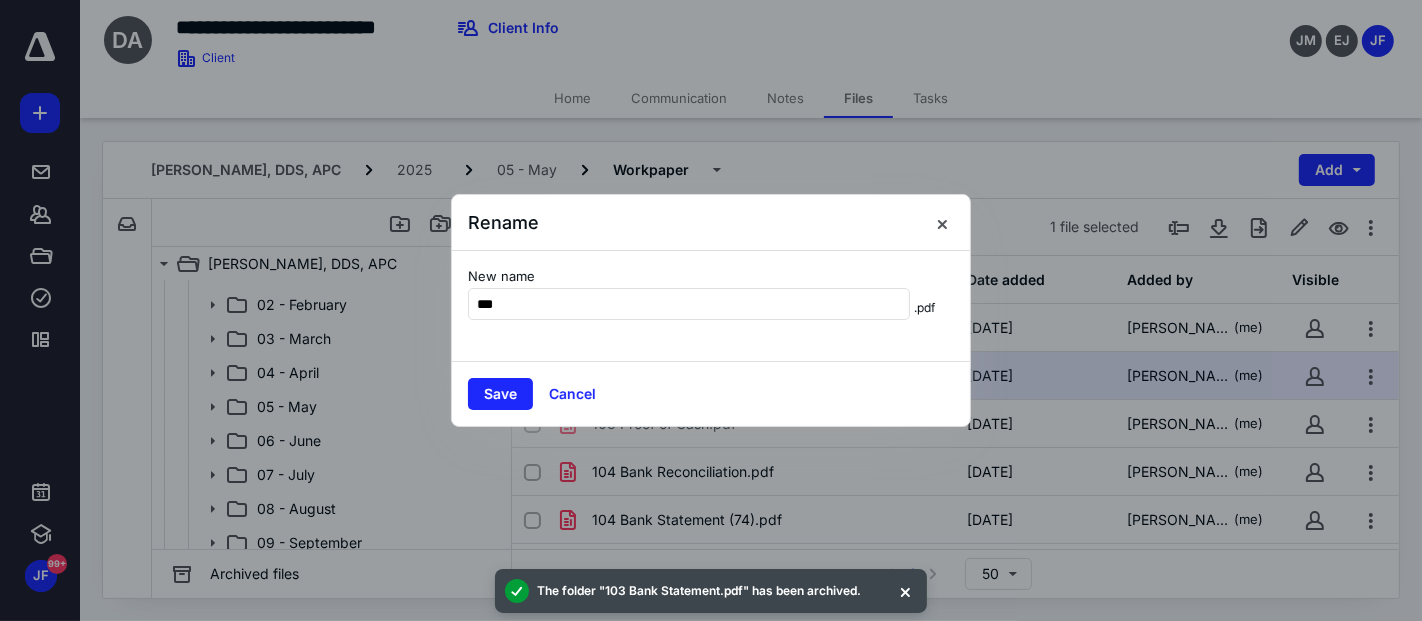 type on "**********" 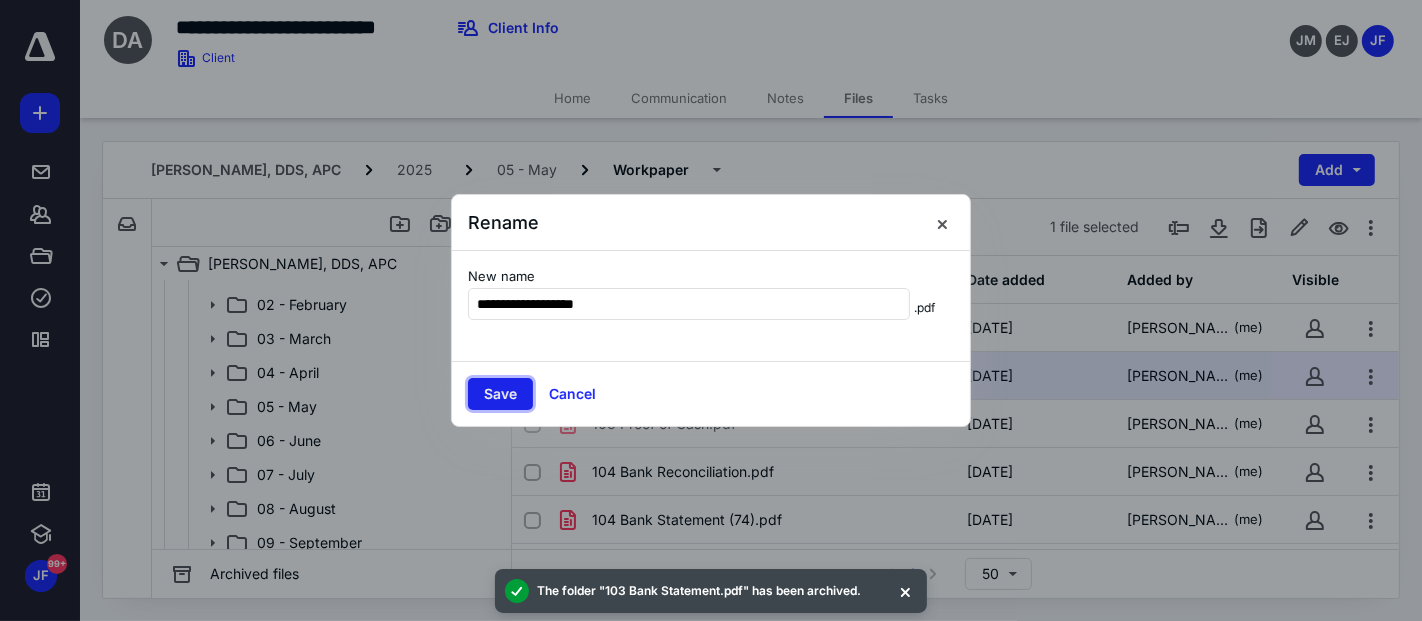 click on "Save" at bounding box center [500, 394] 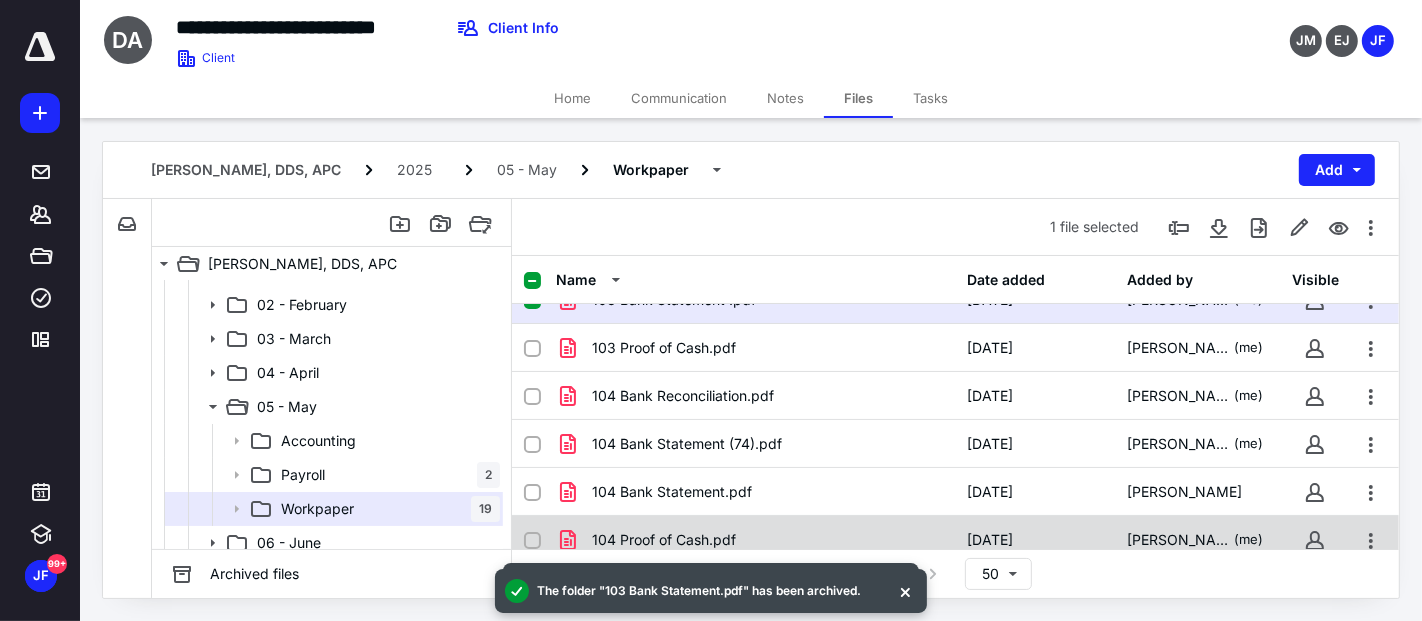 scroll, scrollTop: 111, scrollLeft: 0, axis: vertical 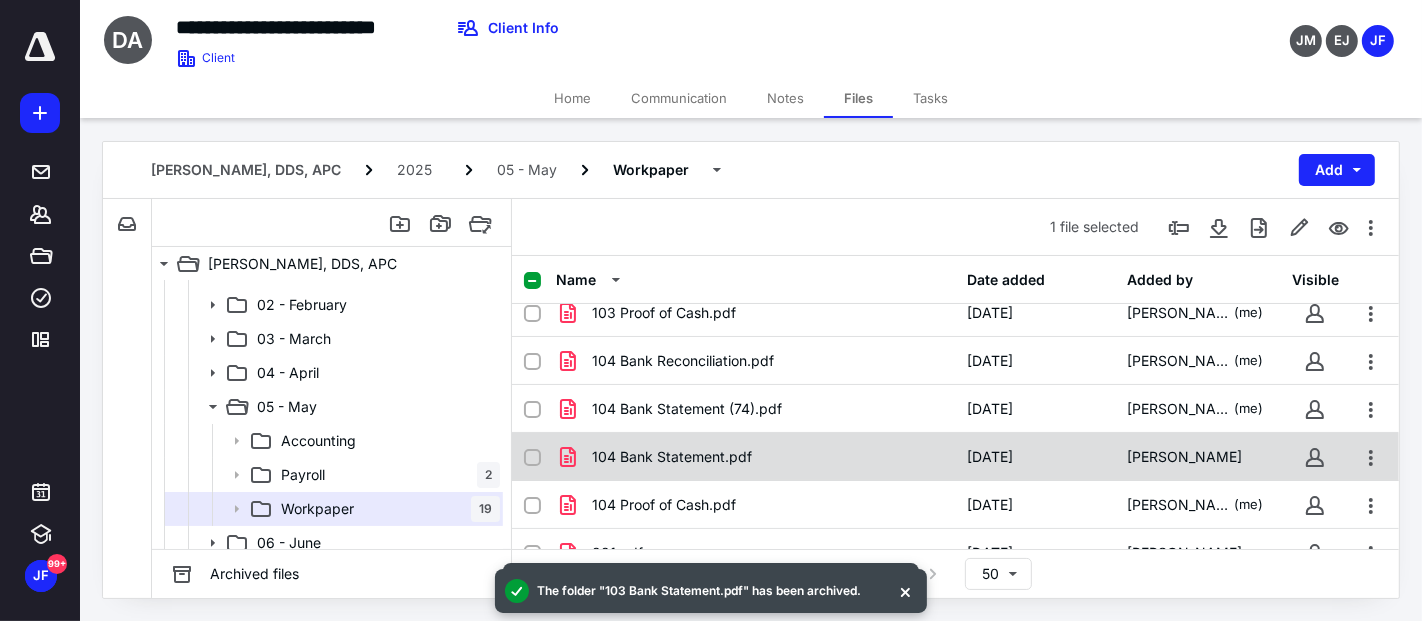 checkbox on "true" 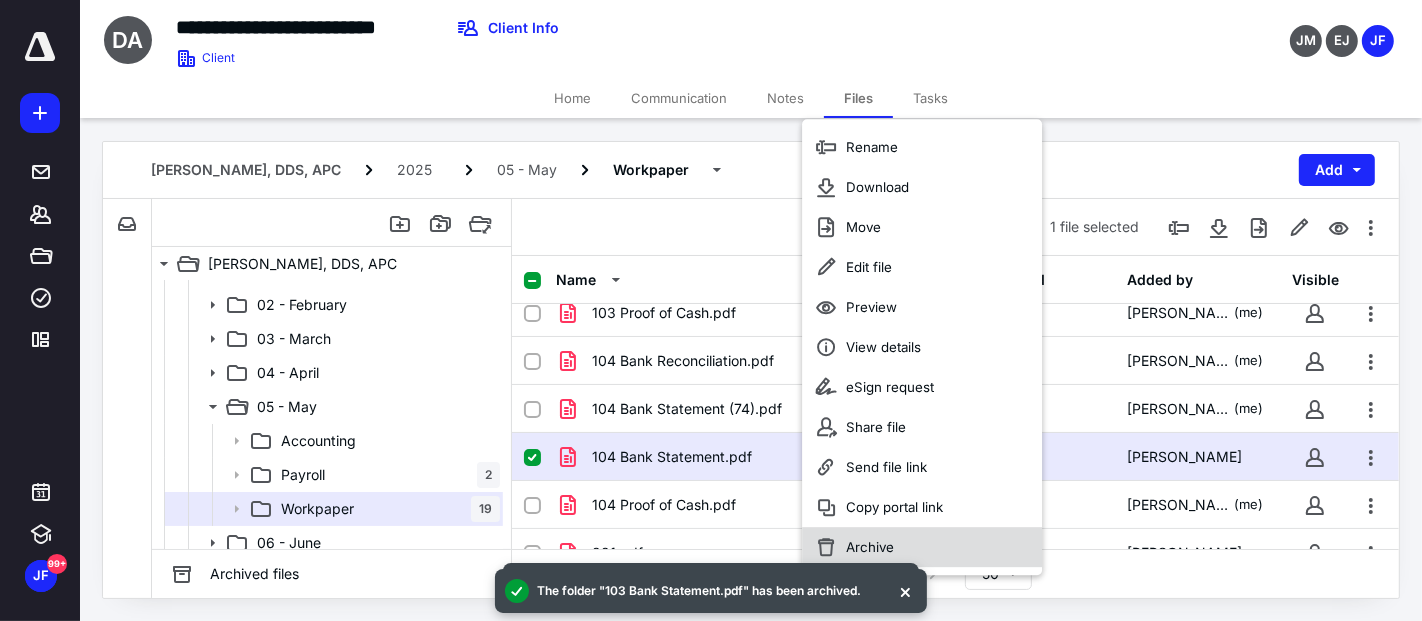 click on "Archive" at bounding box center (922, 547) 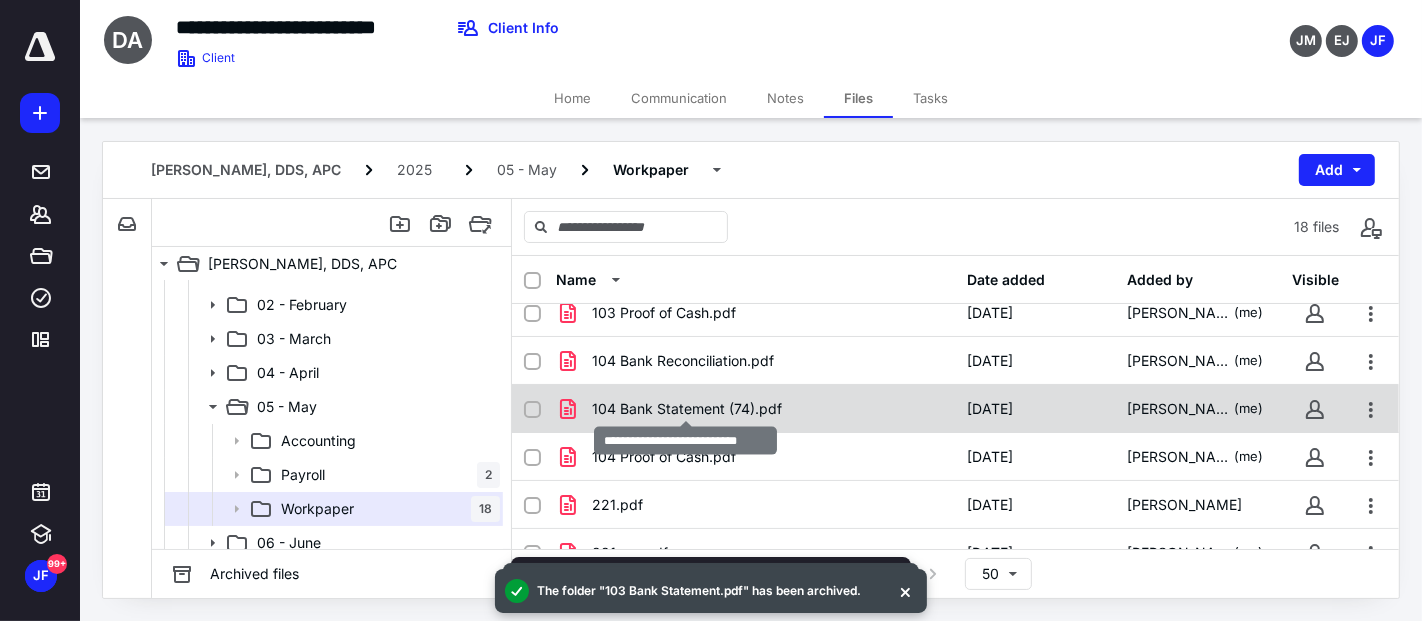 checkbox on "true" 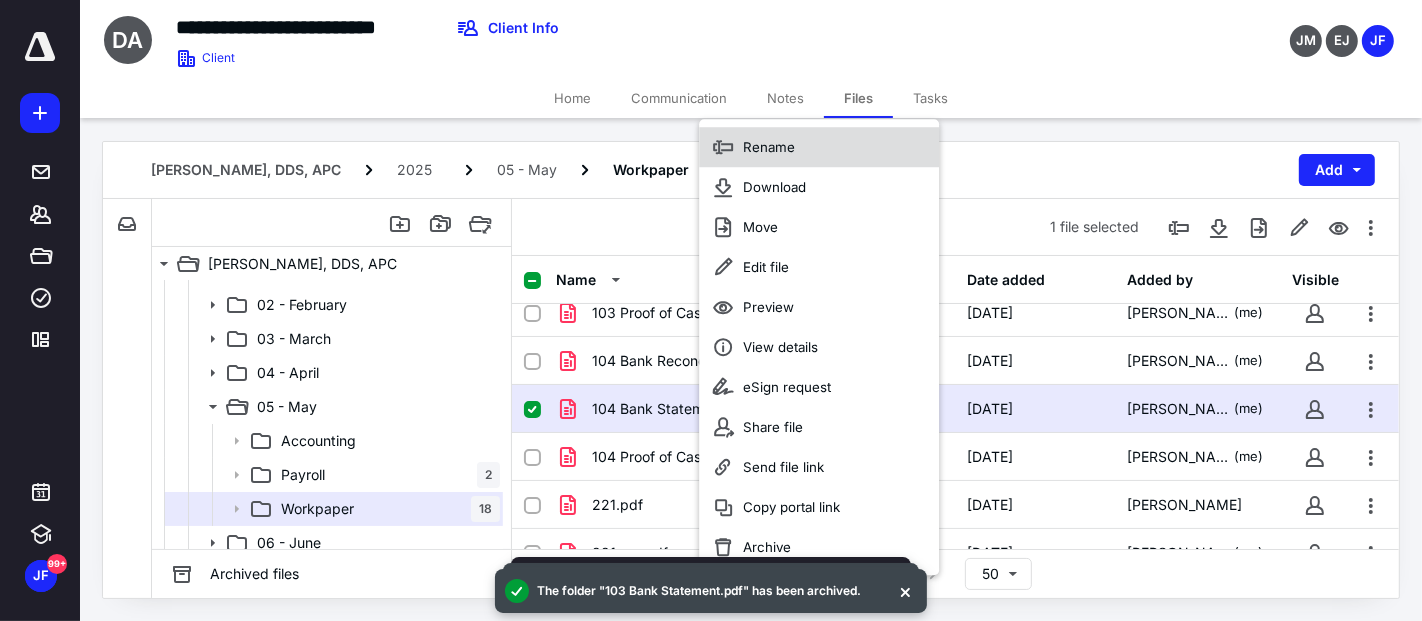 click on "Rename" at bounding box center (819, 147) 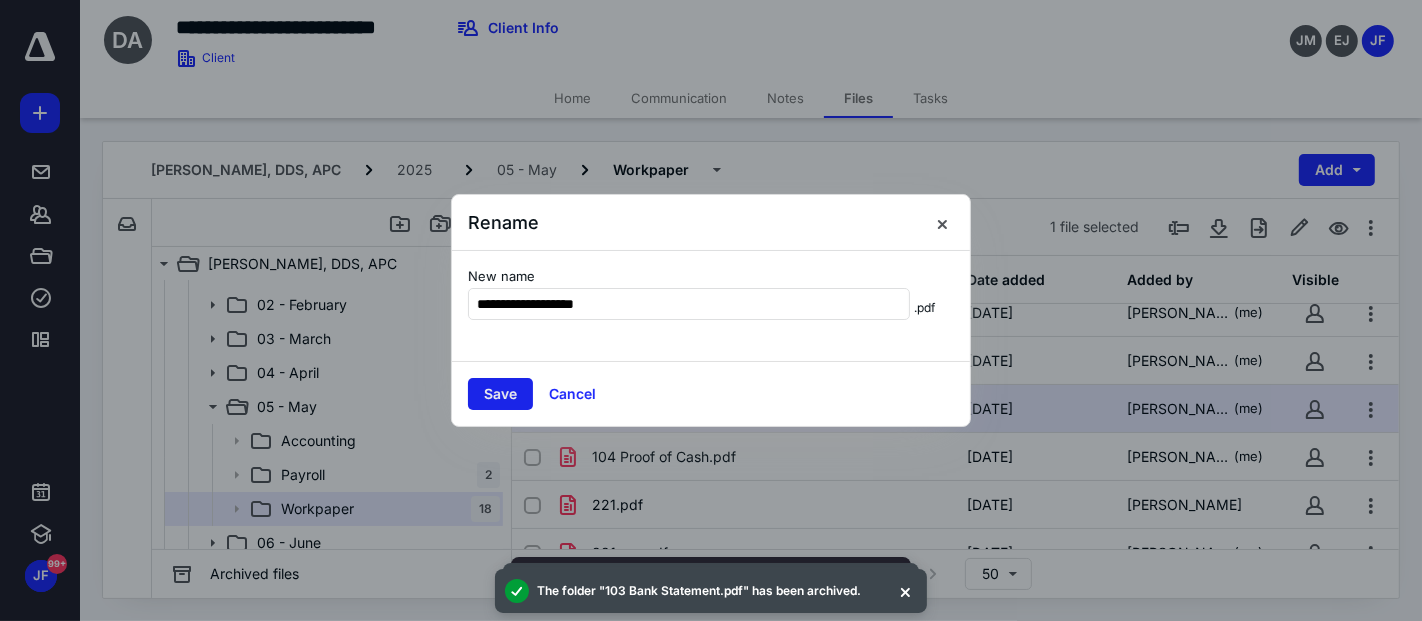 type on "**********" 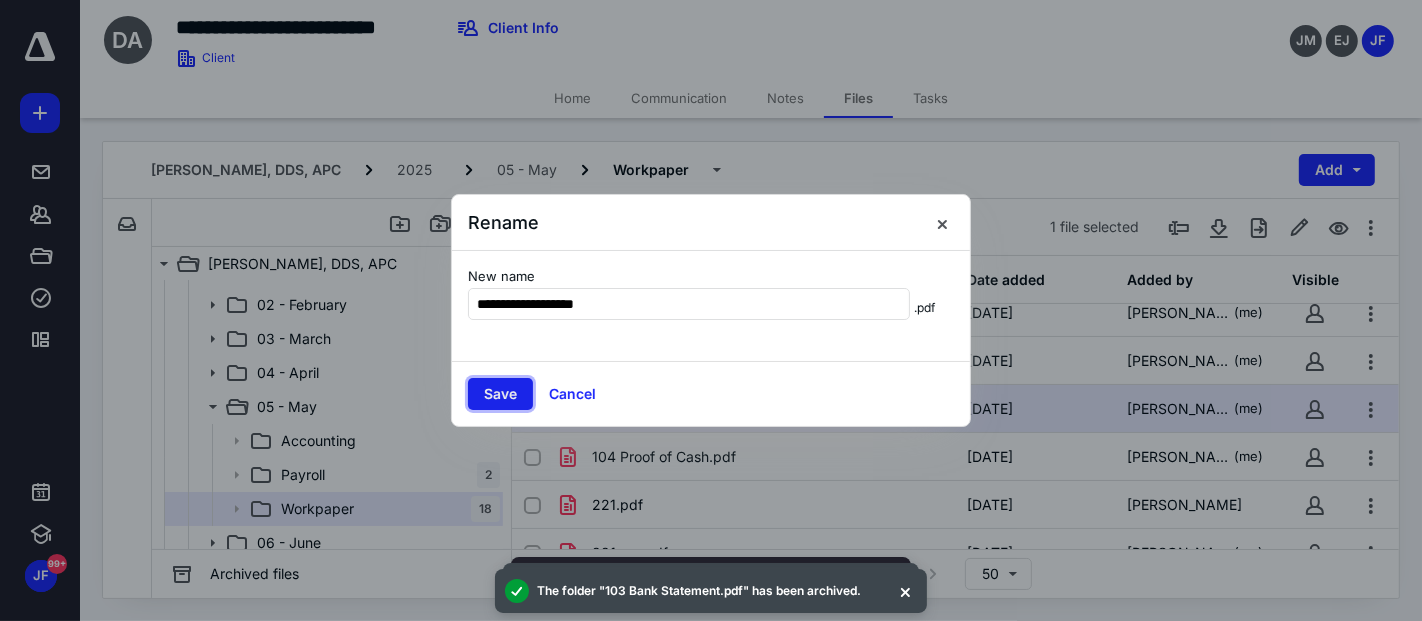 click on "Save" at bounding box center [500, 394] 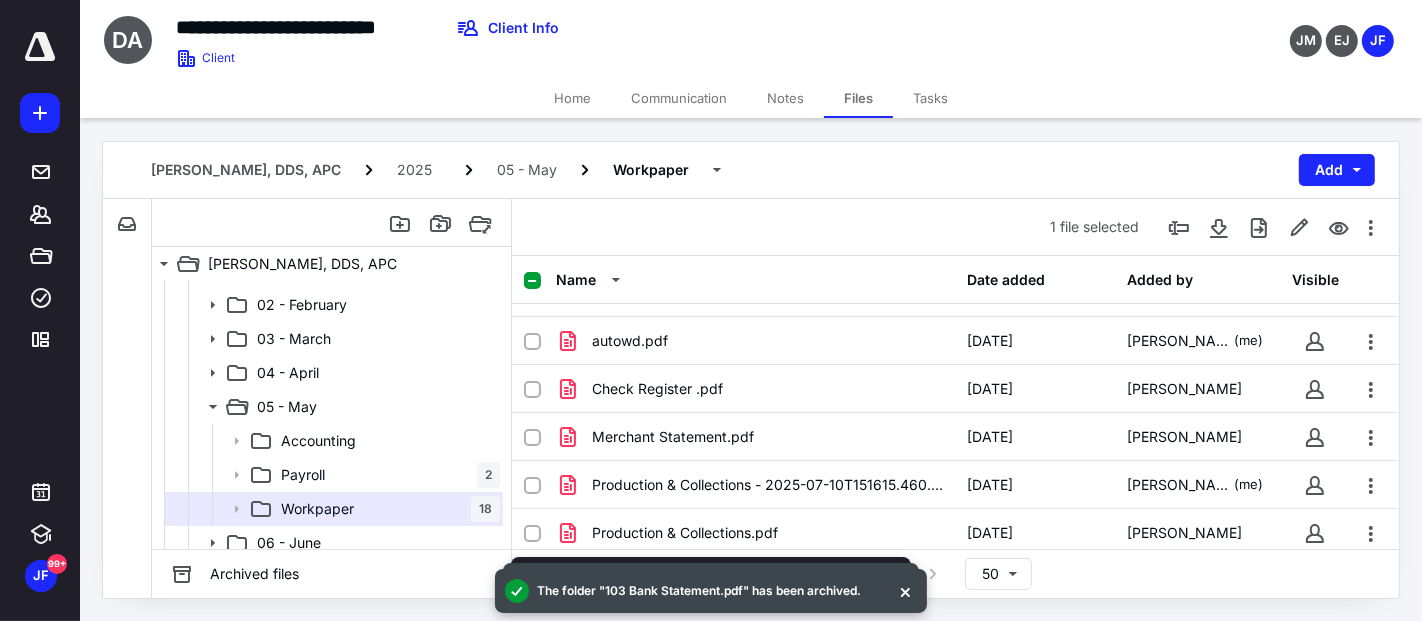 scroll, scrollTop: 612, scrollLeft: 0, axis: vertical 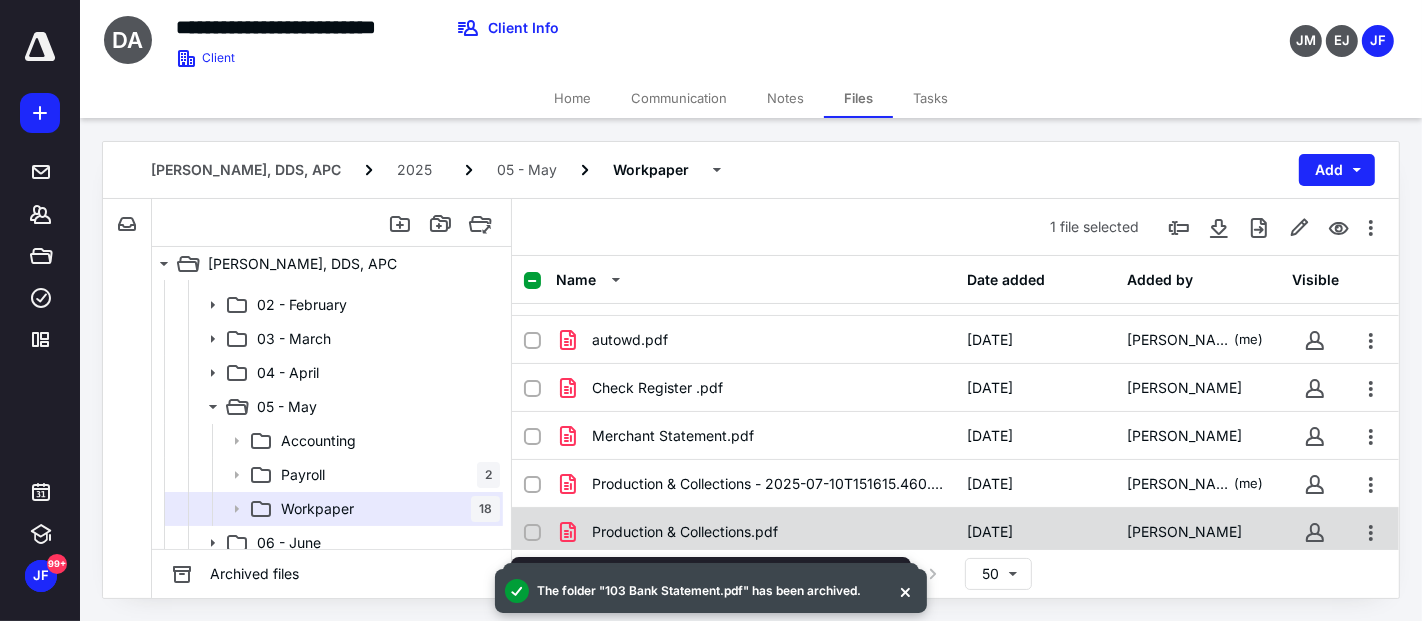 checkbox on "true" 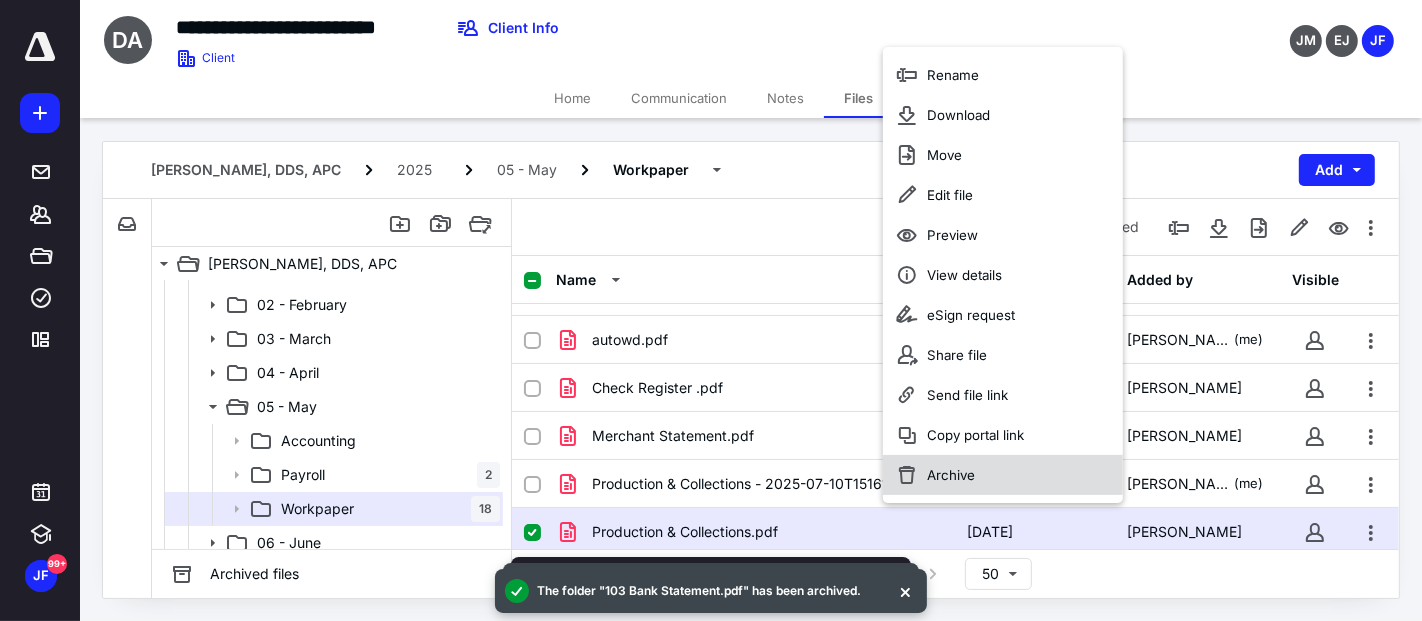 click on "Archive" at bounding box center (951, 475) 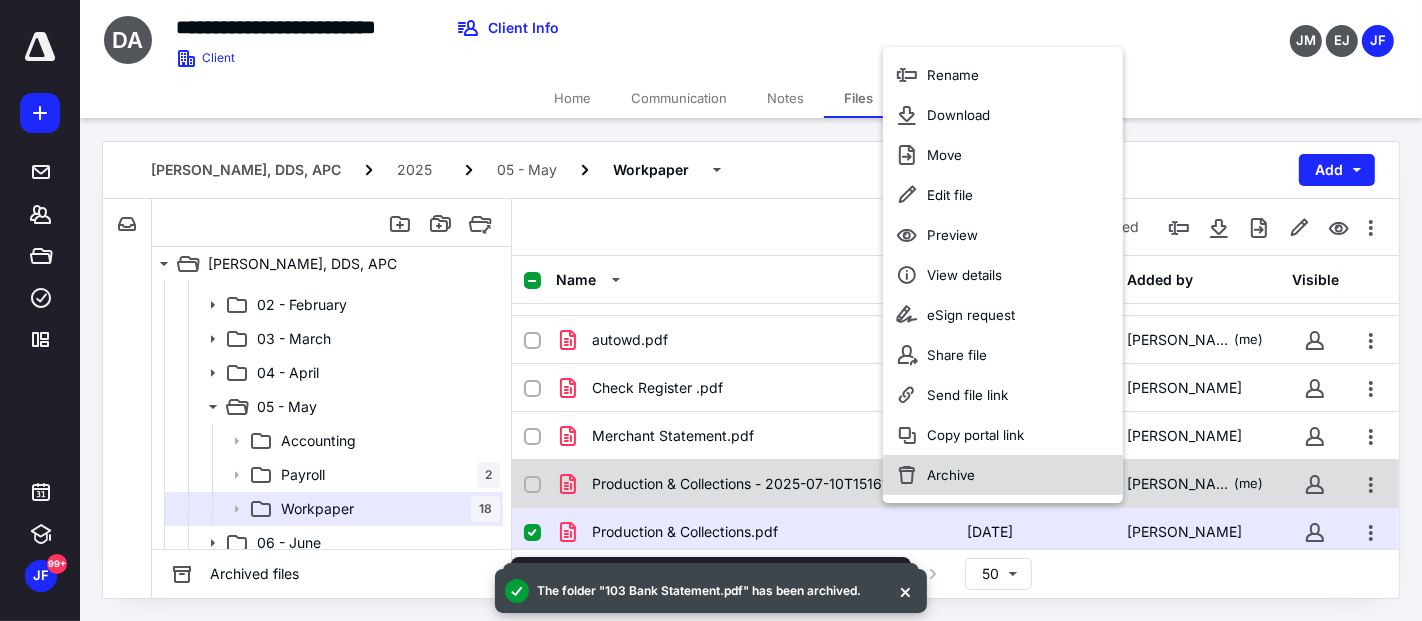 checkbox on "false" 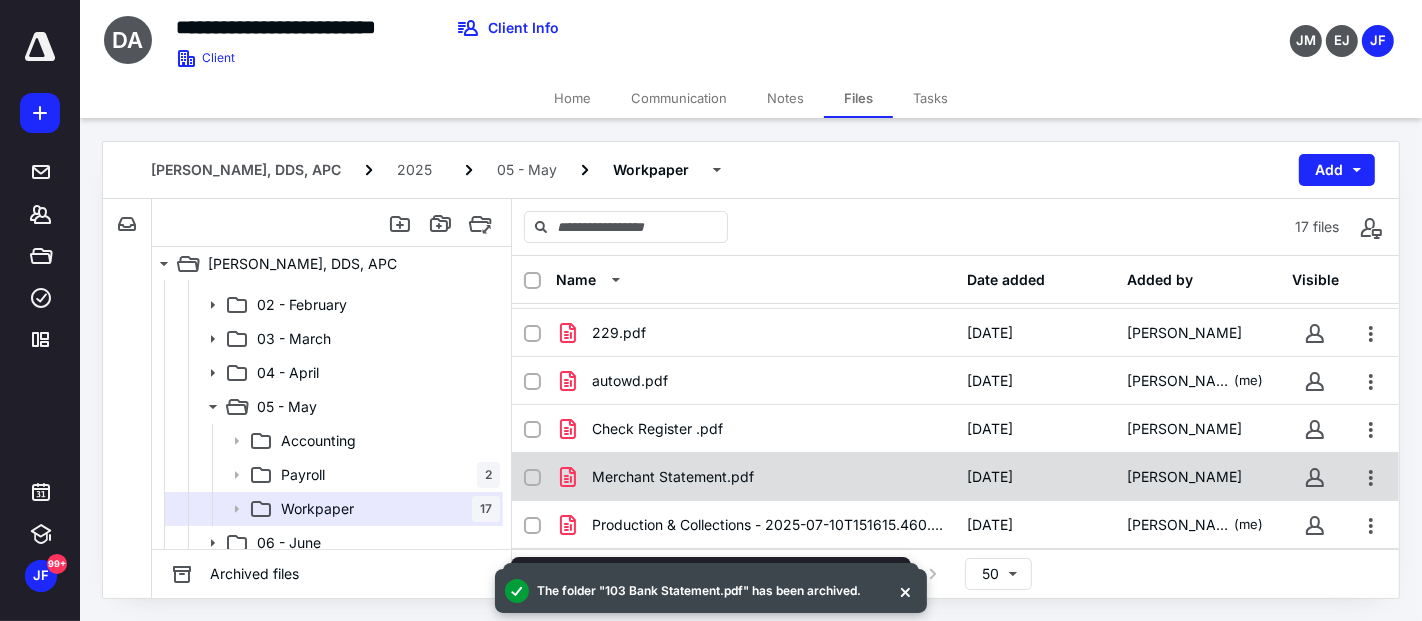 scroll, scrollTop: 564, scrollLeft: 0, axis: vertical 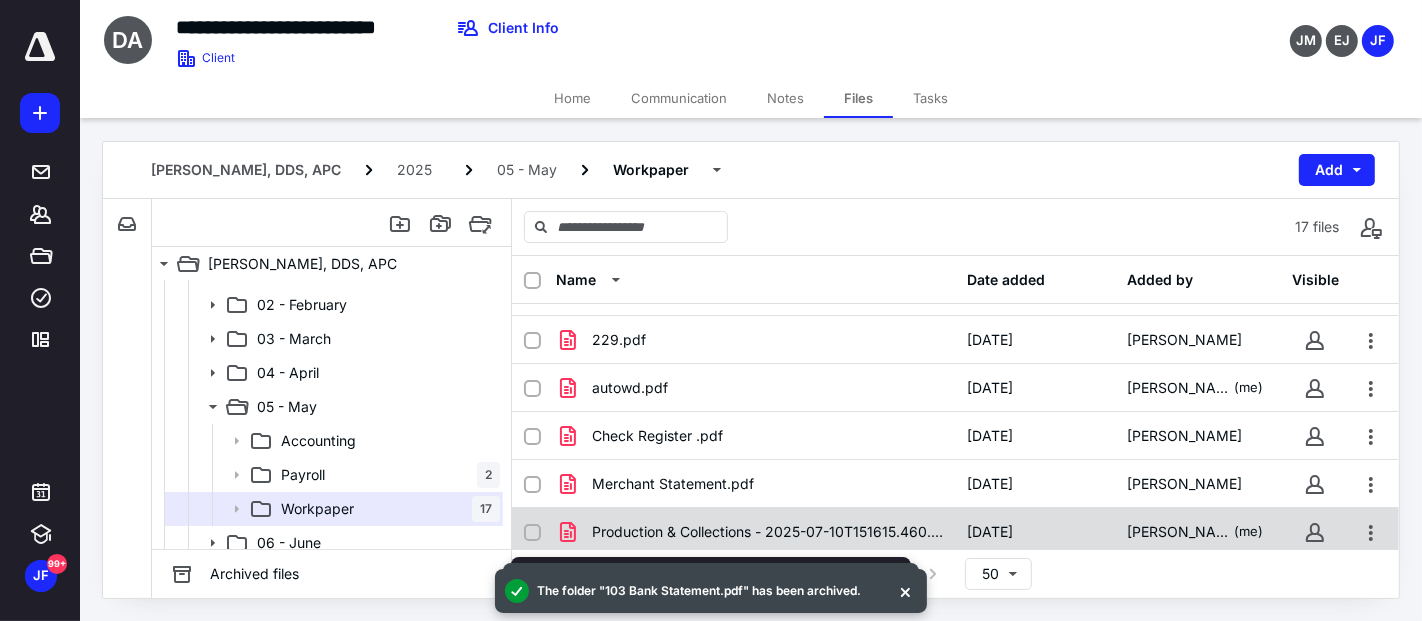 checkbox on "true" 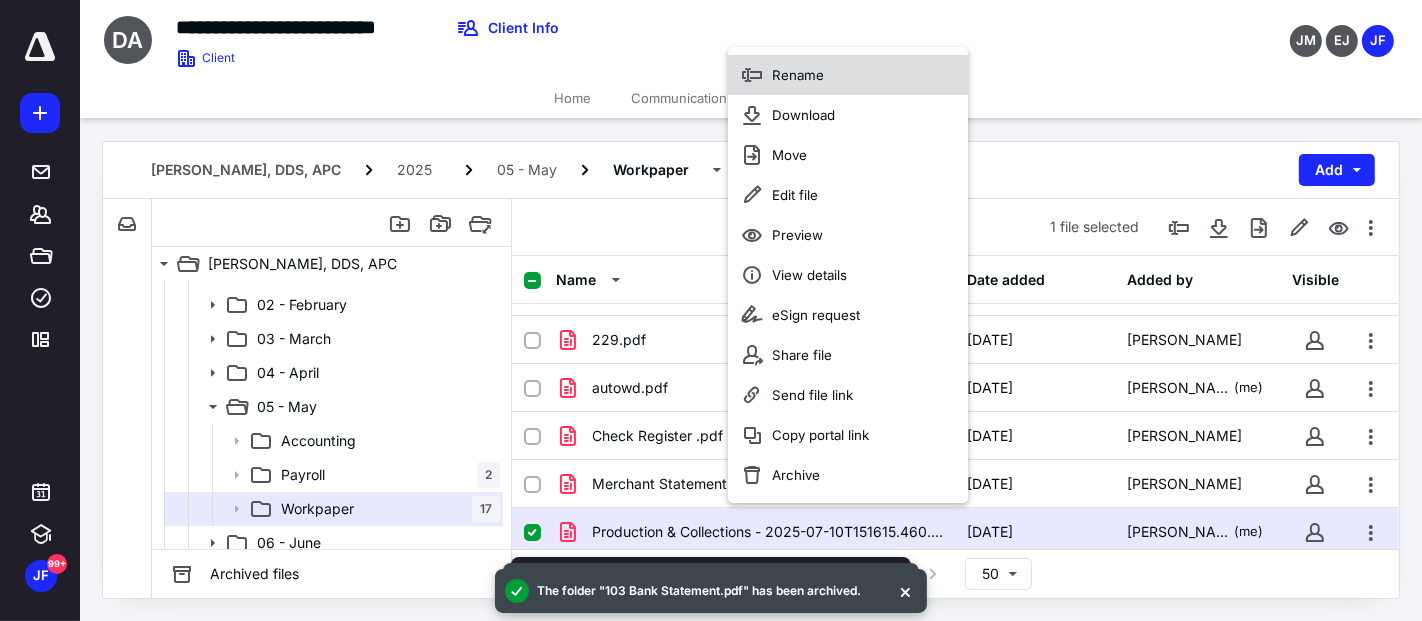 click on "Rename" at bounding box center [848, 75] 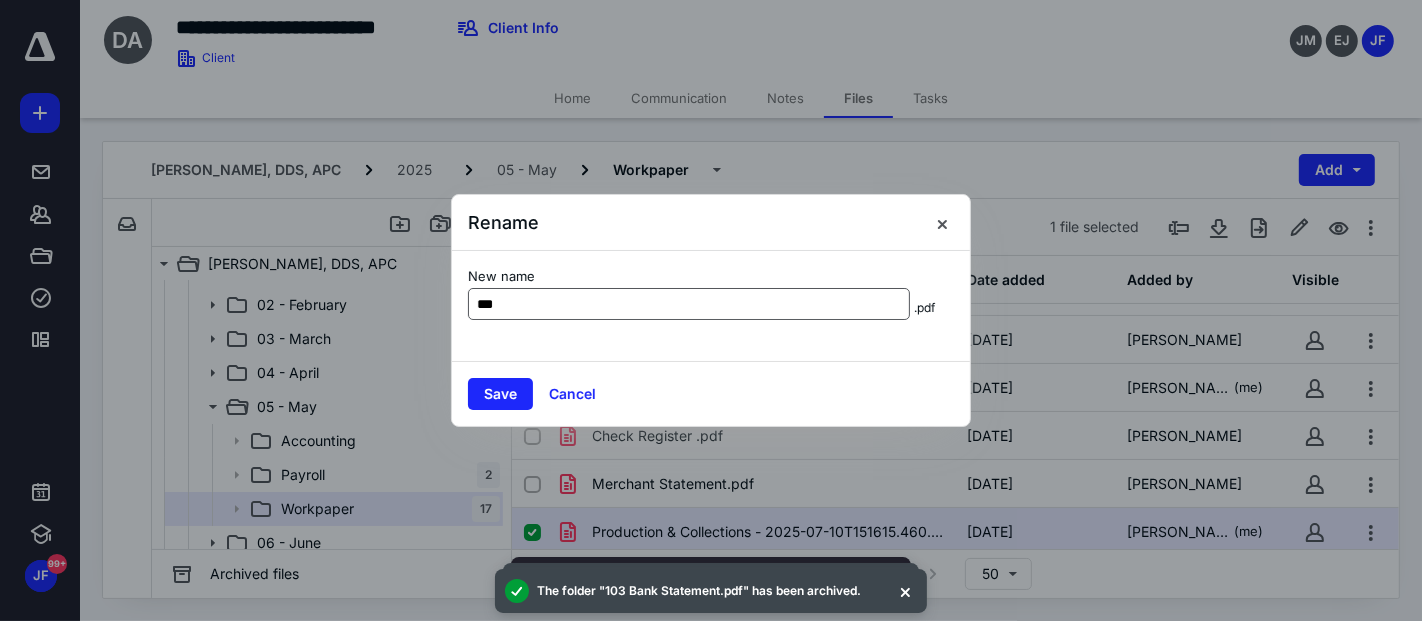 type on "**********" 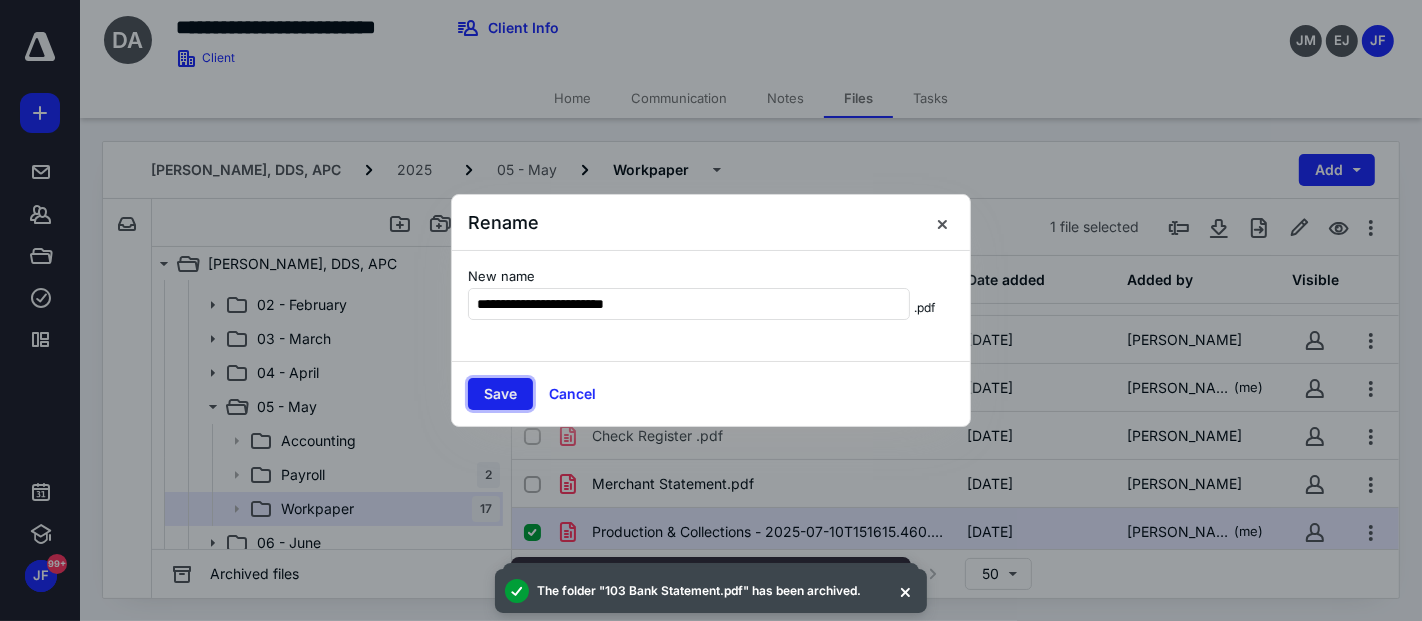 click on "Save" at bounding box center [500, 394] 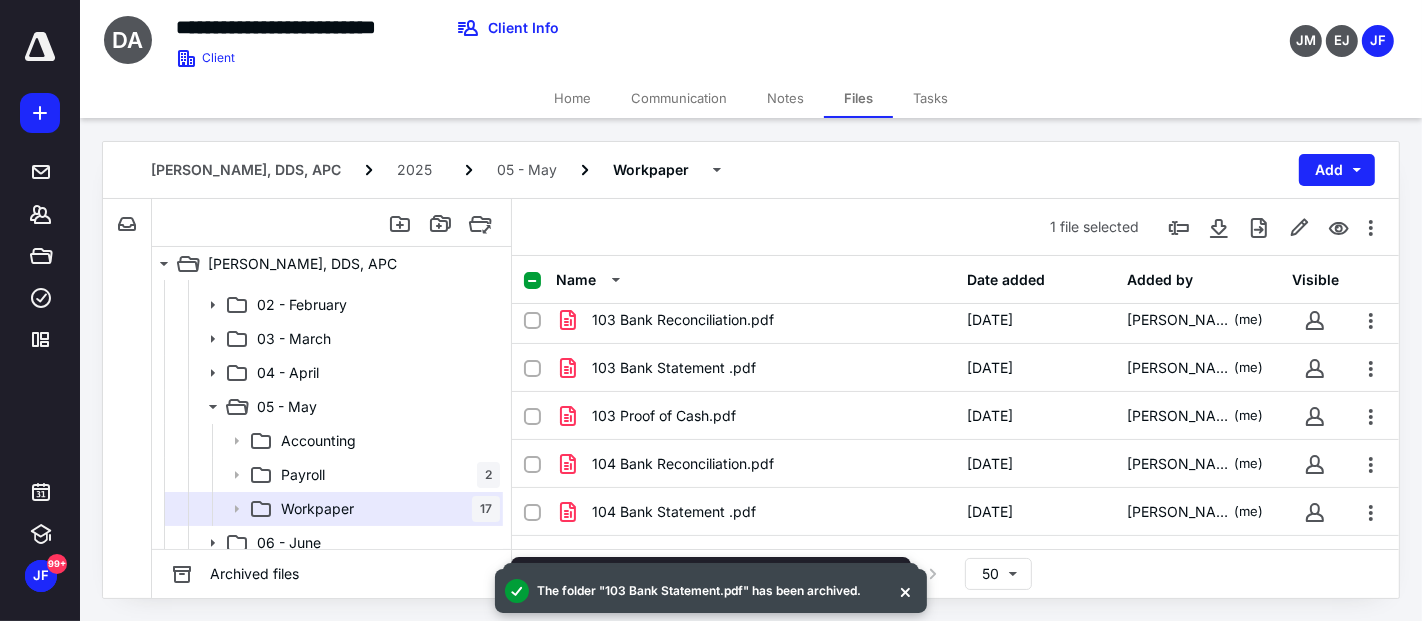 scroll, scrollTop: 0, scrollLeft: 0, axis: both 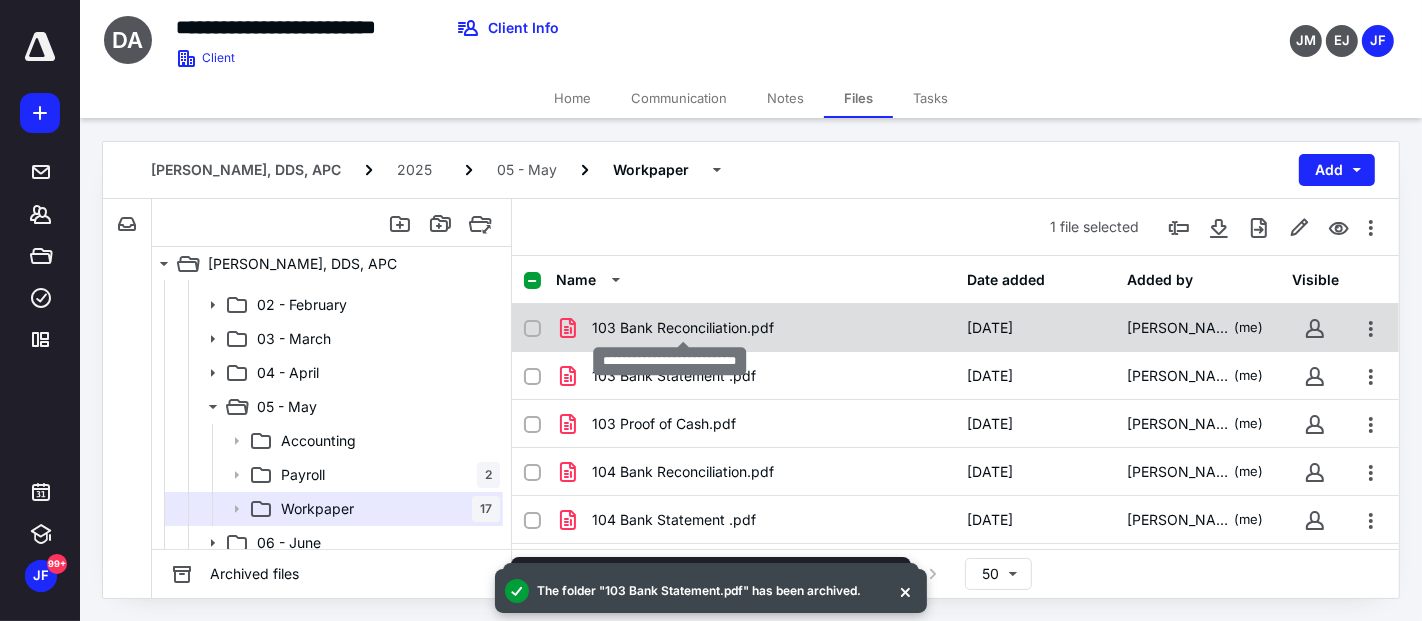 click on "103 Bank Reconciliation.pdf" at bounding box center [683, 328] 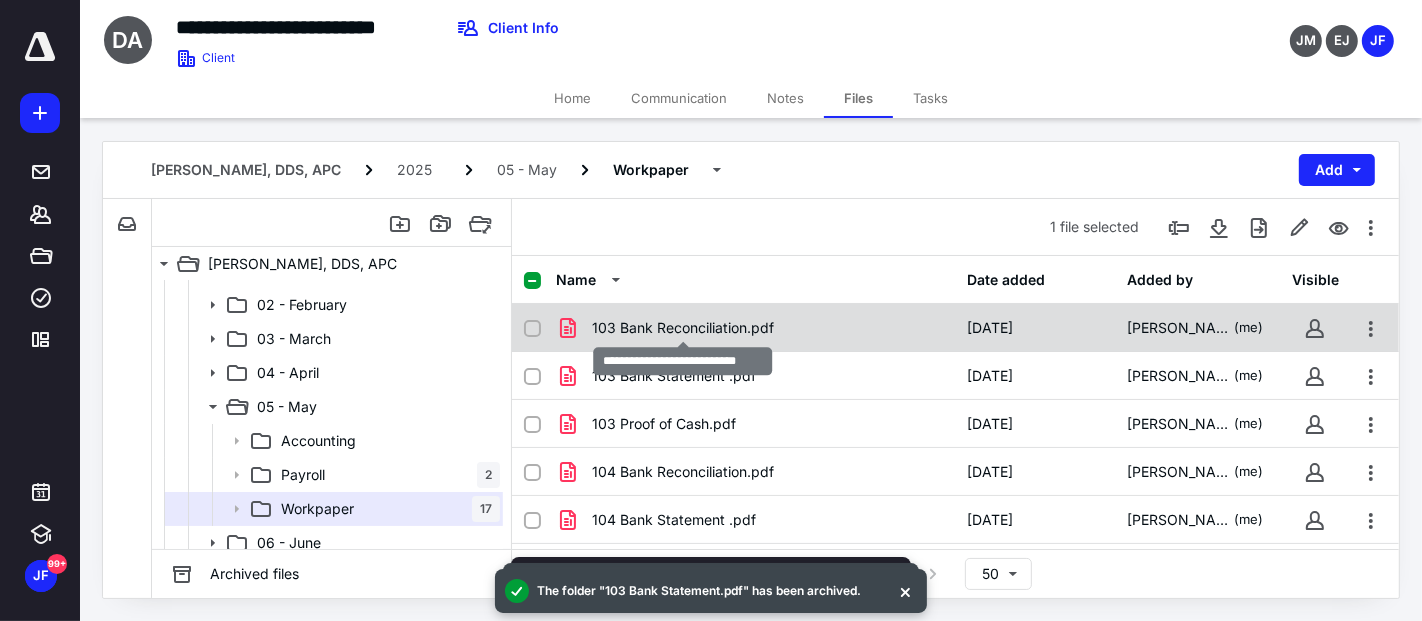 click on "103 Bank Reconciliation.pdf" at bounding box center [683, 328] 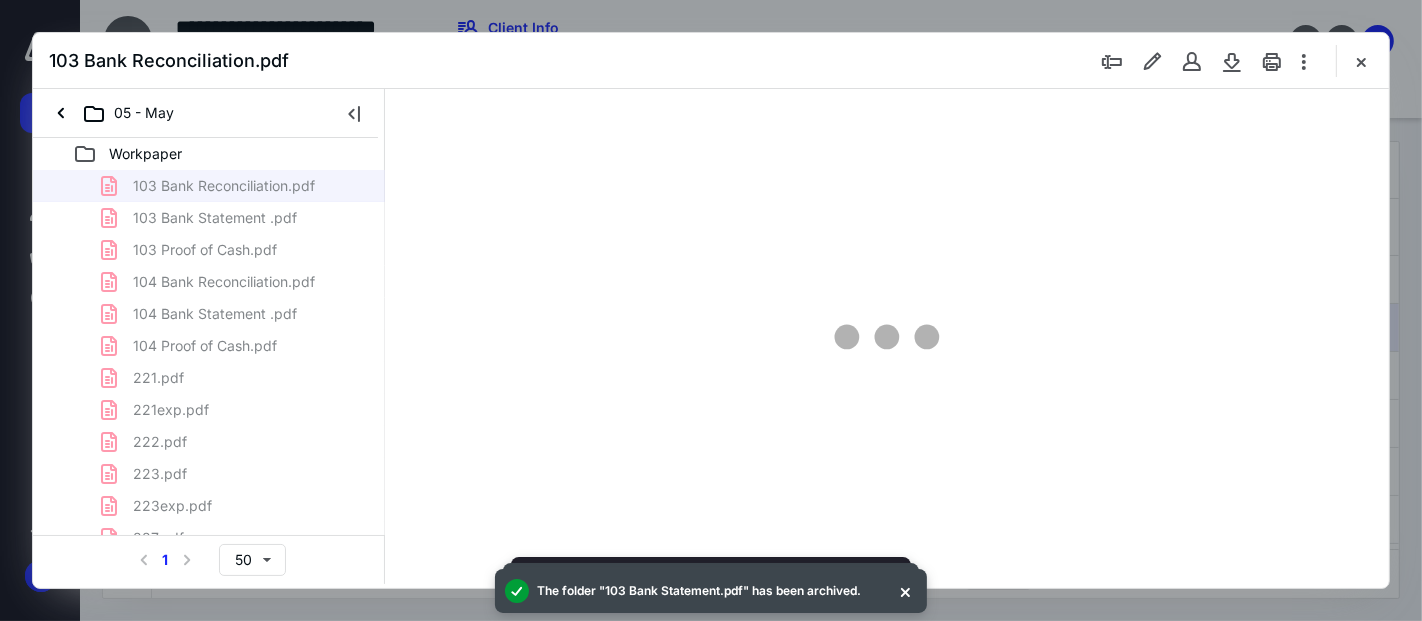 scroll, scrollTop: 0, scrollLeft: 0, axis: both 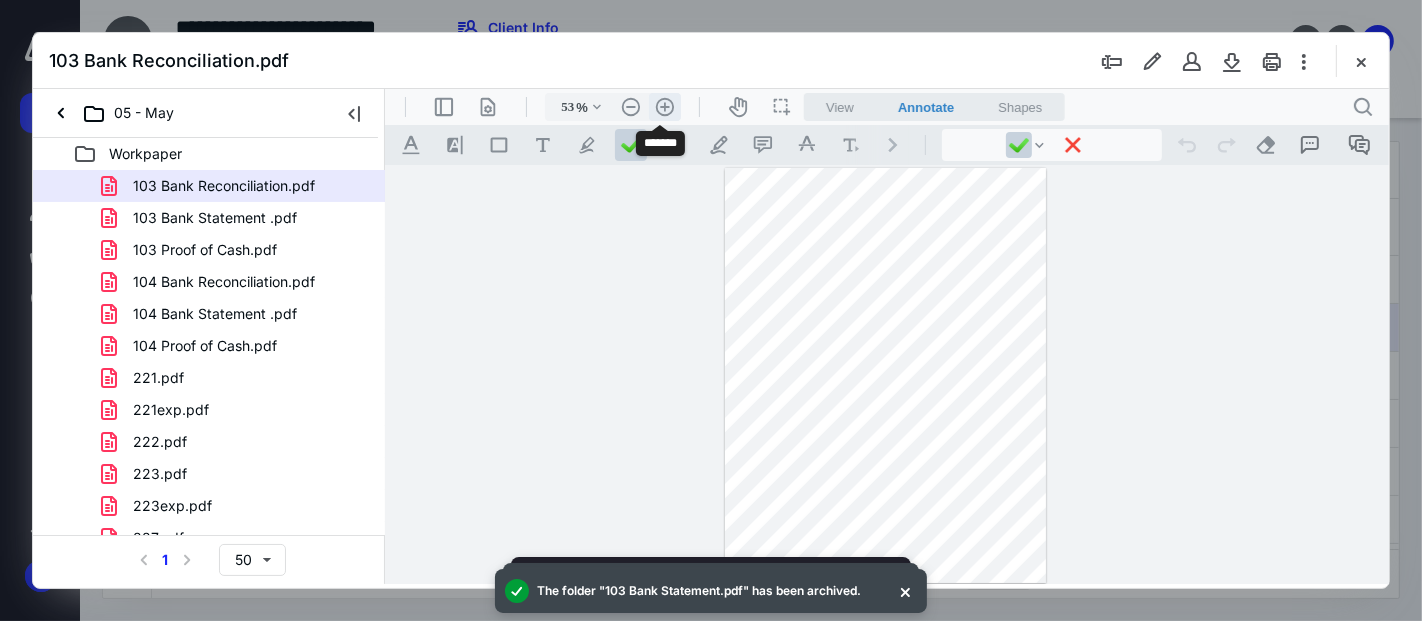 click on ".cls-1{fill:#abb0c4;} icon - header - zoom - in - line" at bounding box center [664, 106] 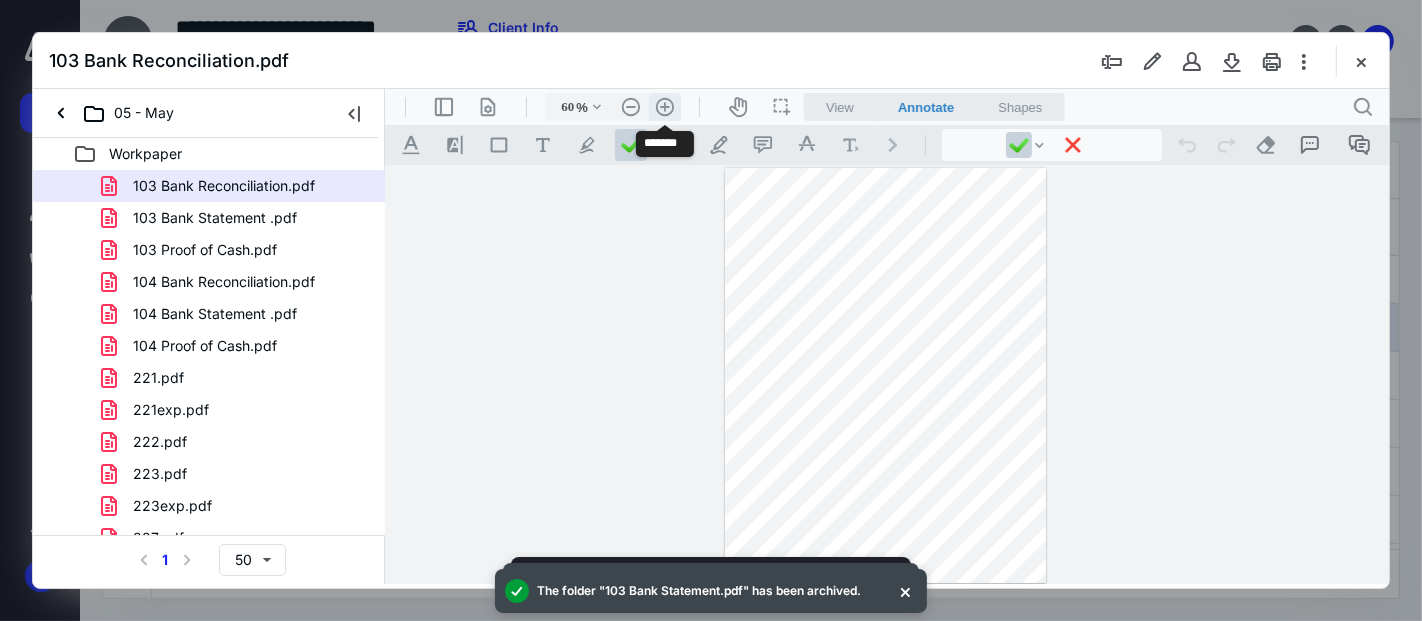 click on ".cls-1{fill:#abb0c4;} icon - header - zoom - in - line" at bounding box center [664, 106] 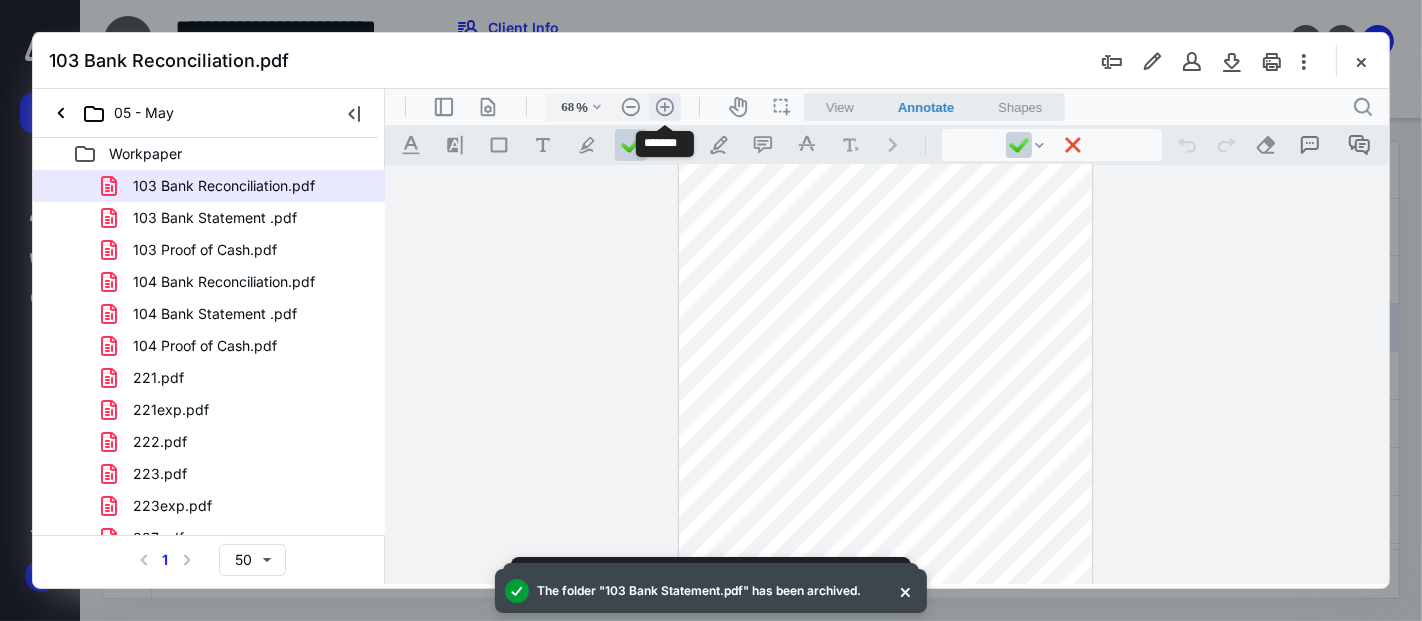 click on ".cls-1{fill:#abb0c4;} icon - header - zoom - in - line" at bounding box center [664, 106] 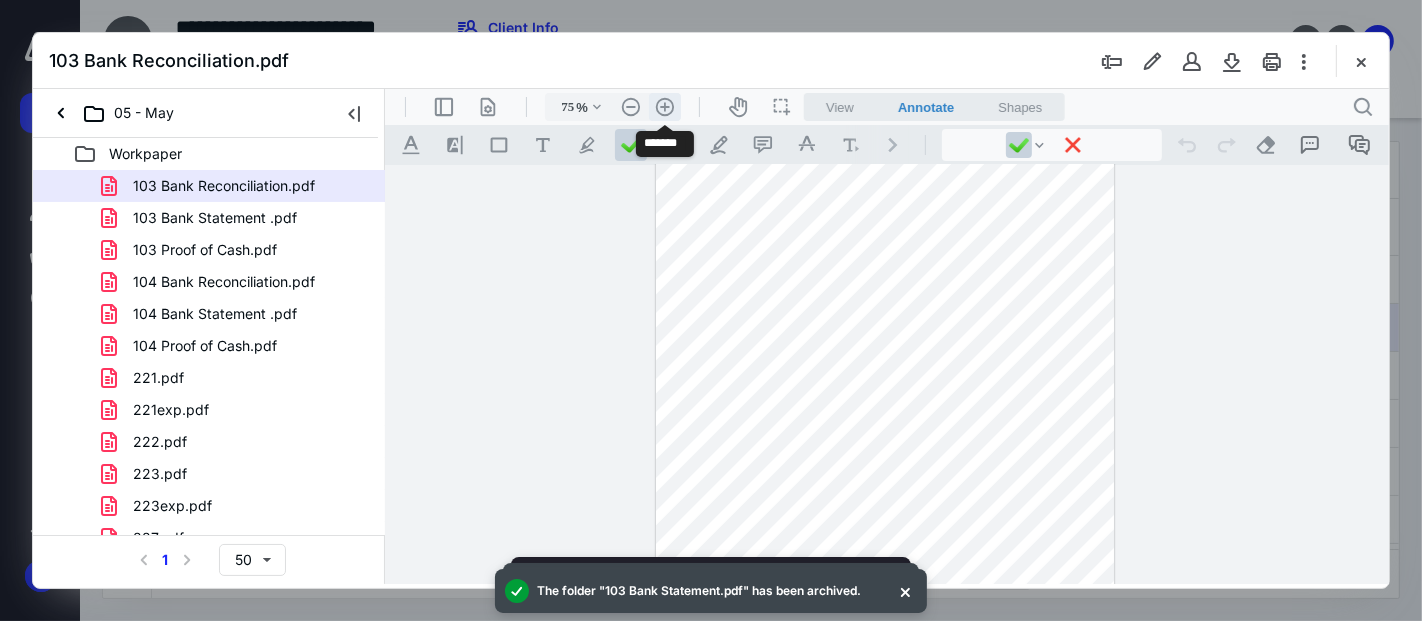 click on ".cls-1{fill:#abb0c4;} icon - header - zoom - in - line" at bounding box center [664, 106] 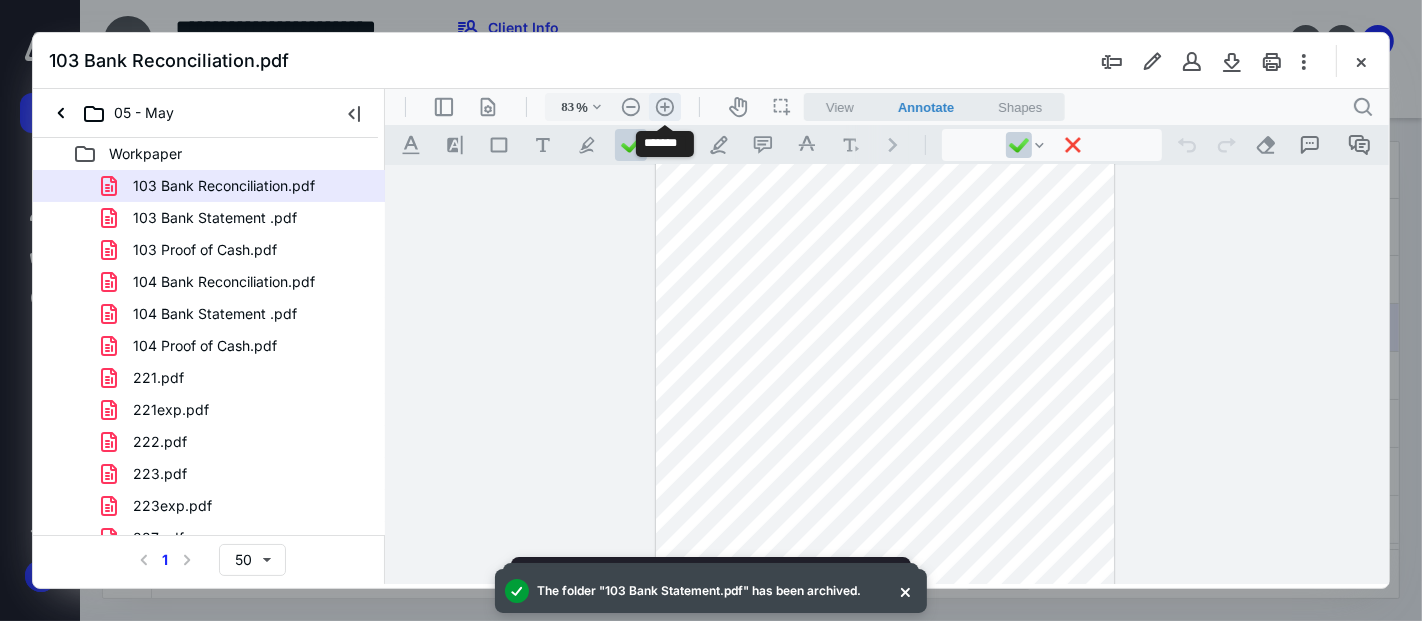 click on ".cls-1{fill:#abb0c4;} icon - header - zoom - in - line" at bounding box center [664, 106] 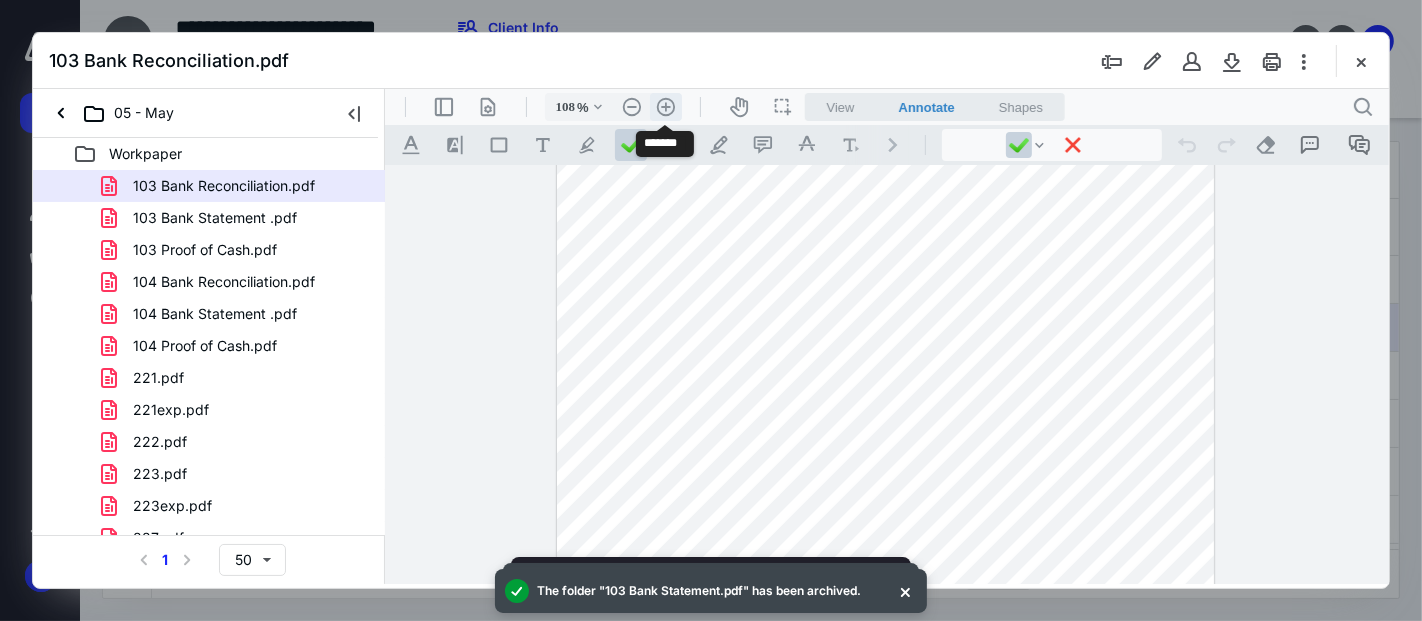 click on ".cls-1{fill:#abb0c4;} icon - header - zoom - in - line" at bounding box center (665, 106) 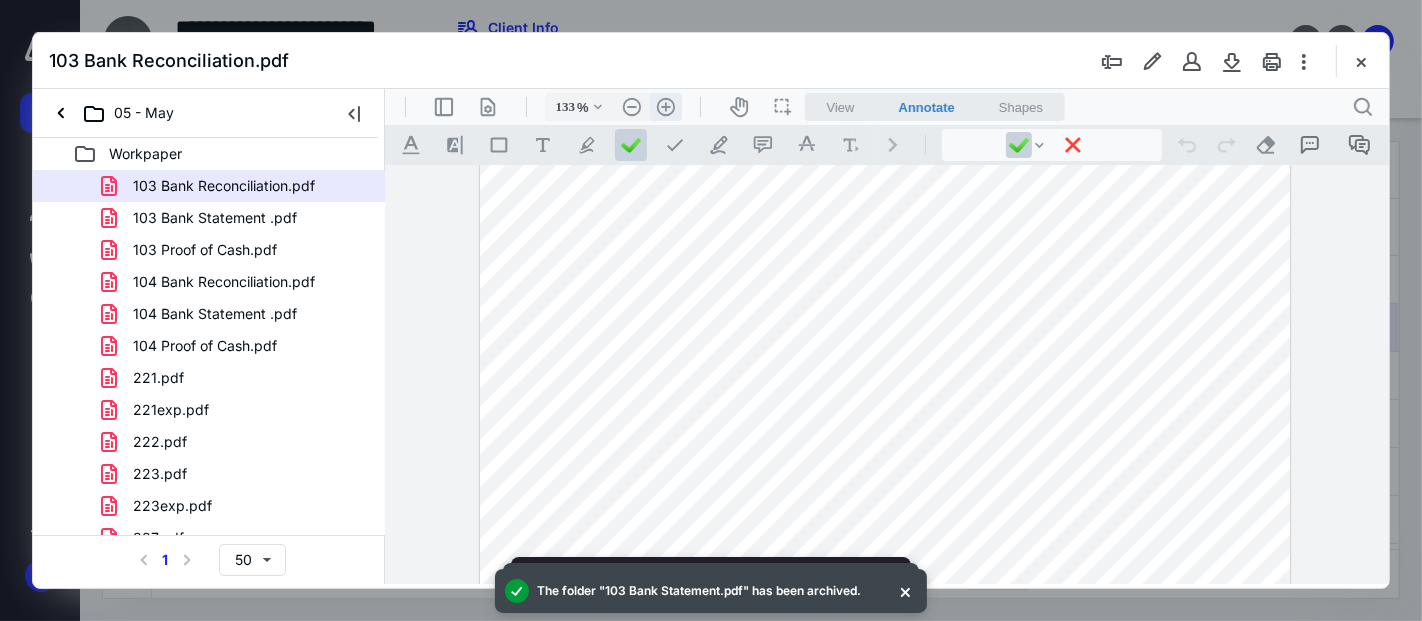 scroll, scrollTop: 260, scrollLeft: 0, axis: vertical 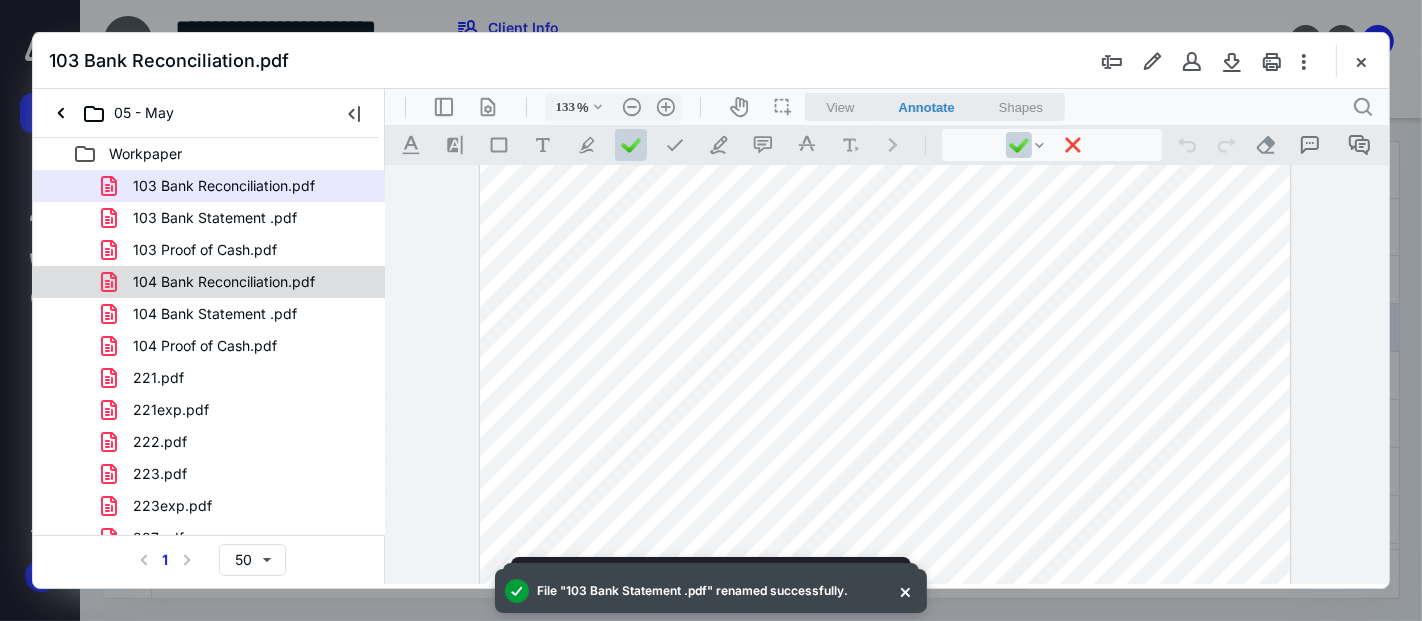 click on "104 Bank Reconciliation.pdf" at bounding box center (212, 282) 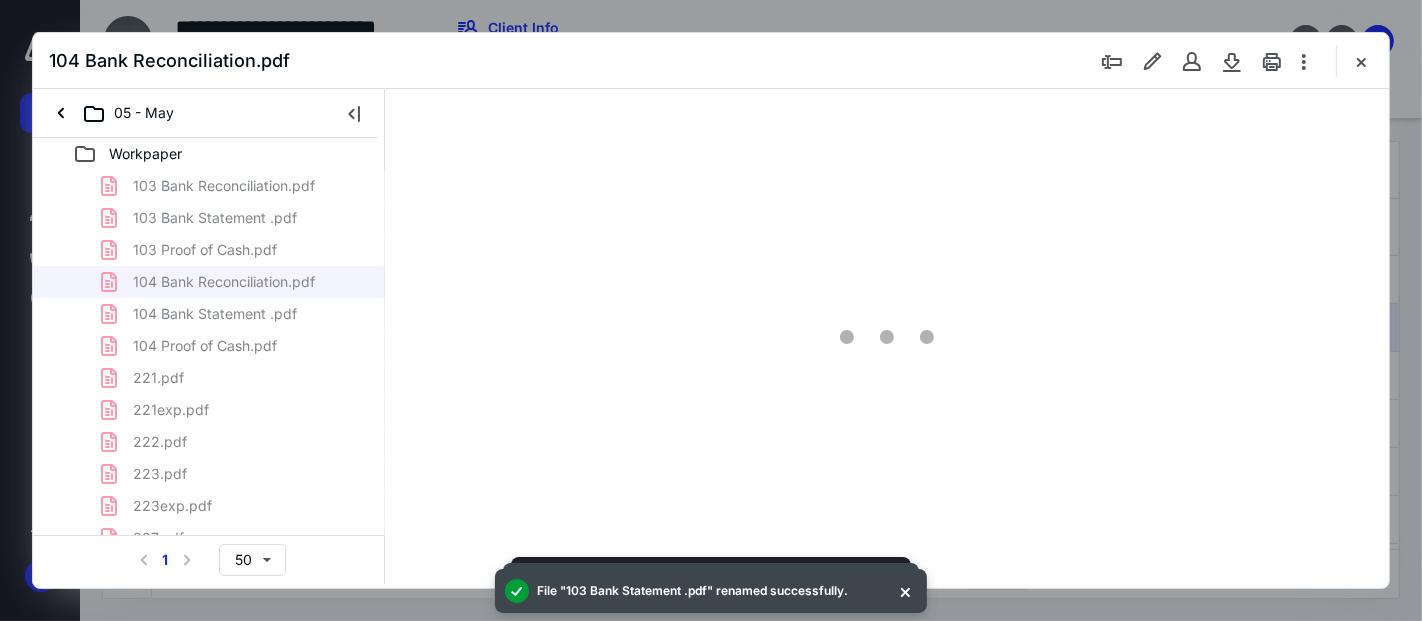 scroll, scrollTop: 0, scrollLeft: 0, axis: both 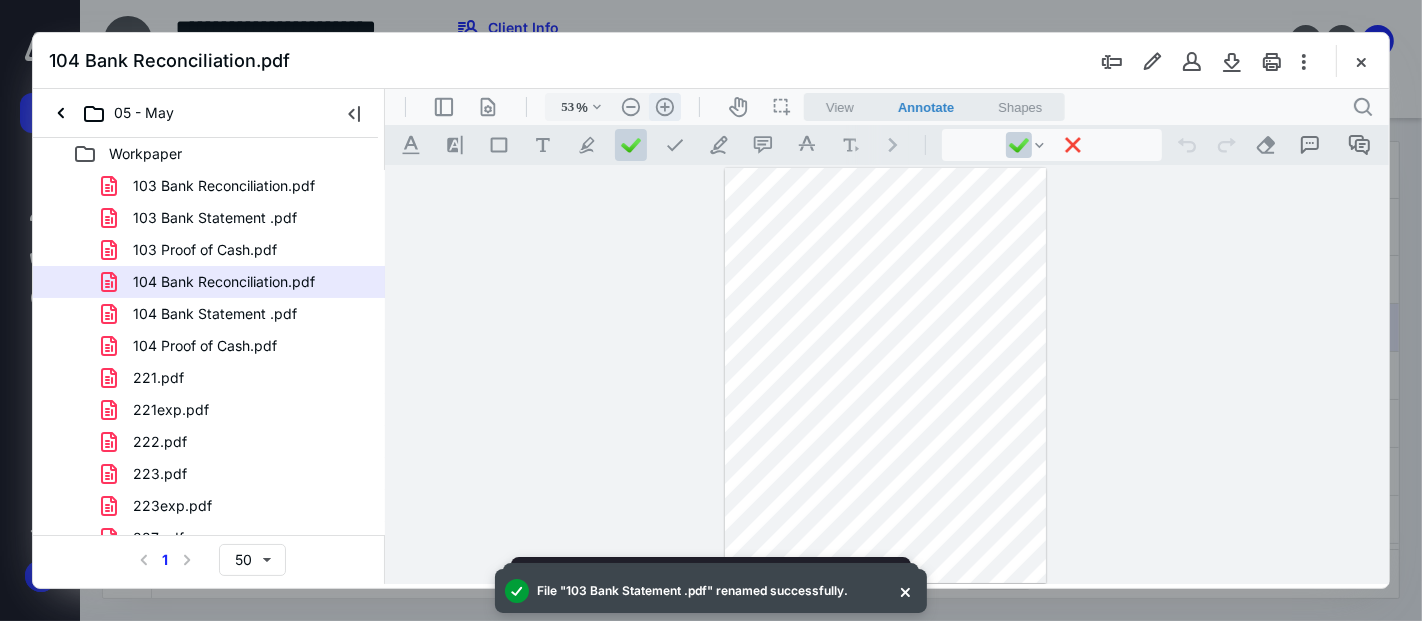 click on ".cls-1{fill:#abb0c4;} icon - header - zoom - in - line" at bounding box center (664, 106) 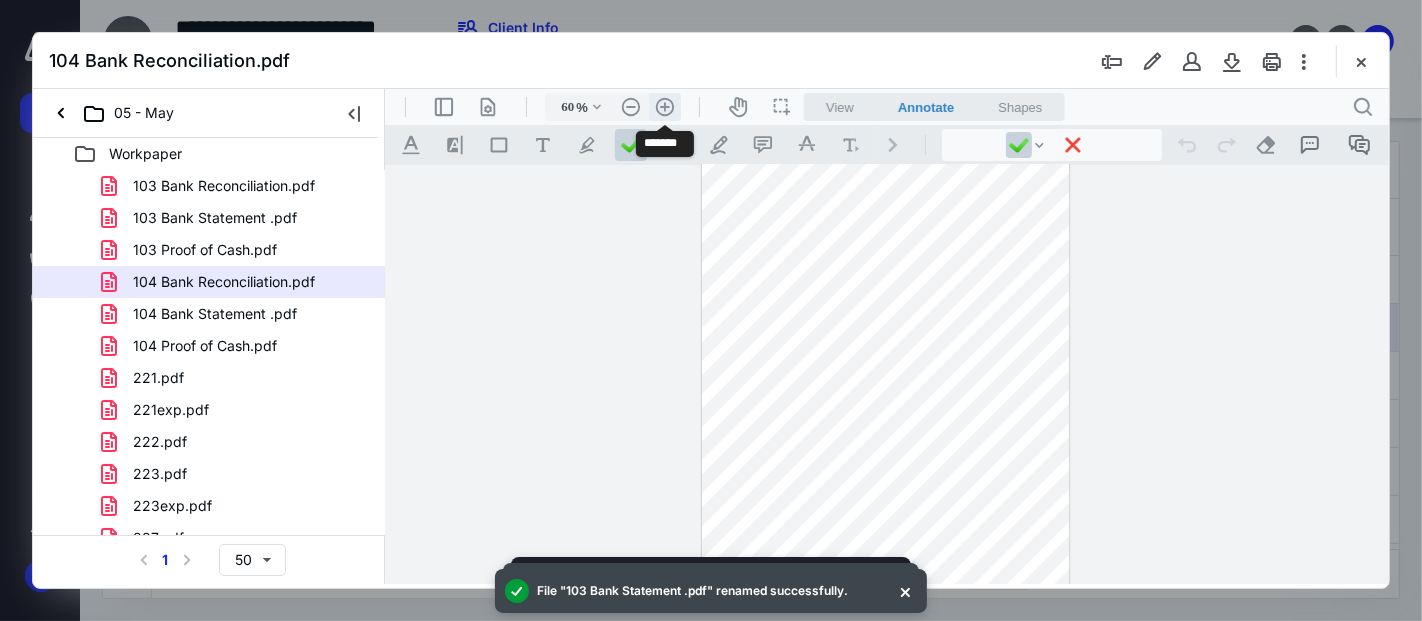 click on ".cls-1{fill:#abb0c4;} icon - header - zoom - in - line" at bounding box center (664, 106) 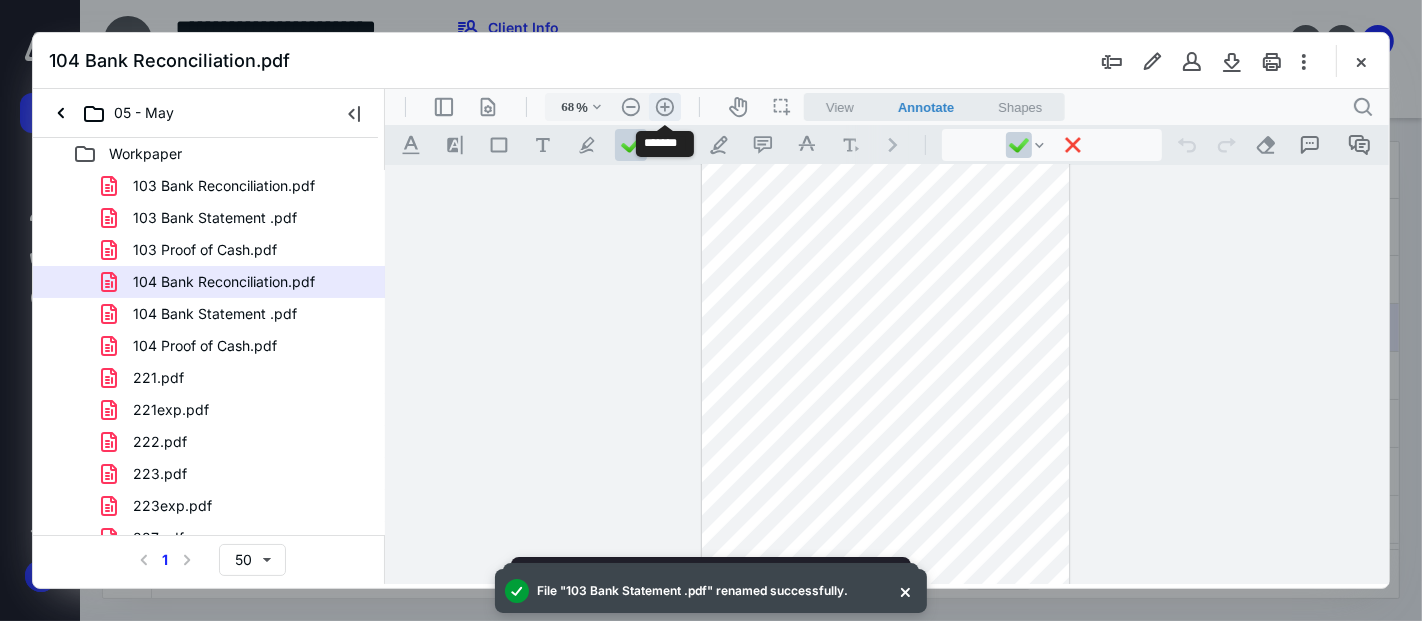click on ".cls-1{fill:#abb0c4;} icon - header - zoom - in - line" at bounding box center (664, 106) 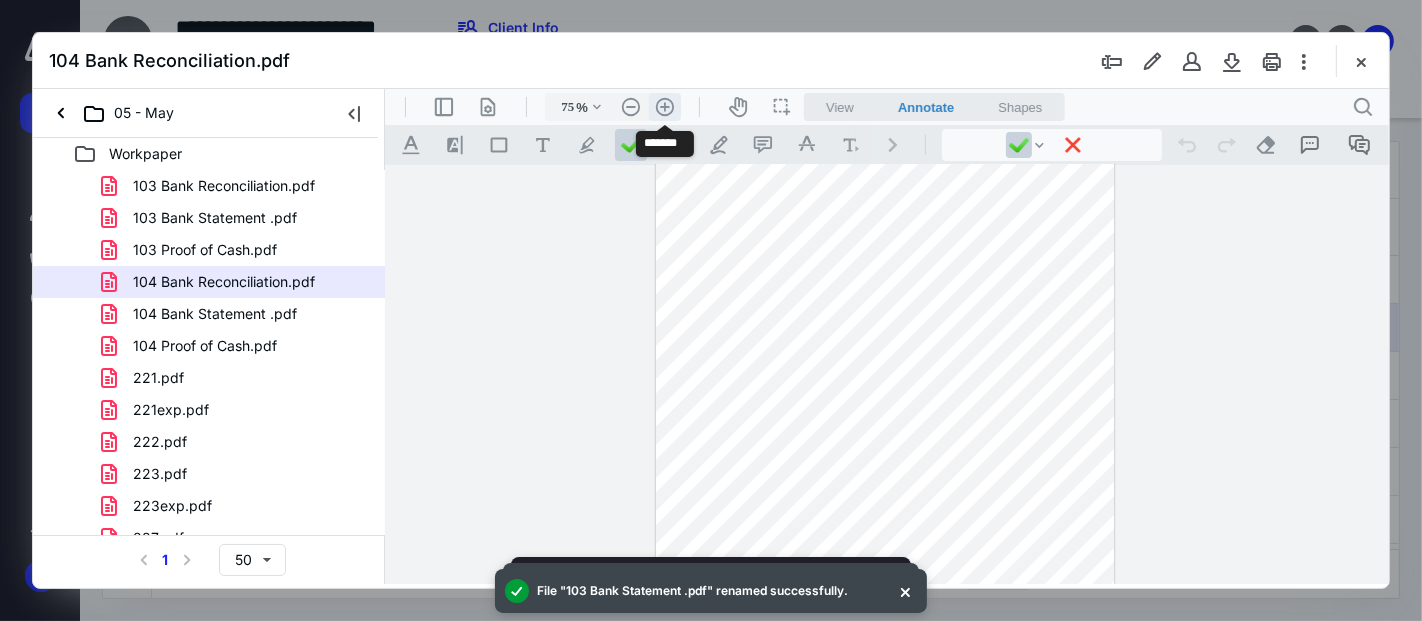 click on ".cls-1{fill:#abb0c4;} icon - header - zoom - in - line" at bounding box center (664, 106) 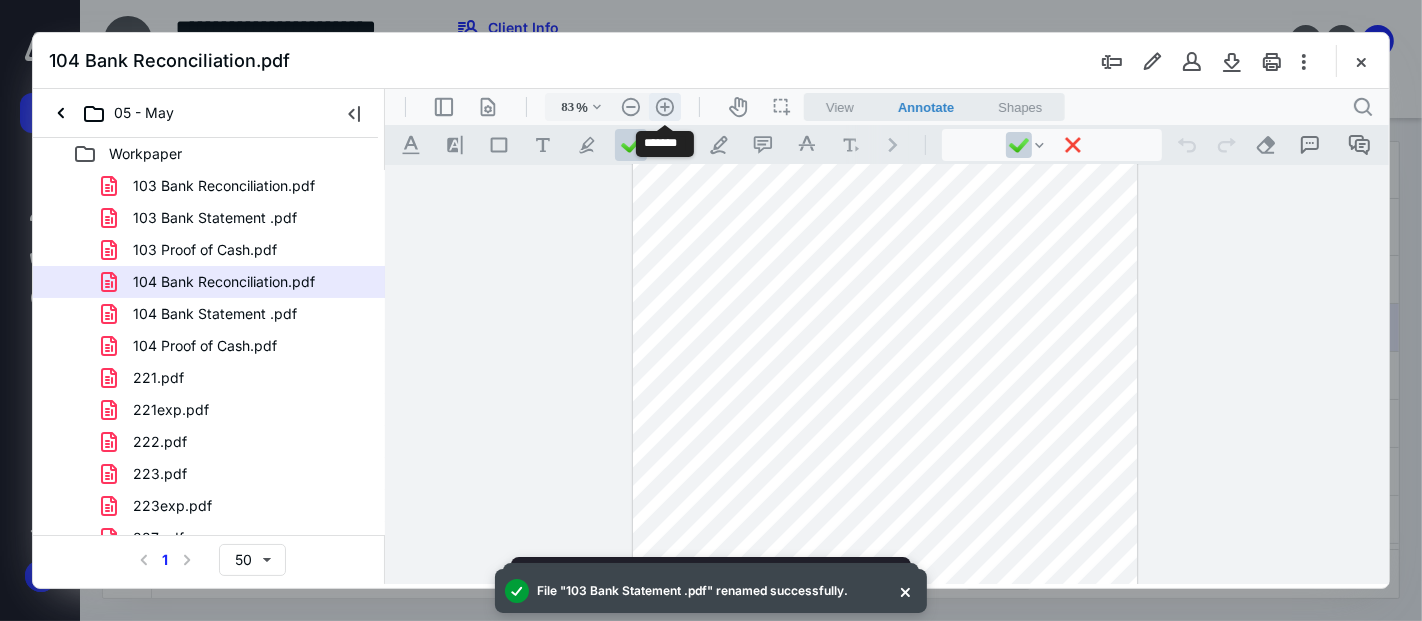click on ".cls-1{fill:#abb0c4;} icon - header - zoom - in - line" at bounding box center [664, 106] 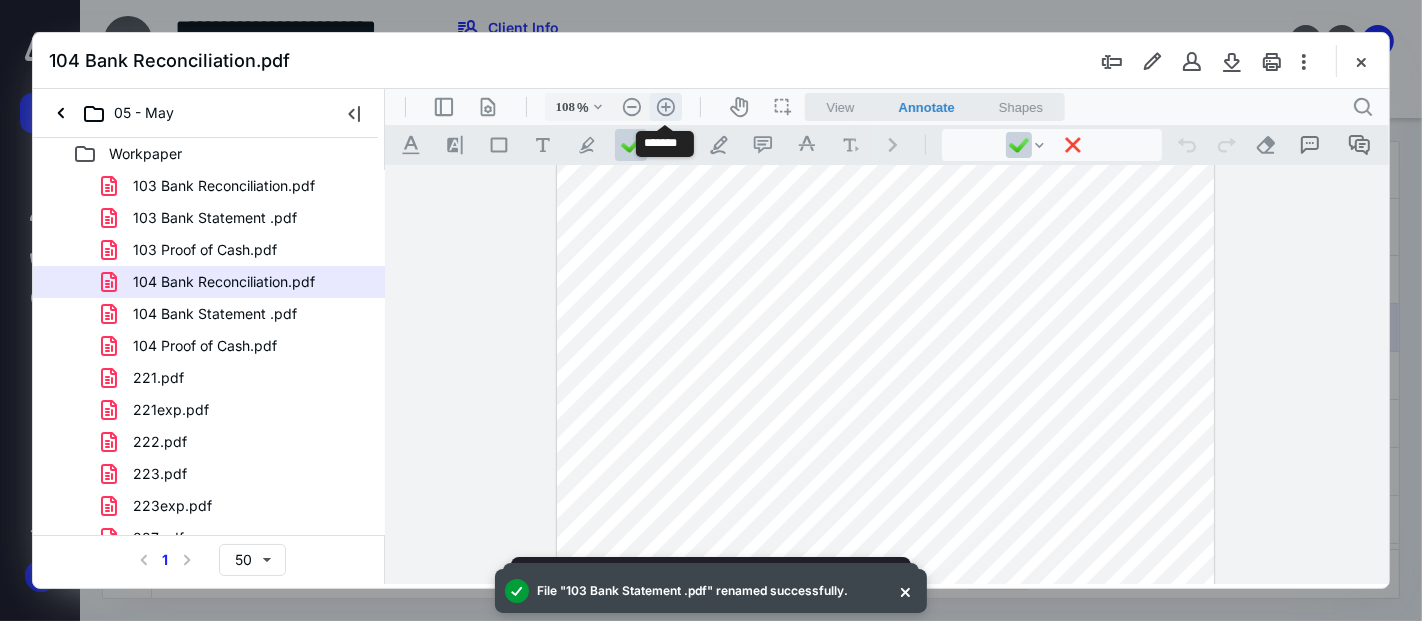click on ".cls-1{fill:#abb0c4;} icon - header - zoom - in - line" at bounding box center [665, 106] 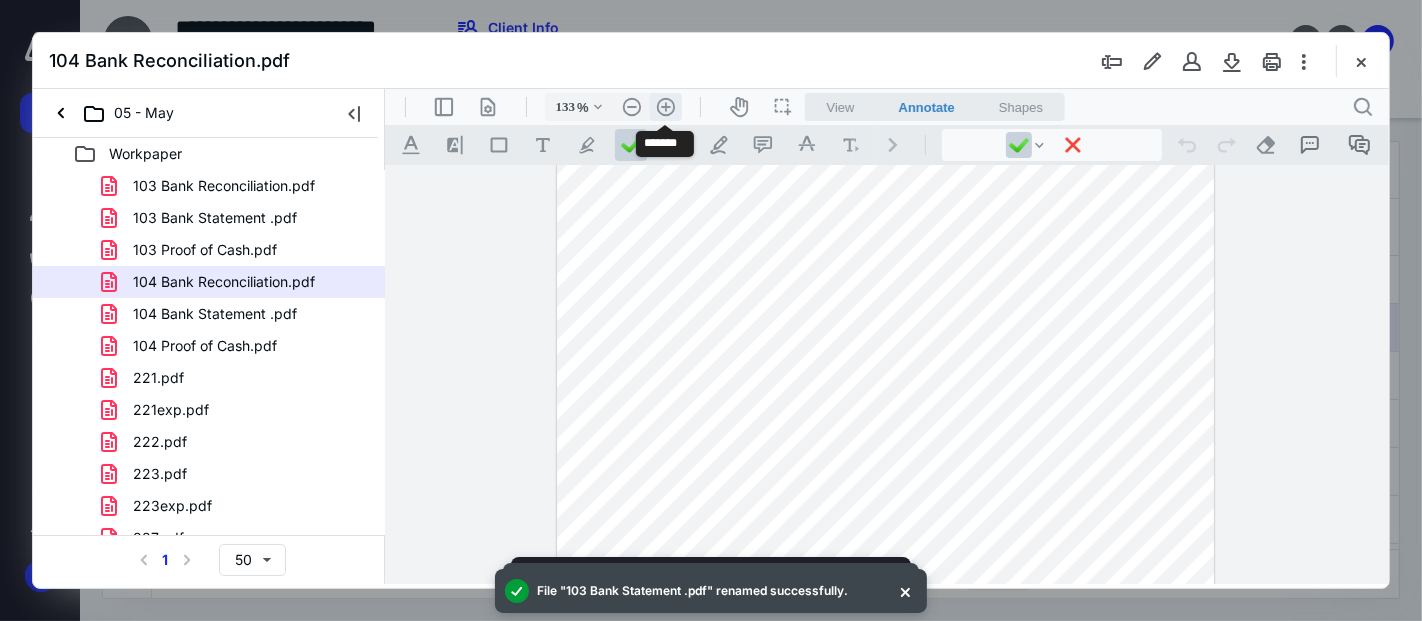 scroll, scrollTop: 260, scrollLeft: 0, axis: vertical 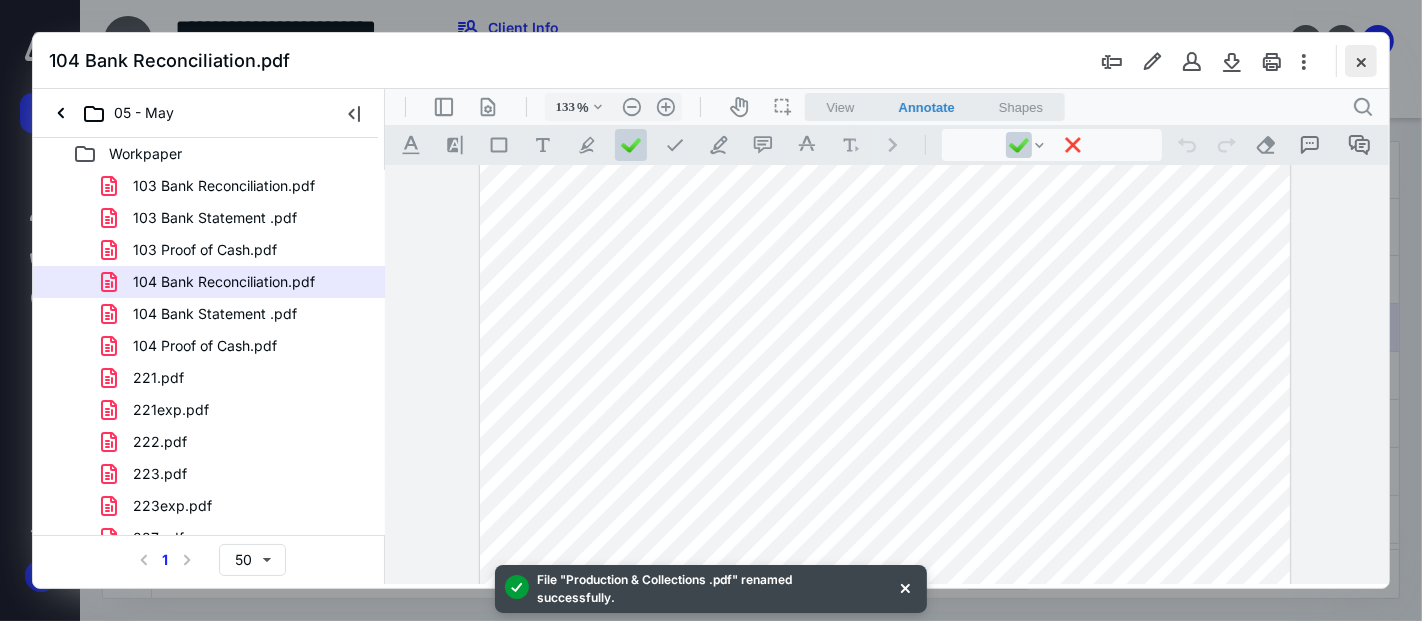 click at bounding box center [1361, 61] 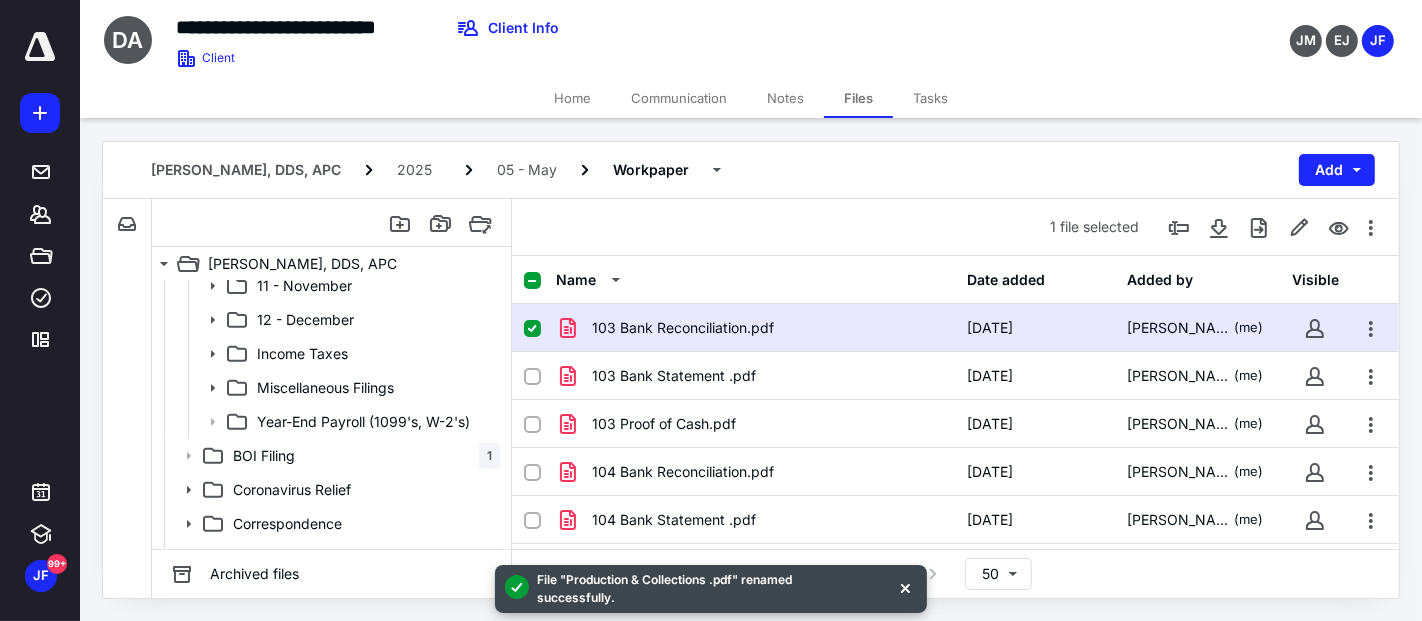 scroll, scrollTop: 885, scrollLeft: 0, axis: vertical 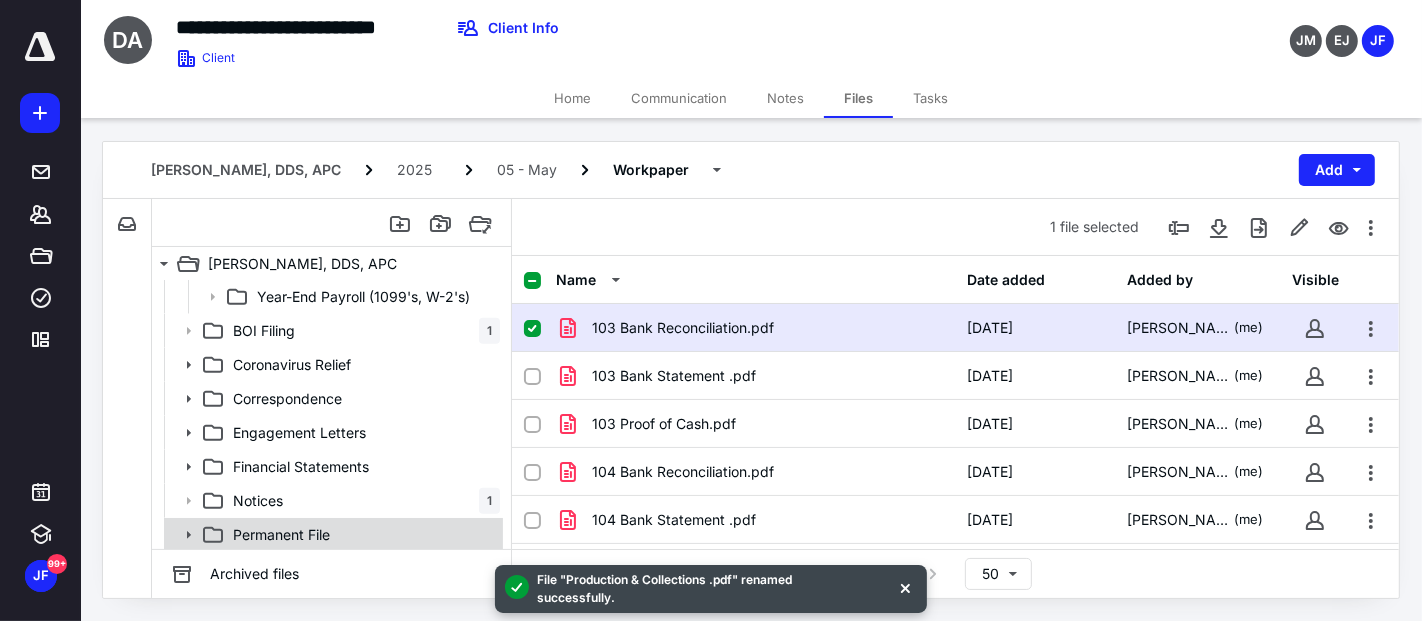 click on "Permanent File" at bounding box center (281, 535) 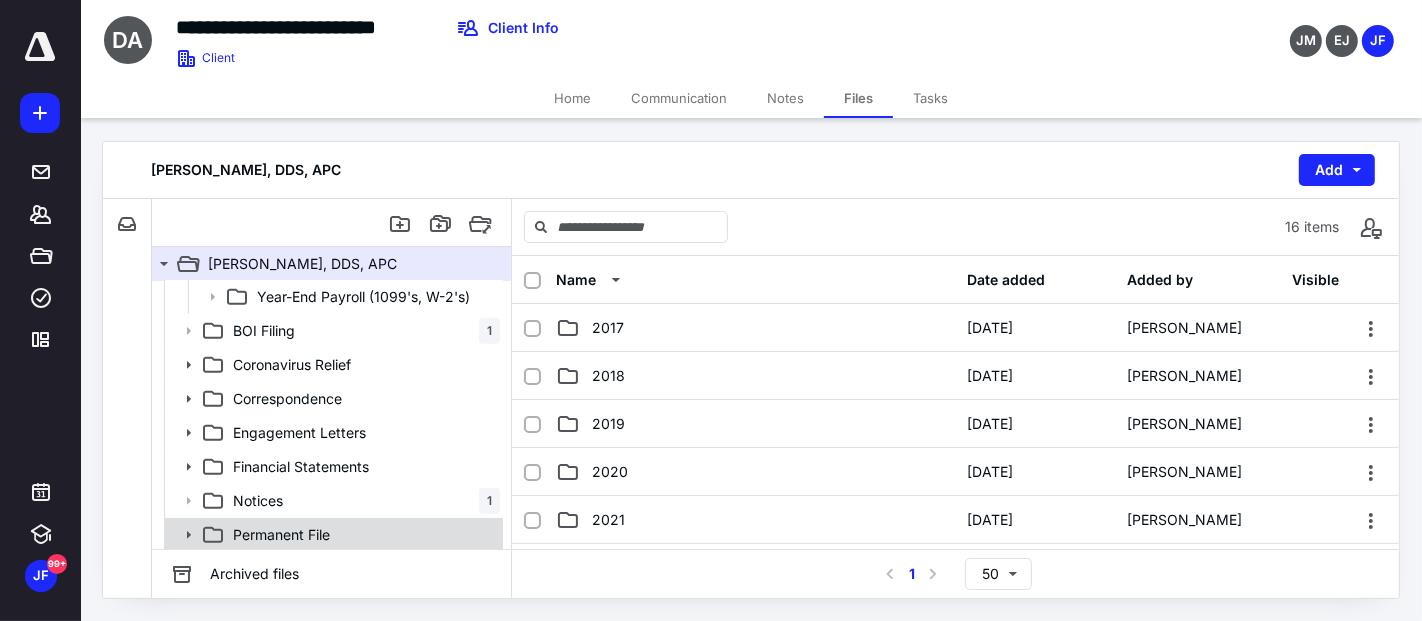 click on "Permanent File" at bounding box center [281, 535] 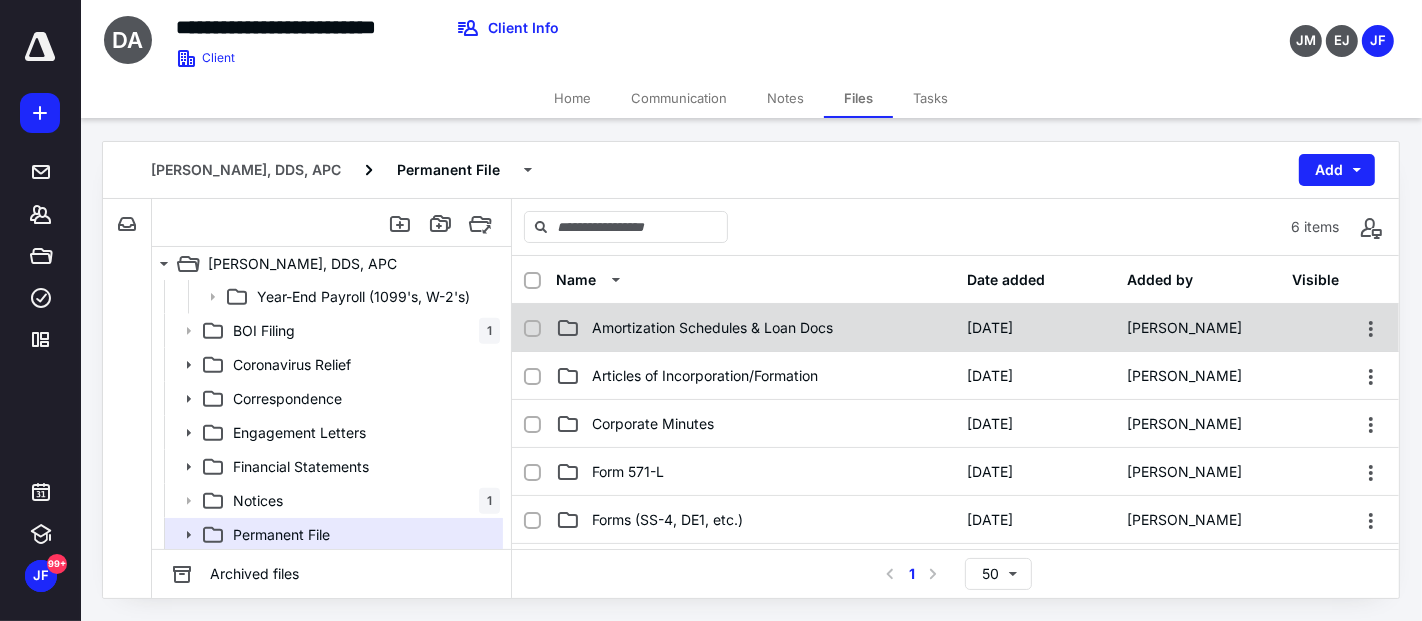 click on "Amortization Schedules & Loan Docs" at bounding box center [712, 328] 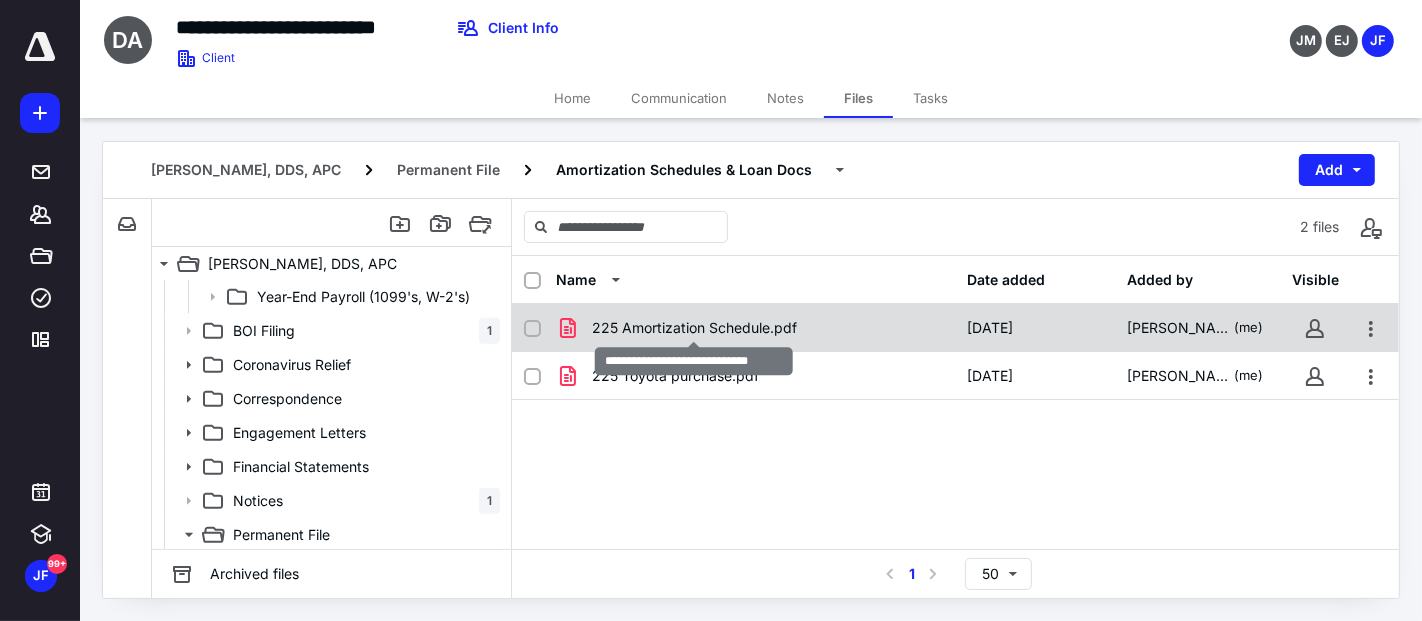 click on "225 Amortization Schedule.pdf" at bounding box center (694, 328) 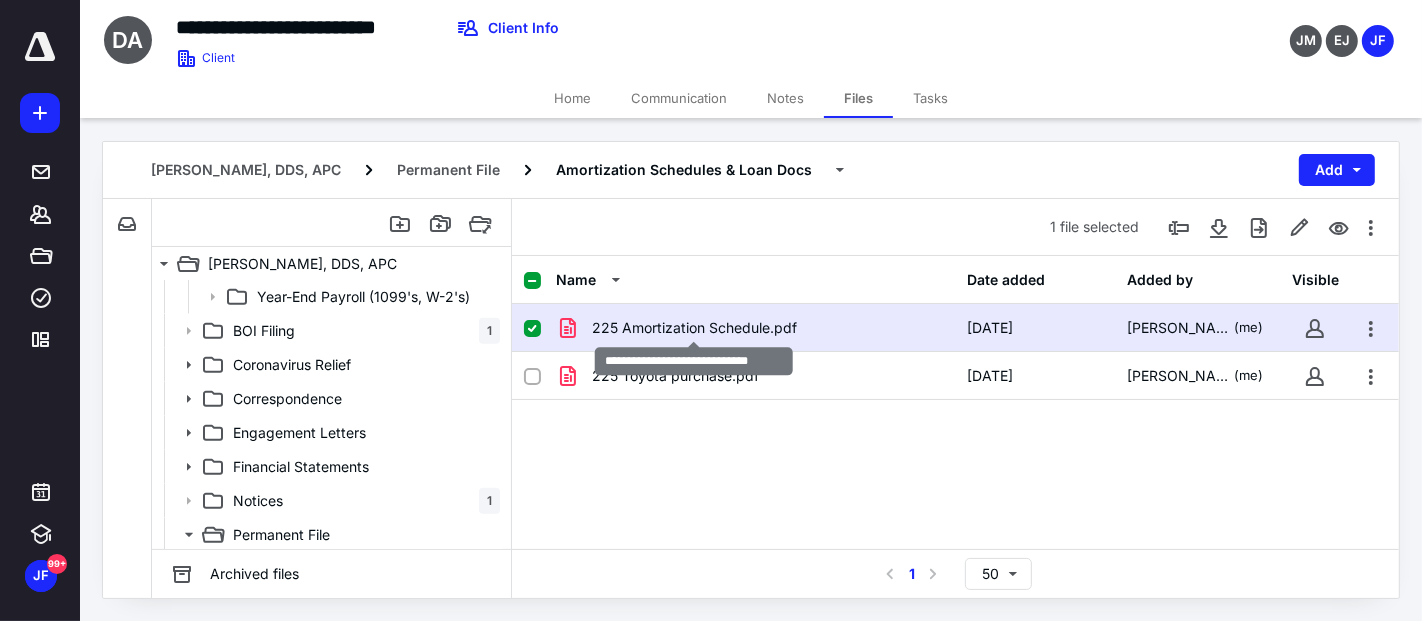 click on "225 Amortization Schedule.pdf" at bounding box center (694, 328) 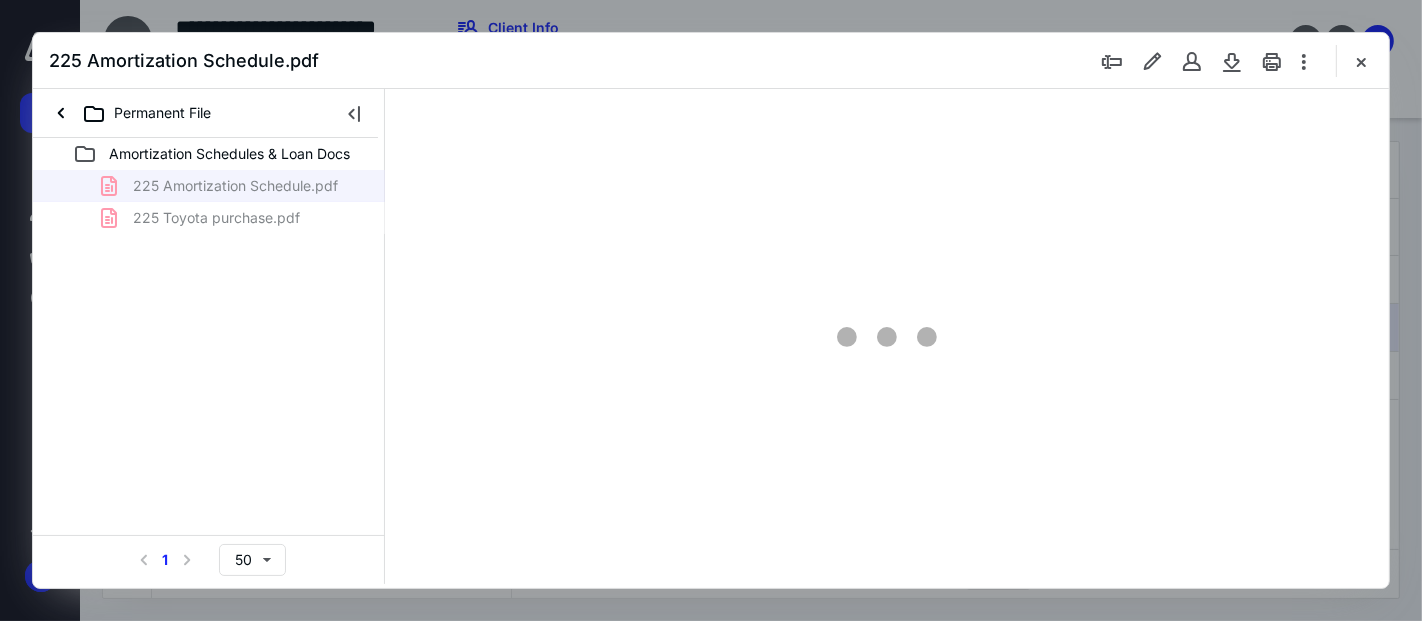 scroll, scrollTop: 0, scrollLeft: 0, axis: both 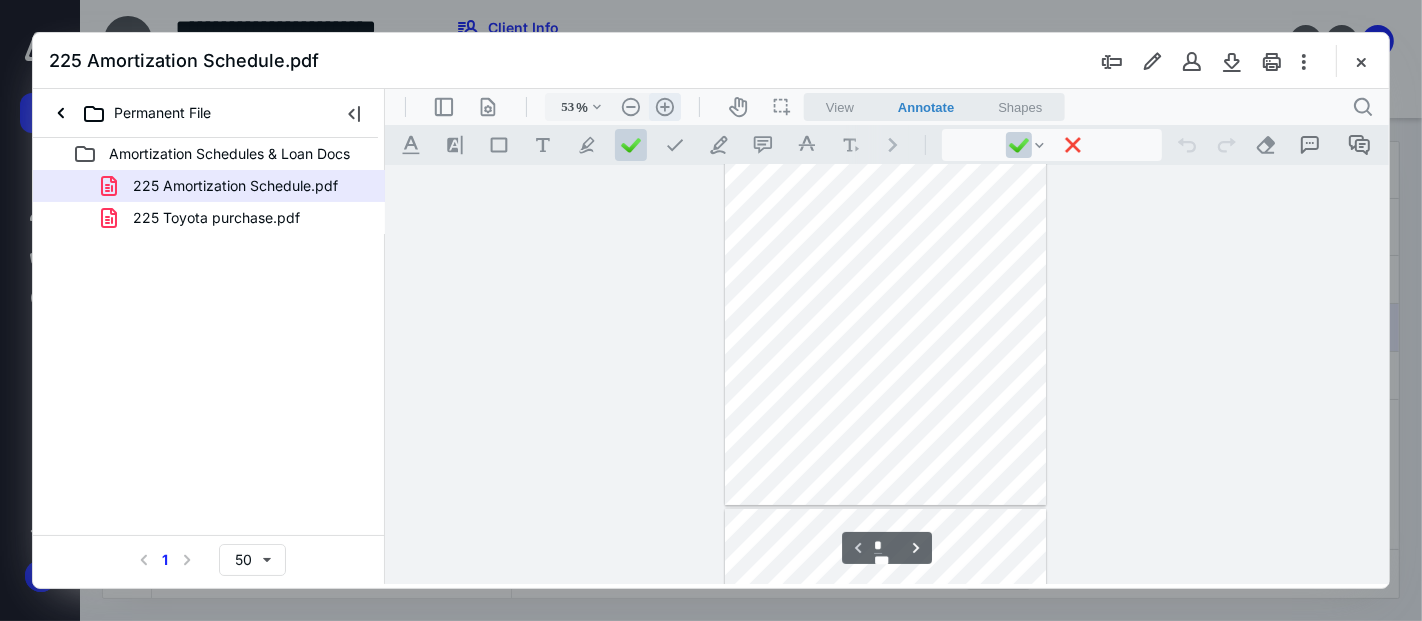 click on ".cls-1{fill:#abb0c4;} icon - header - zoom - in - line" at bounding box center (664, 106) 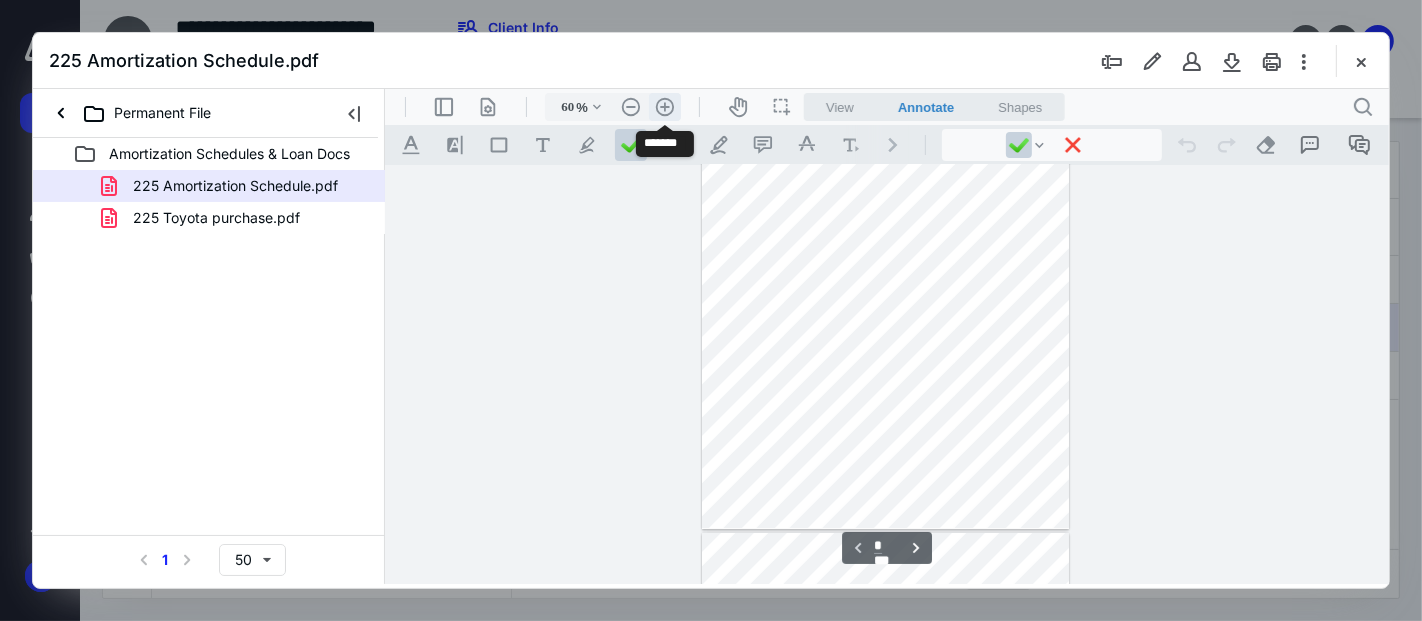 click on ".cls-1{fill:#abb0c4;} icon - header - zoom - in - line" at bounding box center [664, 106] 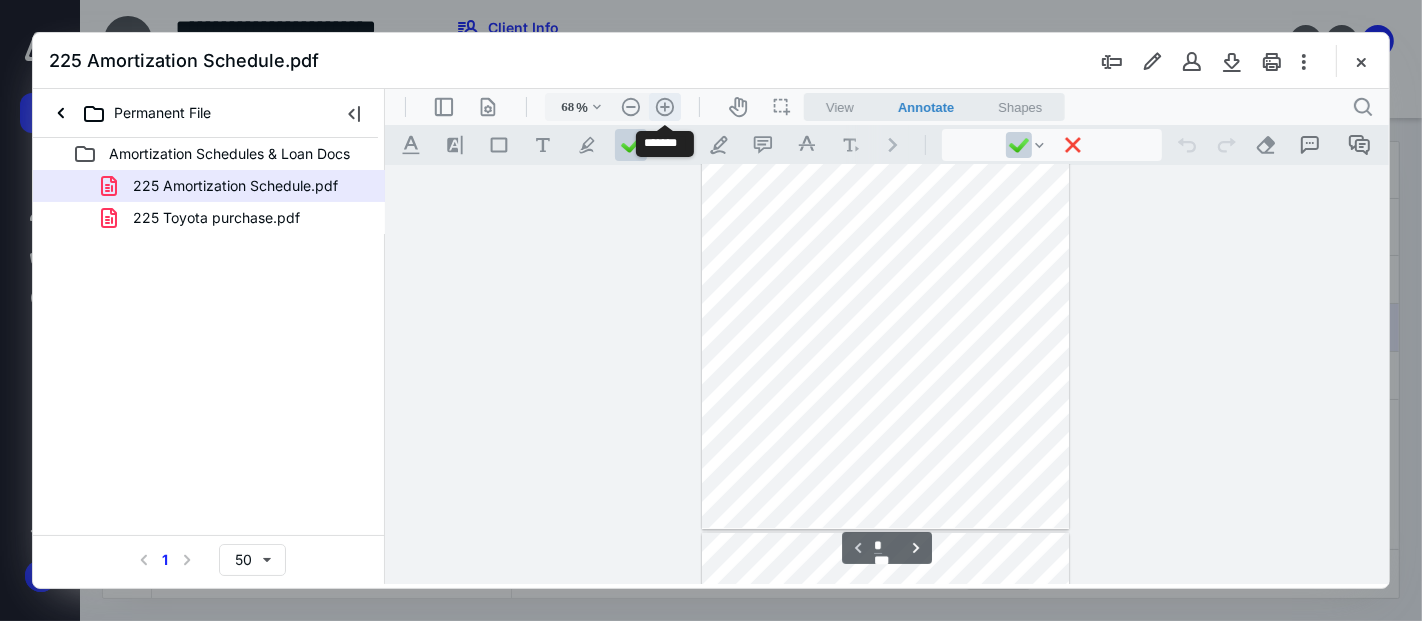 scroll, scrollTop: 148, scrollLeft: 0, axis: vertical 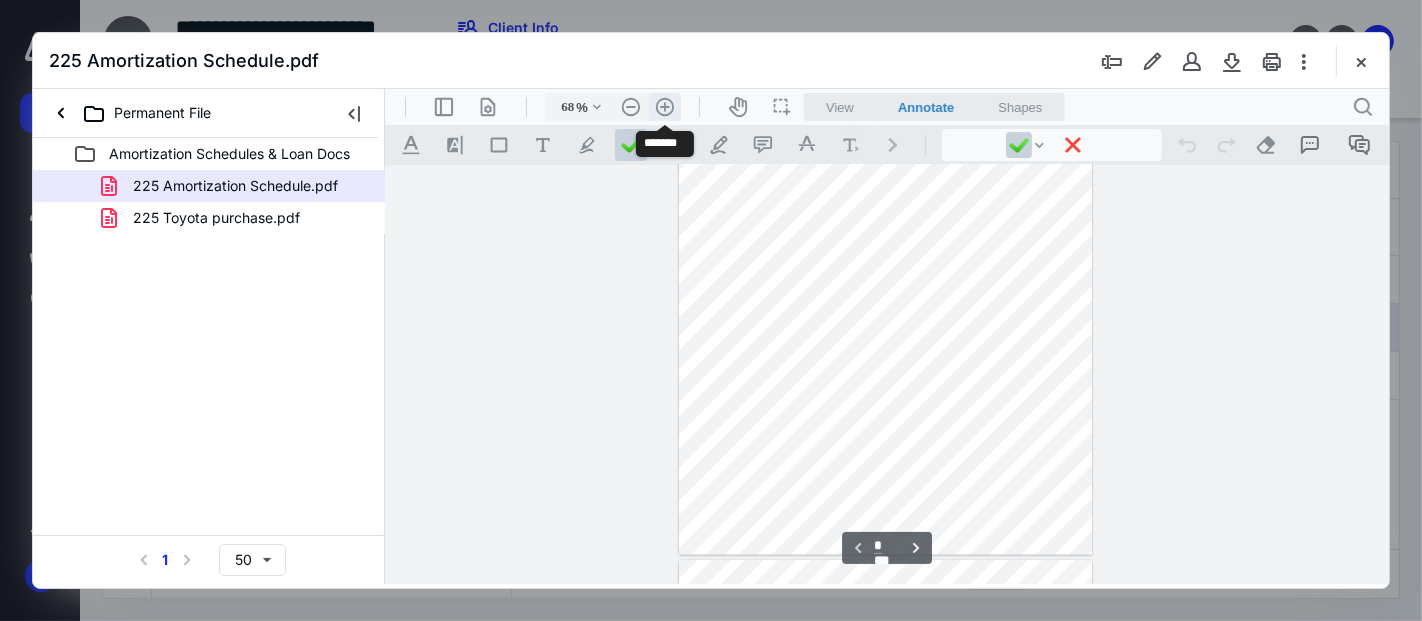 click on ".cls-1{fill:#abb0c4;} icon - header - zoom - in - line" at bounding box center (664, 106) 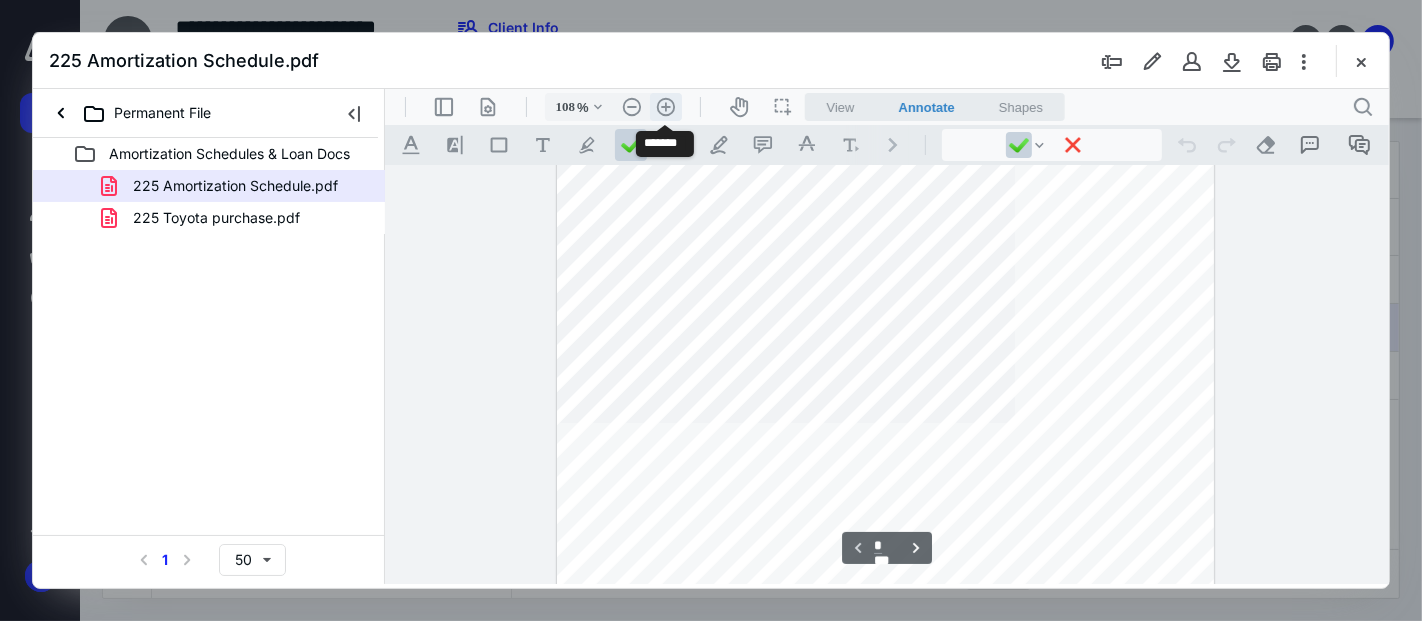 click on ".cls-1{fill:#abb0c4;} icon - header - zoom - in - line" at bounding box center [665, 106] 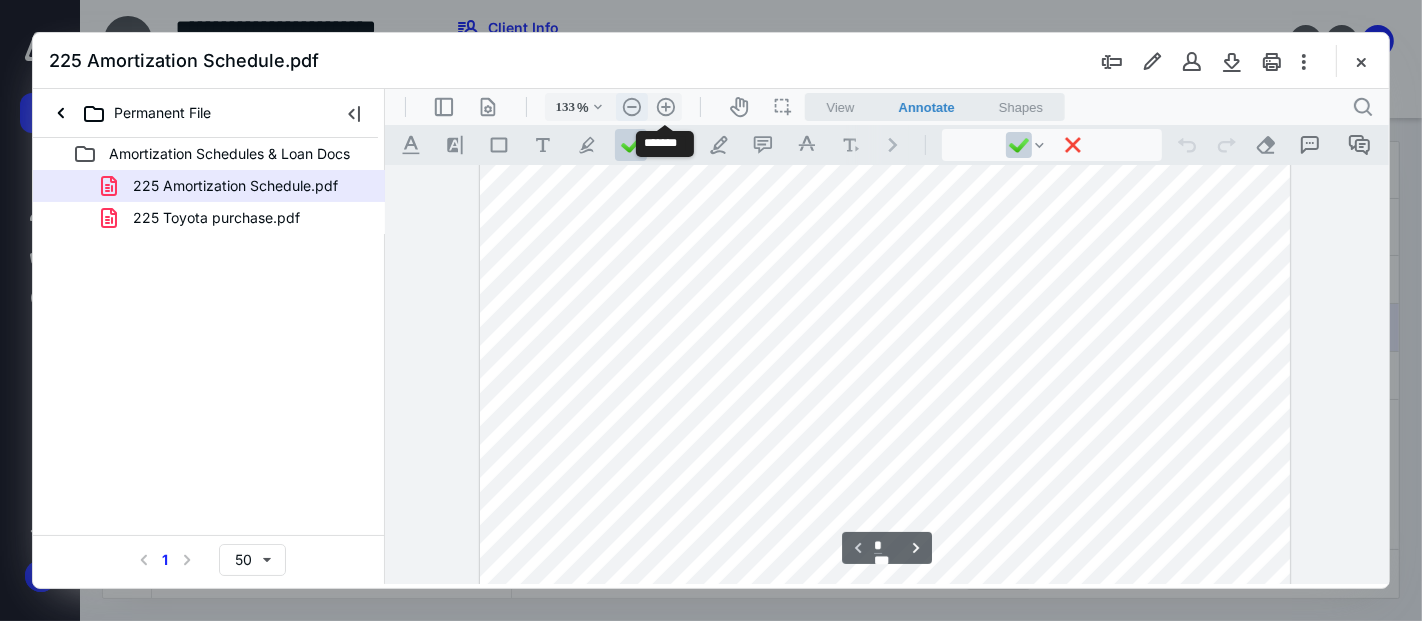 scroll, scrollTop: 457, scrollLeft: 0, axis: vertical 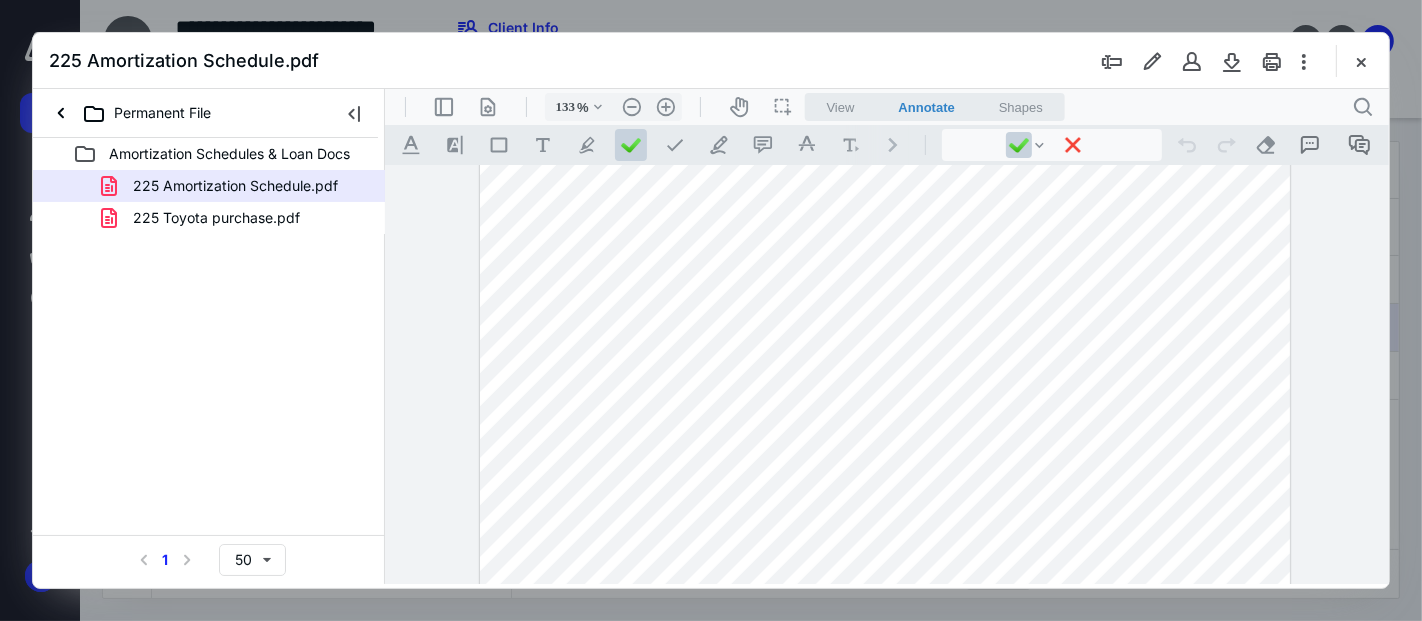 drag, startPoint x: 1359, startPoint y: 49, endPoint x: 1348, endPoint y: 50, distance: 11.045361 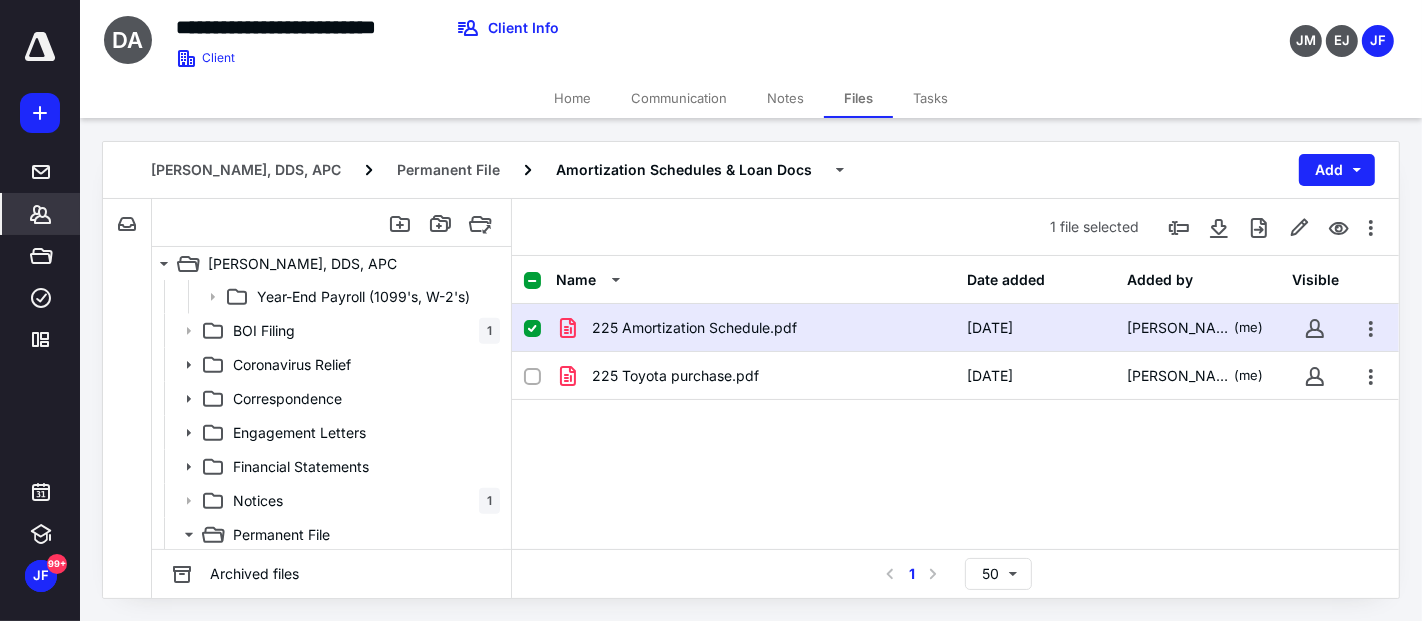 click 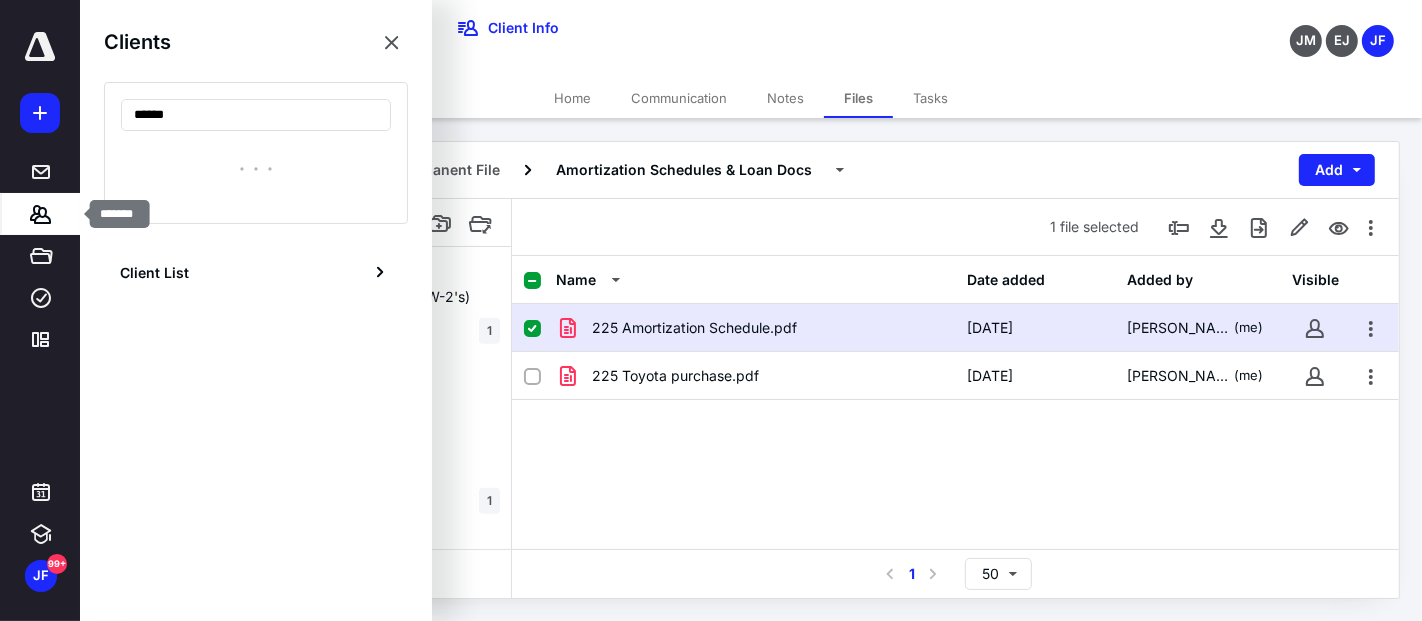 type on "******" 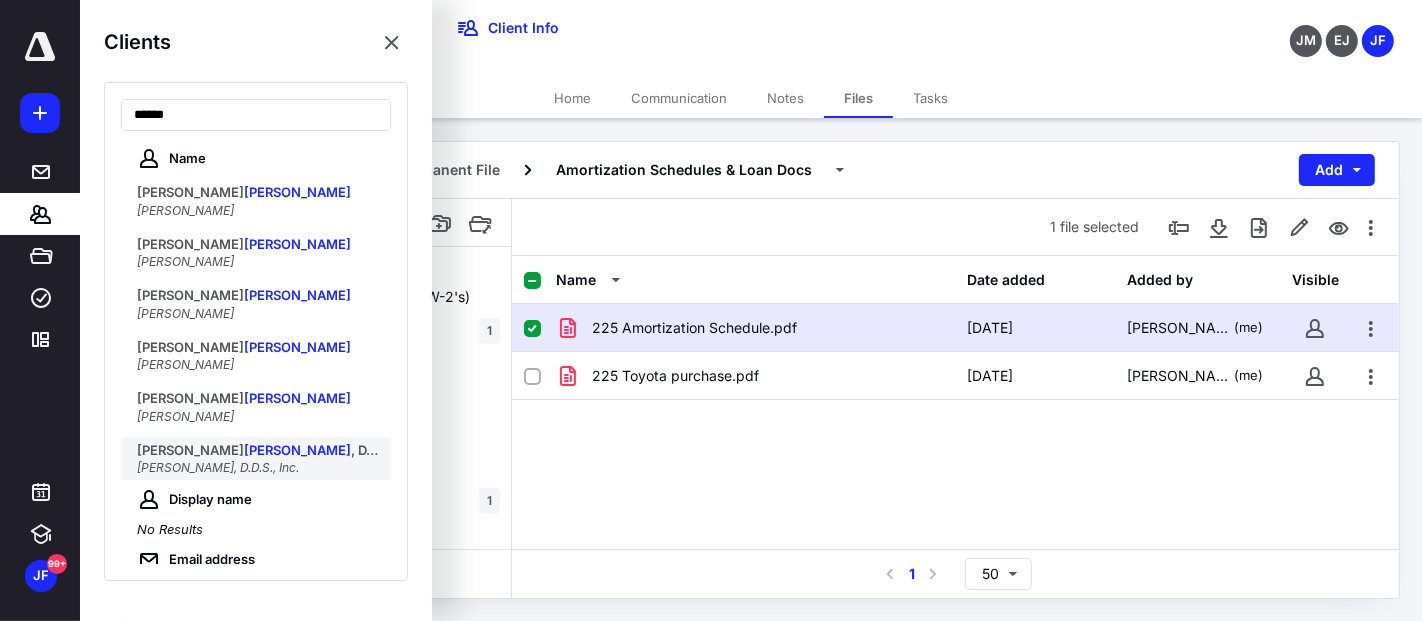 click on ", D.D.S., Inc." at bounding box center [388, 450] 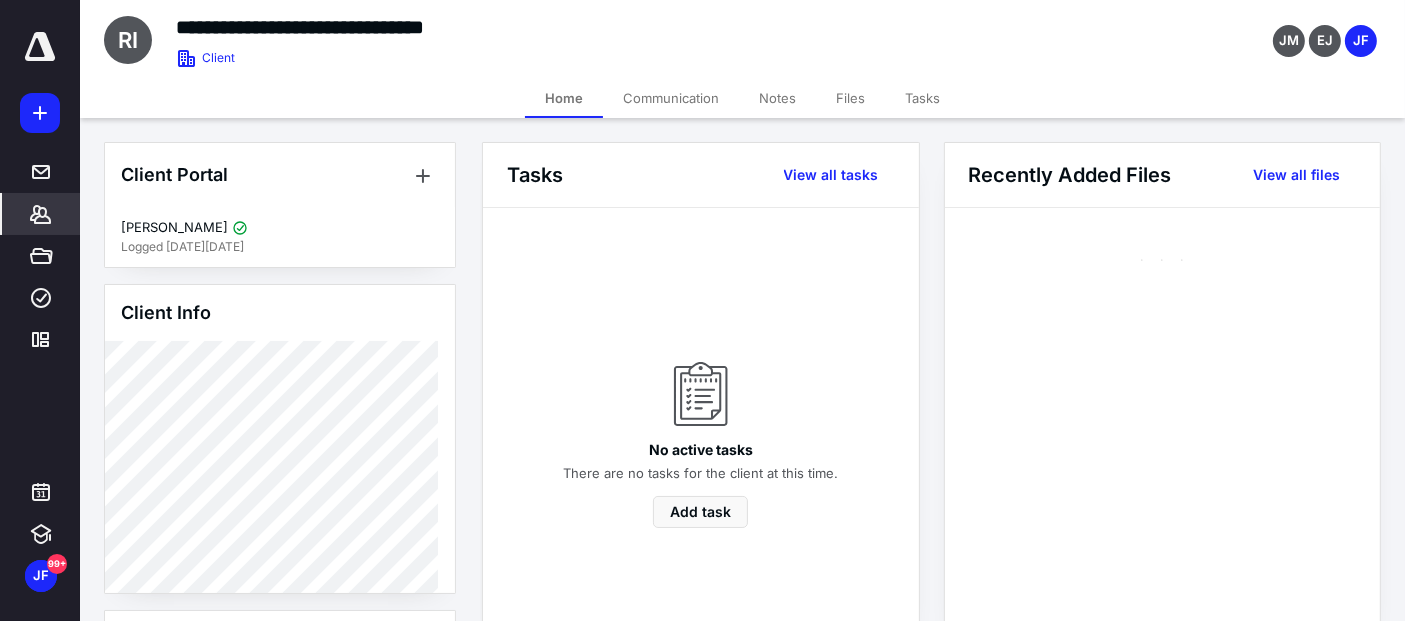 click on "Files" at bounding box center (850, 98) 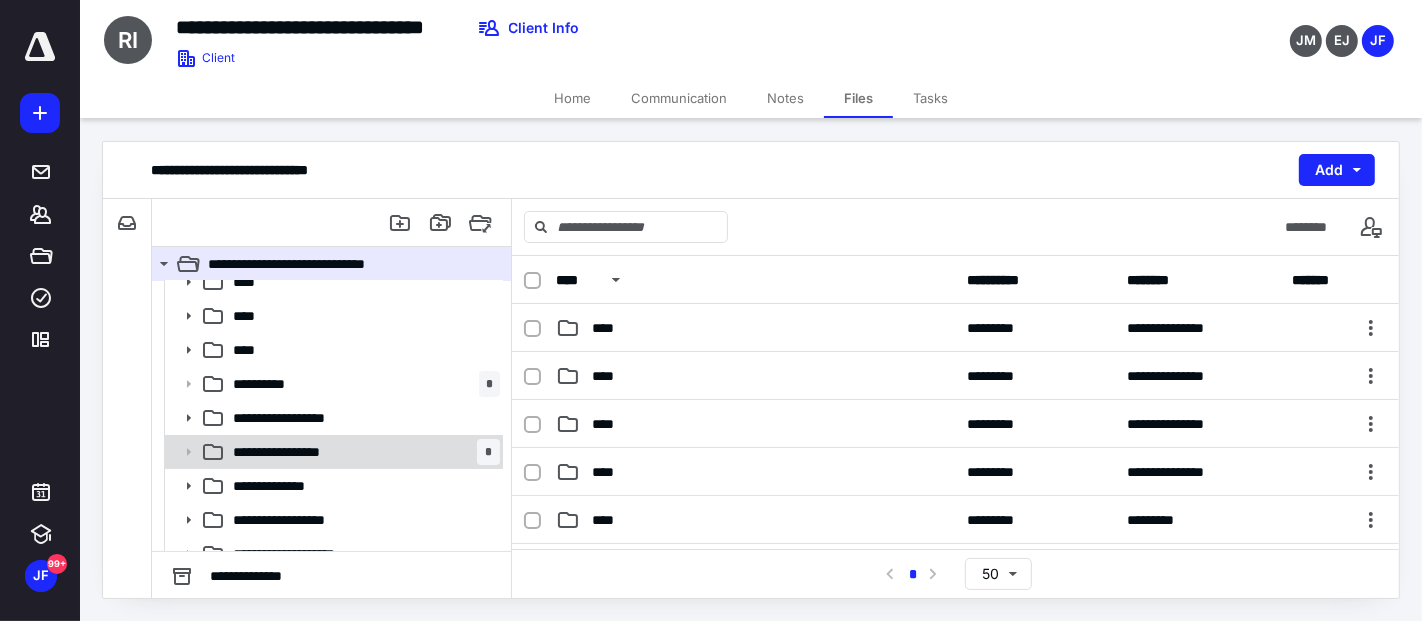 scroll, scrollTop: 222, scrollLeft: 0, axis: vertical 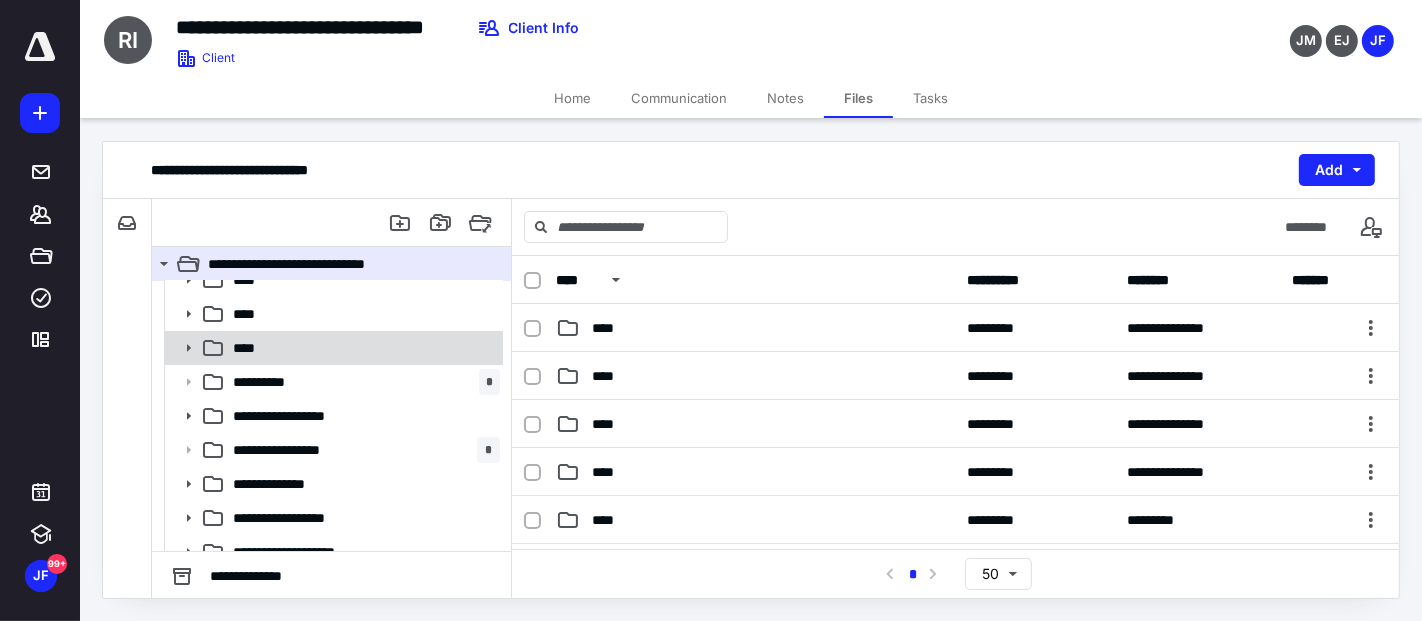 click 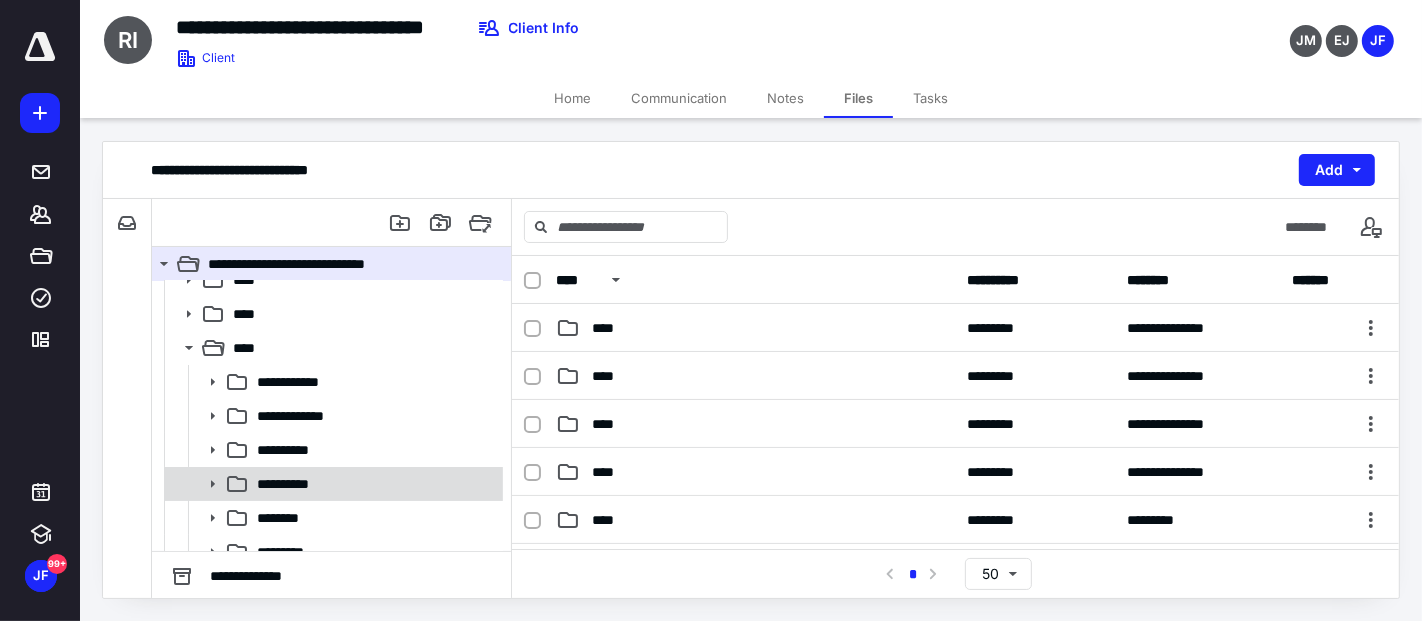click 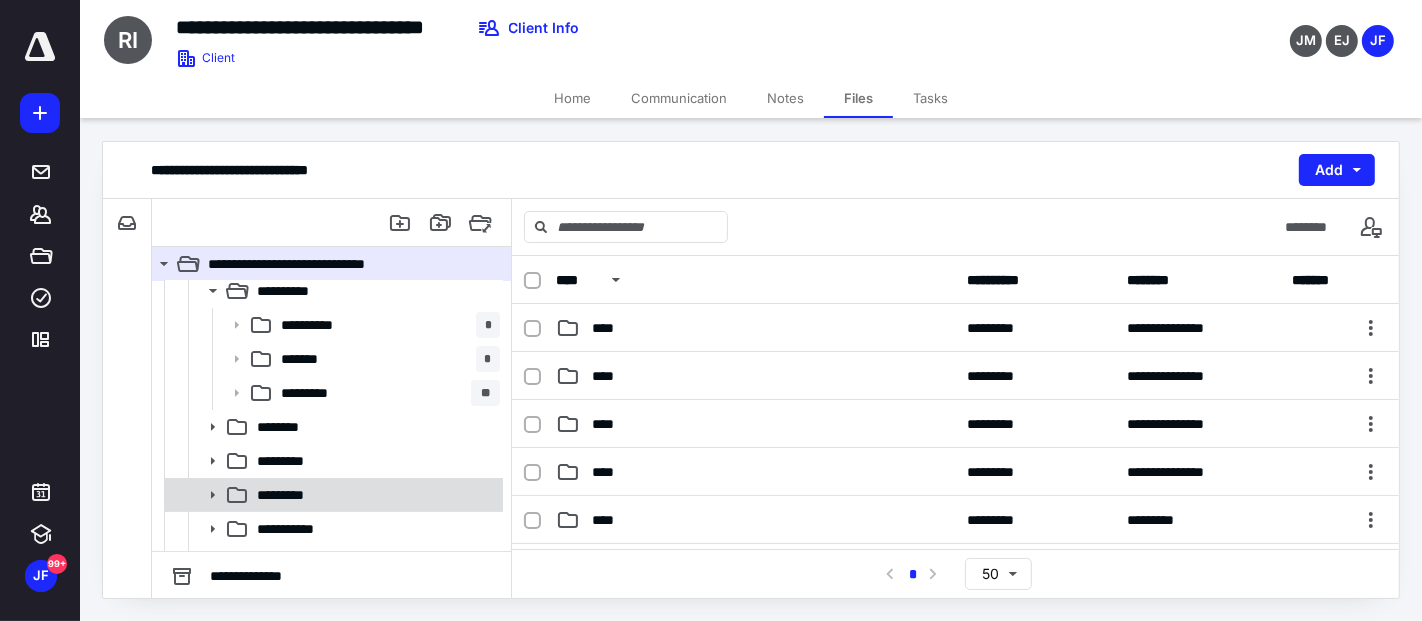 scroll, scrollTop: 444, scrollLeft: 0, axis: vertical 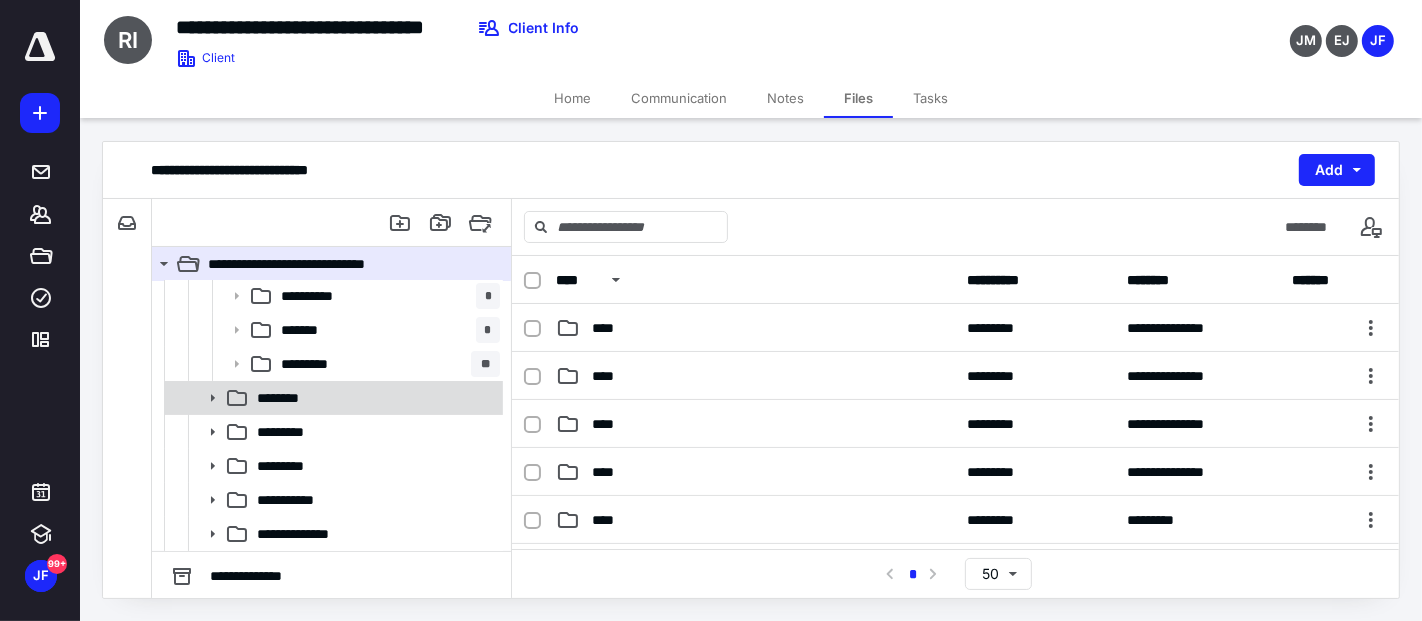 click 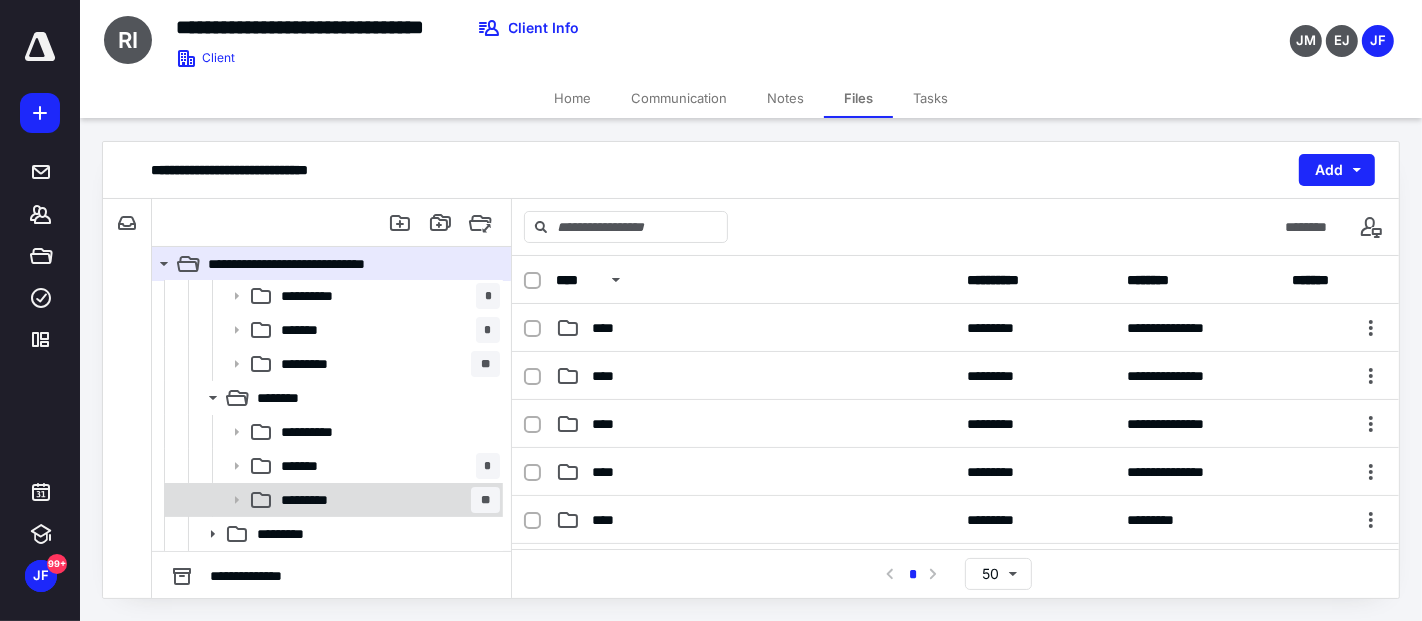 click on "*********" at bounding box center [317, 500] 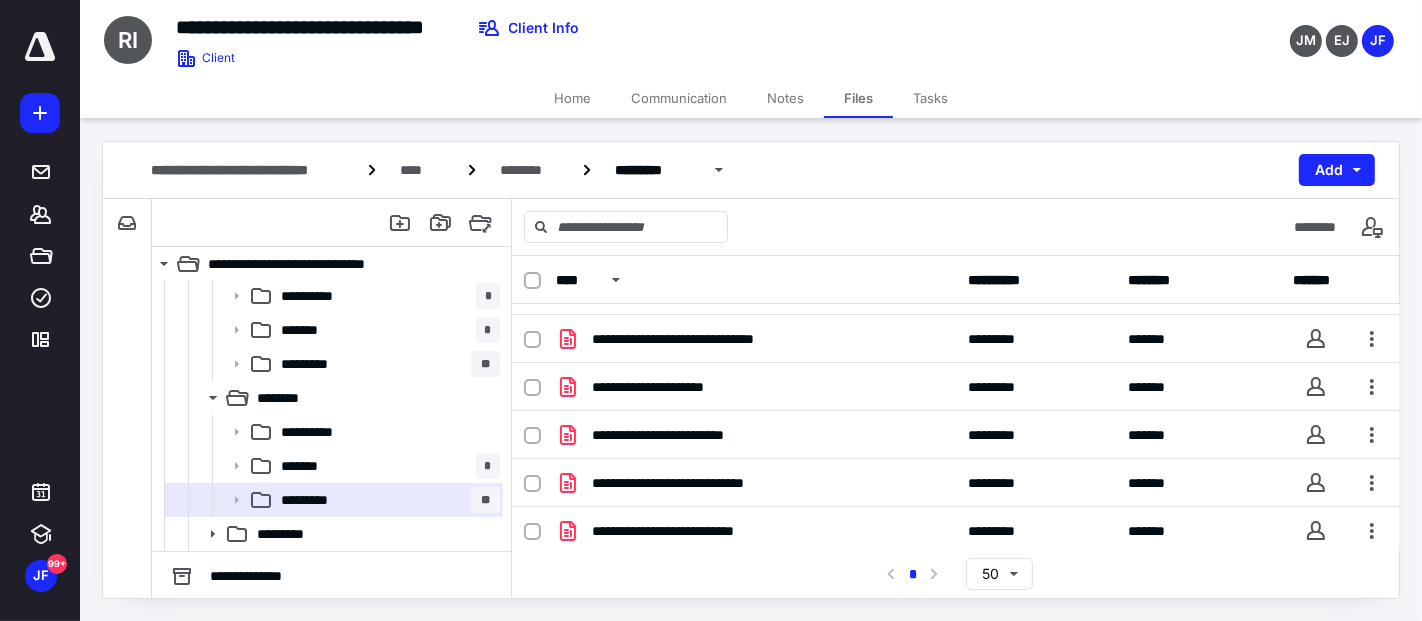 scroll, scrollTop: 0, scrollLeft: 0, axis: both 